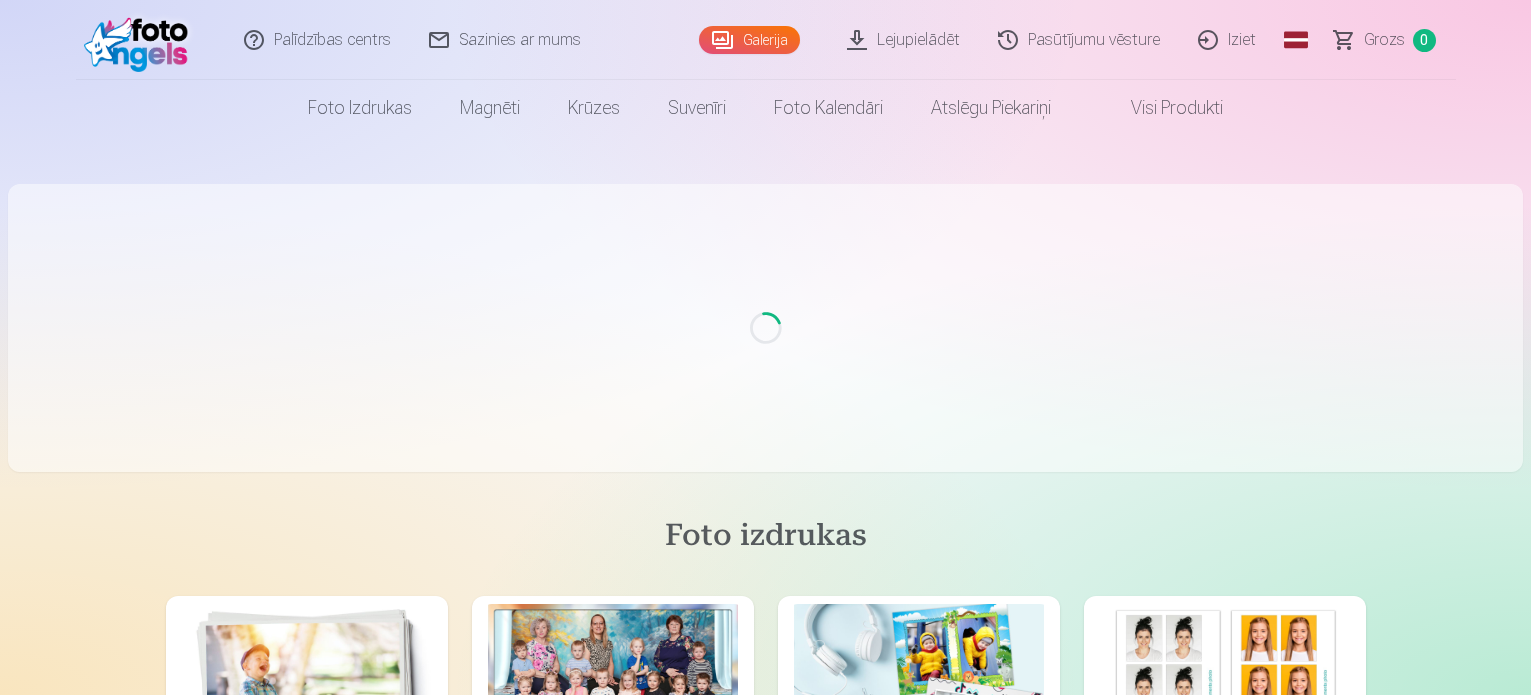 scroll, scrollTop: 0, scrollLeft: 0, axis: both 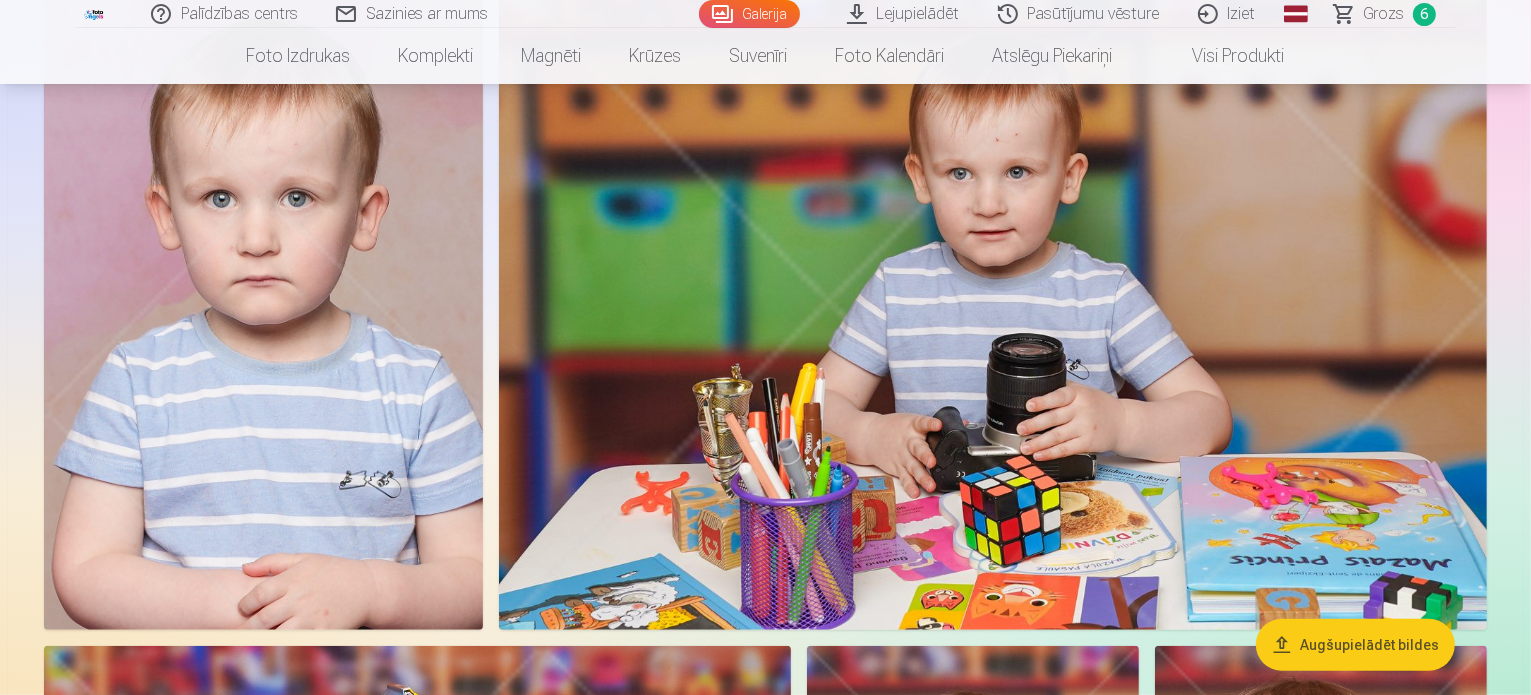 click on "Grozs" at bounding box center [1384, 14] 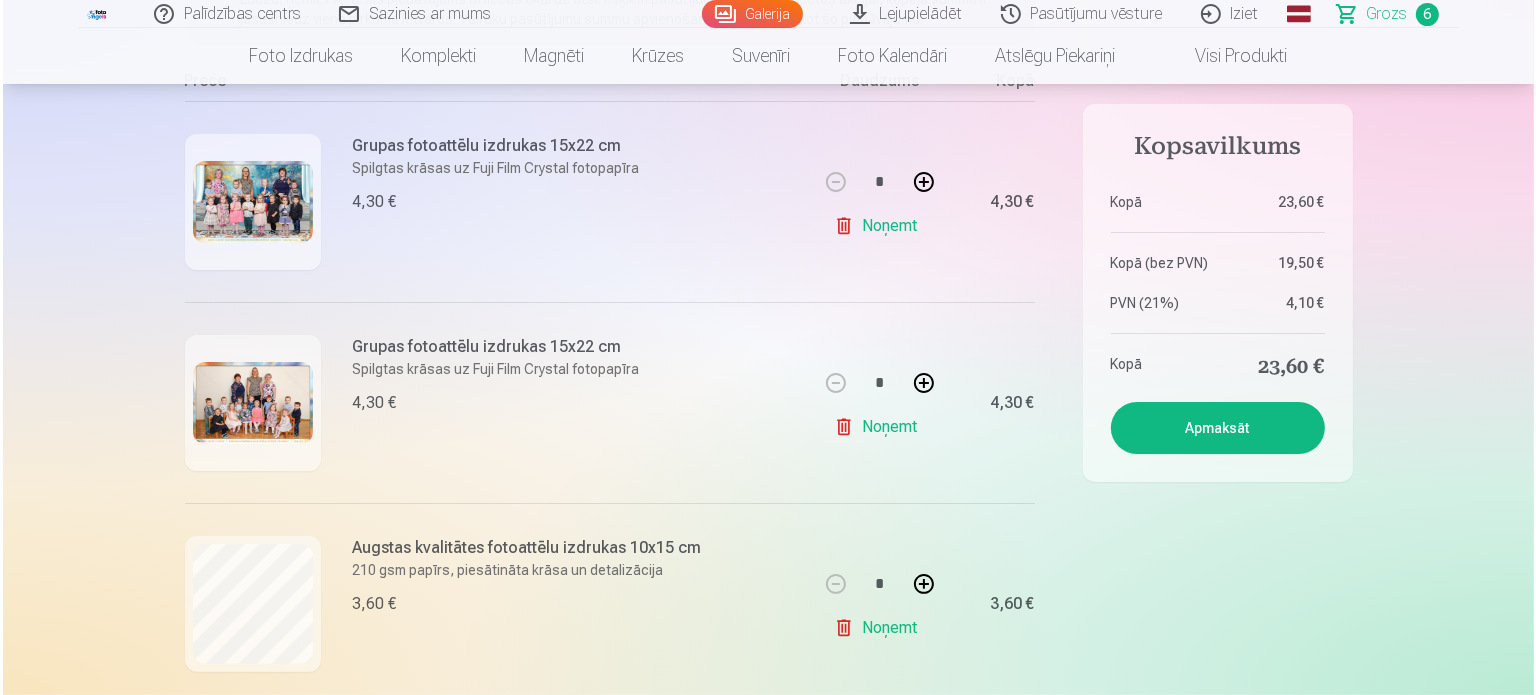 scroll, scrollTop: 379, scrollLeft: 0, axis: vertical 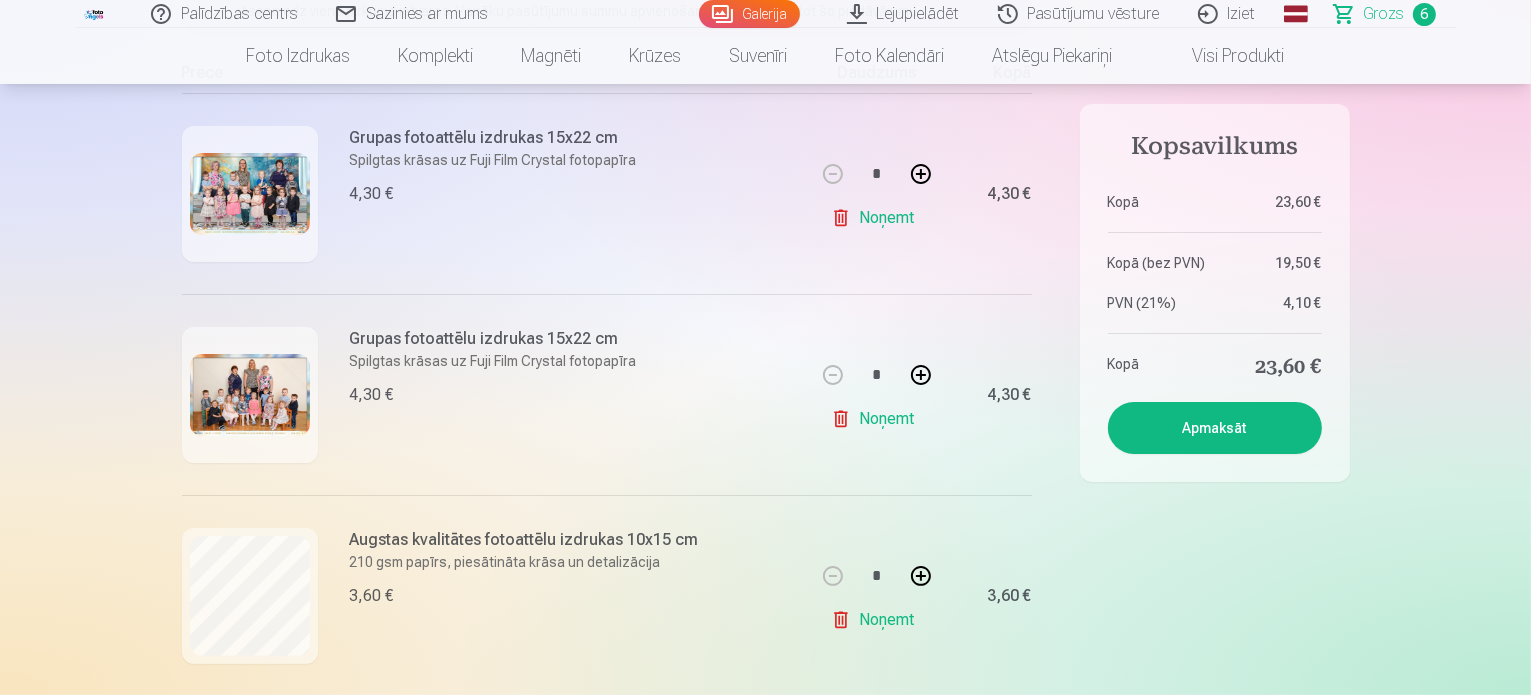 click at bounding box center (250, 194) 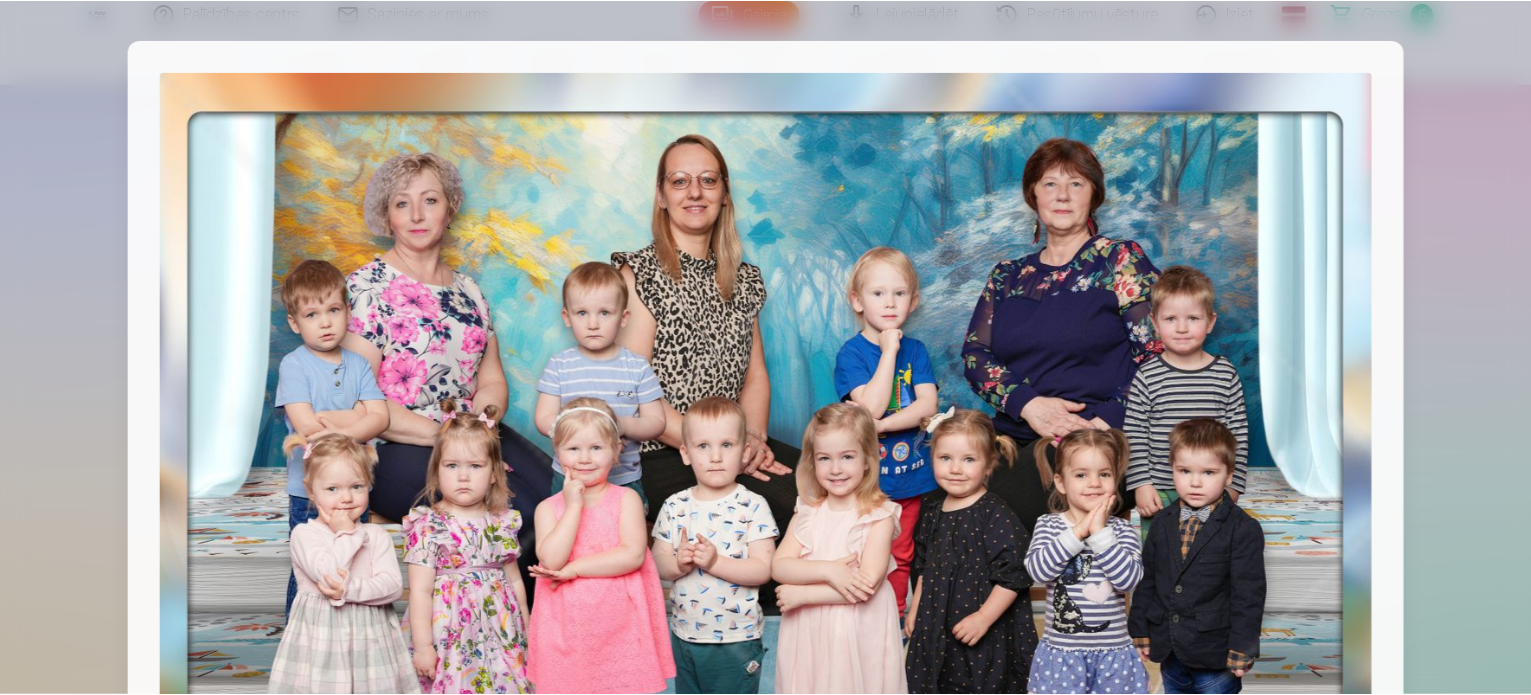 scroll, scrollTop: 0, scrollLeft: 0, axis: both 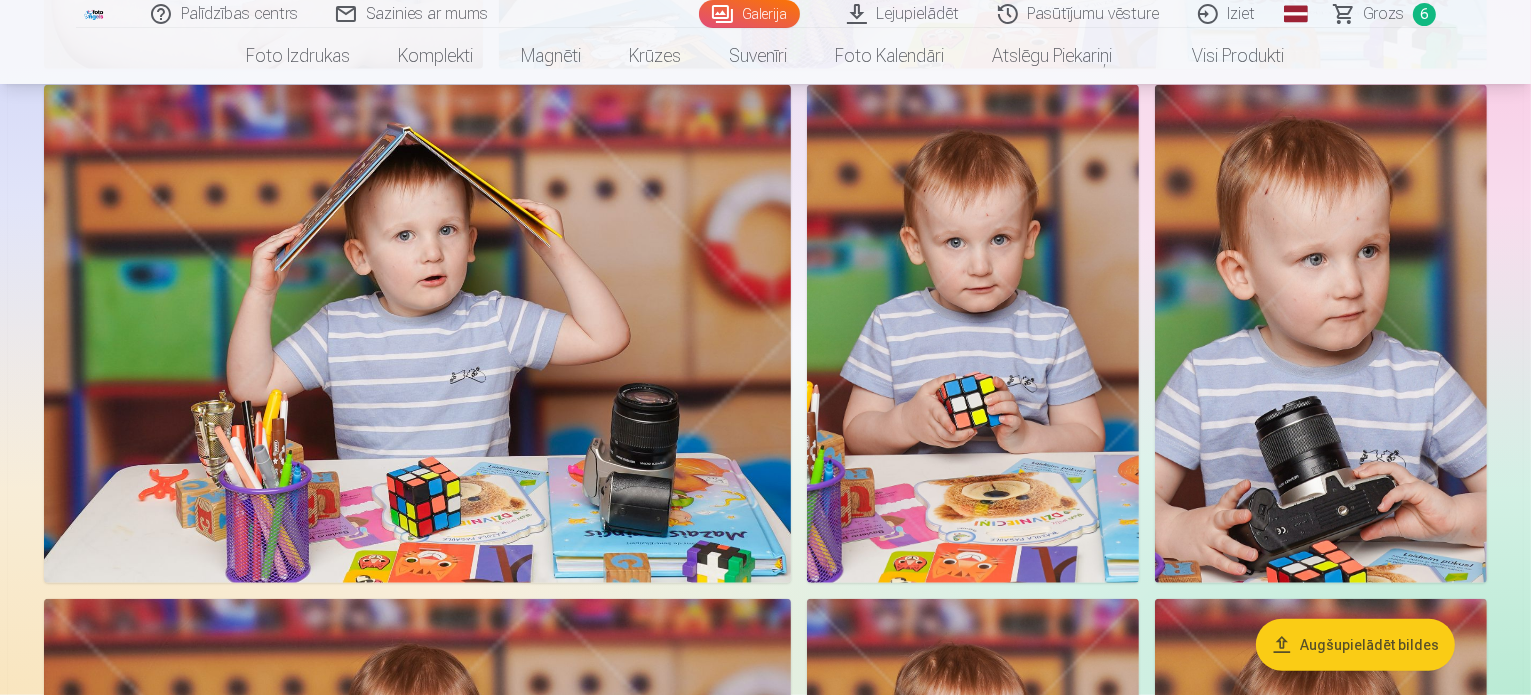 click on "Grozs" at bounding box center [1384, 14] 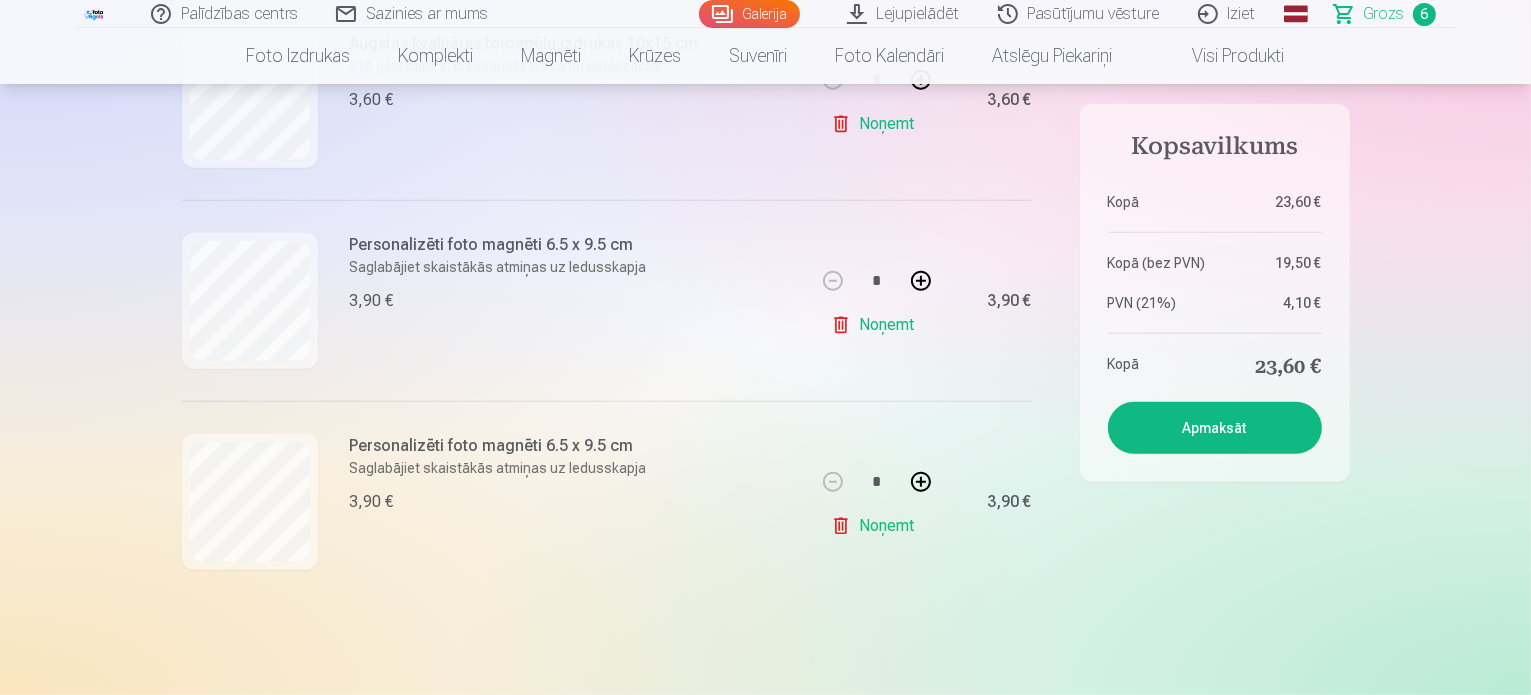scroll, scrollTop: 1120, scrollLeft: 0, axis: vertical 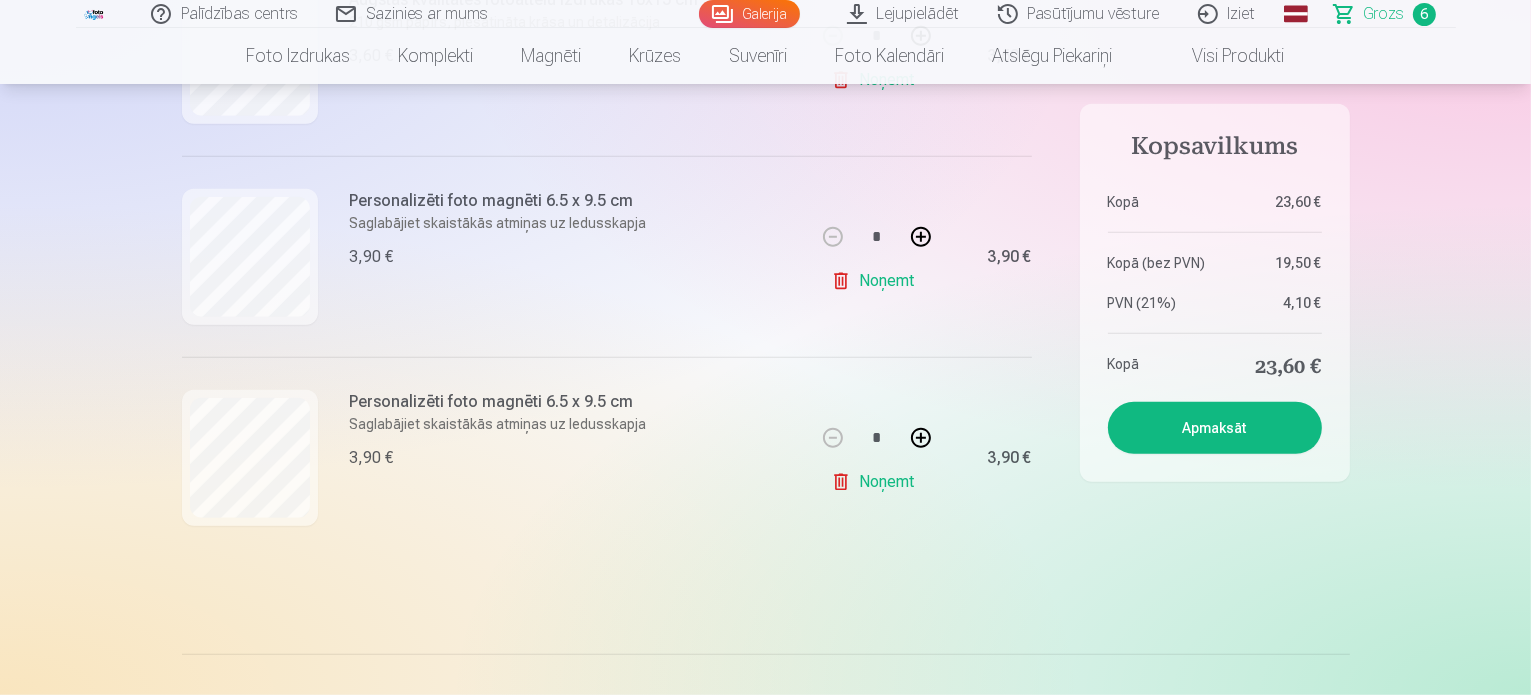 click at bounding box center [921, 237] 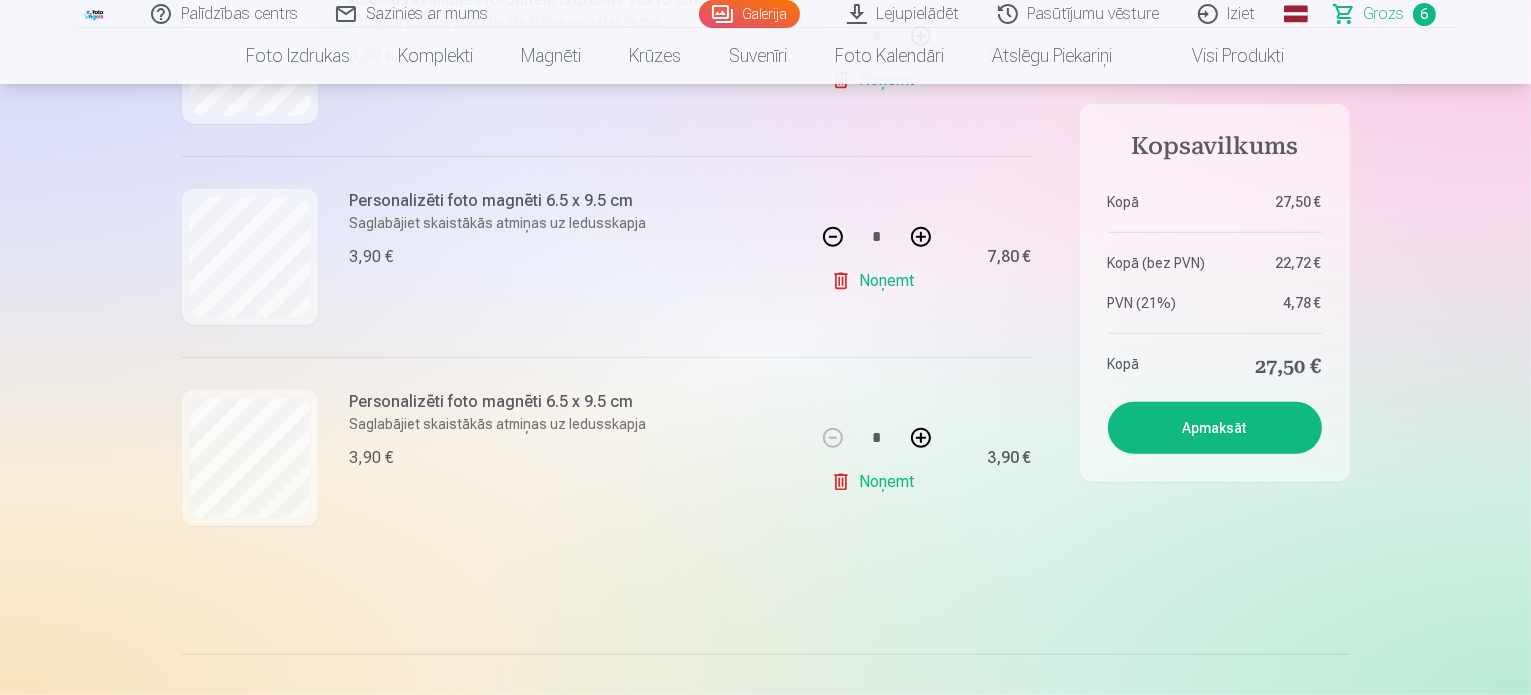 click at bounding box center (921, 438) 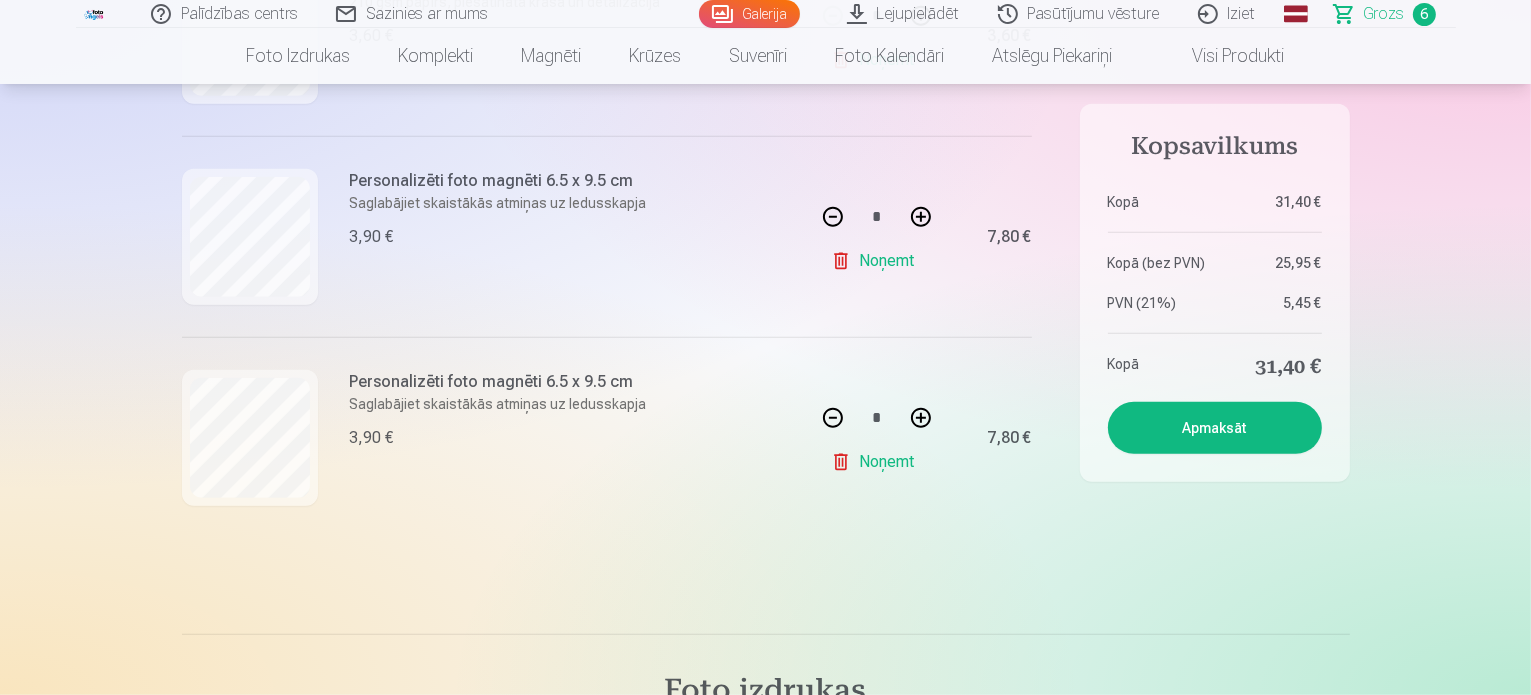 scroll, scrollTop: 1100, scrollLeft: 0, axis: vertical 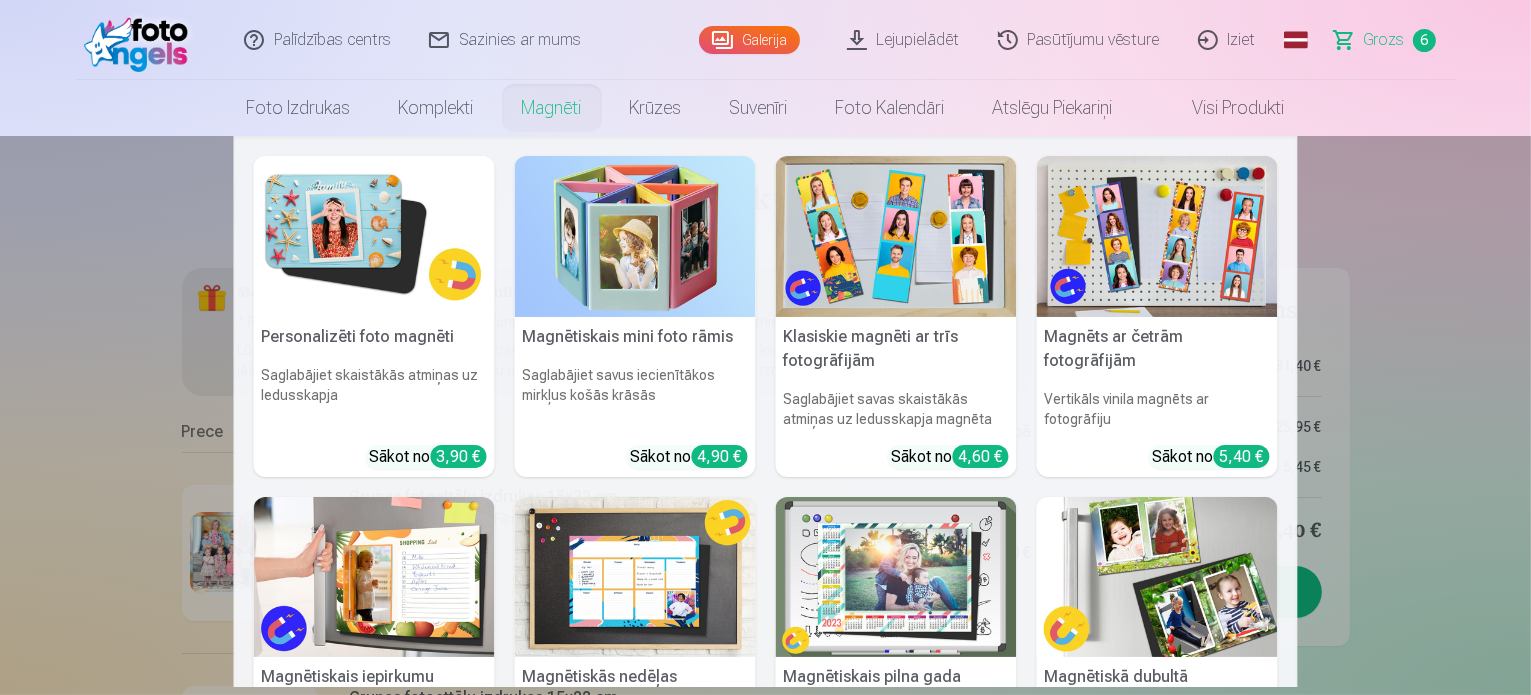 click on "Magnēti" at bounding box center [552, 108] 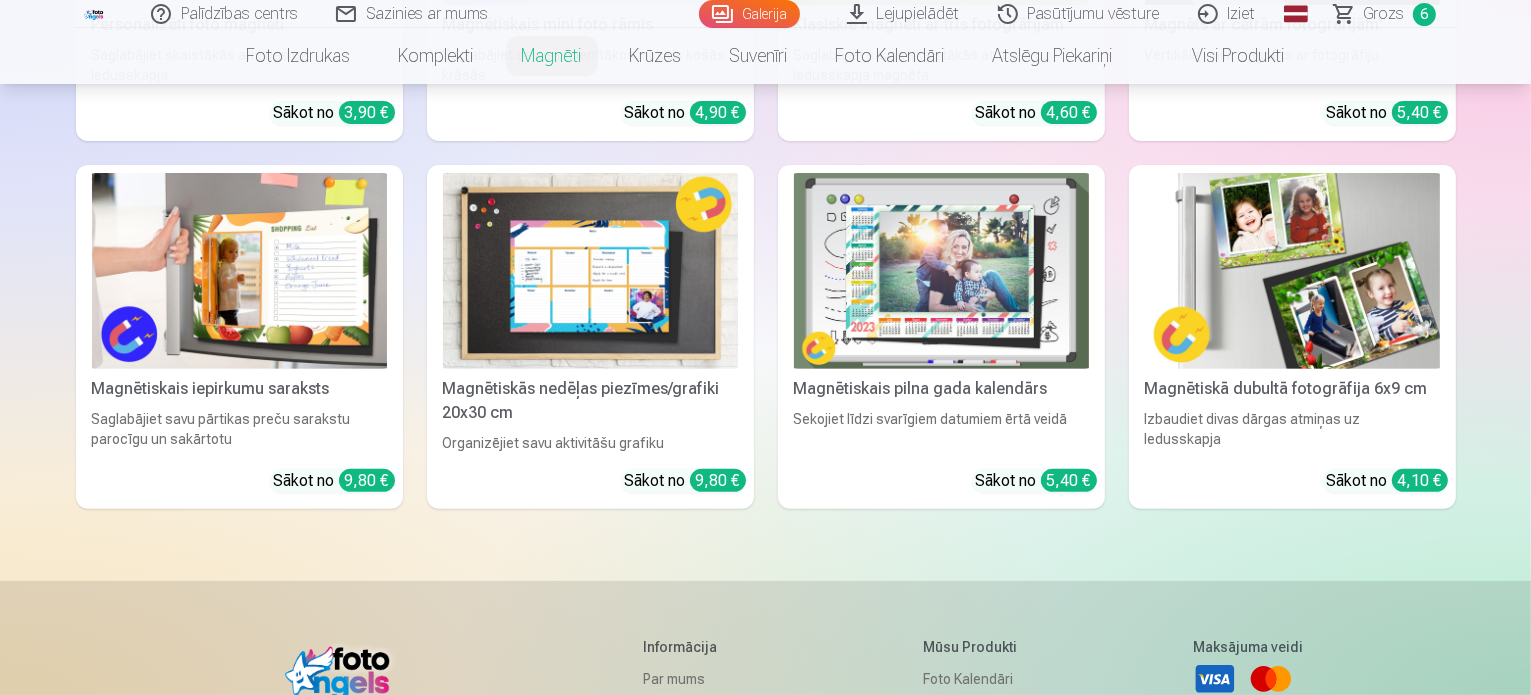 scroll, scrollTop: 598, scrollLeft: 0, axis: vertical 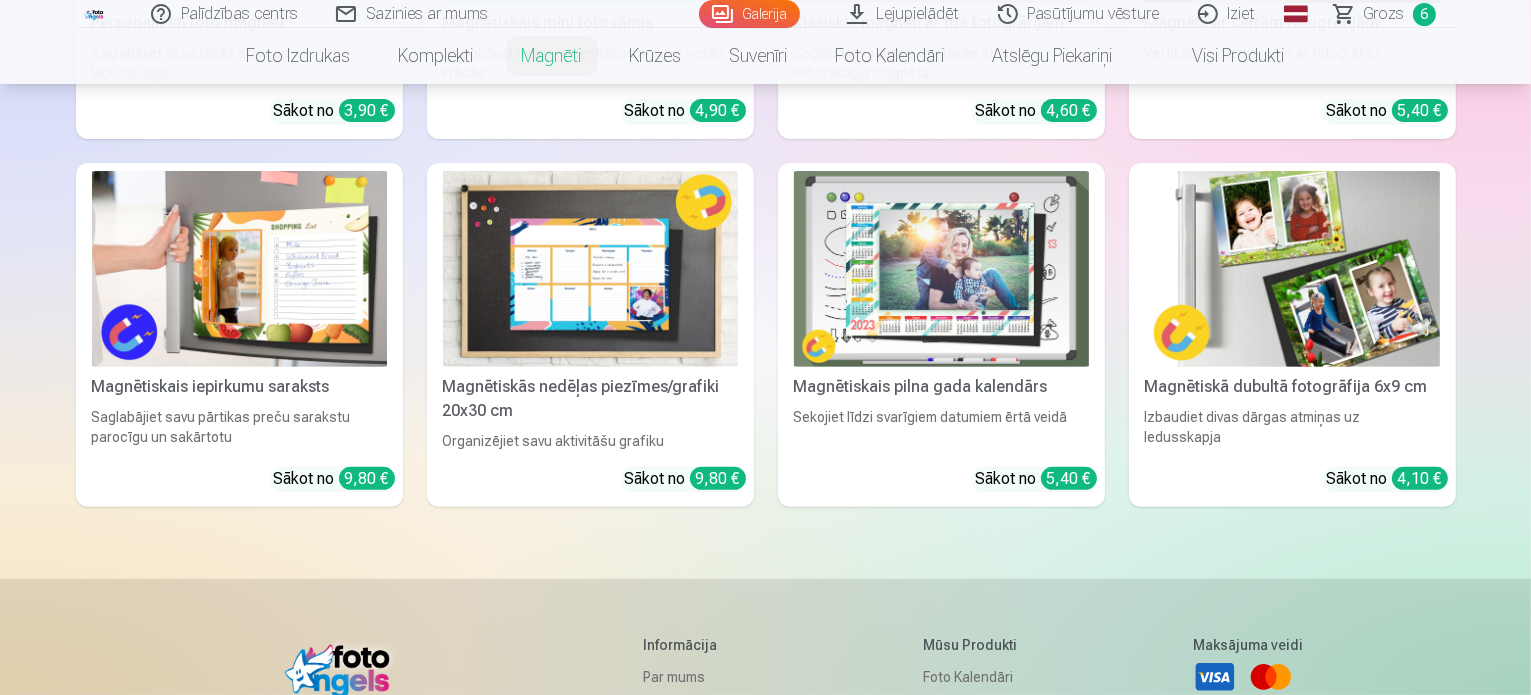 click at bounding box center [1292, 269] 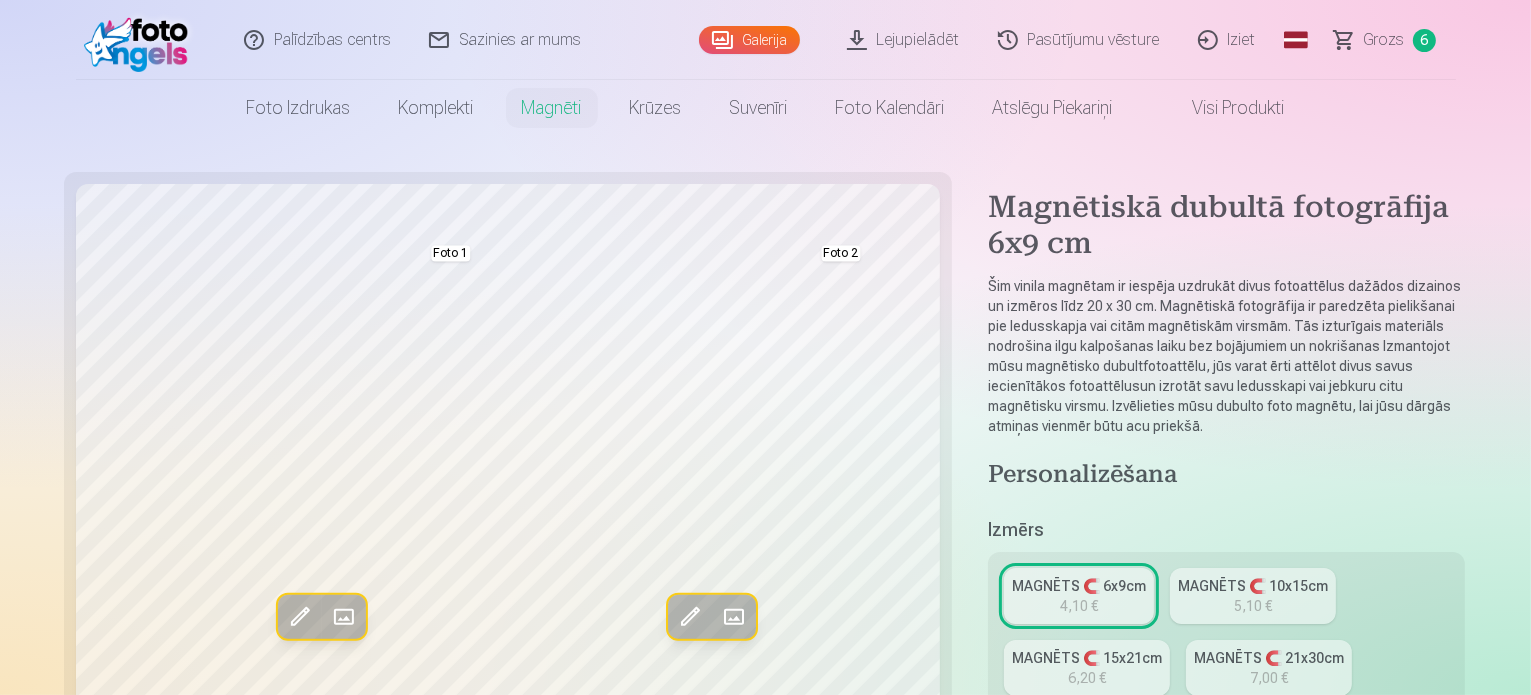 click on "MAGNĒTS 🧲 21x30cm" at bounding box center (1269, 658) 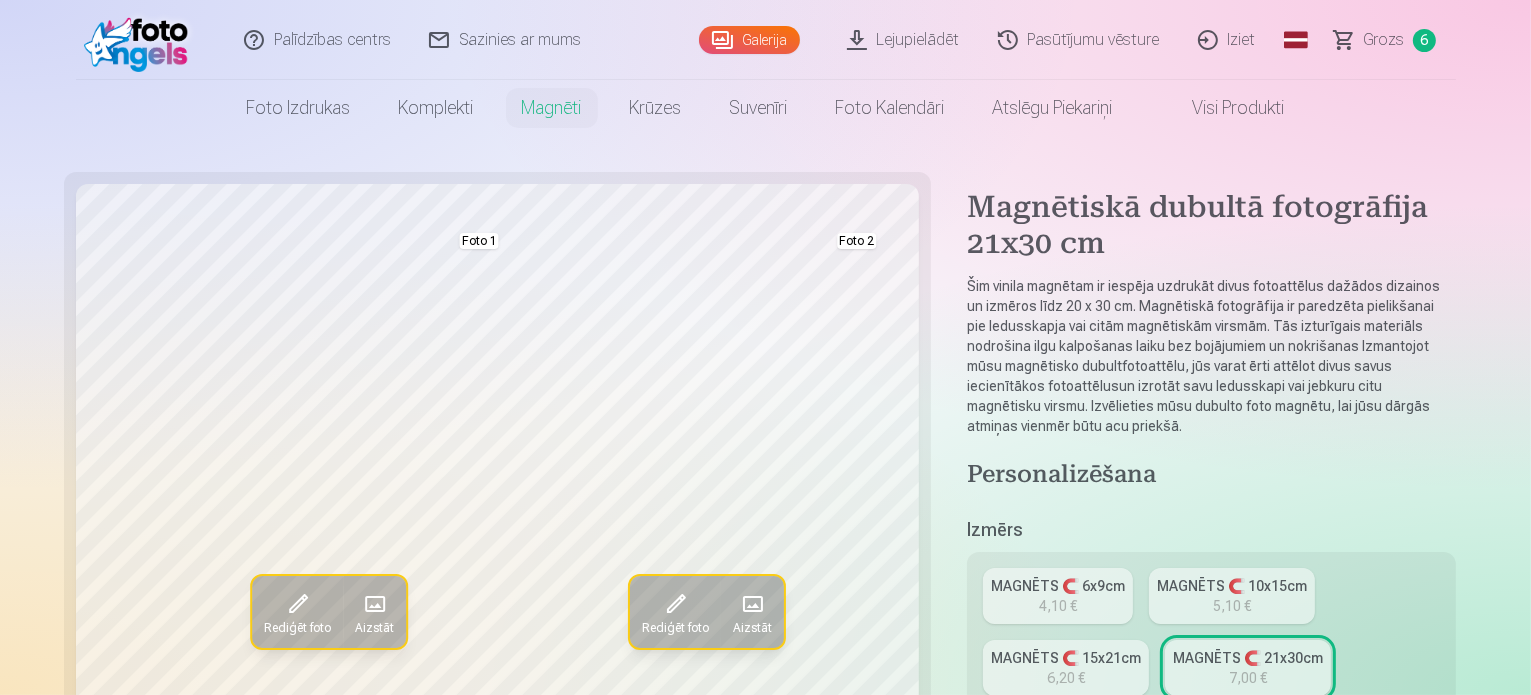 click on "MAGNĒTS 🧲 6x9cm" at bounding box center [1058, 586] 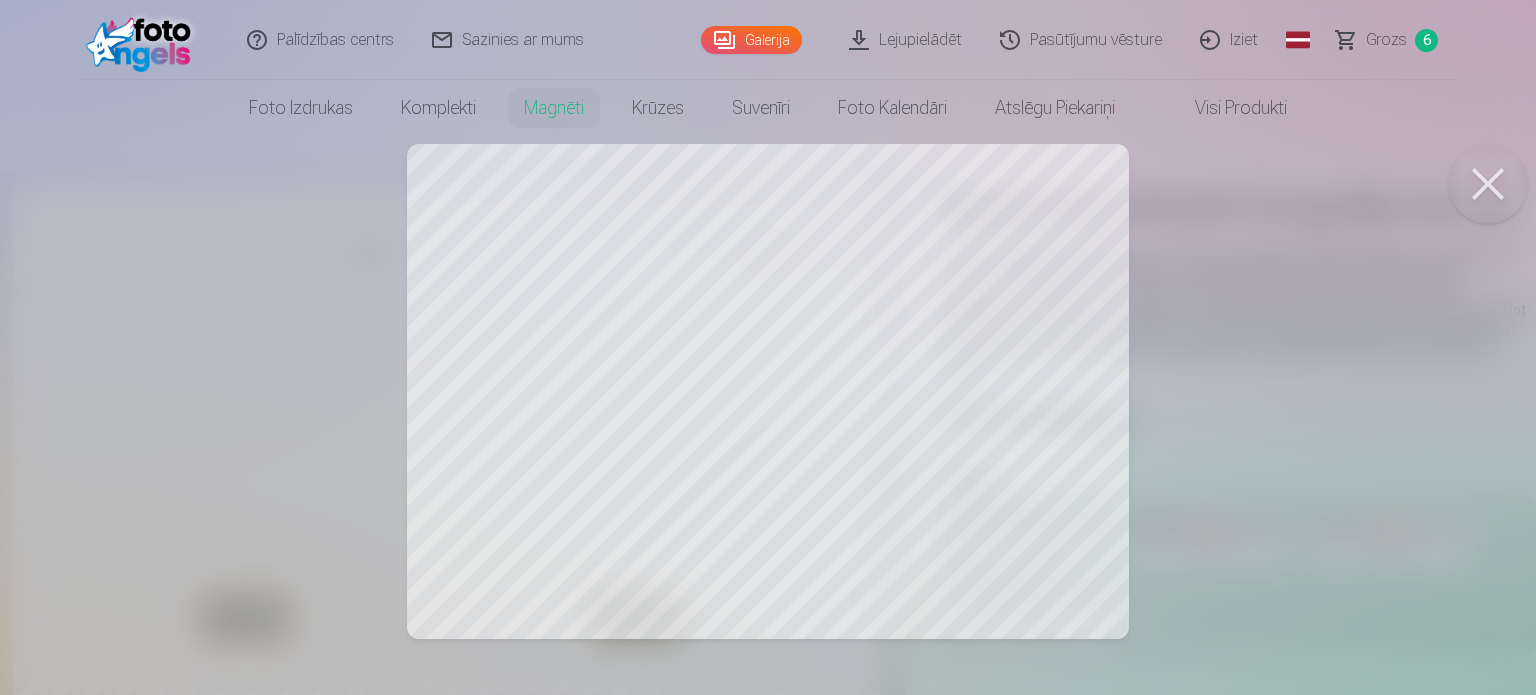 click at bounding box center [1488, 184] 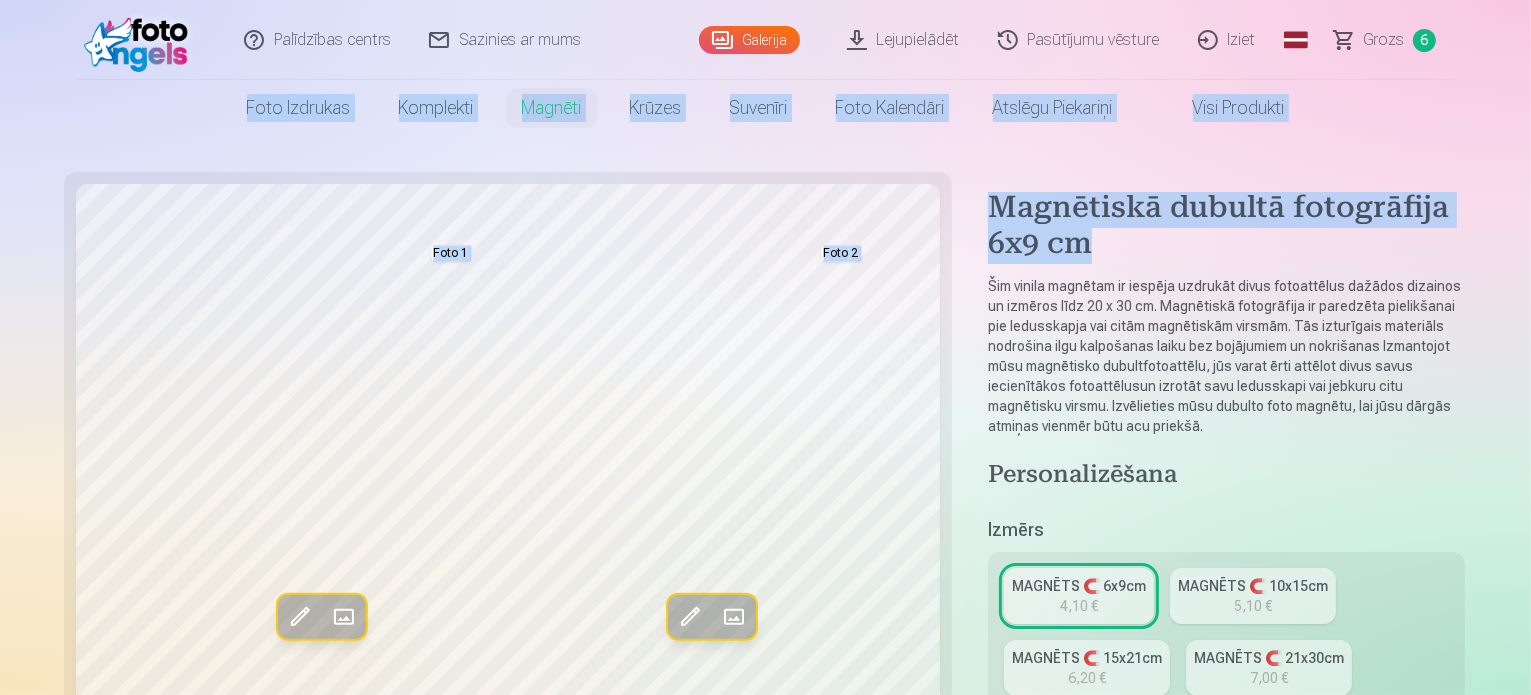 drag, startPoint x: 1527, startPoint y: 27, endPoint x: 1516, endPoint y: 139, distance: 112.53888 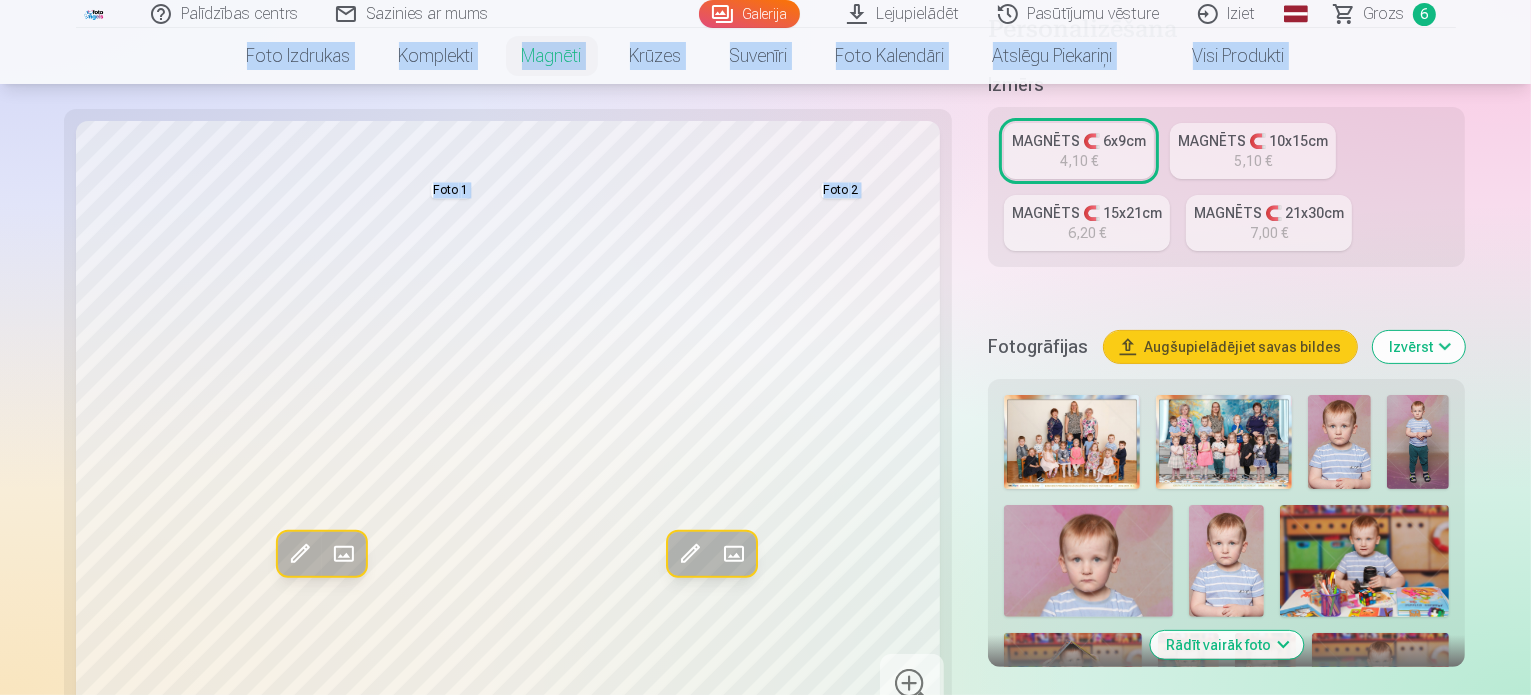 scroll, scrollTop: 406, scrollLeft: 0, axis: vertical 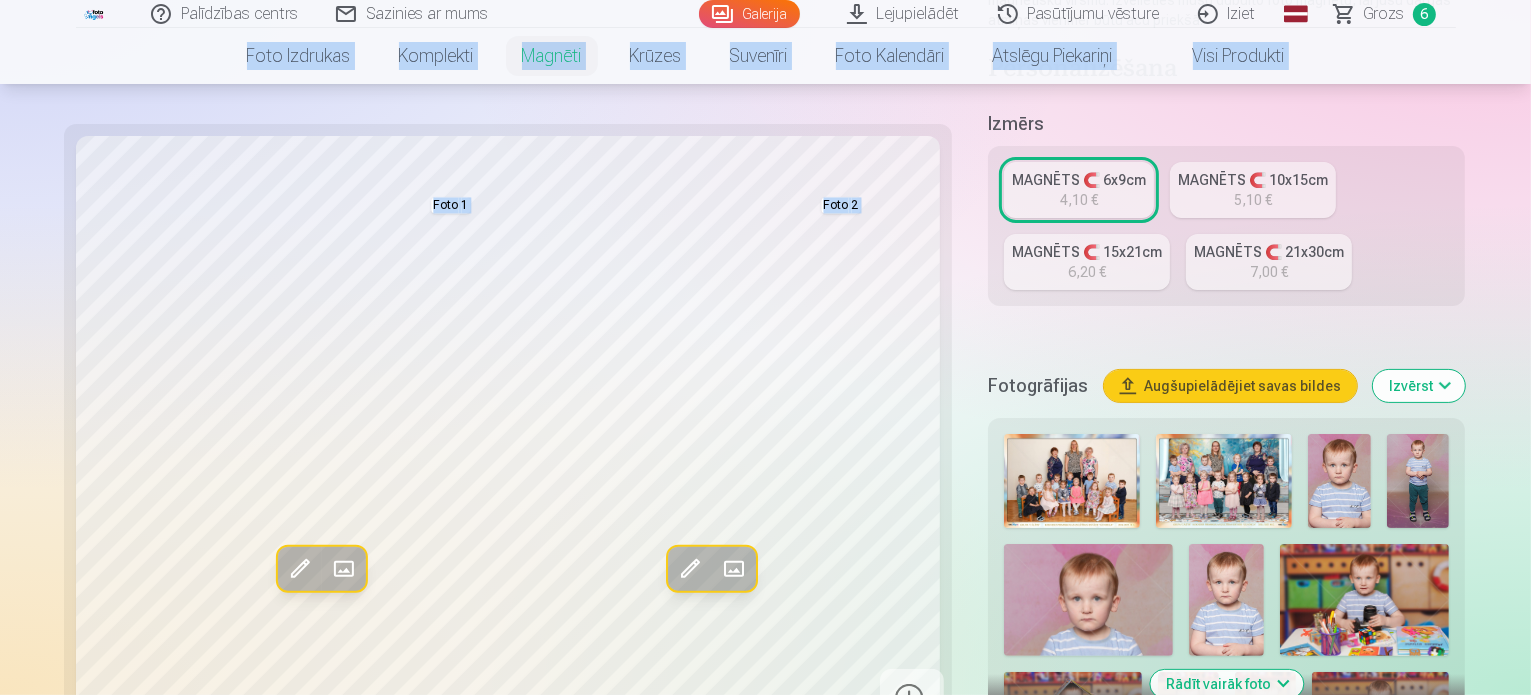 click at bounding box center (1339, 481) 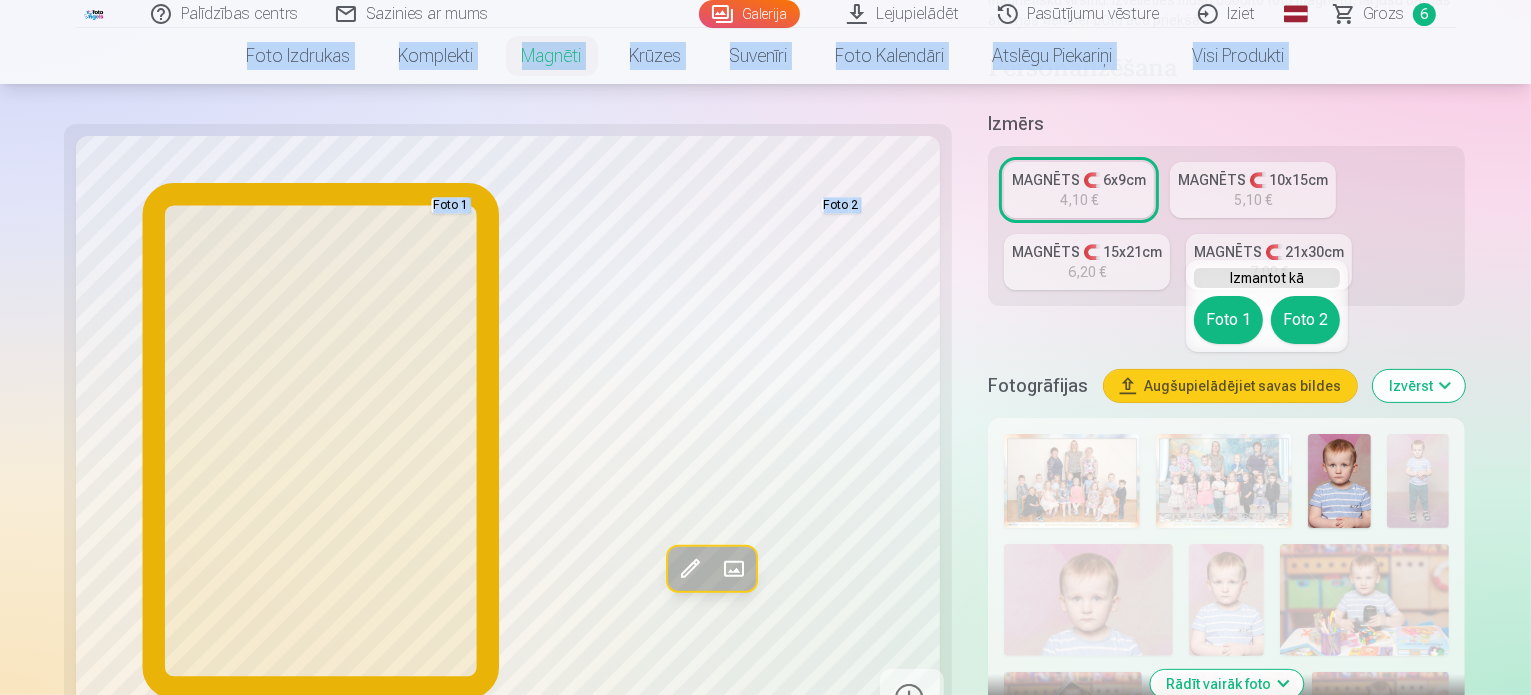 click on "Foto   1" at bounding box center (1228, 320) 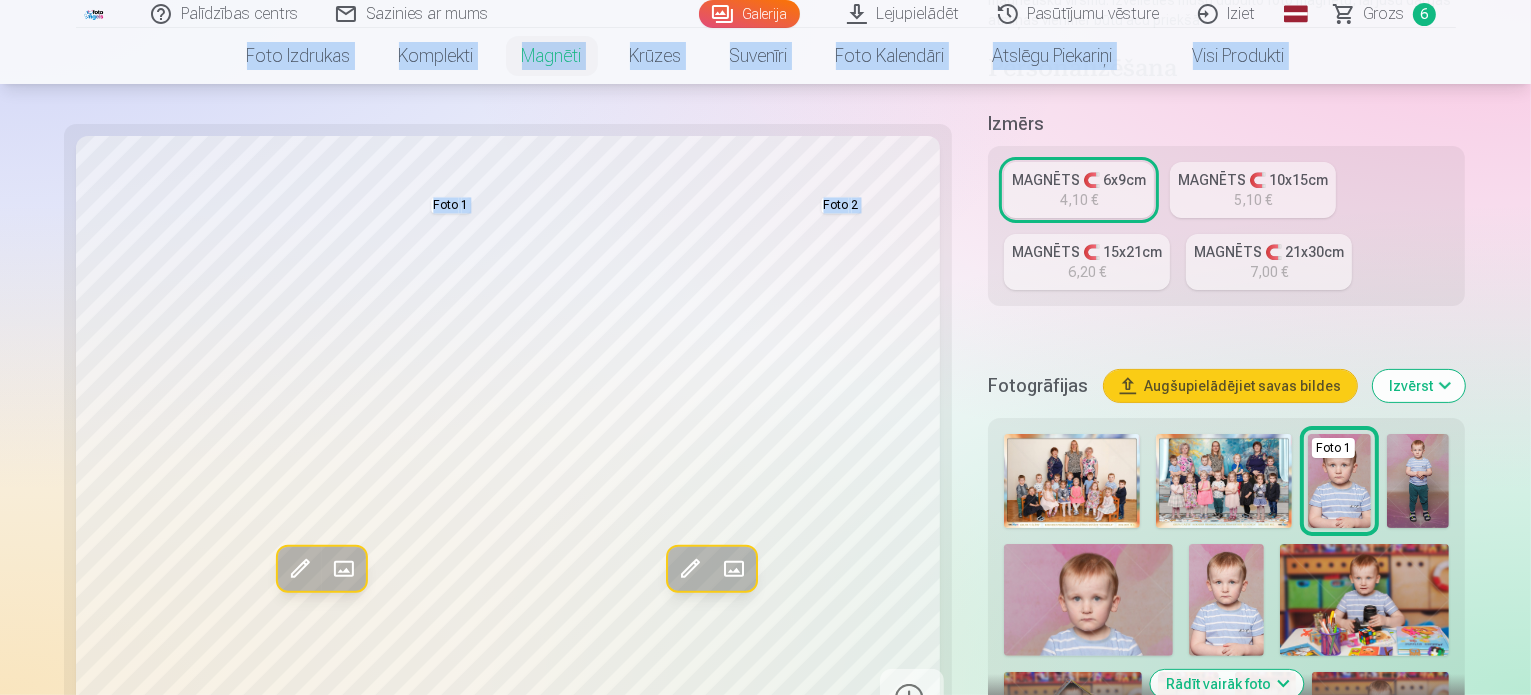 click at bounding box center (1226, 600) 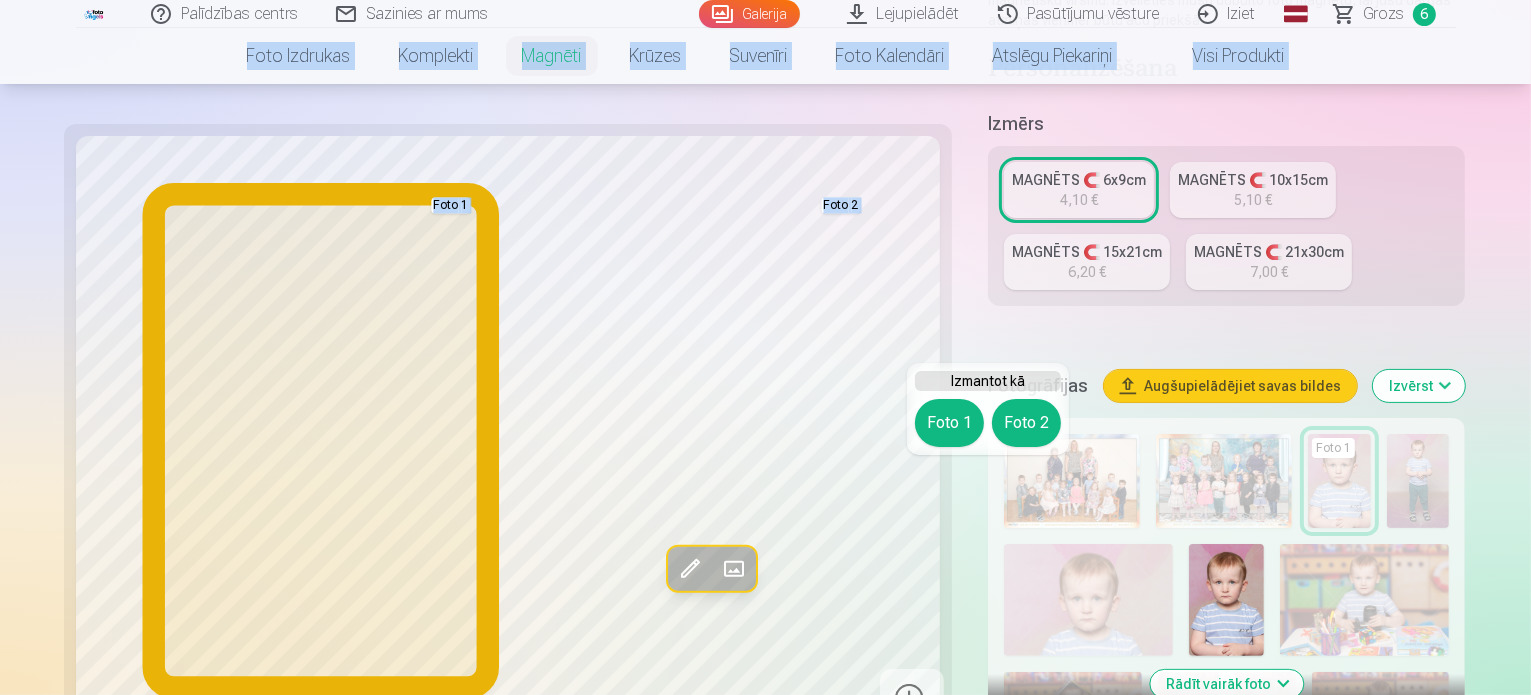 click on "Foto   1" at bounding box center [949, 423] 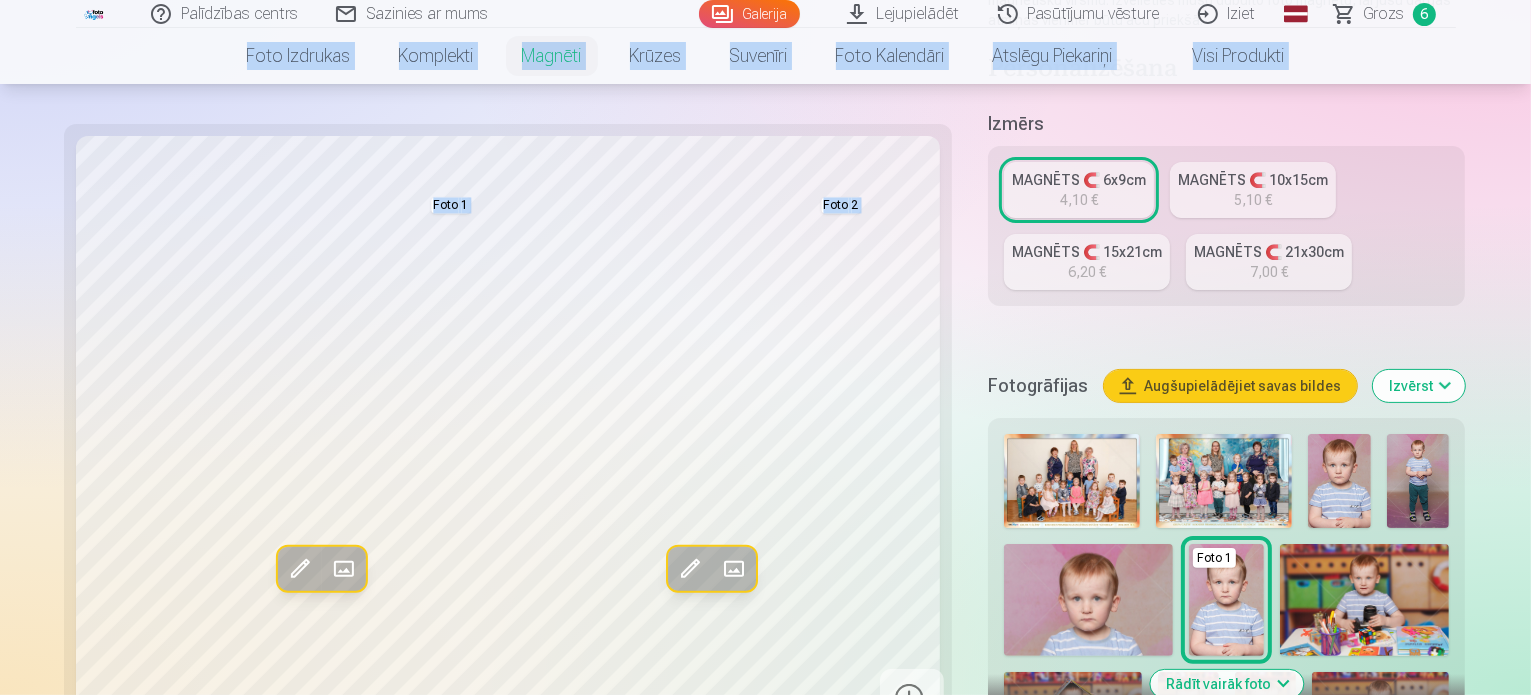 click at bounding box center [1339, 481] 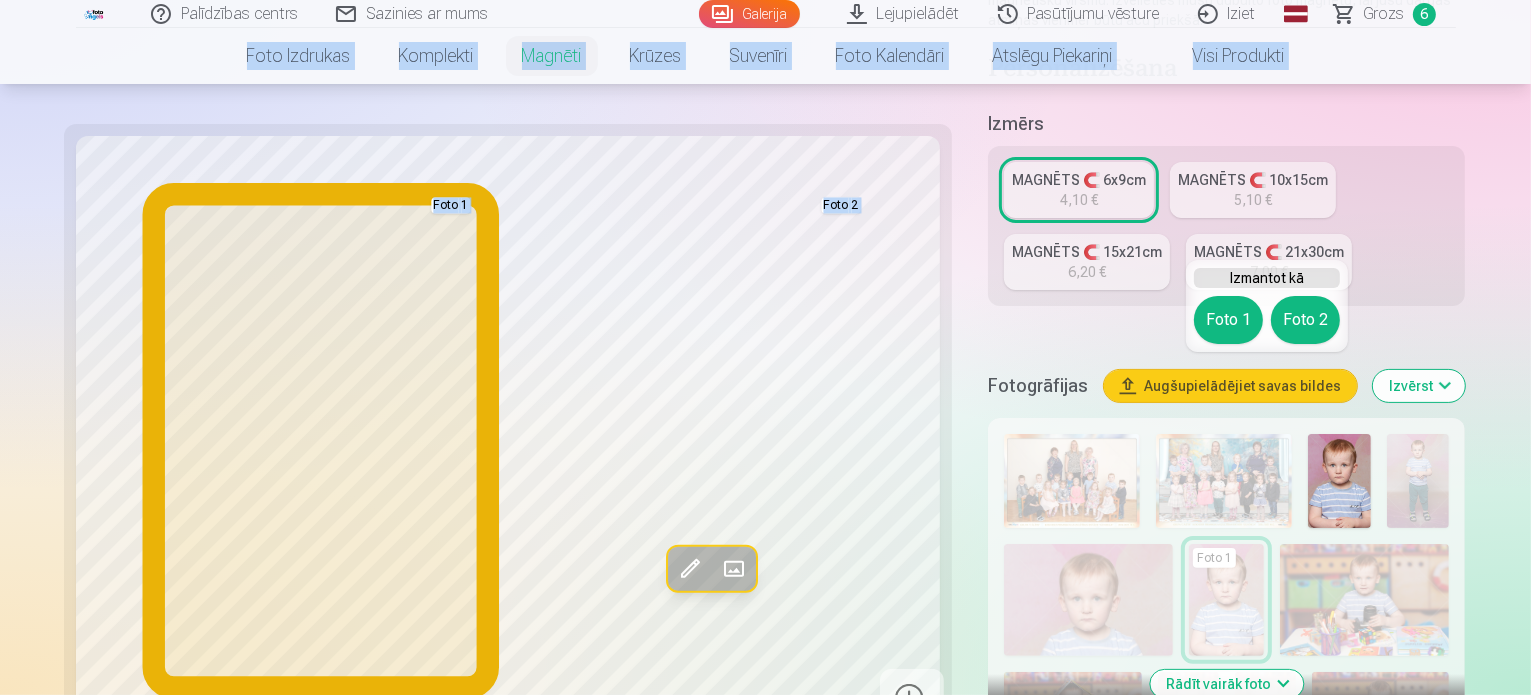 click on "Foto   1" at bounding box center [1228, 320] 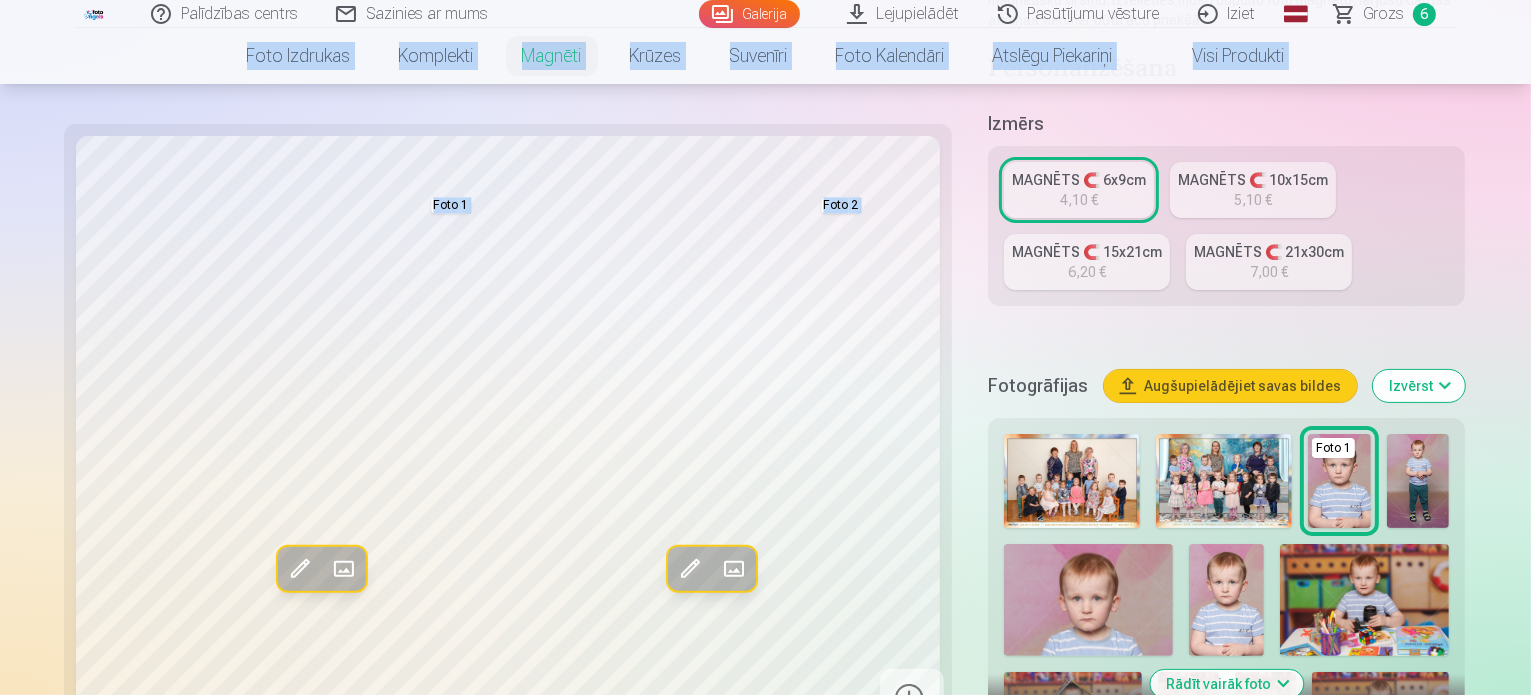 scroll, scrollTop: 1015, scrollLeft: 0, axis: vertical 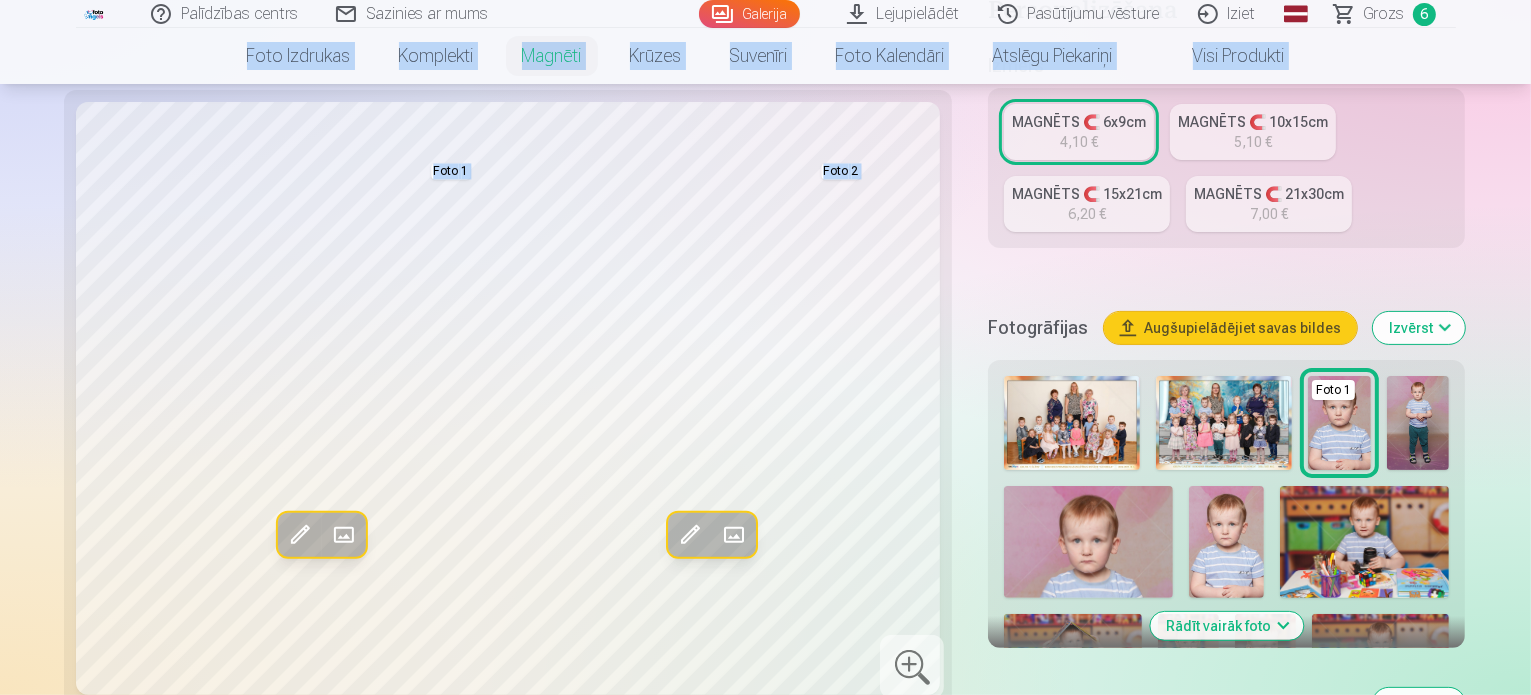 click on "Rādīt vairāk foto" at bounding box center (1226, 626) 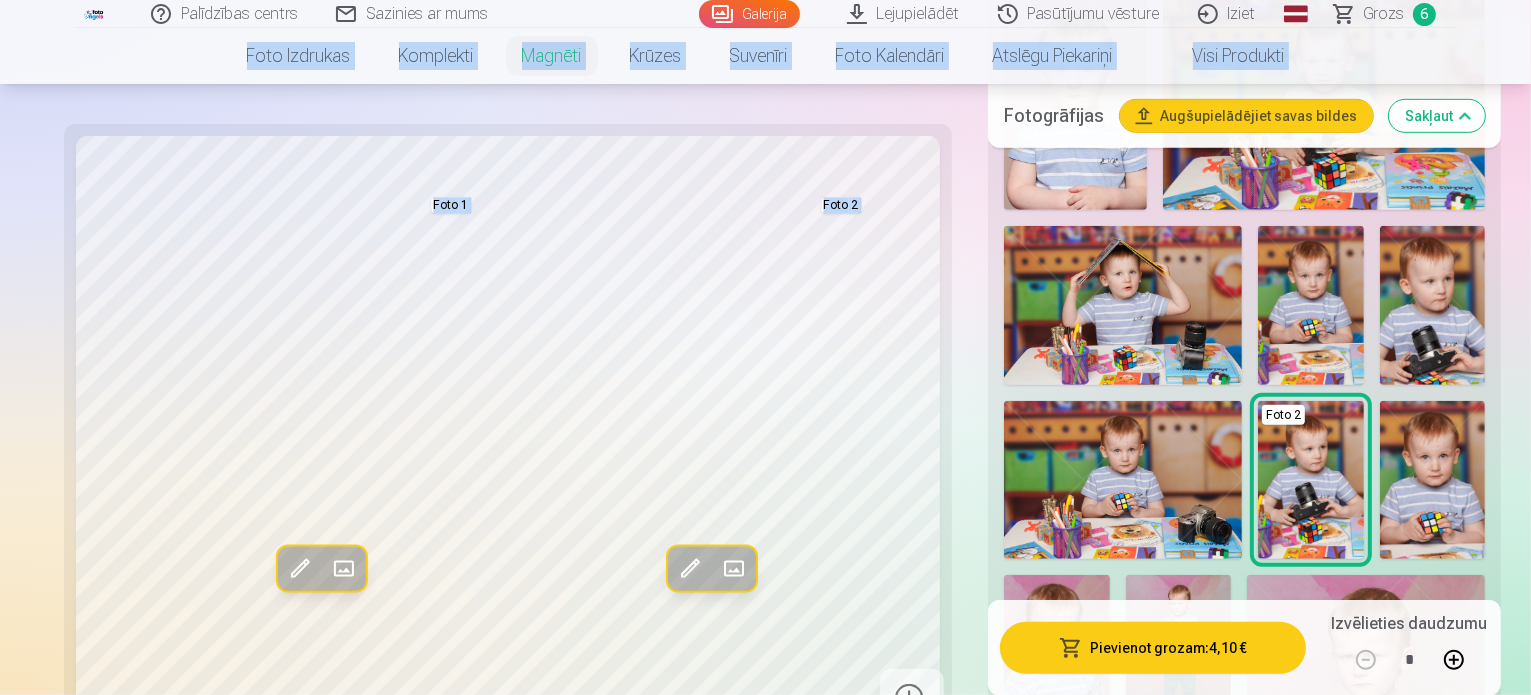 scroll, scrollTop: 1188, scrollLeft: 0, axis: vertical 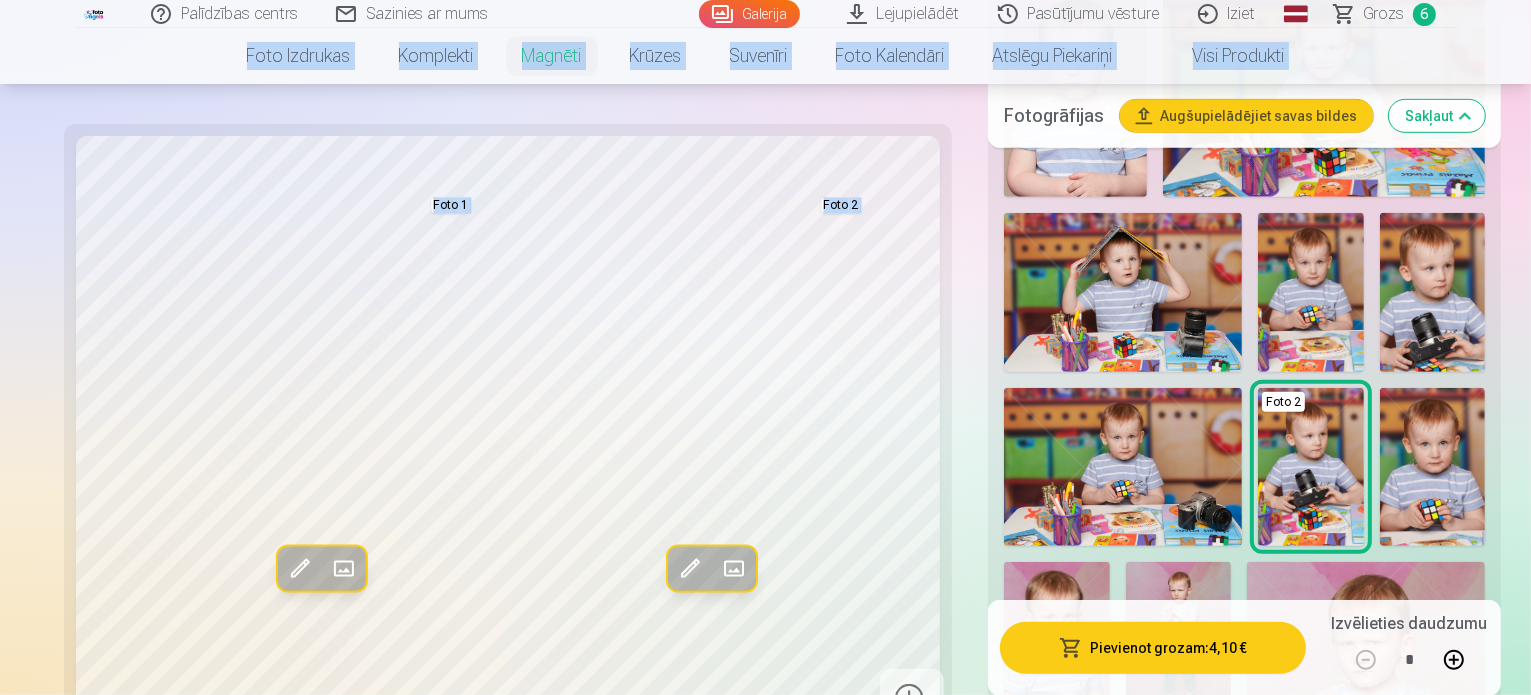 click at bounding box center (1433, 816) 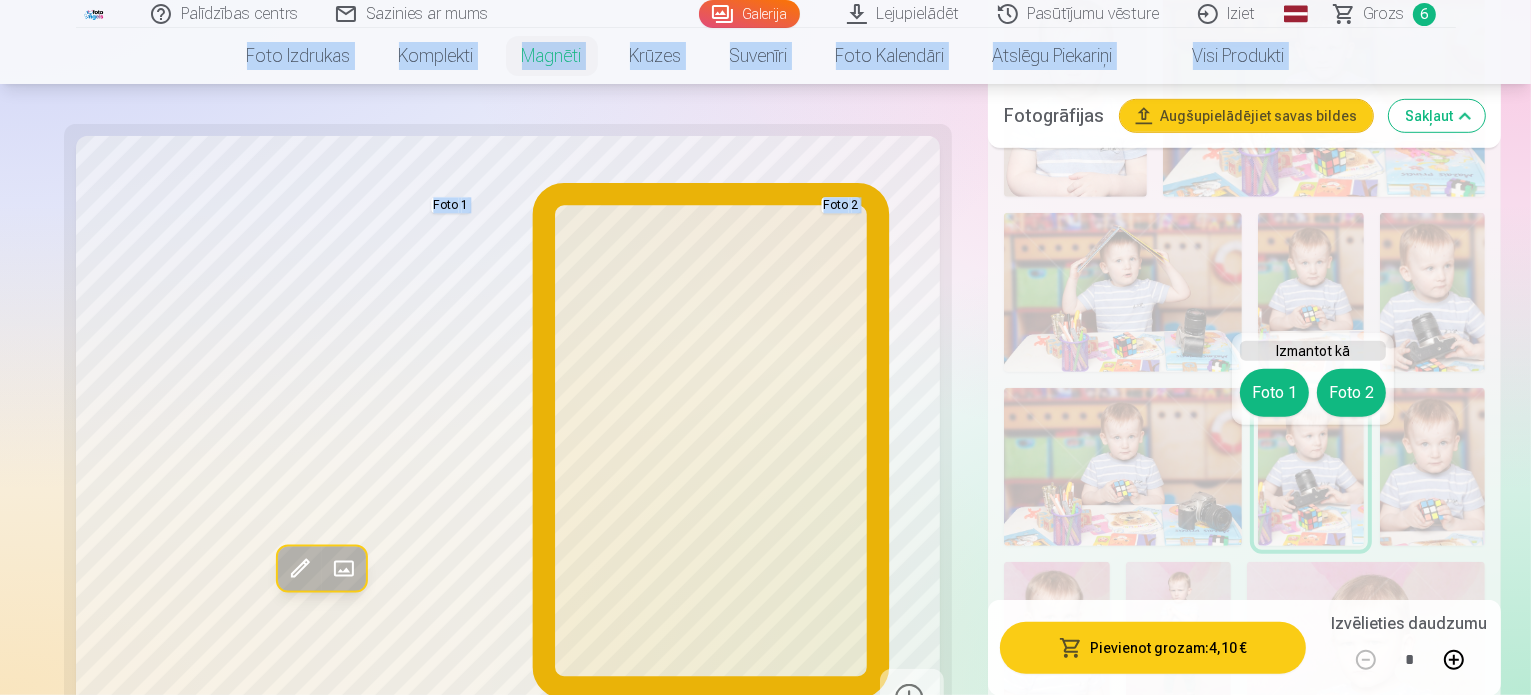 click on "Foto   2" at bounding box center (1351, 393) 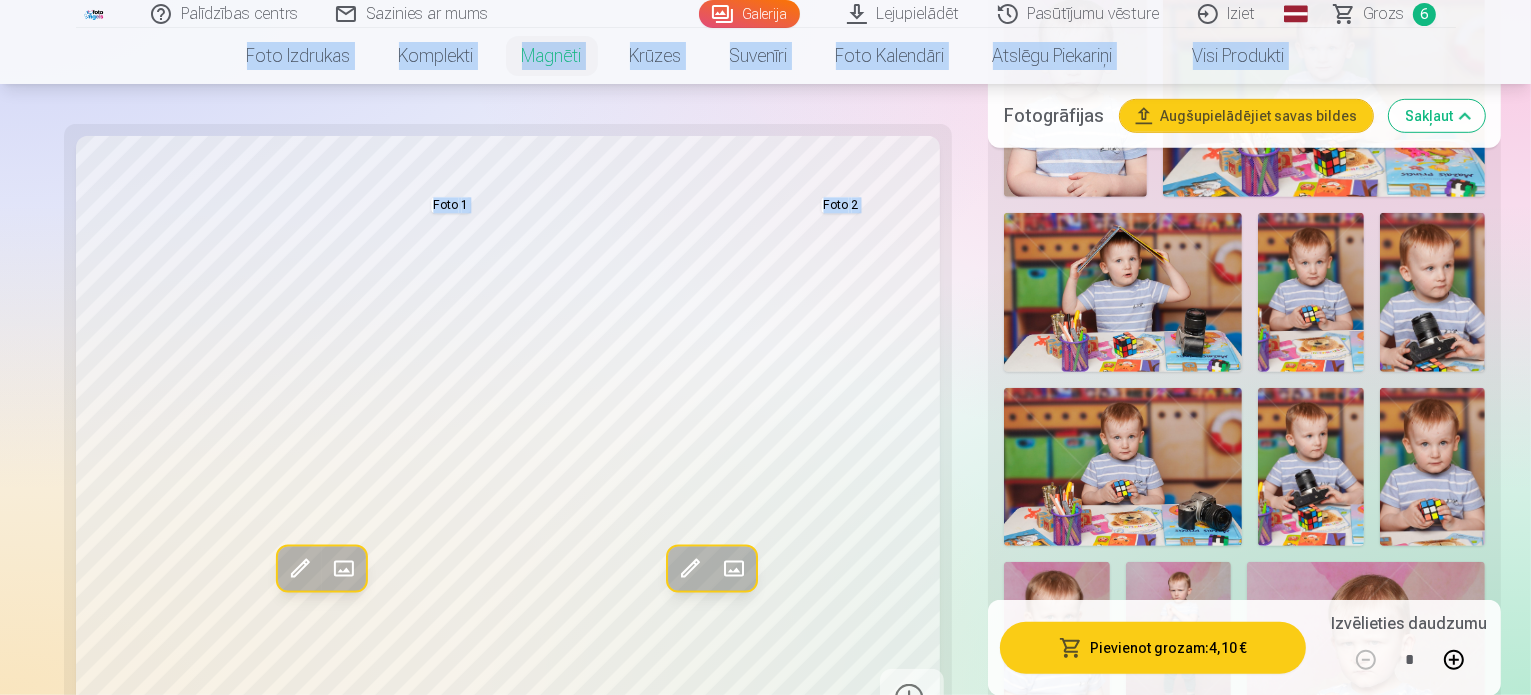 click at bounding box center (1057, 990) 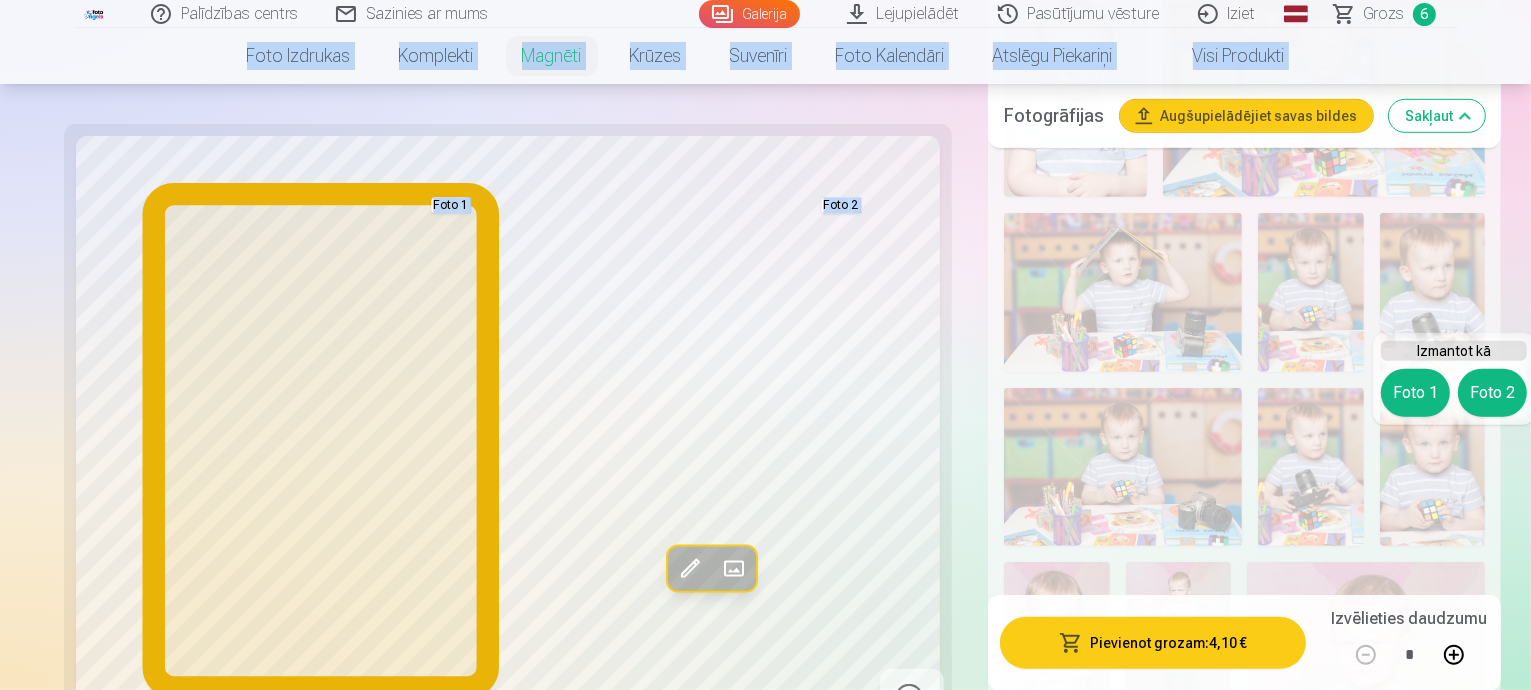 click on "Foto   1" at bounding box center (1415, 393) 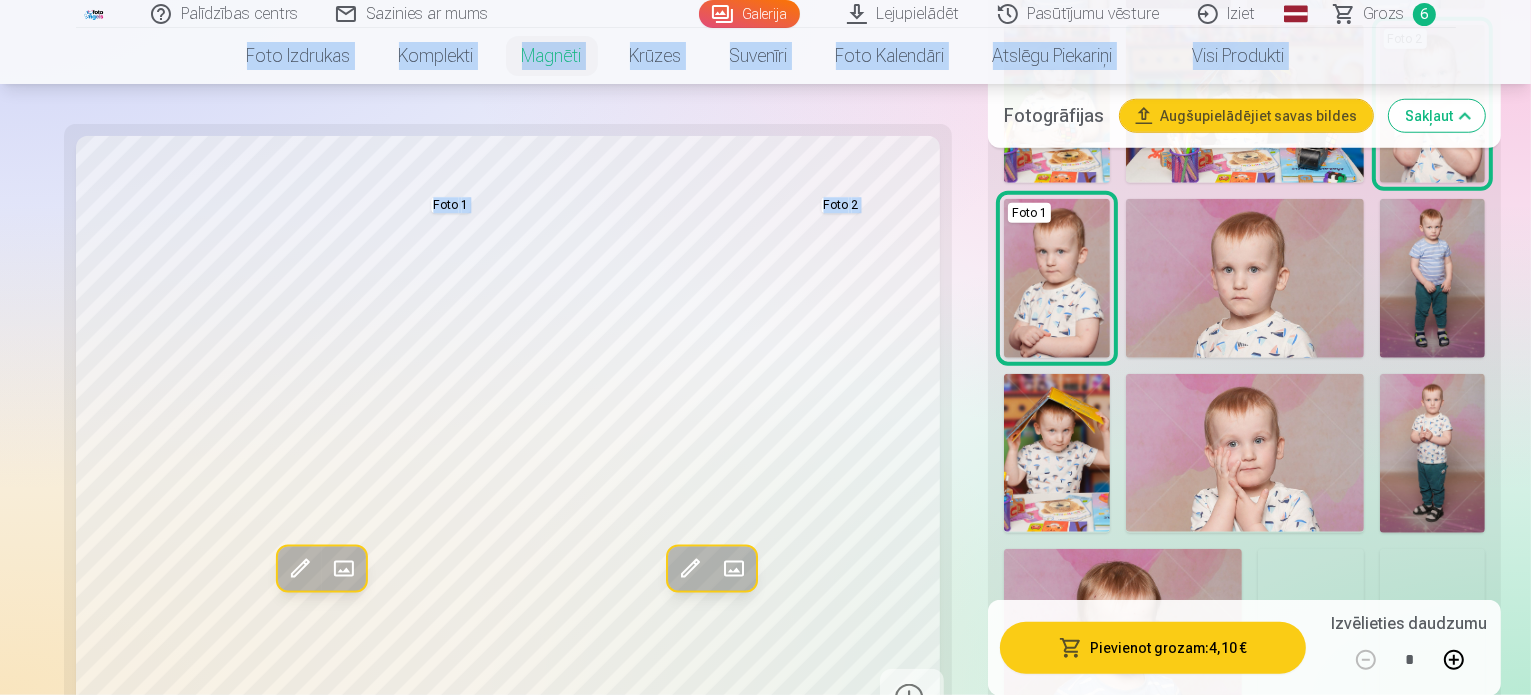 scroll, scrollTop: 1876, scrollLeft: 0, axis: vertical 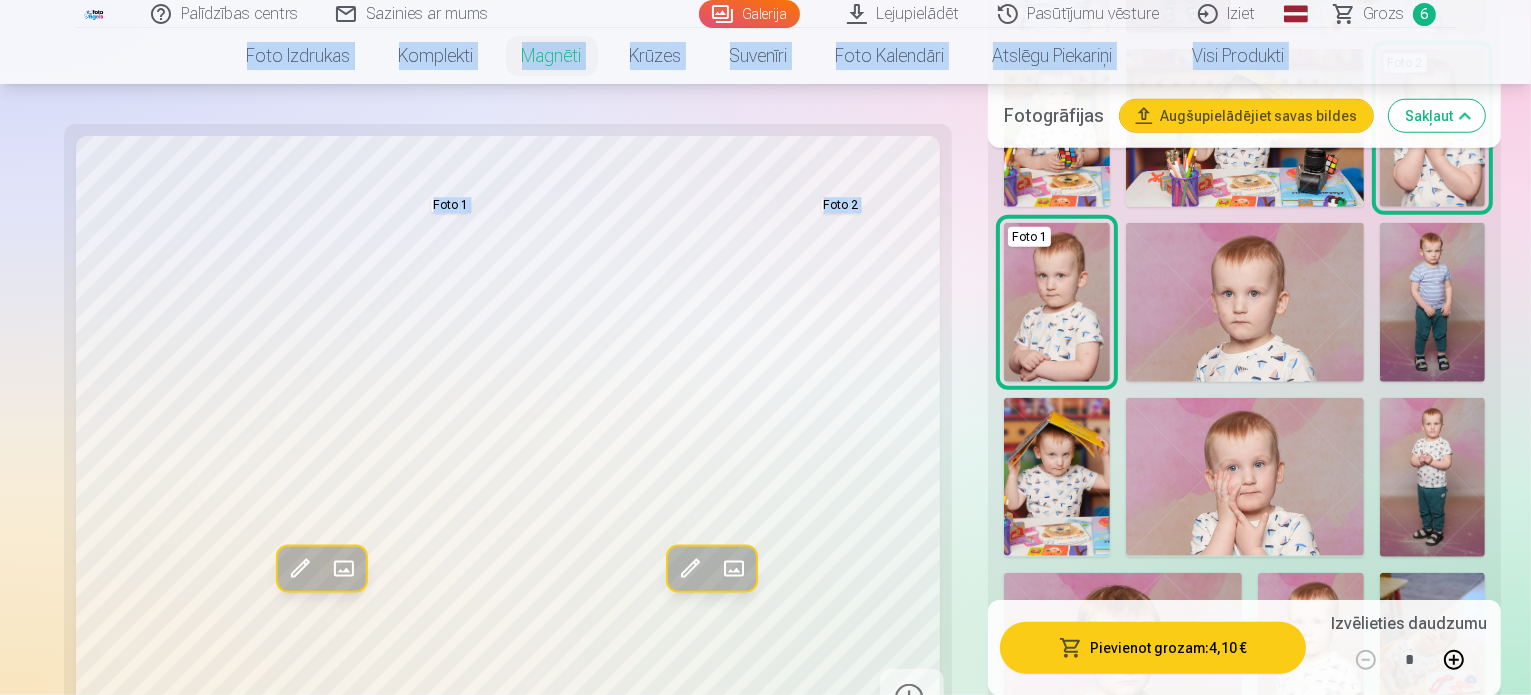 click at bounding box center [1311, 652] 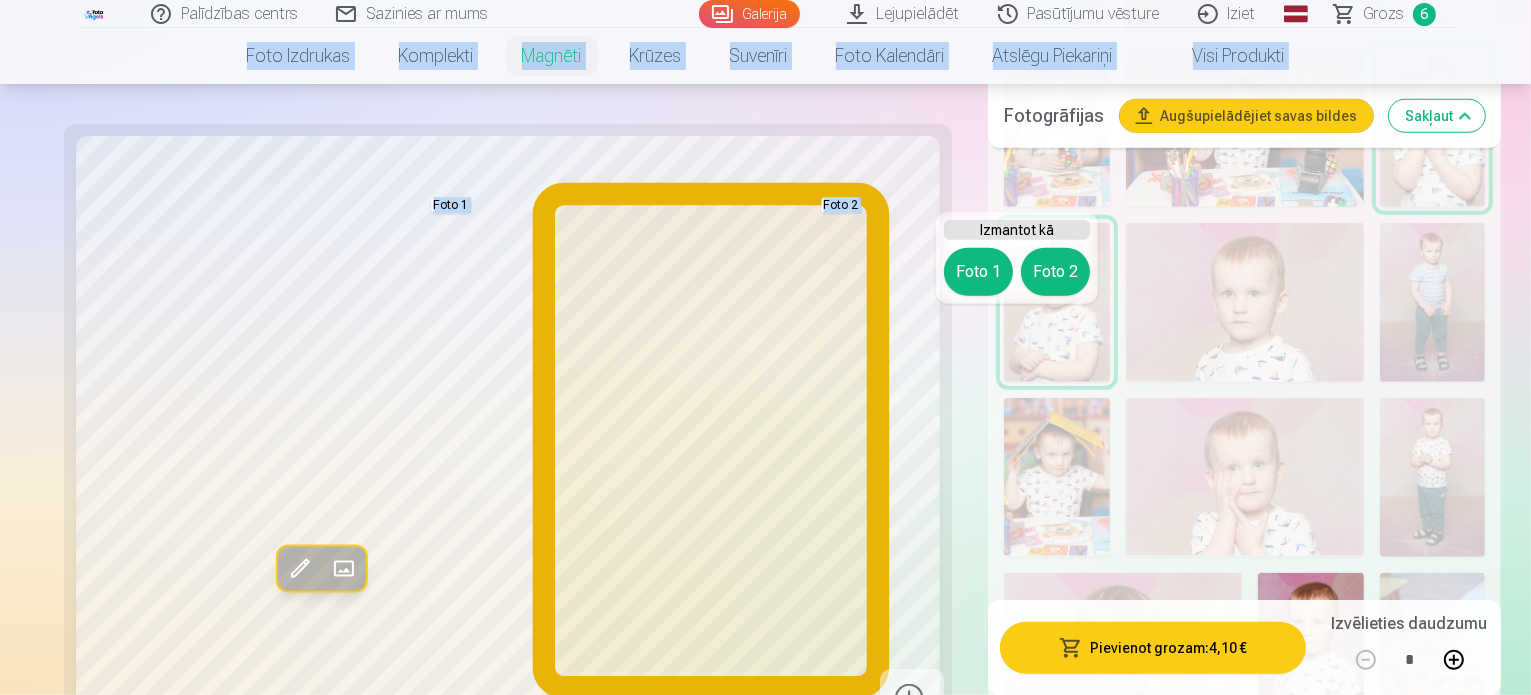 click on "Foto   2" at bounding box center [1055, 272] 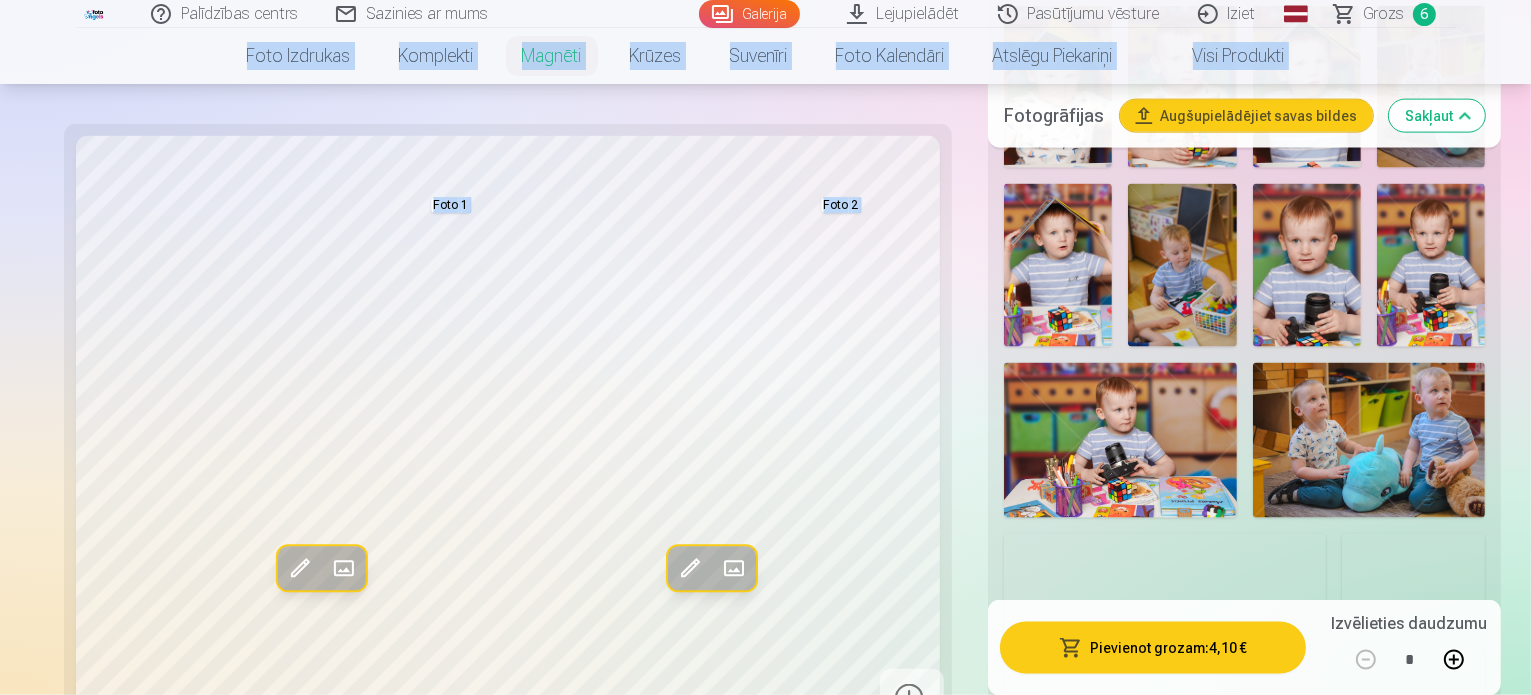 scroll, scrollTop: 2713, scrollLeft: 0, axis: vertical 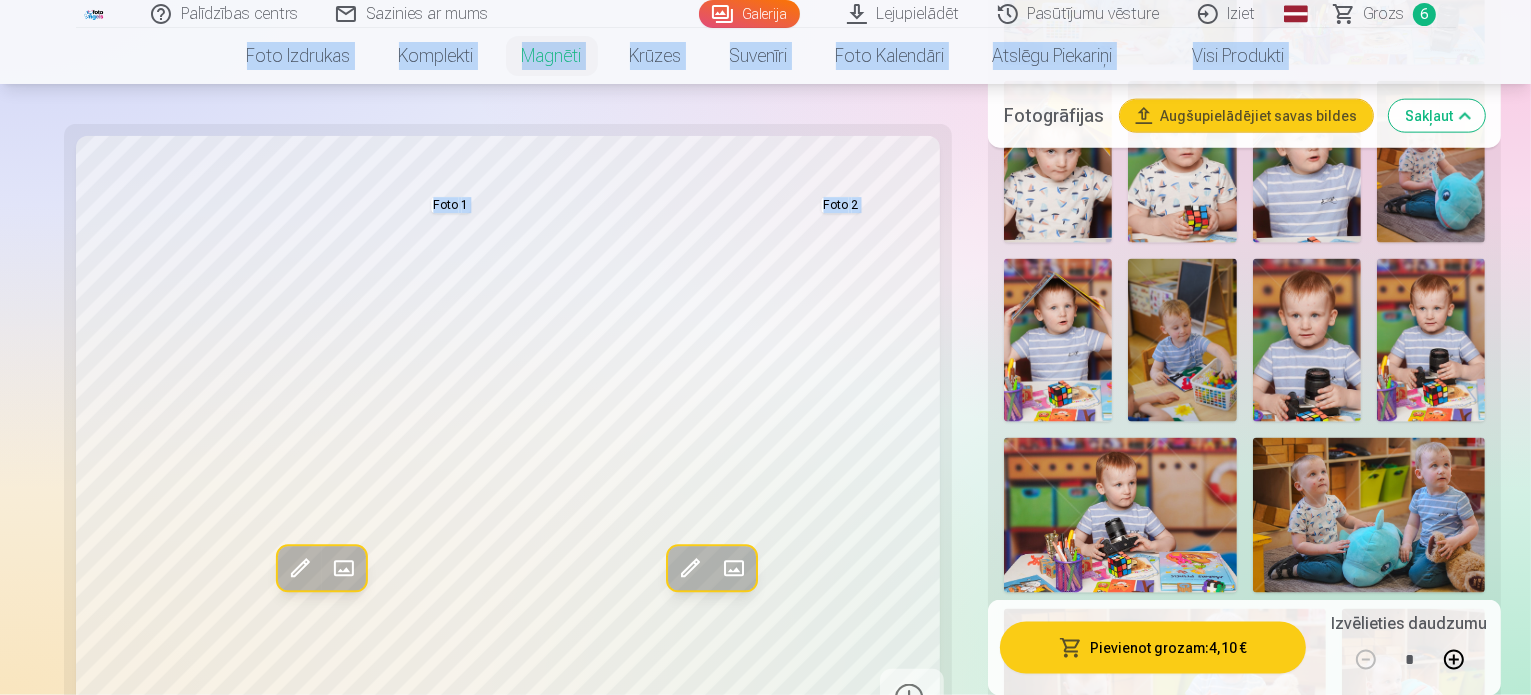 click at bounding box center (1433, 919) 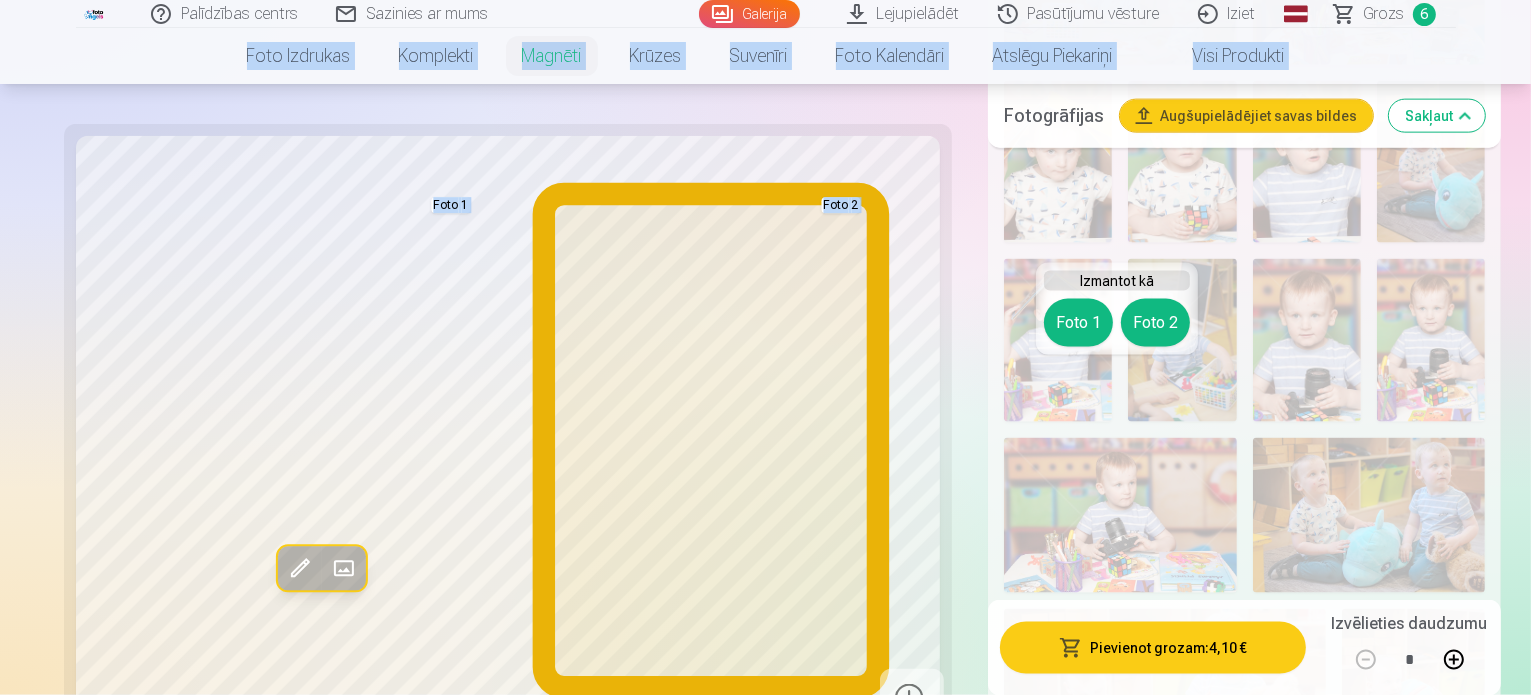 click on "Foto   2" at bounding box center [1155, 323] 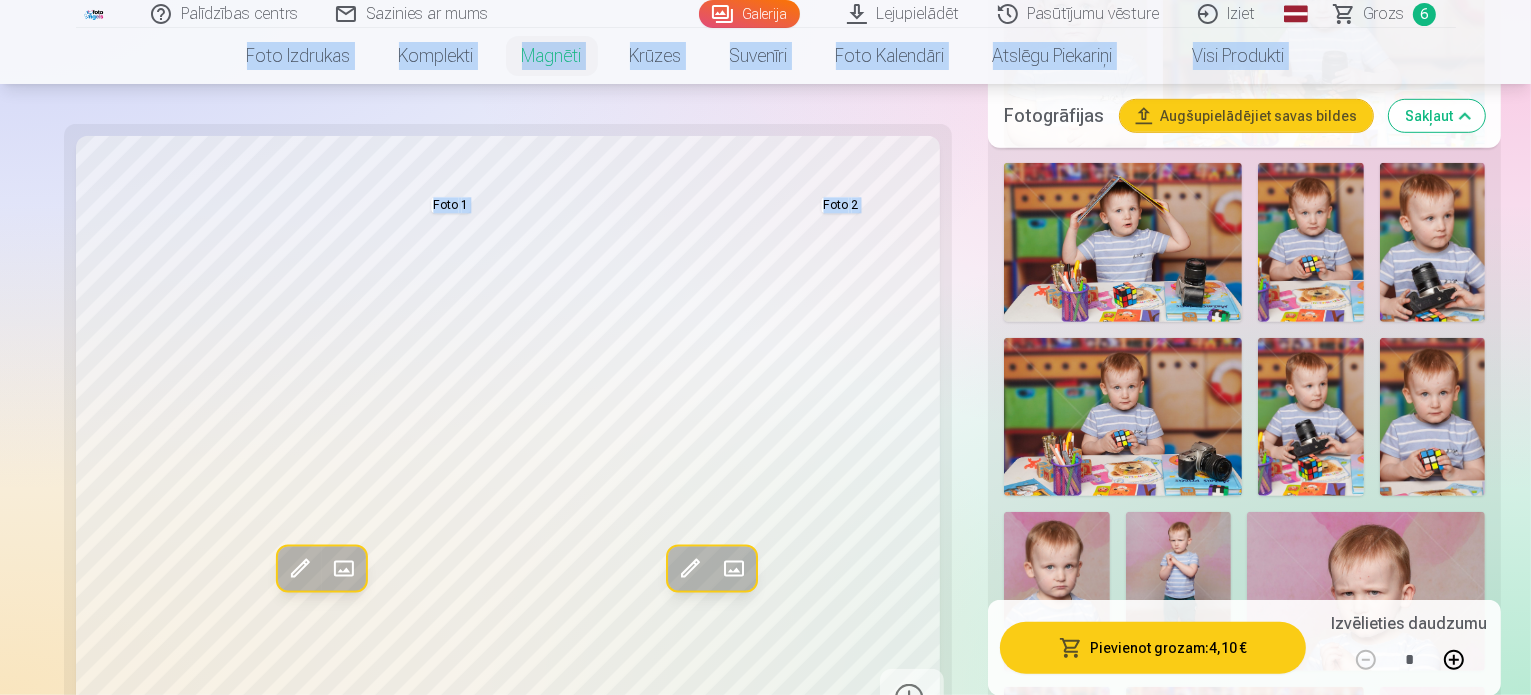 scroll, scrollTop: 1212, scrollLeft: 0, axis: vertical 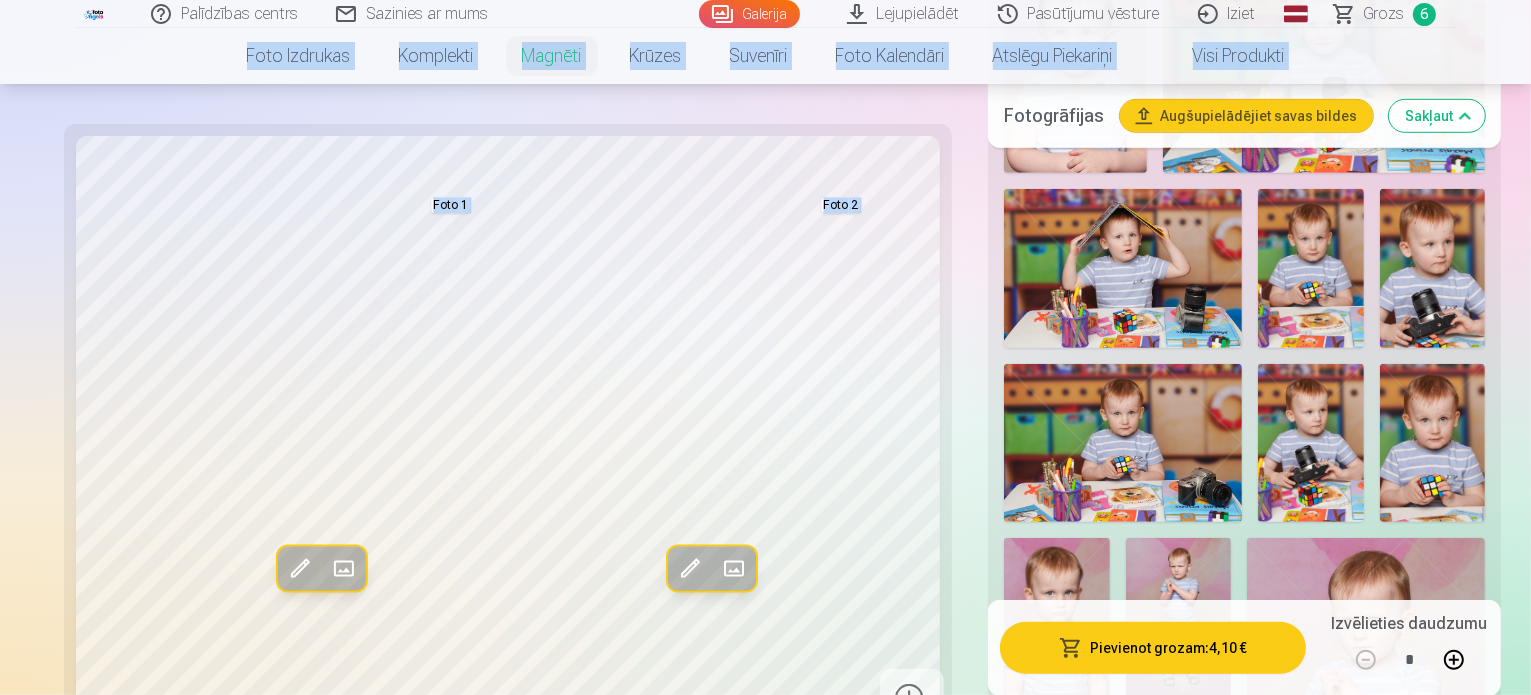 click at bounding box center (1057, 617) 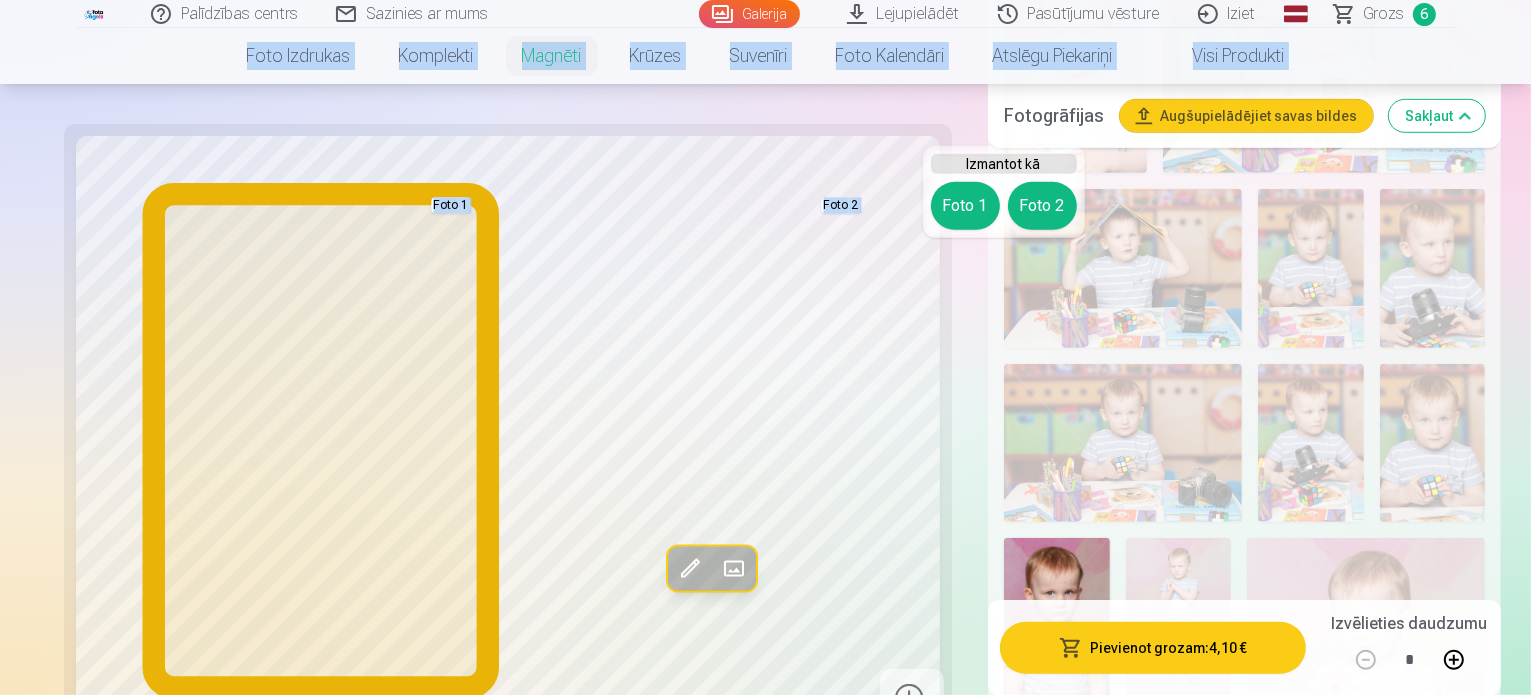 click on "Foto   1" at bounding box center (965, 206) 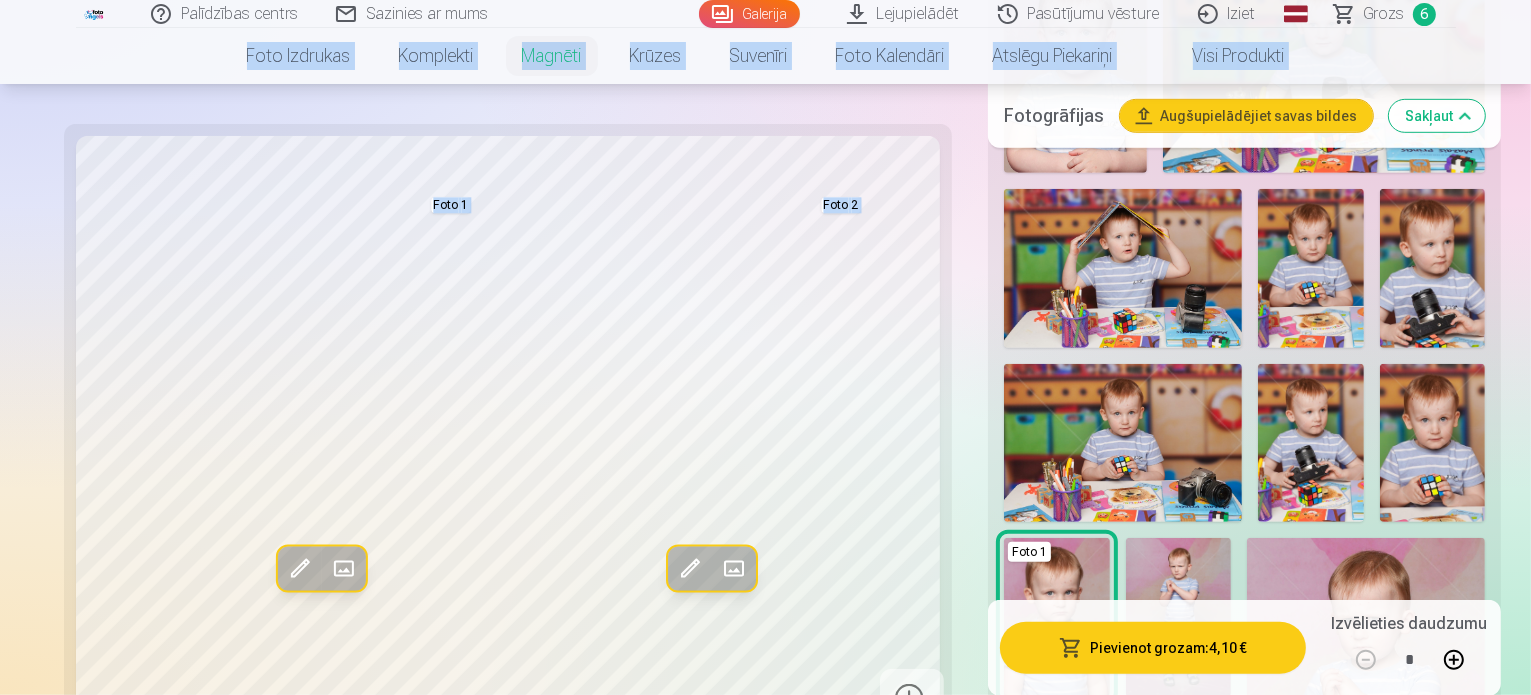 click at bounding box center (1057, 966) 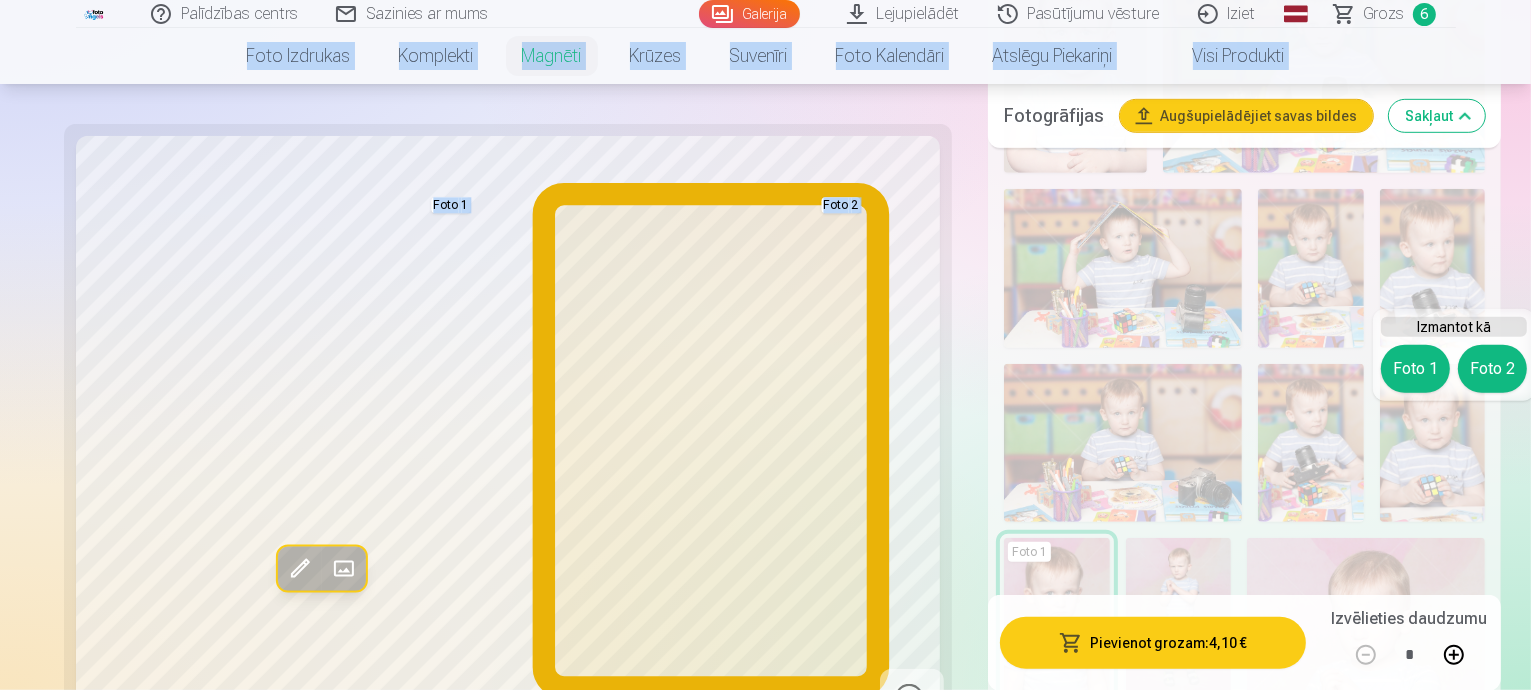 click on "Foto   2" at bounding box center (1492, 369) 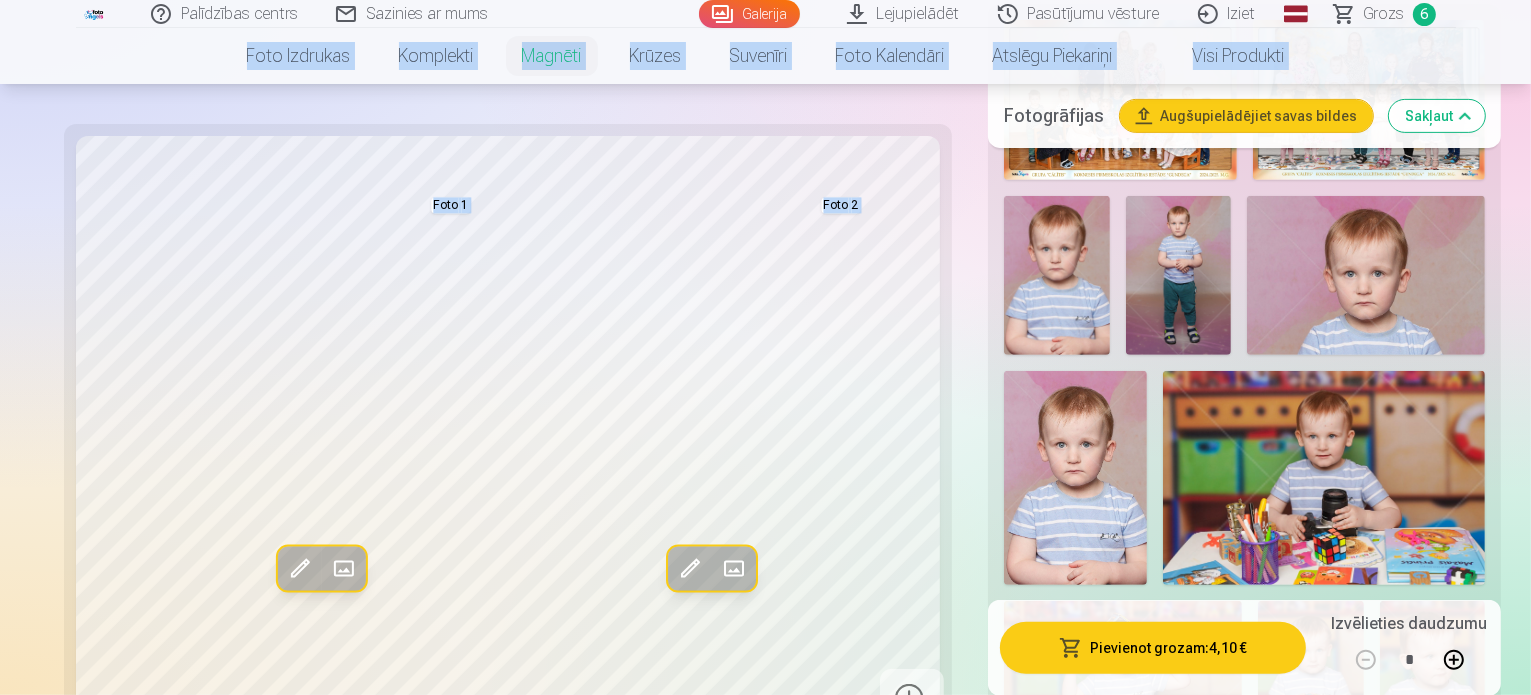 scroll, scrollTop: 813, scrollLeft: 0, axis: vertical 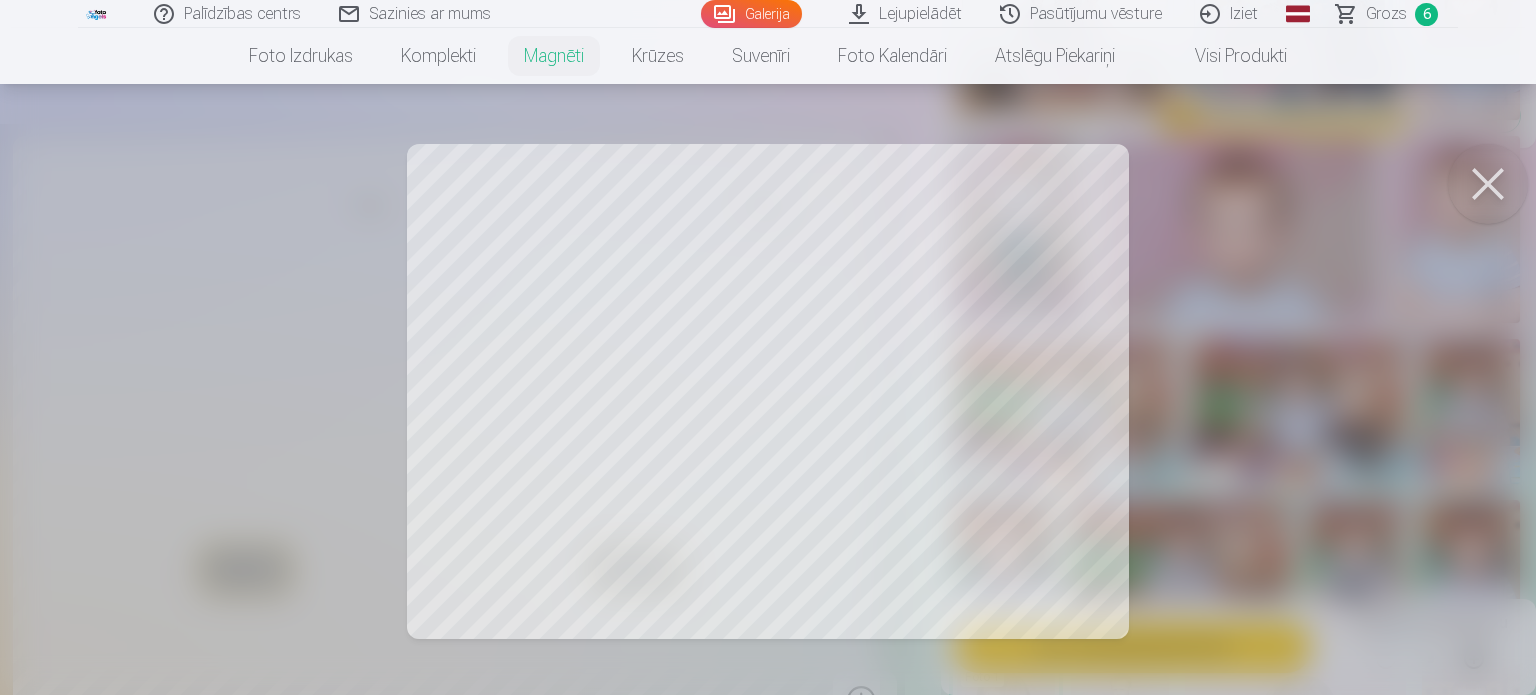 click at bounding box center (768, 347) 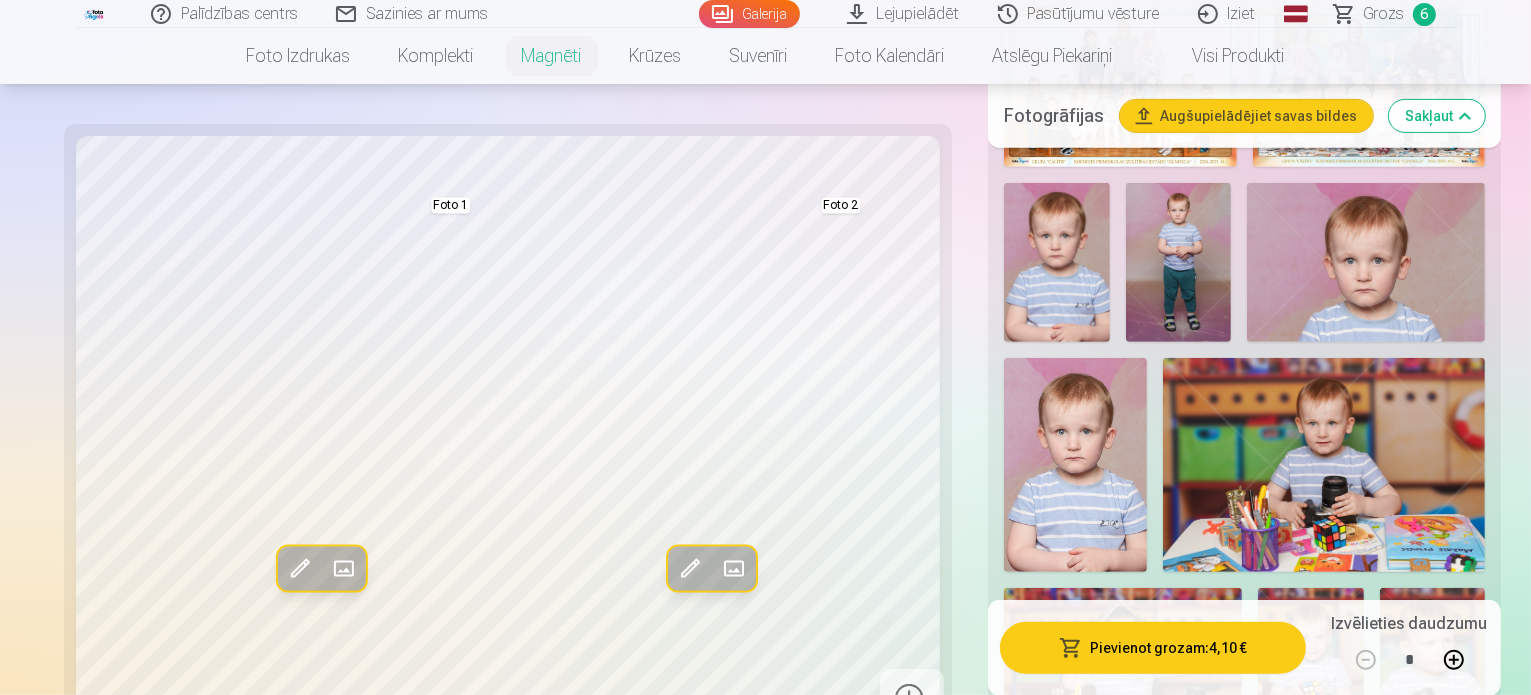 click at bounding box center [1075, 465] 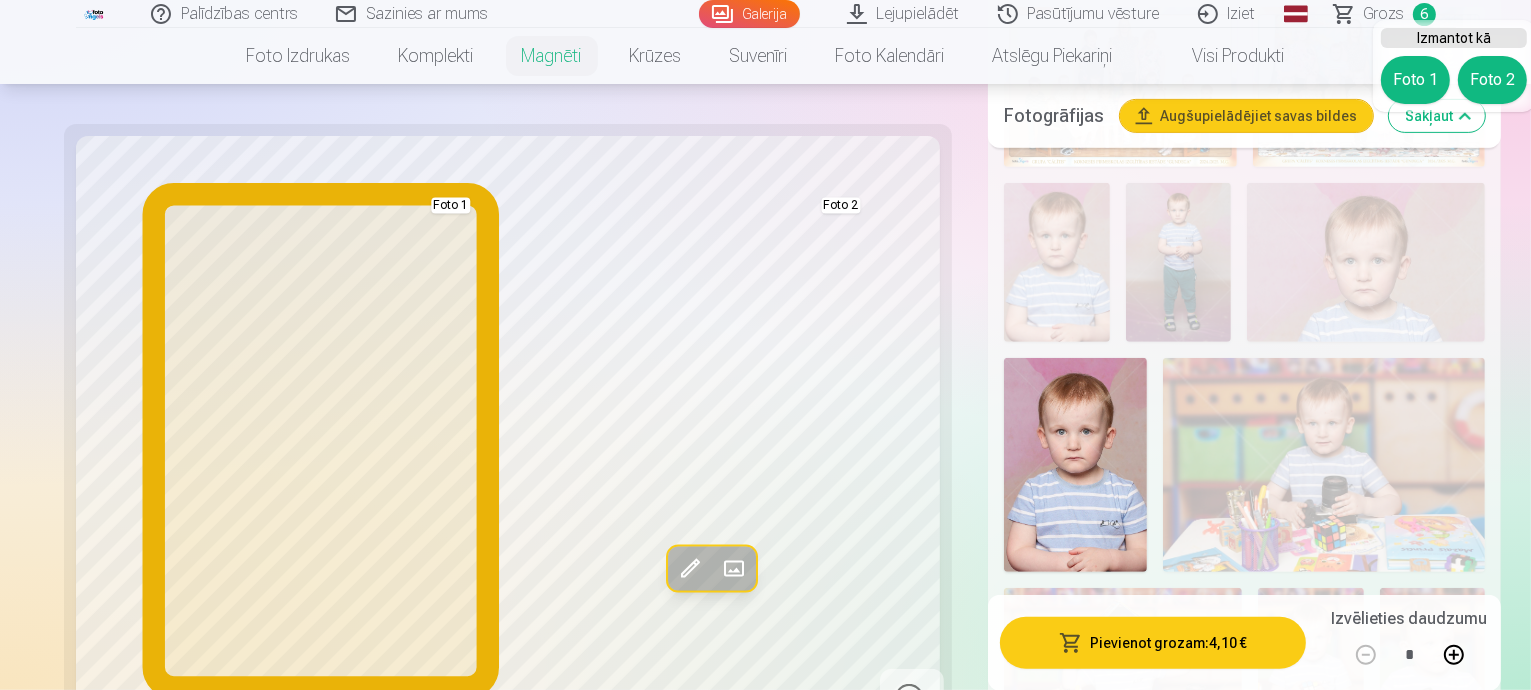 click on "Foto   1" at bounding box center (1415, 80) 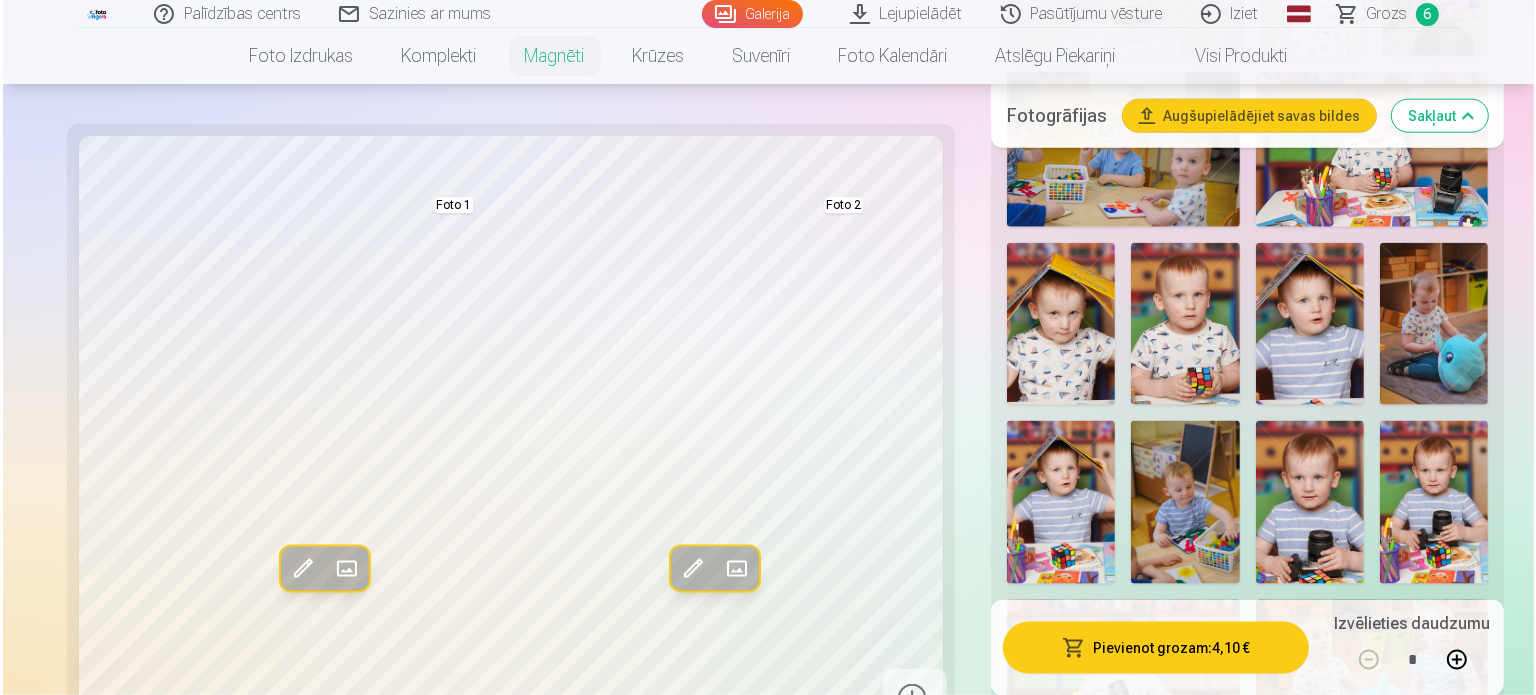 scroll, scrollTop: 2651, scrollLeft: 0, axis: vertical 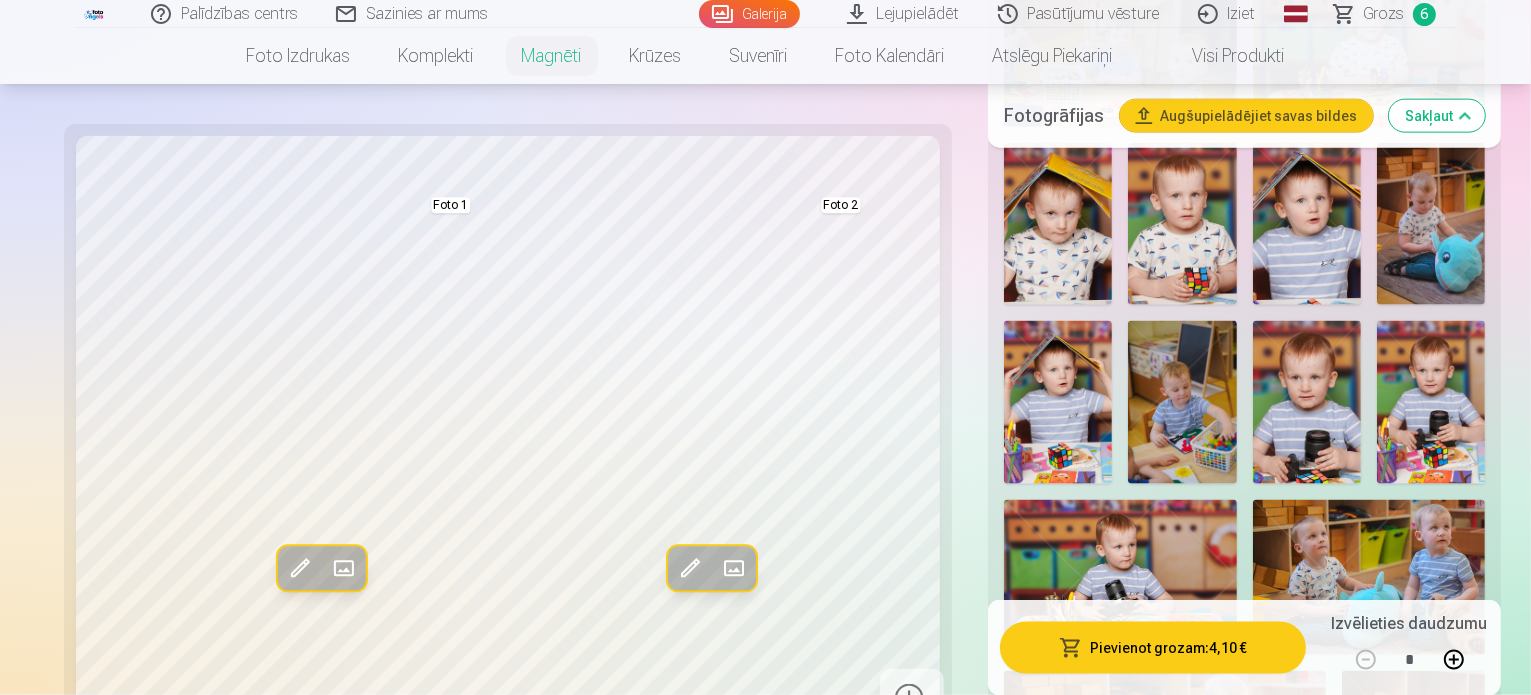 click at bounding box center (1433, 981) 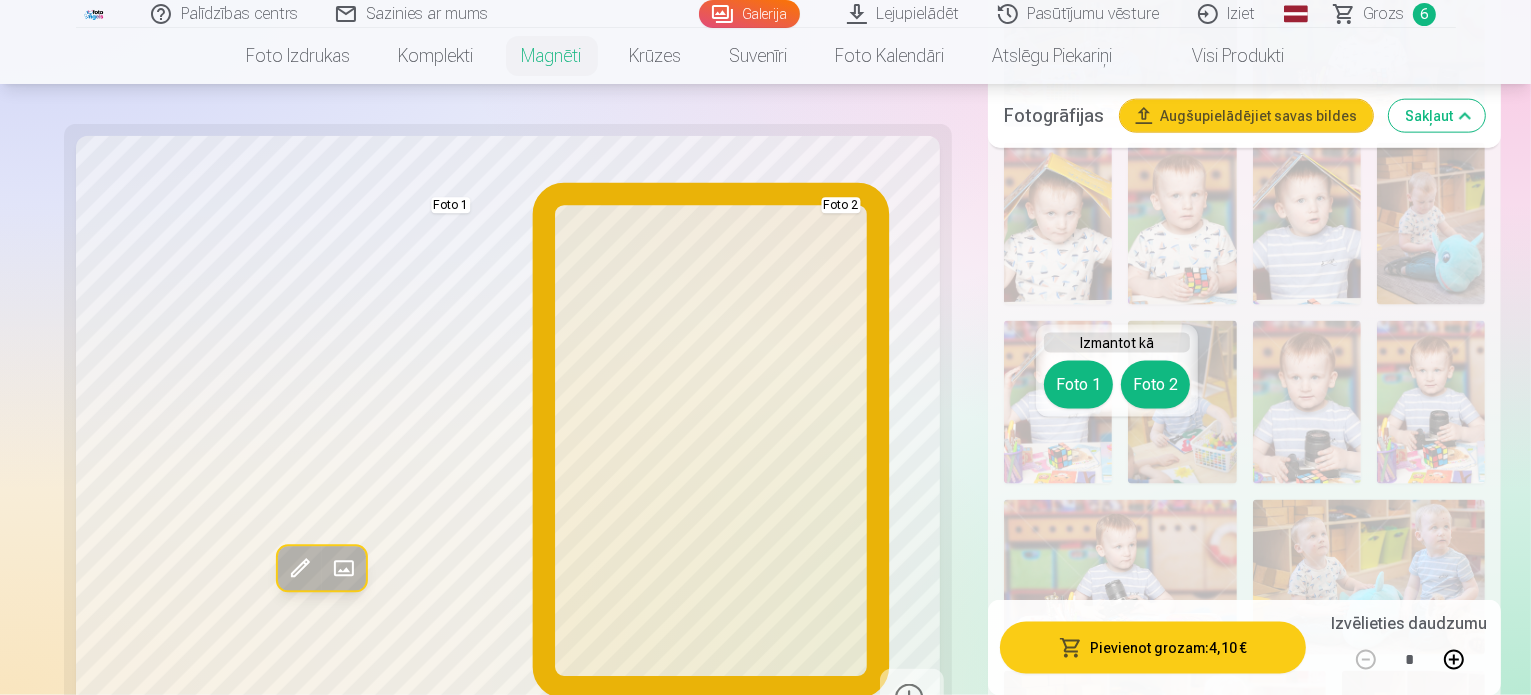 click on "Foto   2" at bounding box center (1155, 385) 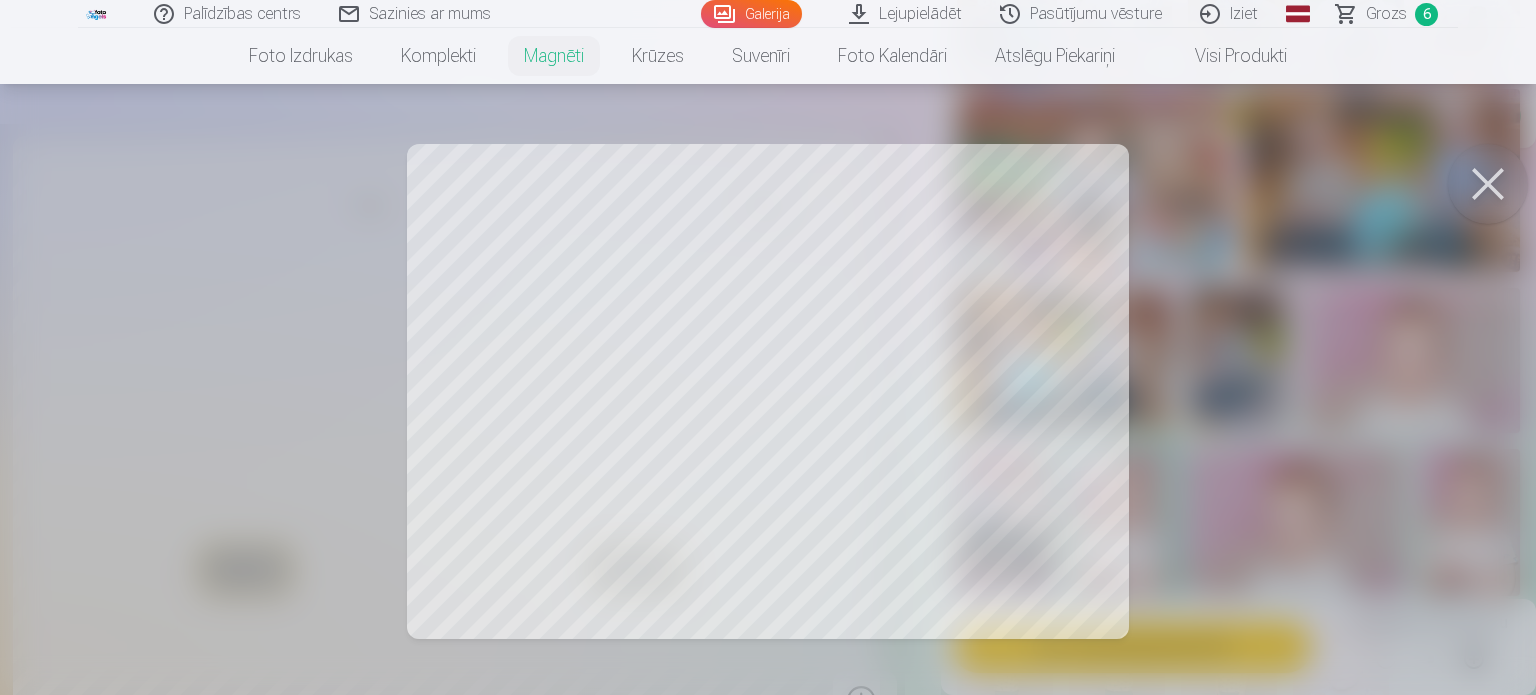click at bounding box center [768, 347] 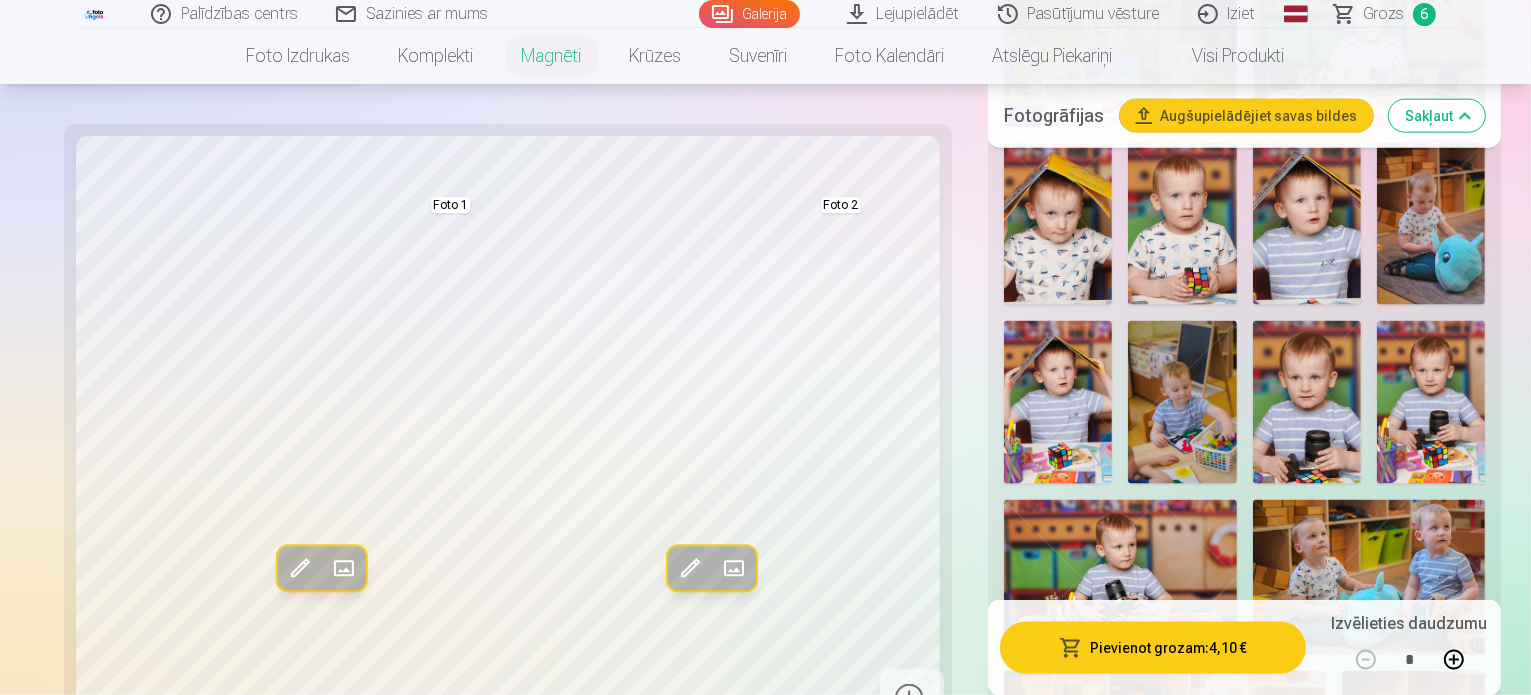 click at bounding box center [733, 568] 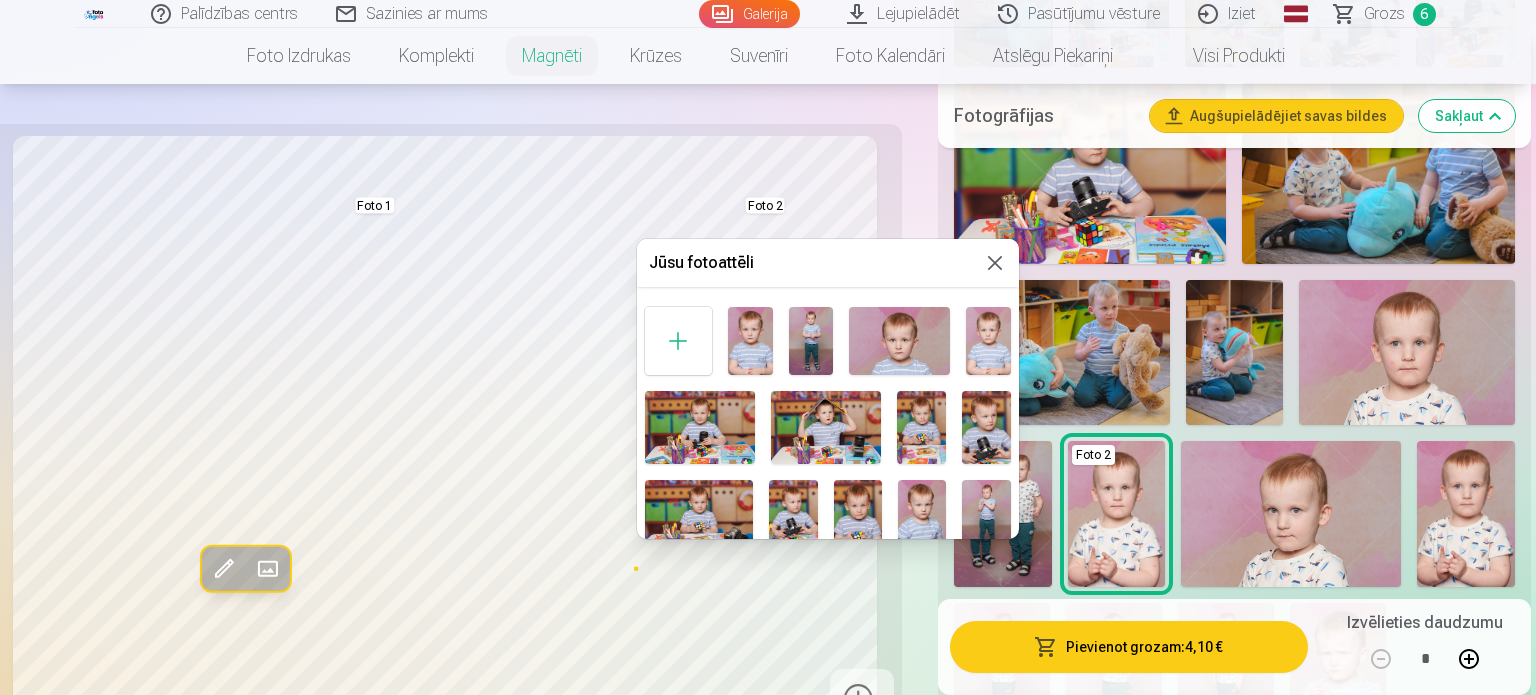 click at bounding box center (768, 347) 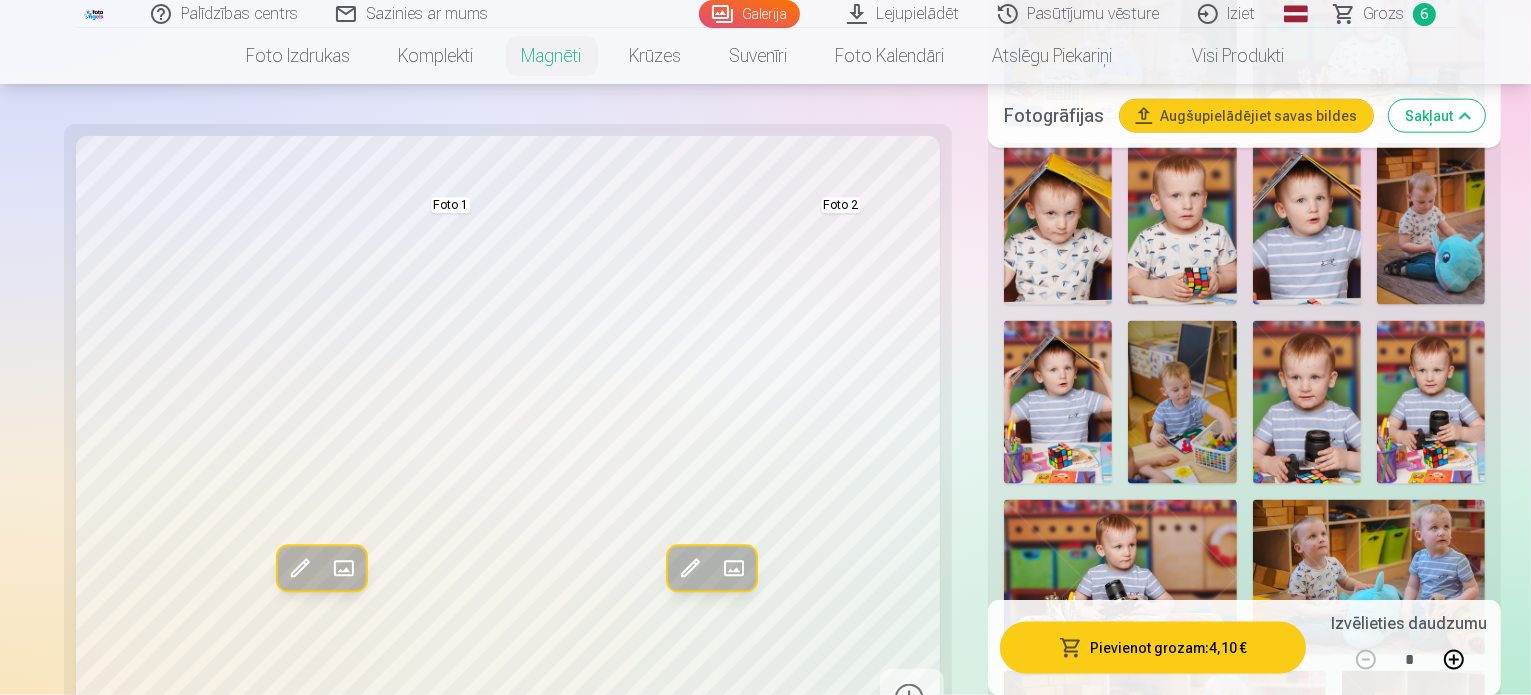 click at bounding box center (689, 568) 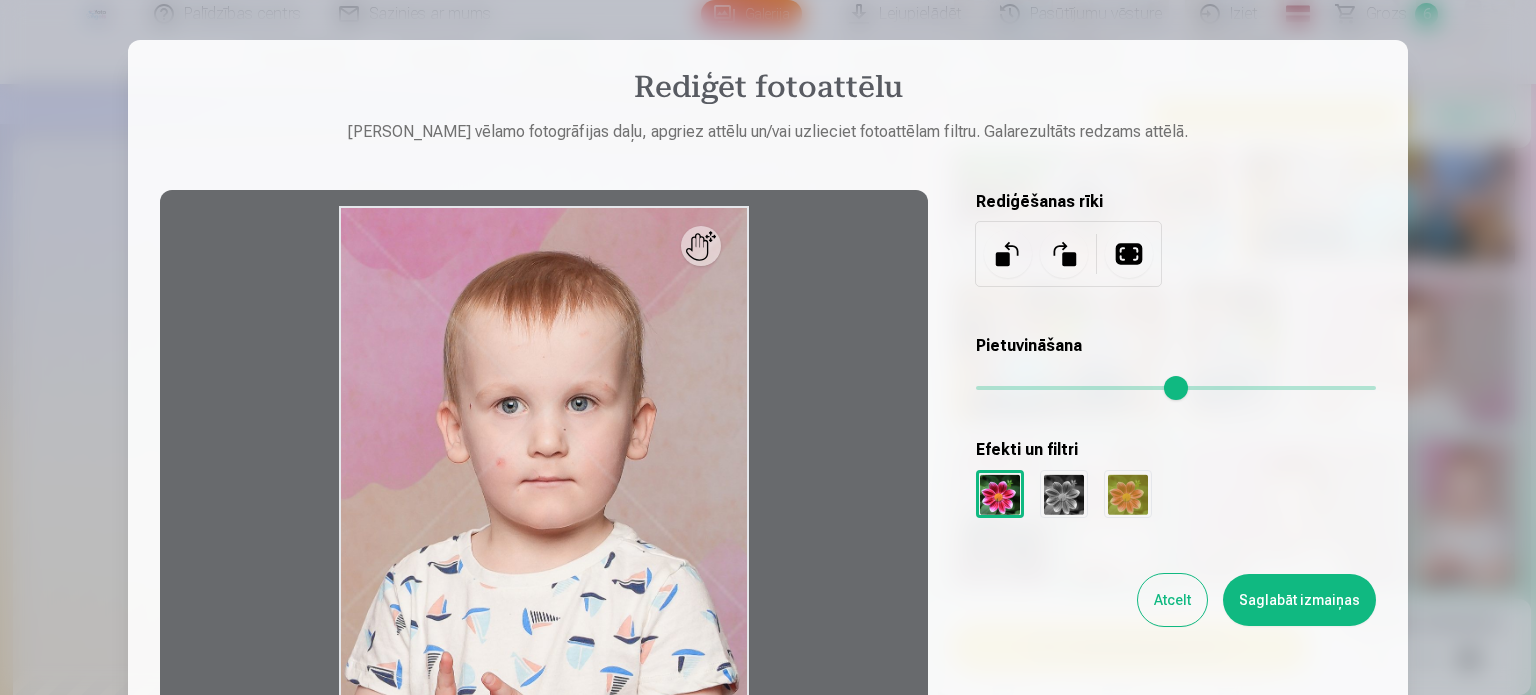 scroll, scrollTop: 7, scrollLeft: 0, axis: vertical 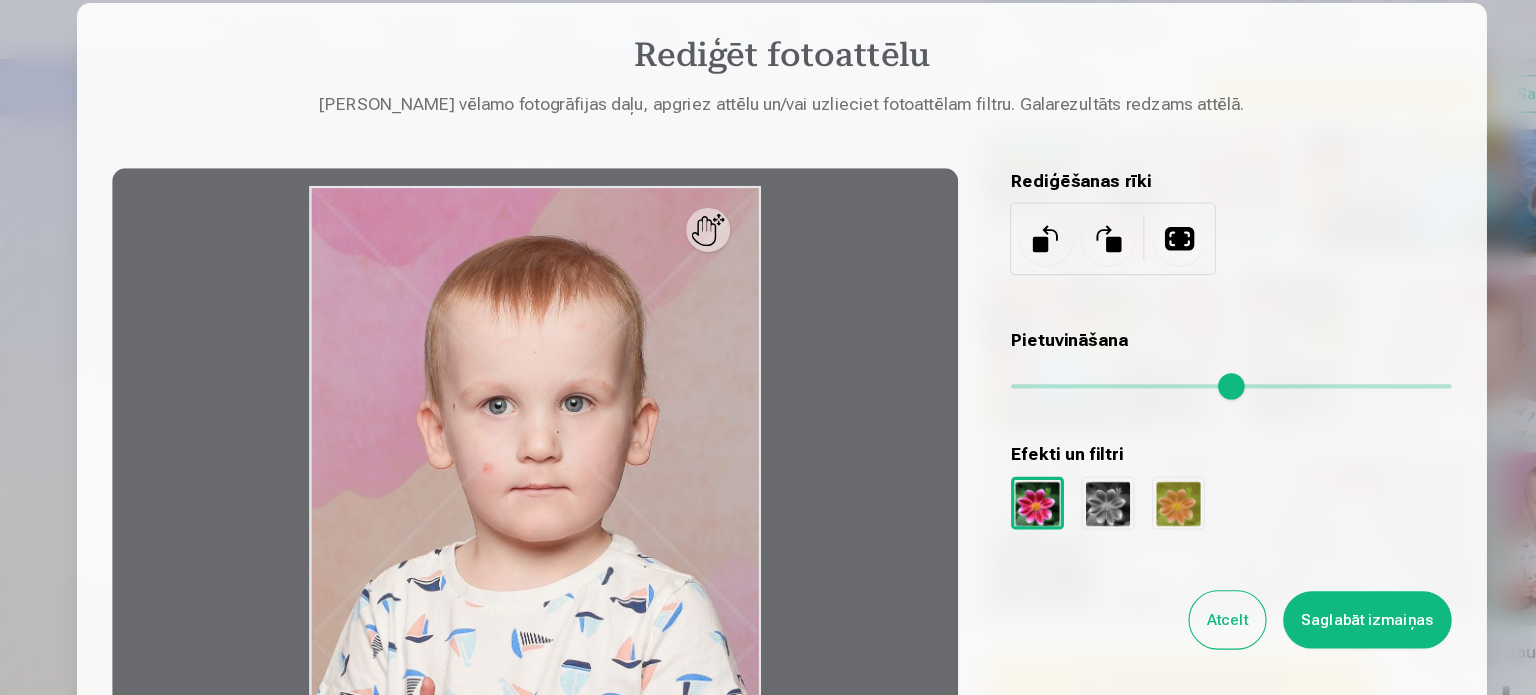 click at bounding box center (544, 499) 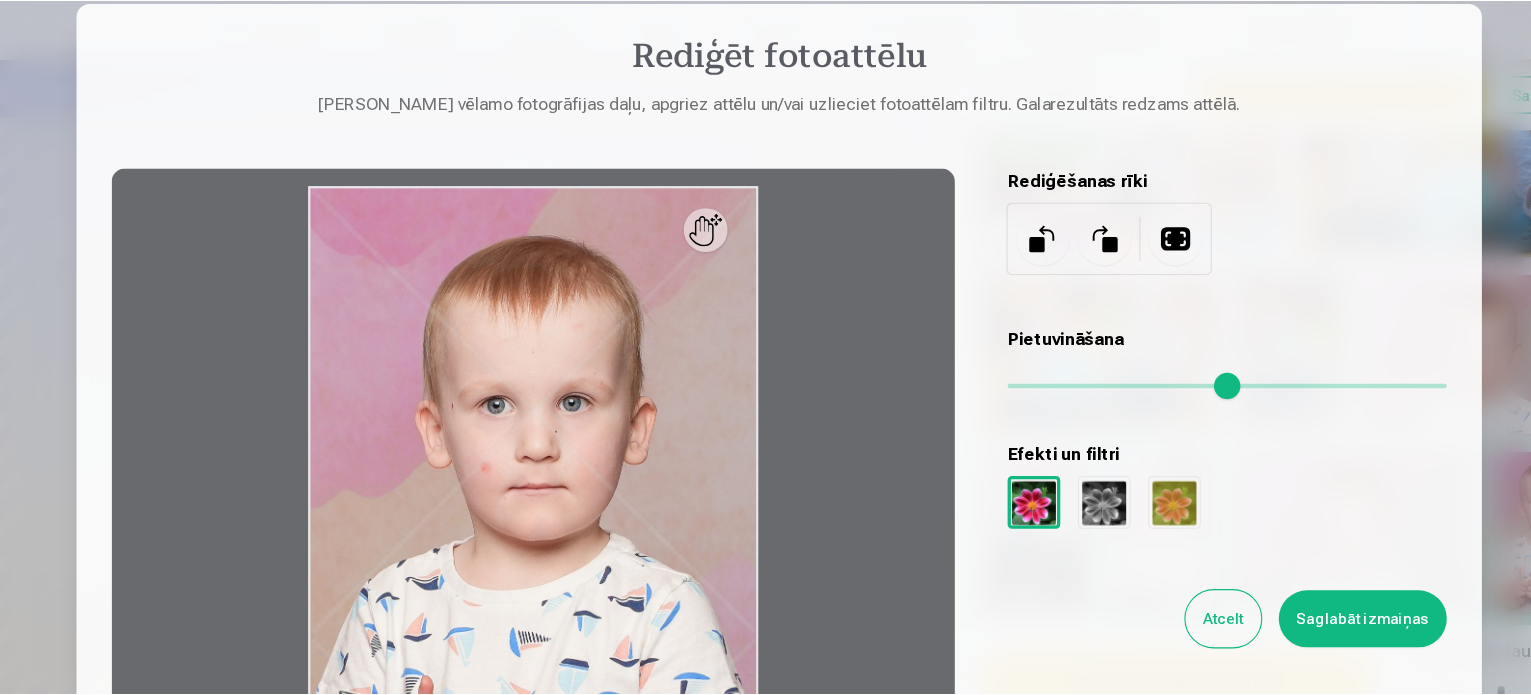 scroll, scrollTop: 2651, scrollLeft: 0, axis: vertical 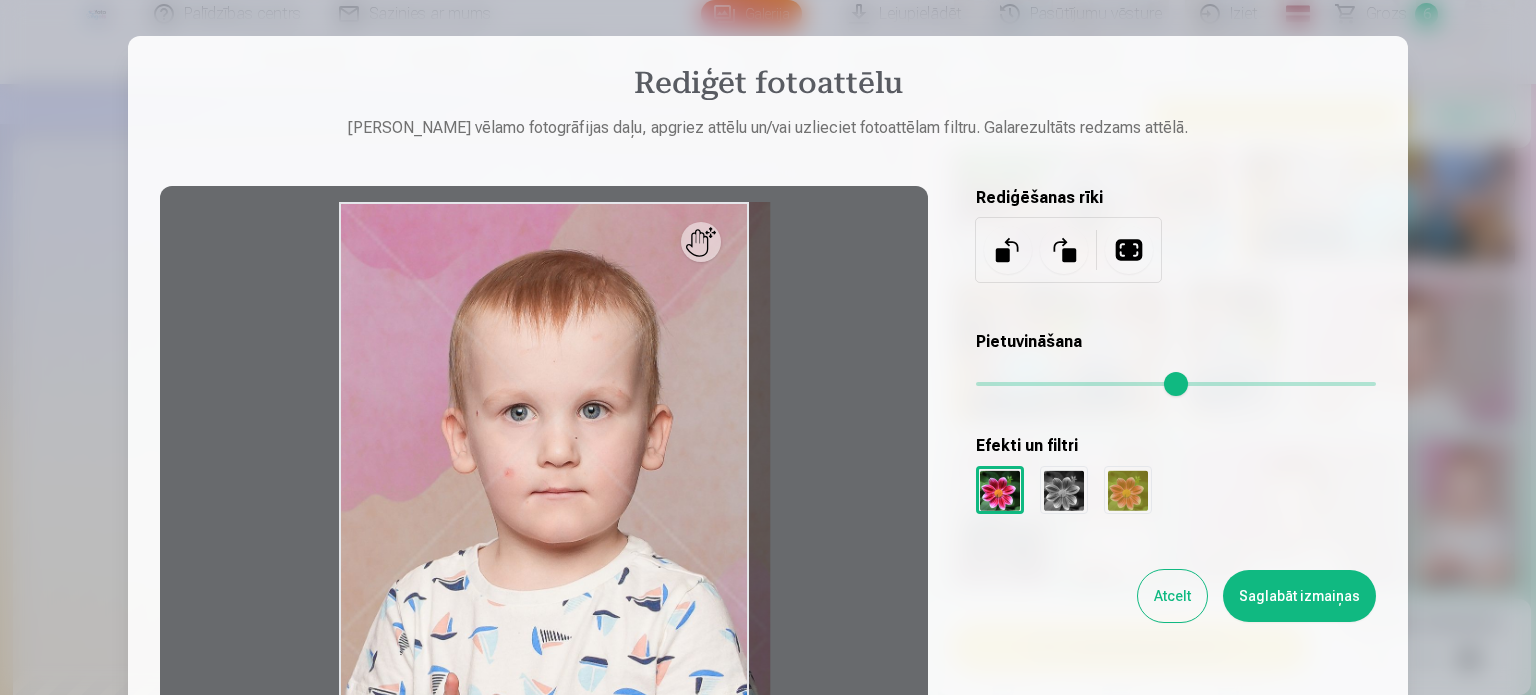 drag, startPoint x: 988, startPoint y: 381, endPoint x: 1000, endPoint y: 379, distance: 12.165525 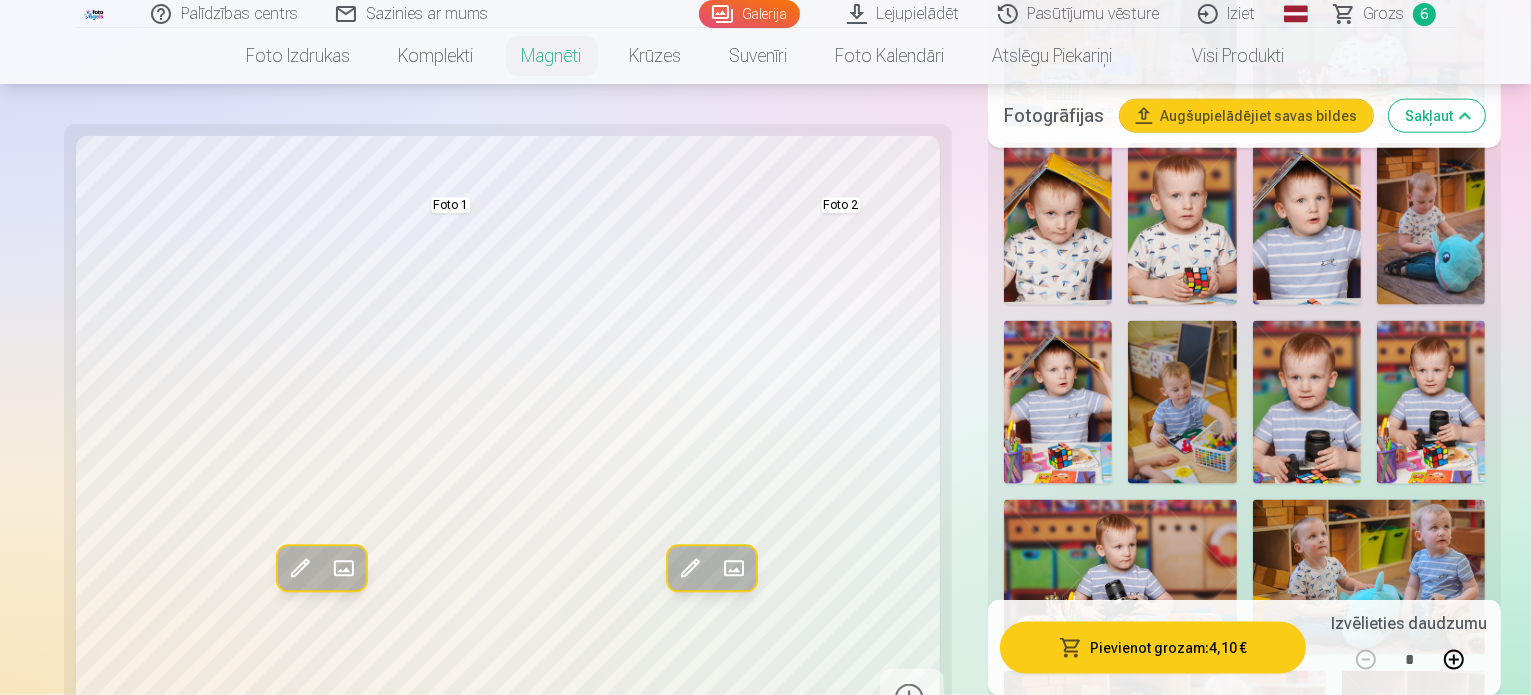 click at bounding box center (299, 568) 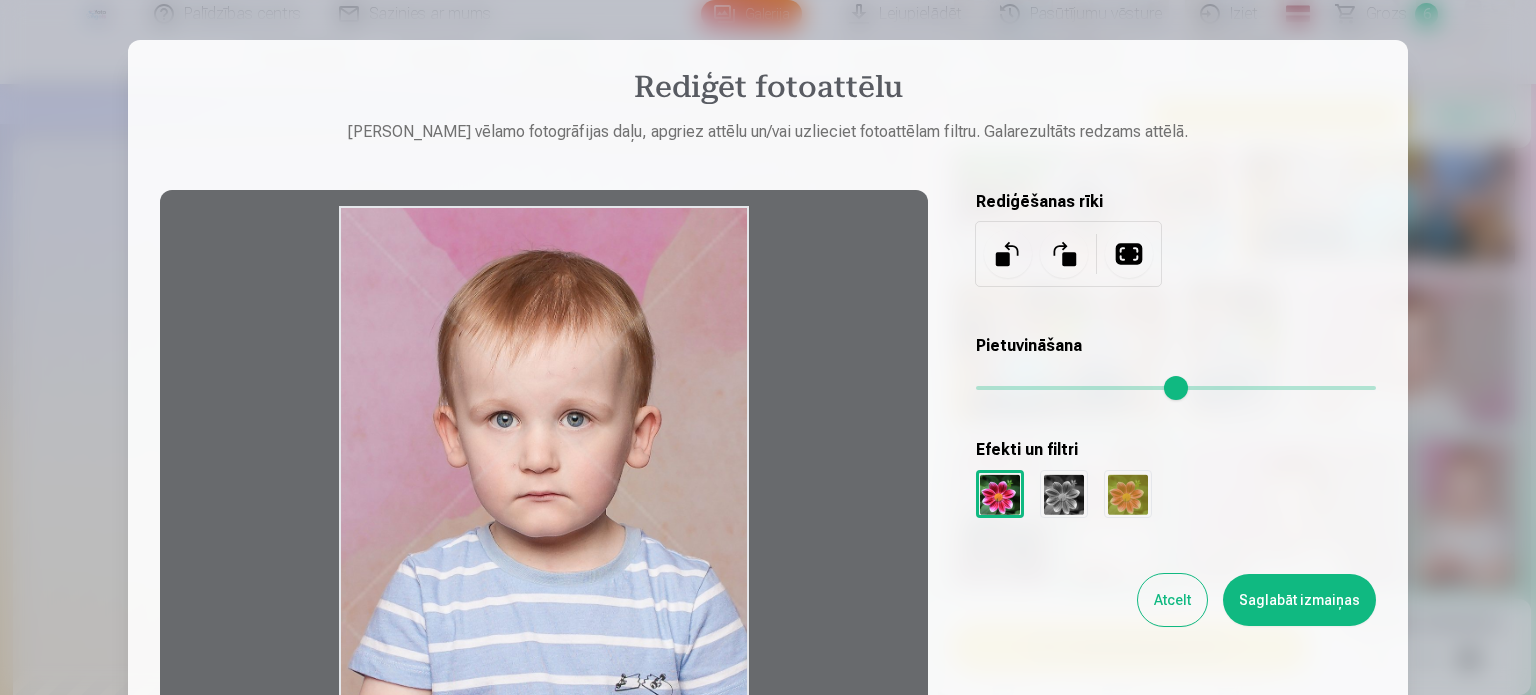 drag, startPoint x: 564, startPoint y: 360, endPoint x: 564, endPoint y: 410, distance: 50 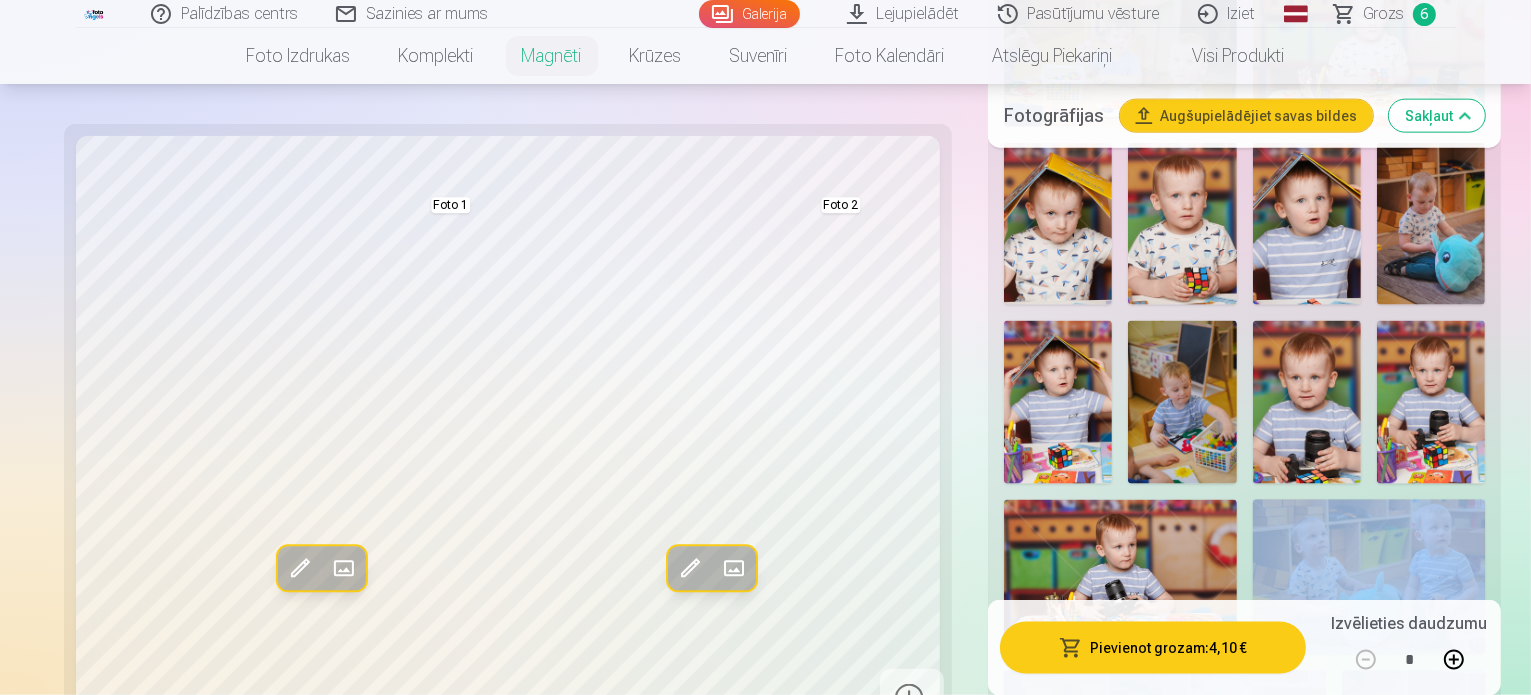 drag, startPoint x: 1528, startPoint y: 195, endPoint x: 1517, endPoint y: 264, distance: 69.87131 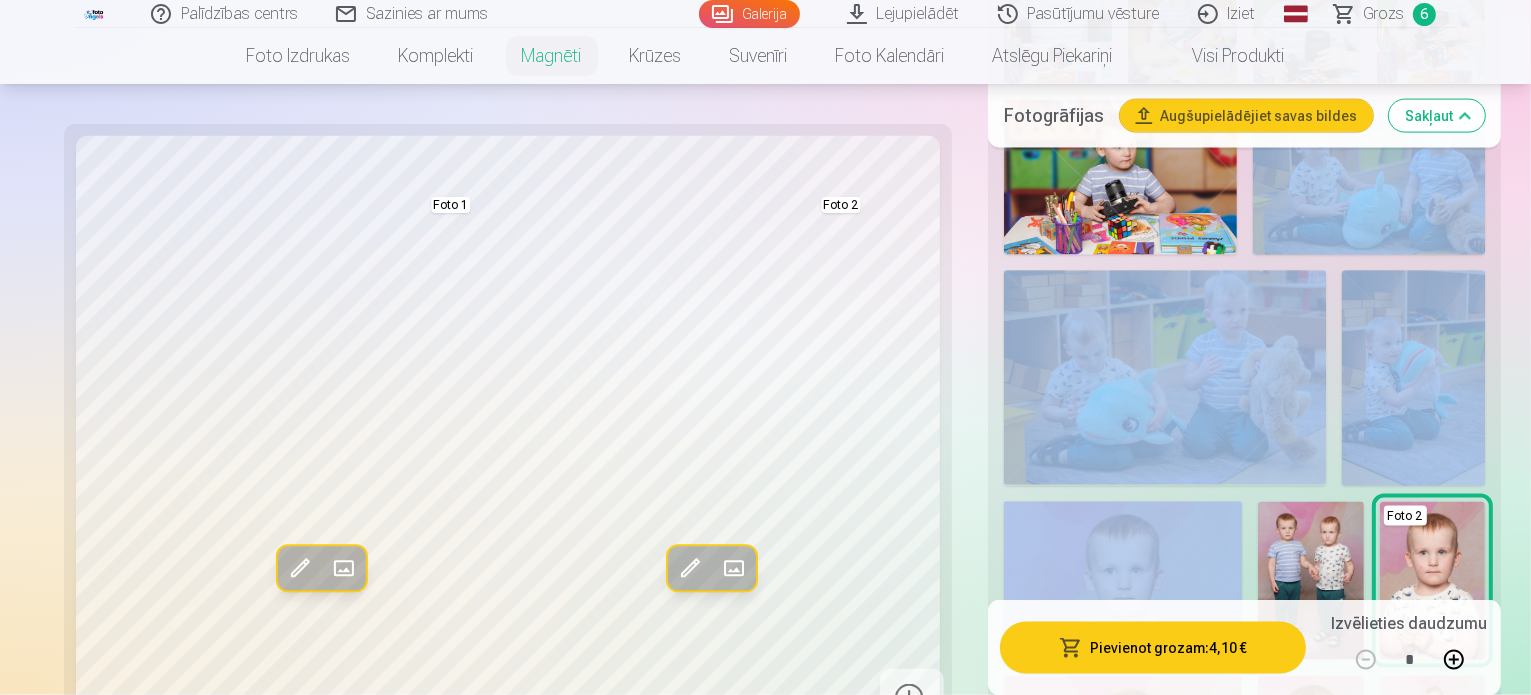 scroll, scrollTop: 3013, scrollLeft: 0, axis: vertical 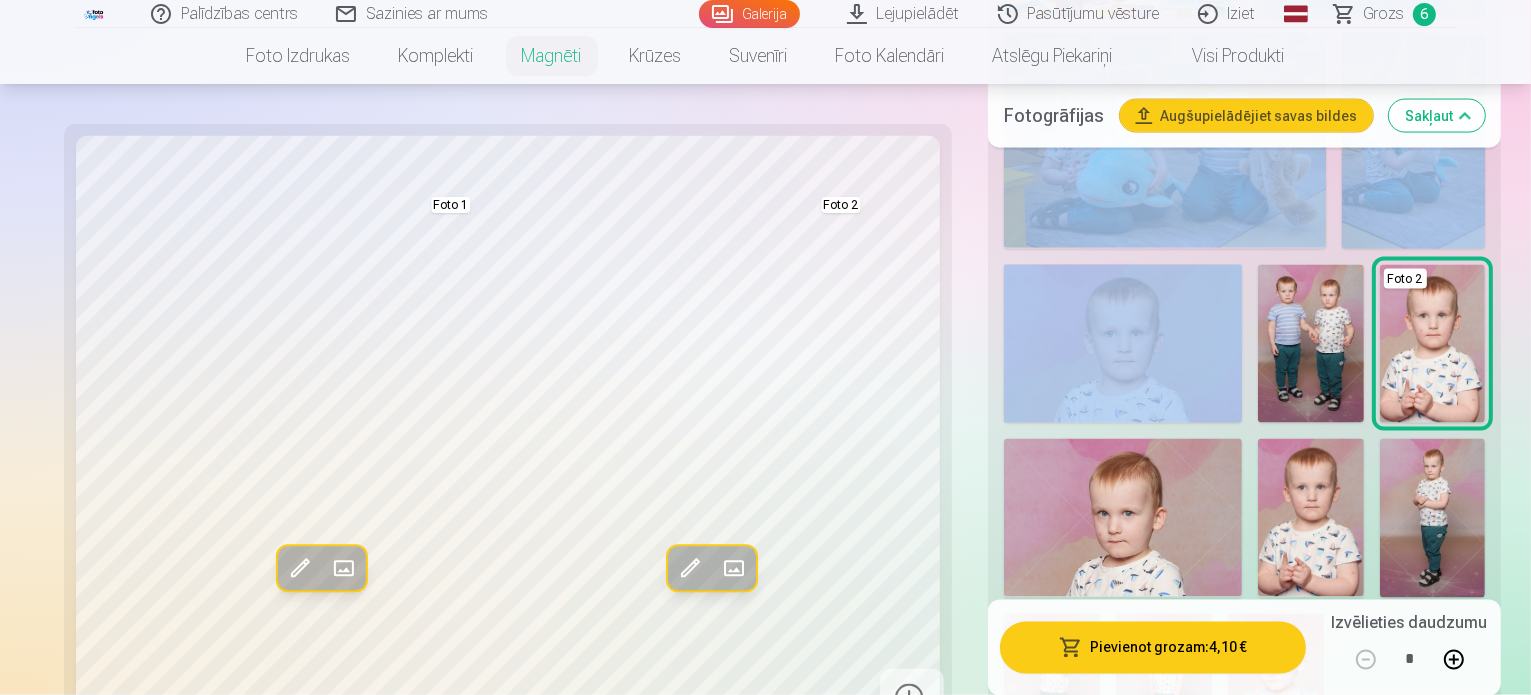 click on "Skatīt vairāk dizainu" at bounding box center [1245, 1147] 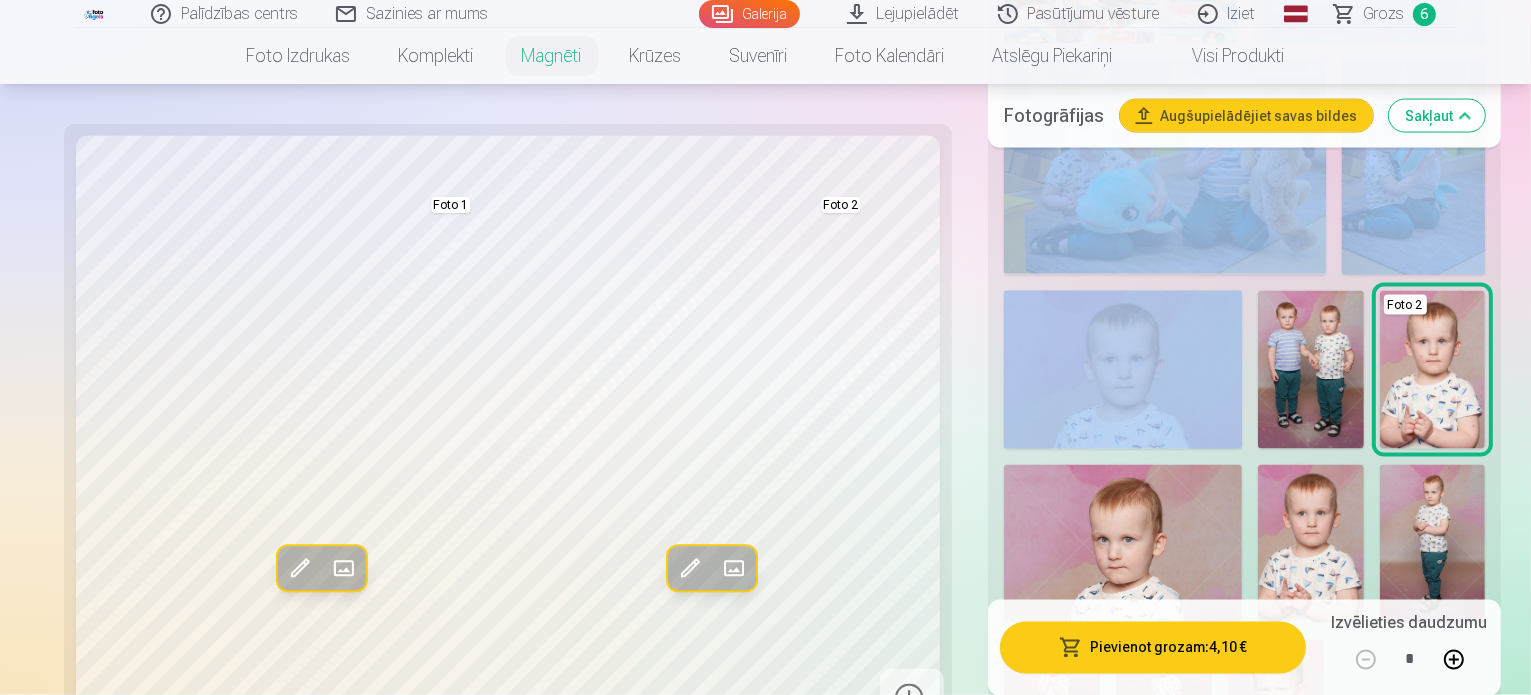 scroll, scrollTop: 3316, scrollLeft: 0, axis: vertical 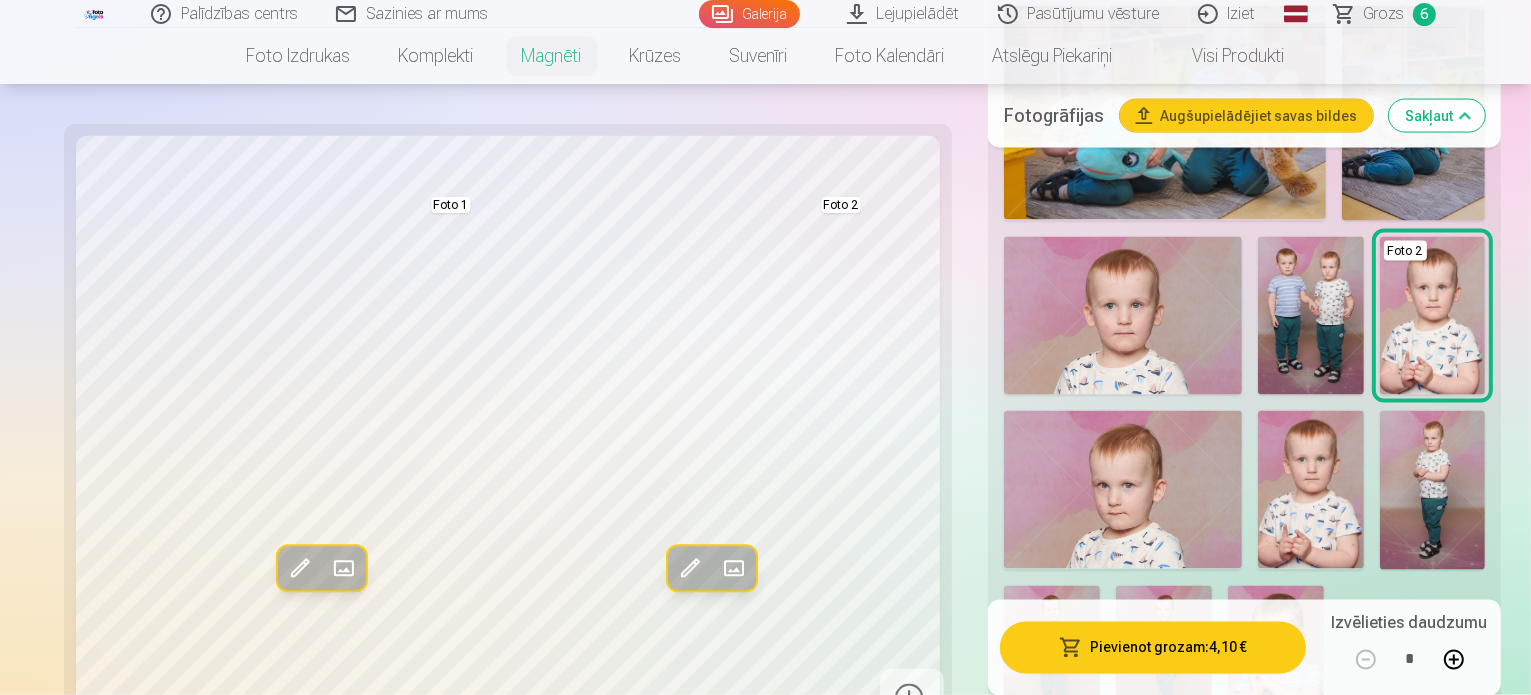 click at bounding box center (1245, 946) 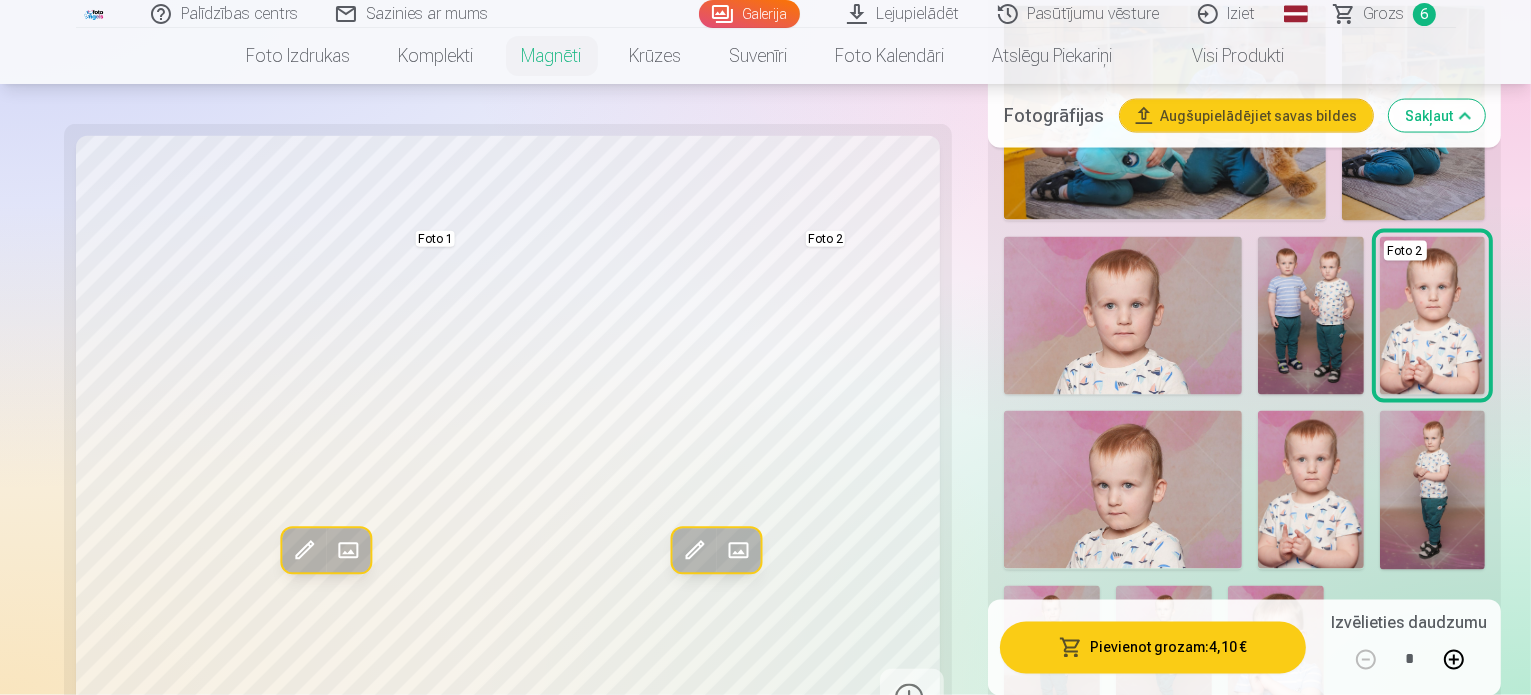 click at bounding box center (1411, 946) 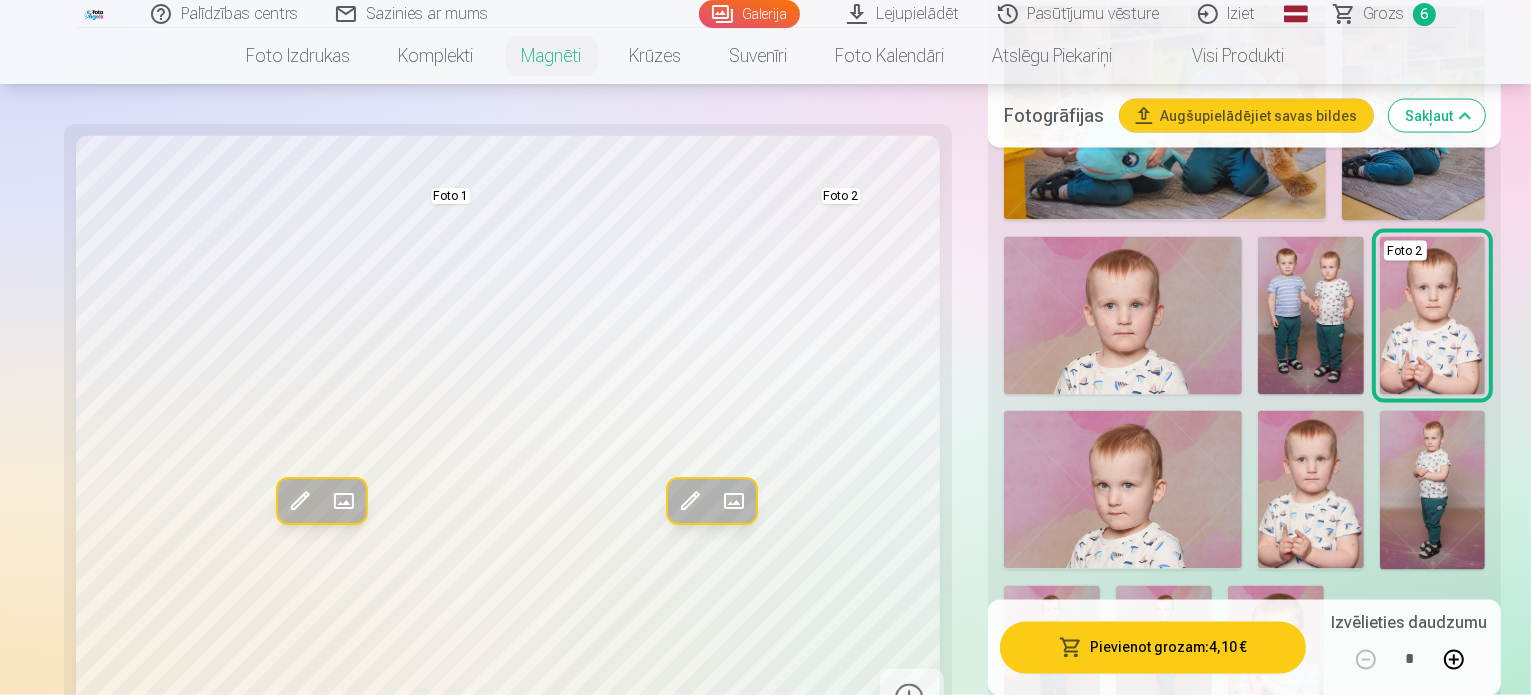 scroll, scrollTop: 3327, scrollLeft: 0, axis: vertical 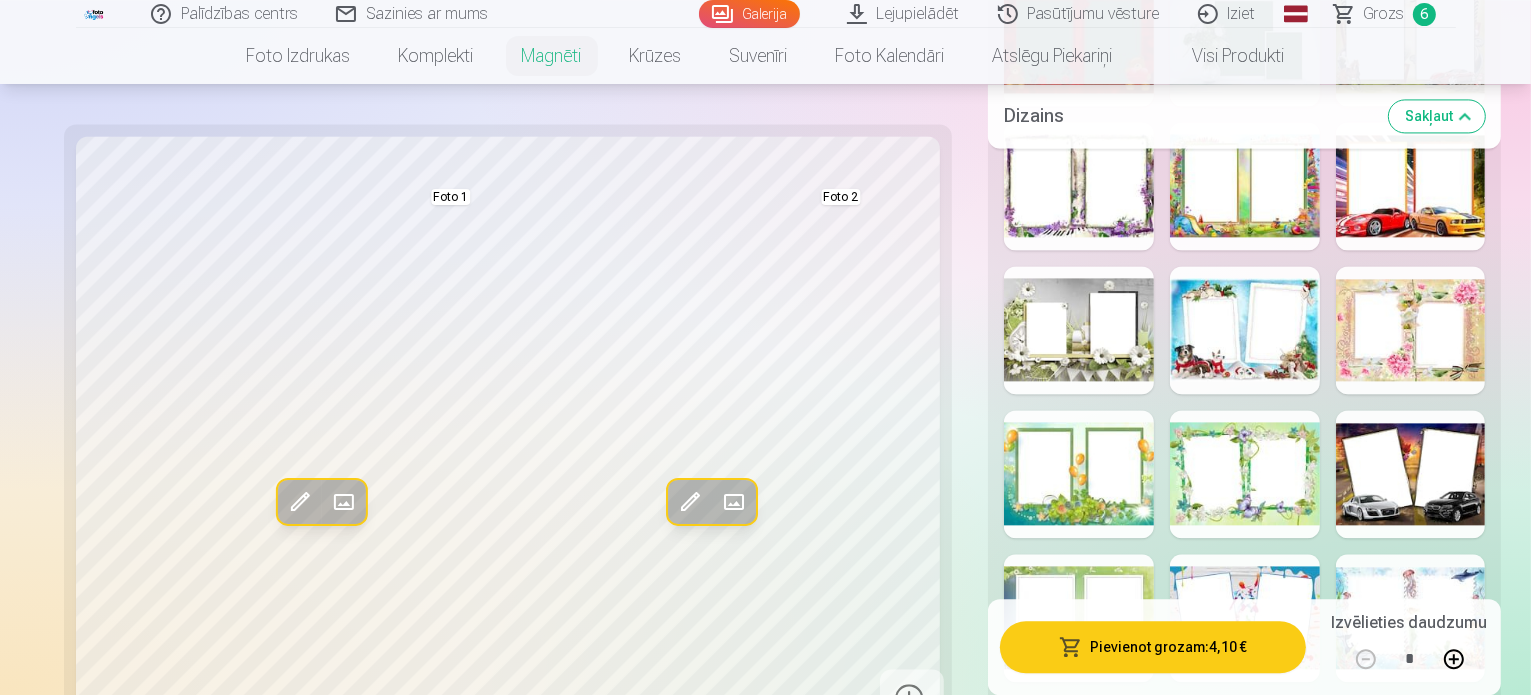 click at bounding box center [1079, 1050] 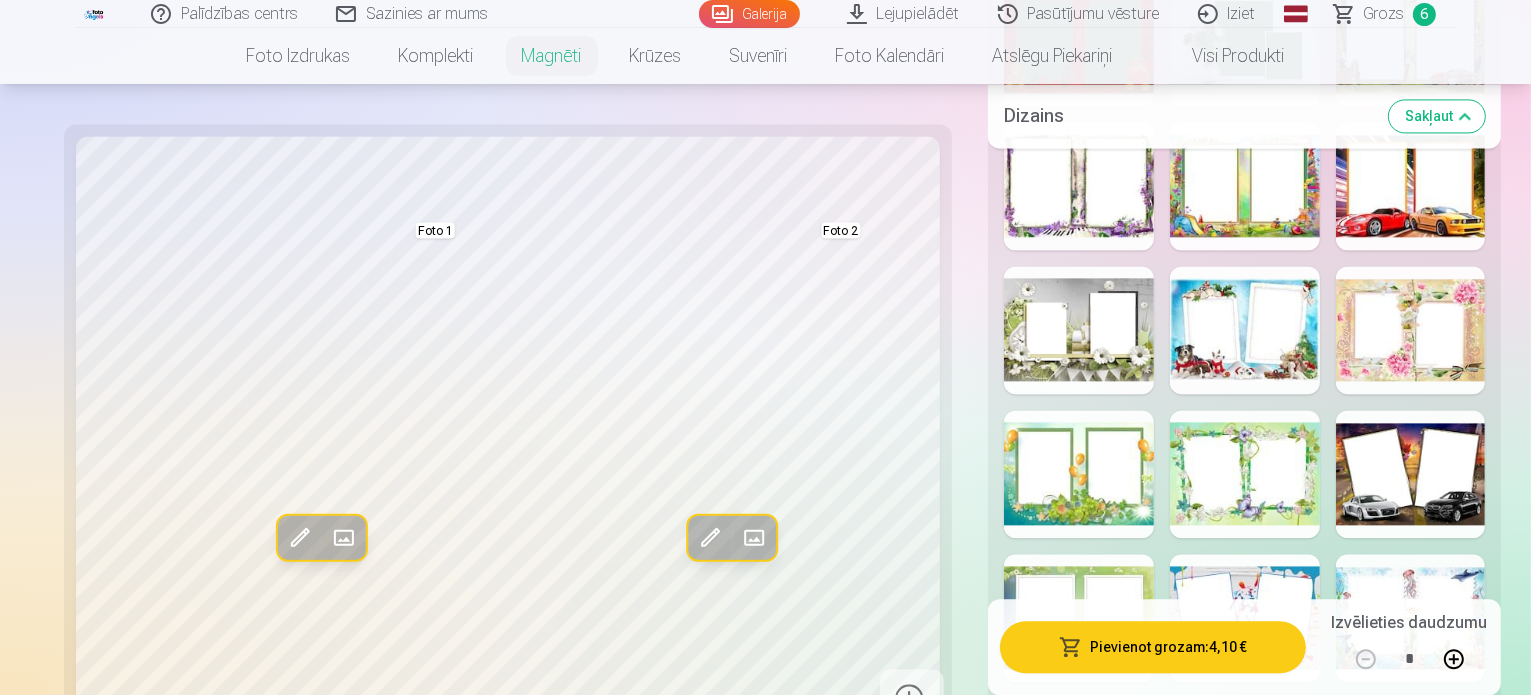 drag, startPoint x: 1529, startPoint y: 280, endPoint x: 1529, endPoint y: 258, distance: 22 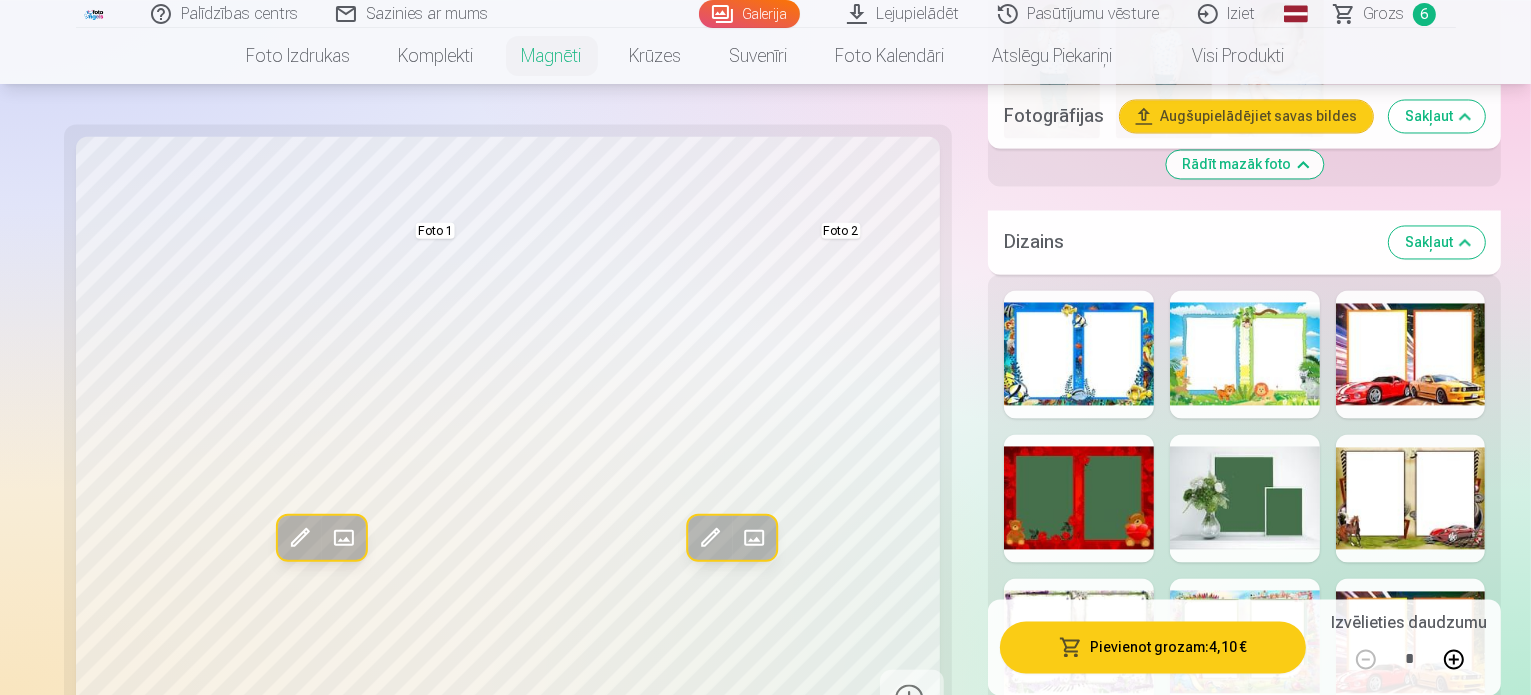 scroll, scrollTop: 3881, scrollLeft: 0, axis: vertical 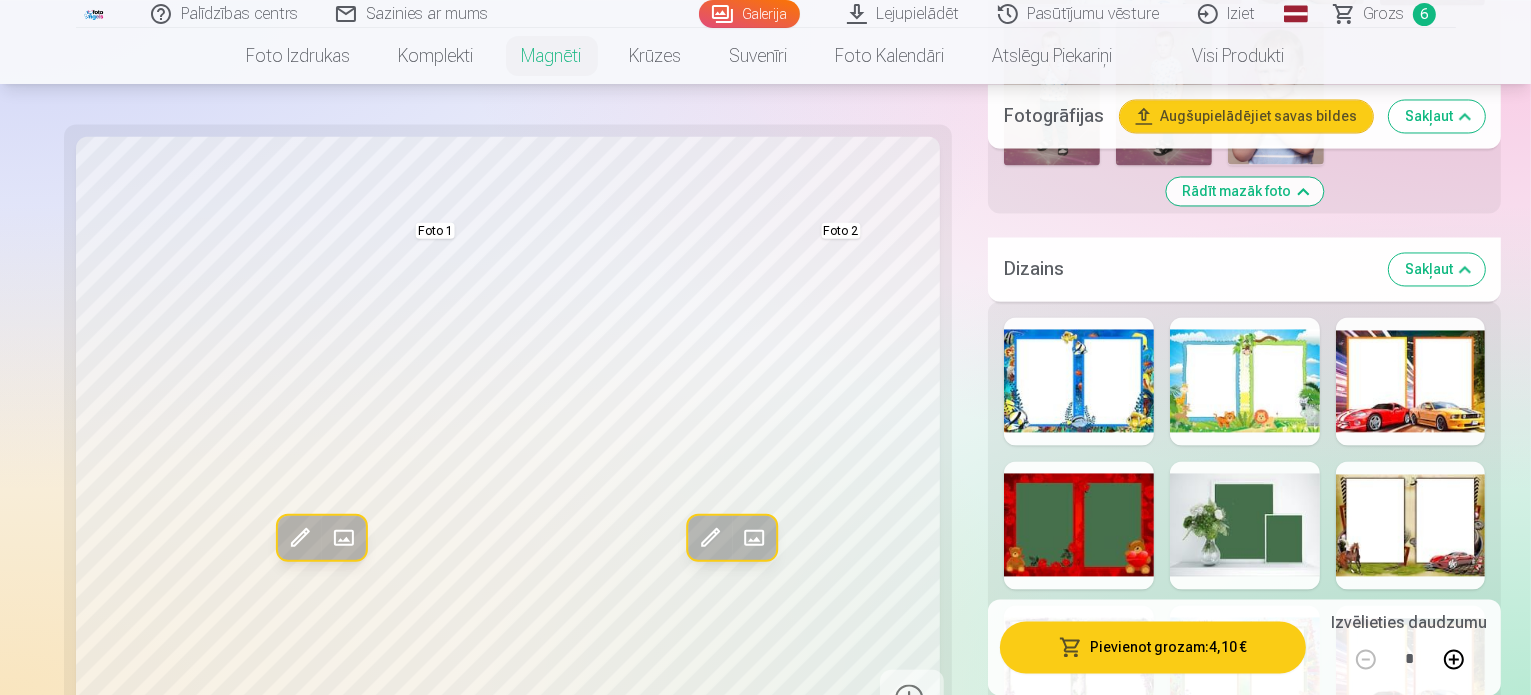 click at bounding box center [1411, 957] 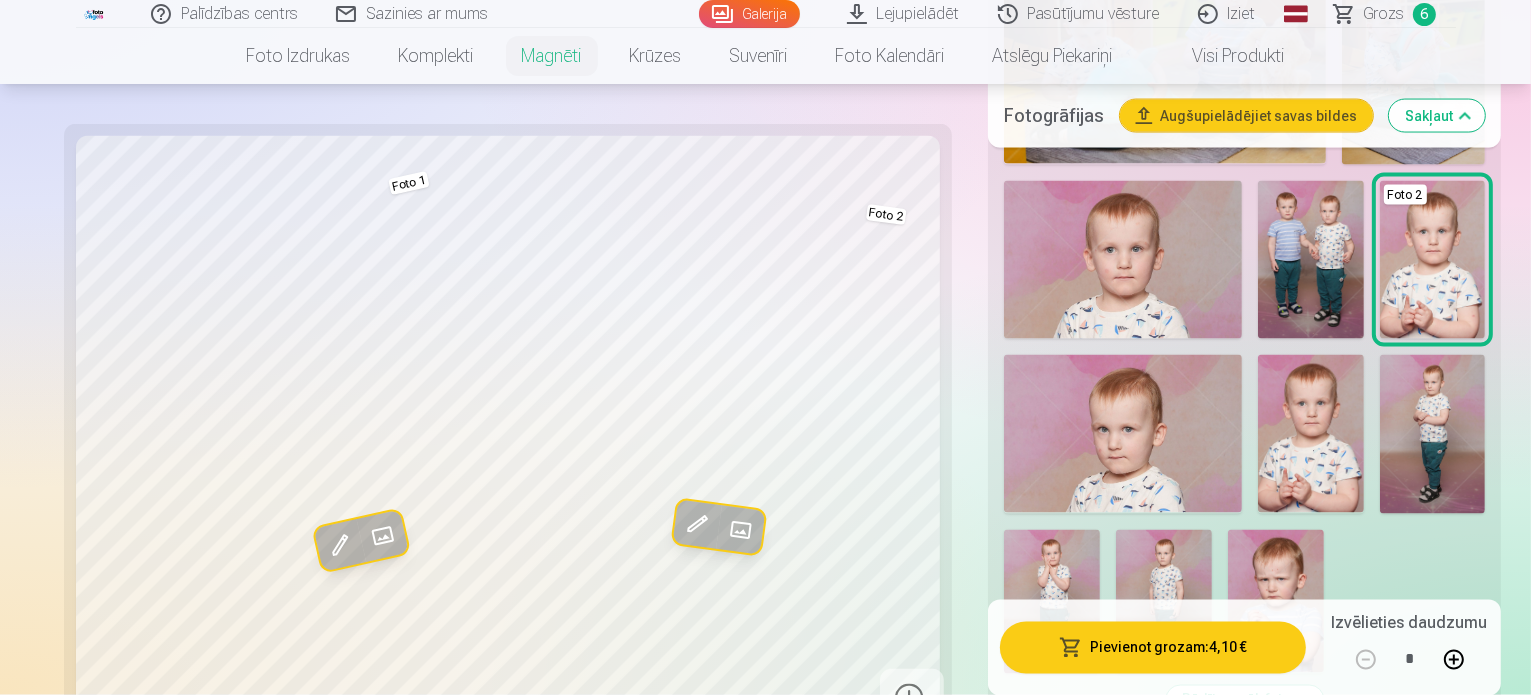 scroll, scrollTop: 3262, scrollLeft: 0, axis: vertical 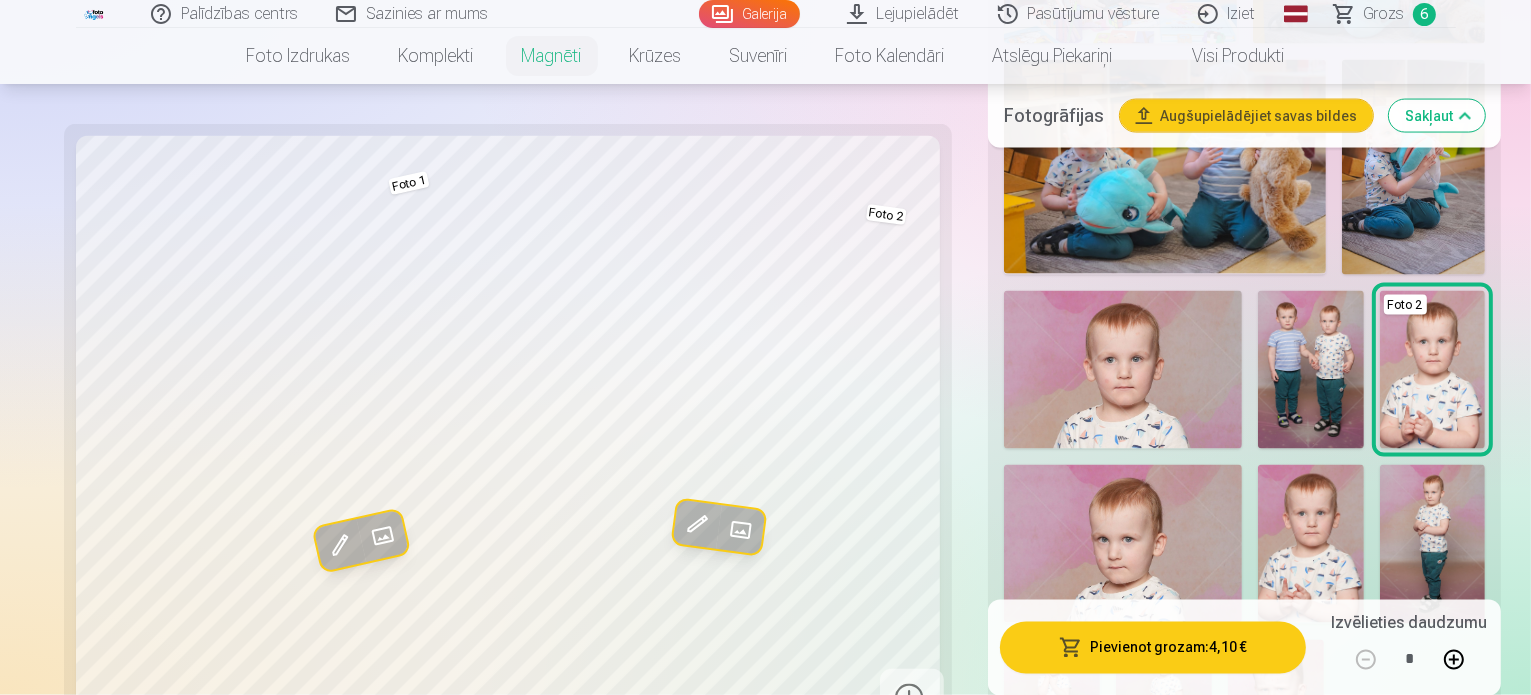 click at bounding box center [1079, 1000] 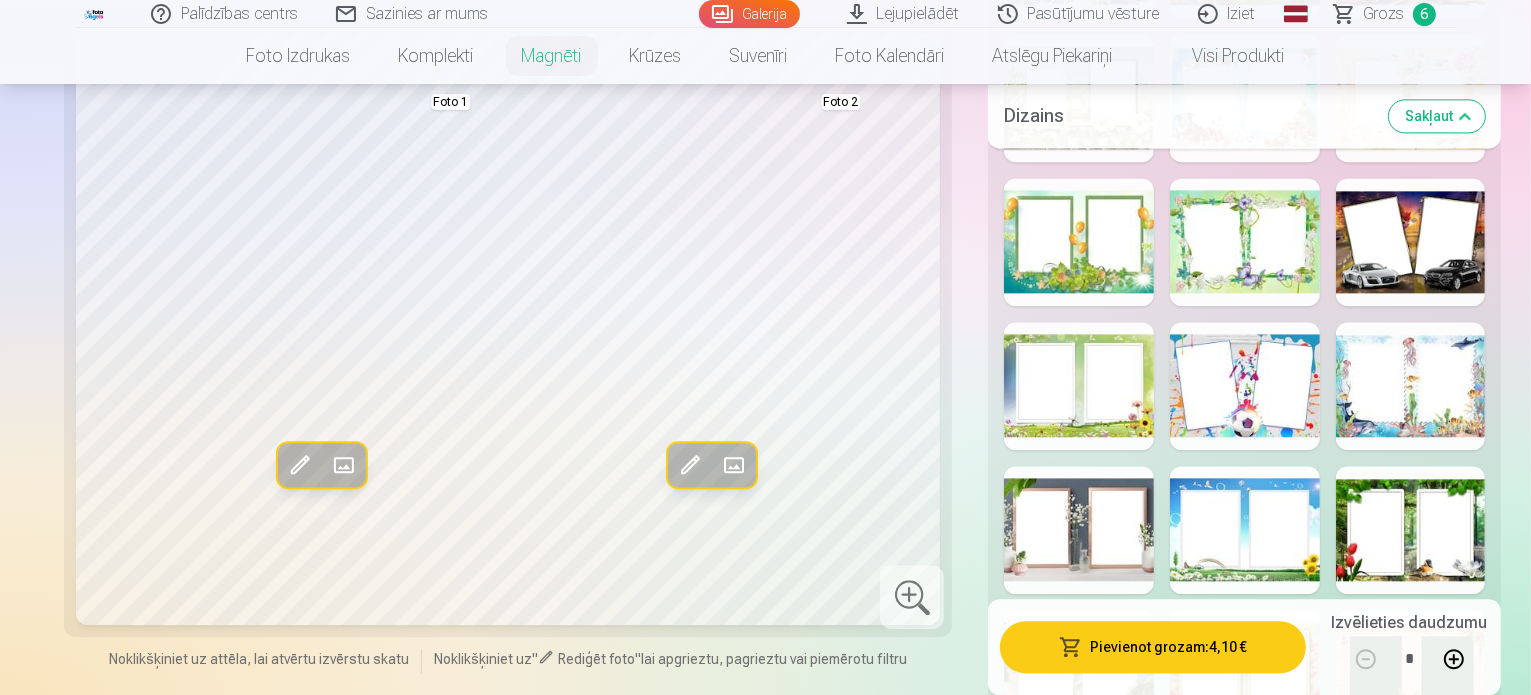 scroll, scrollTop: 4569, scrollLeft: 0, axis: vertical 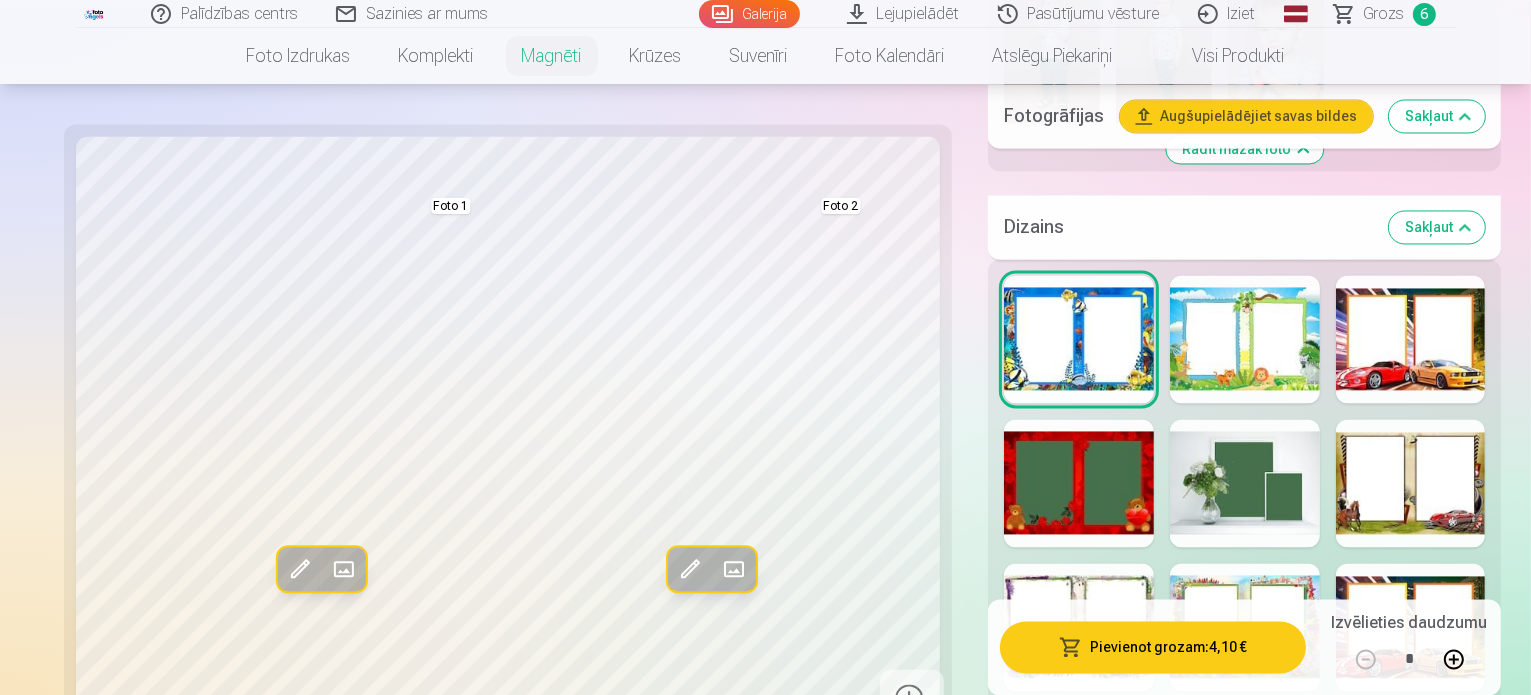 click at bounding box center (1411, 1059) 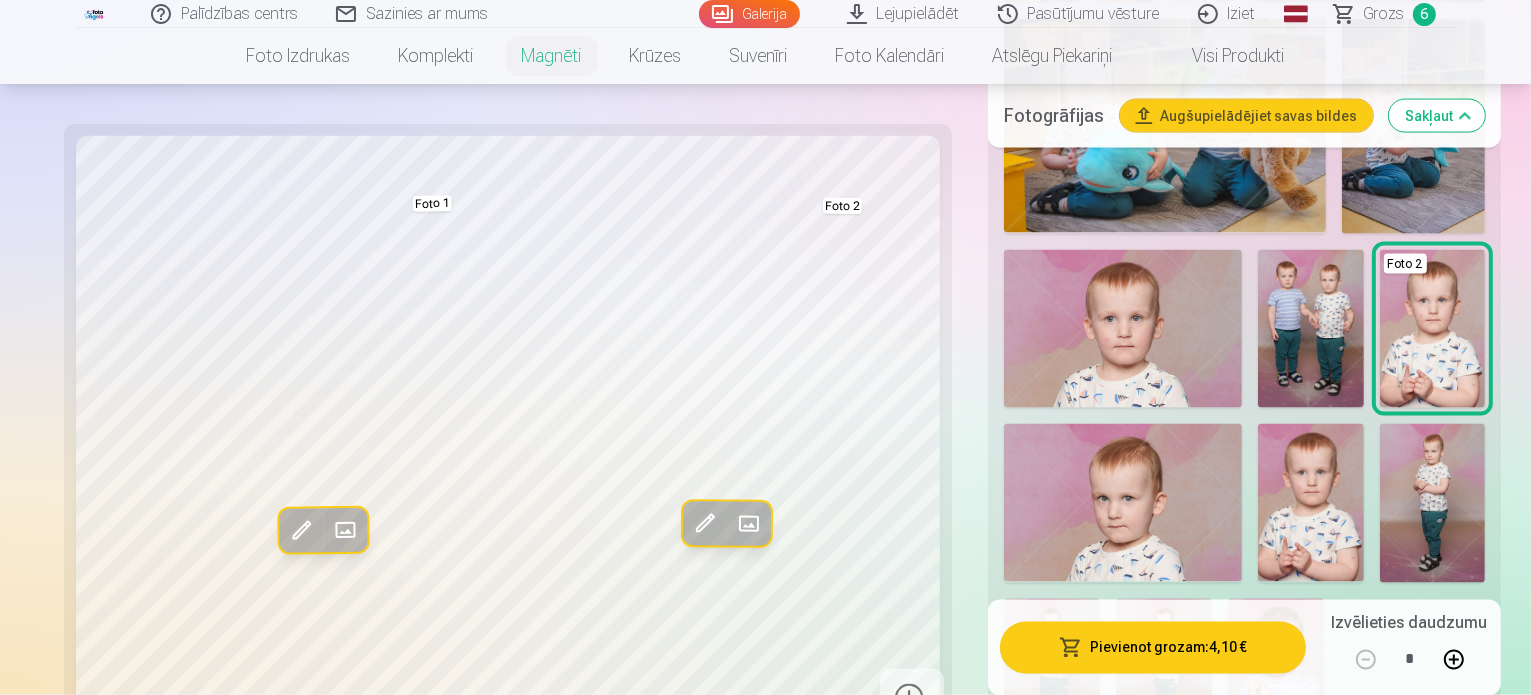 scroll, scrollTop: 3261, scrollLeft: 0, axis: vertical 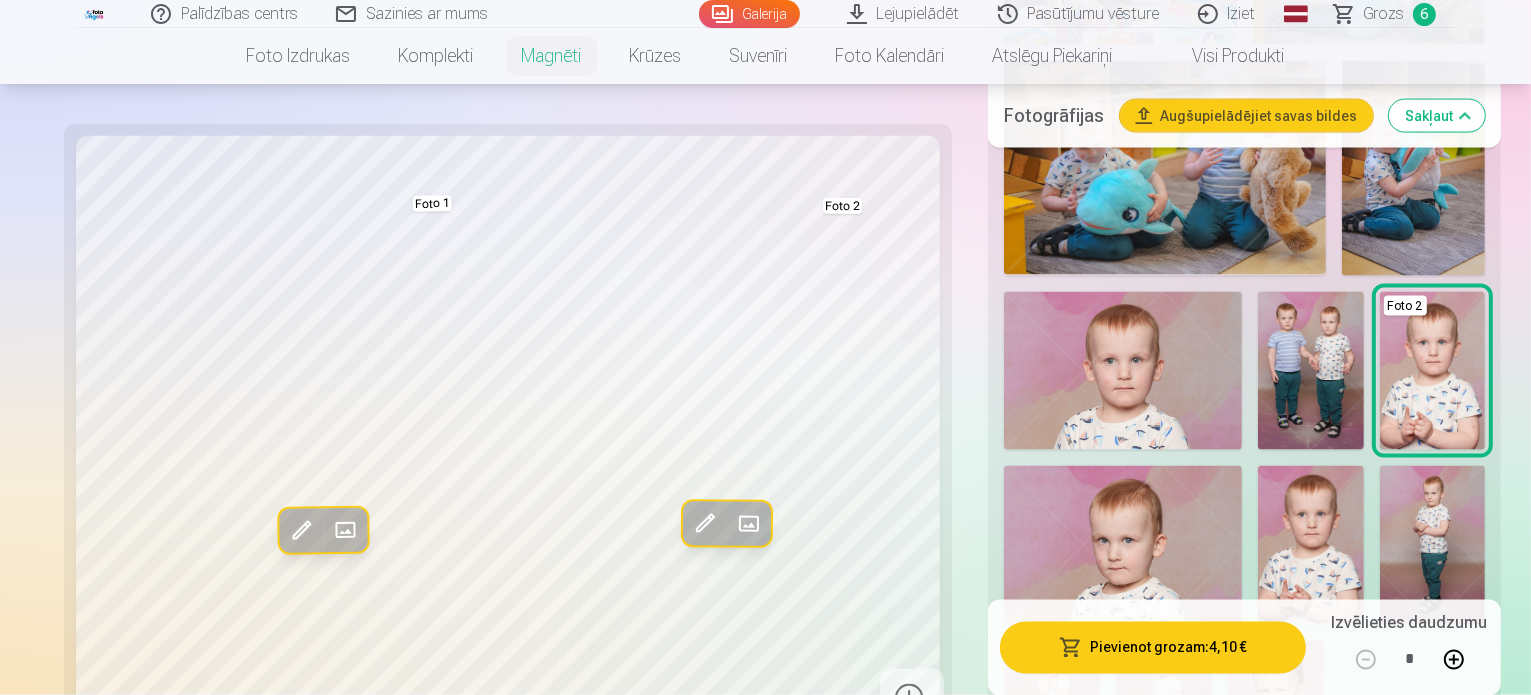click at bounding box center (1411, 1145) 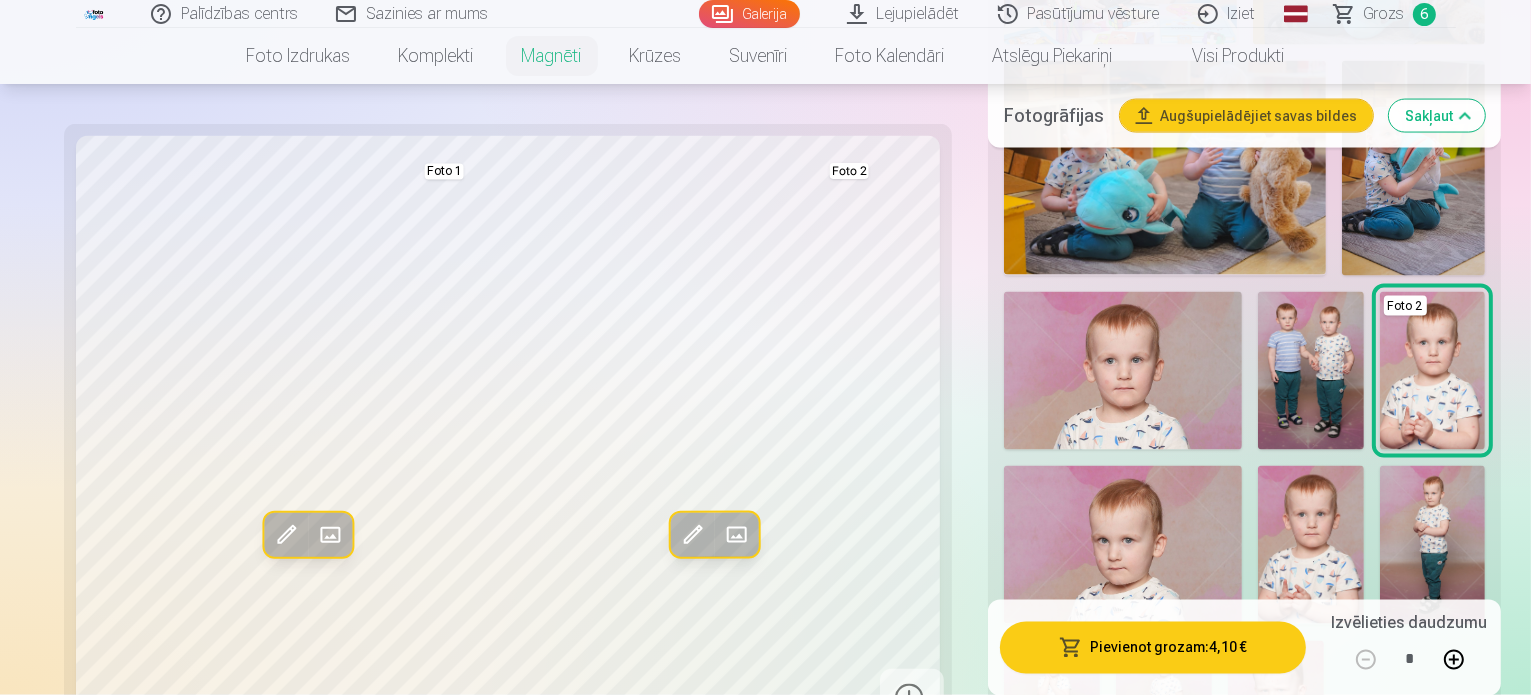 click at bounding box center [1079, 1001] 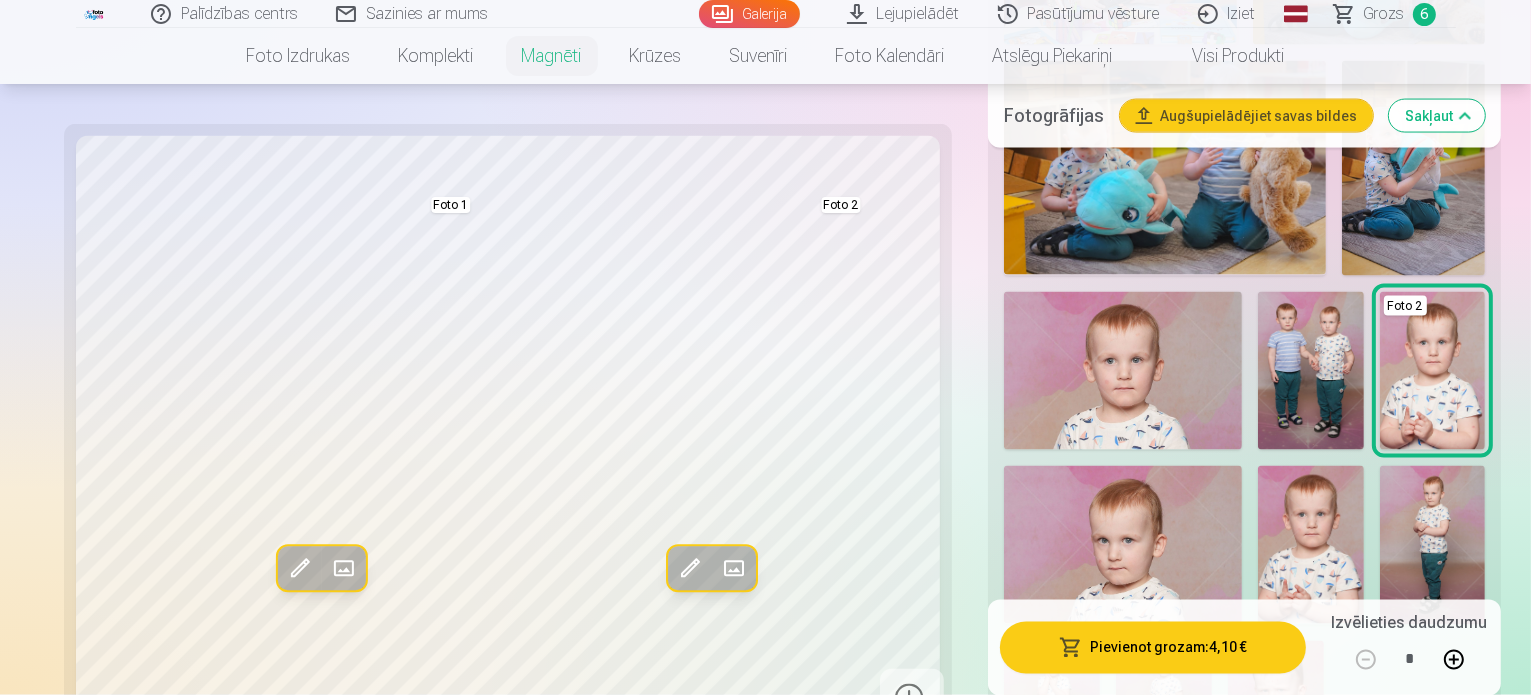 click at bounding box center (1411, 1145) 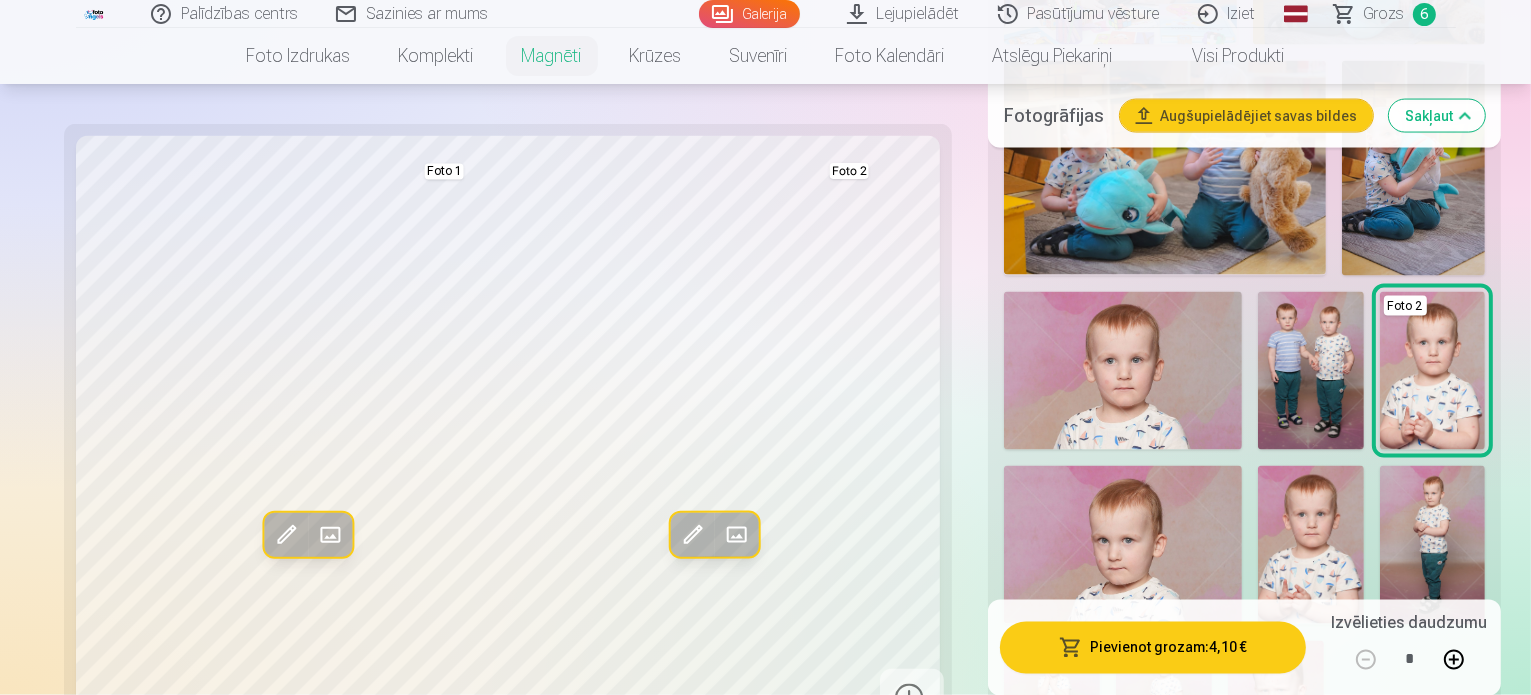 click at bounding box center [1079, 1001] 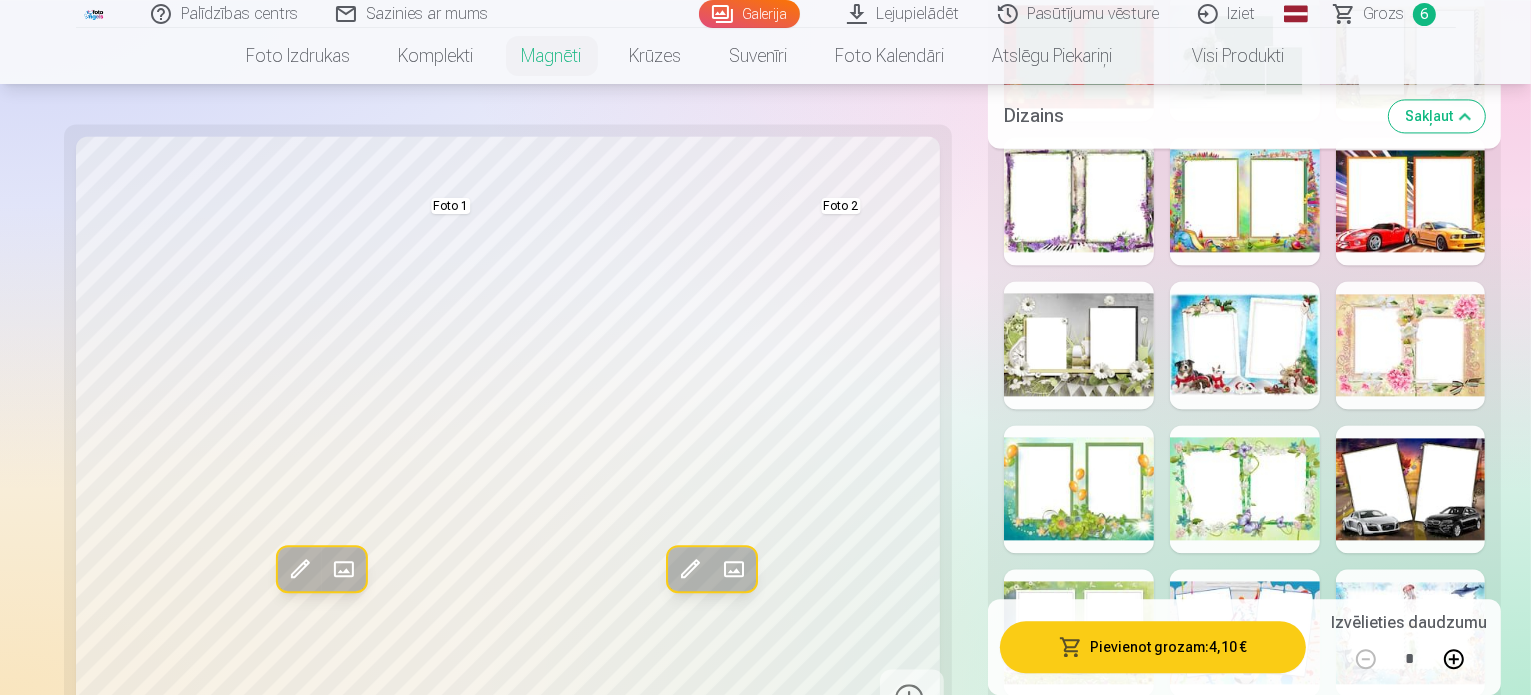 scroll, scrollTop: 4390, scrollLeft: 0, axis: vertical 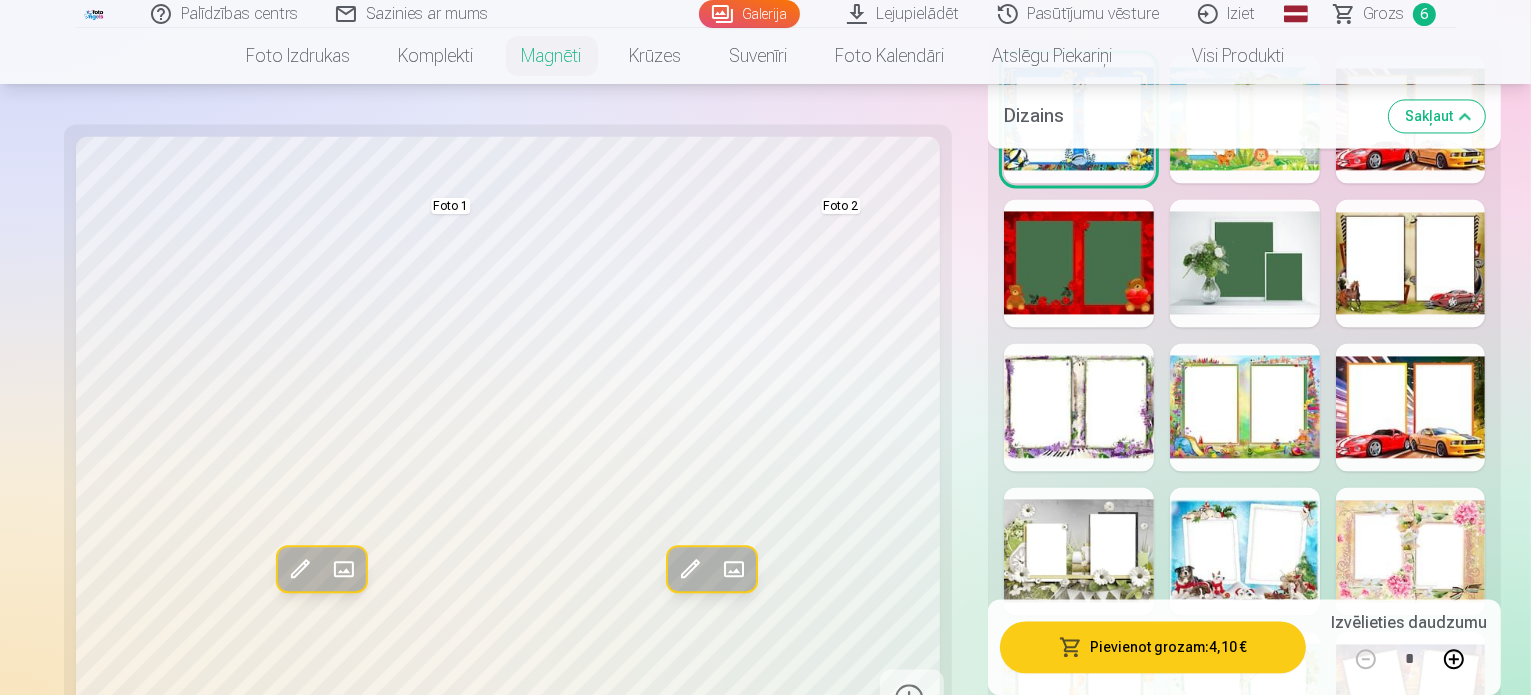 click at bounding box center (1245, 1271) 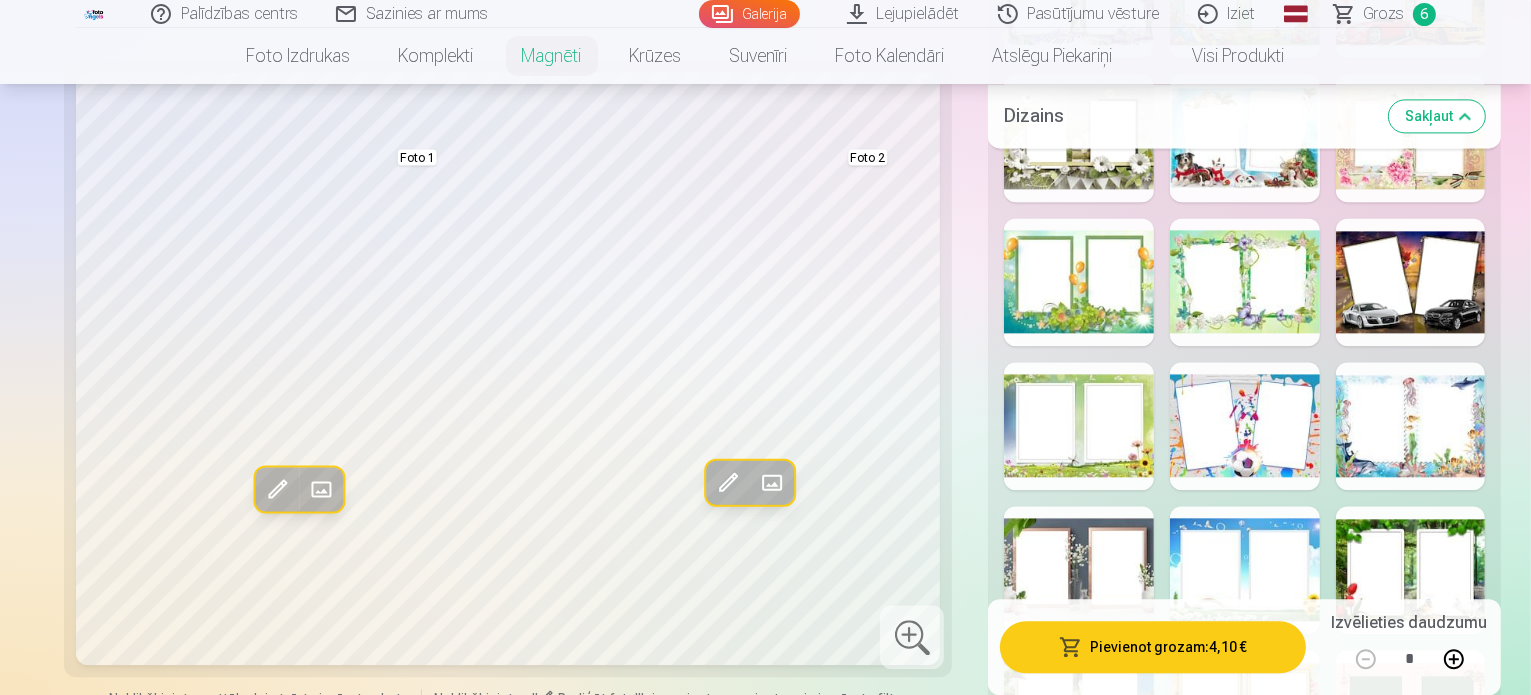 scroll, scrollTop: 4363, scrollLeft: 0, axis: vertical 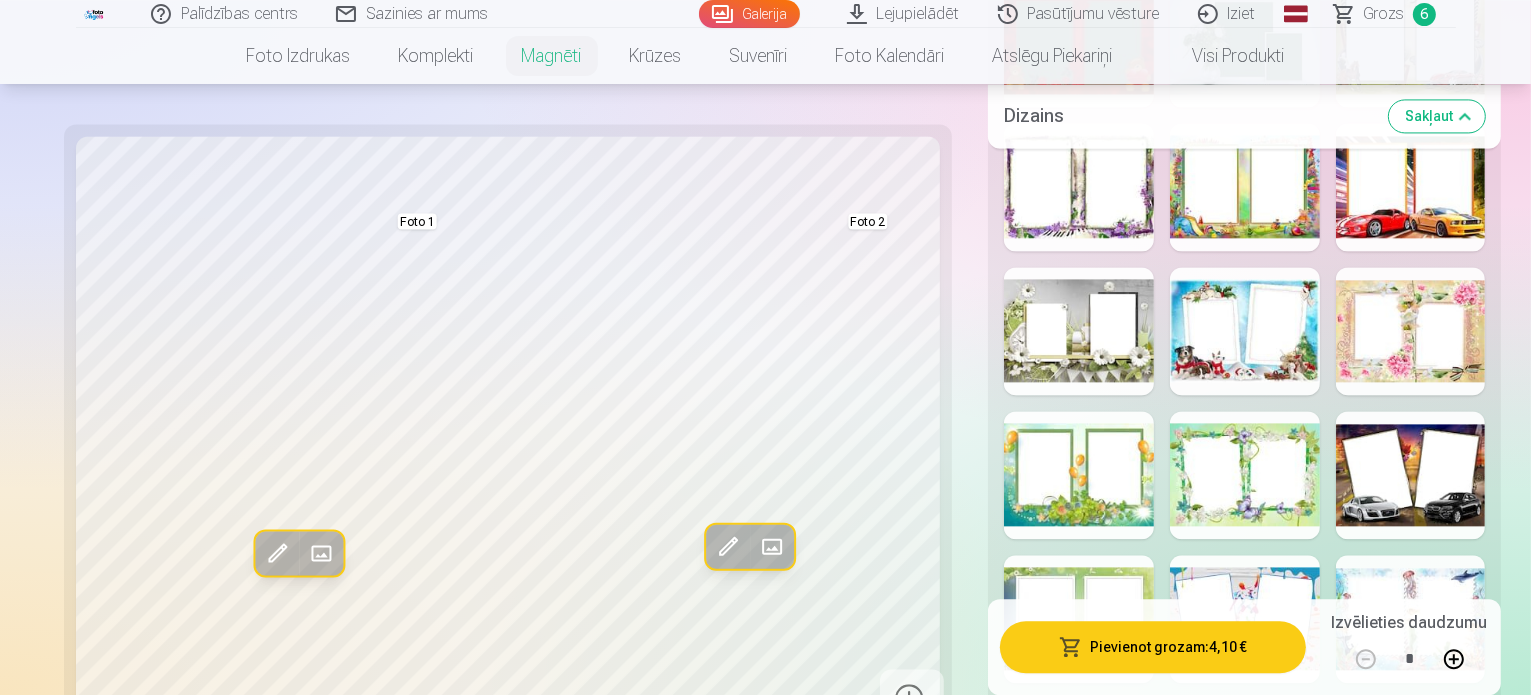 click at bounding box center (1079, 1051) 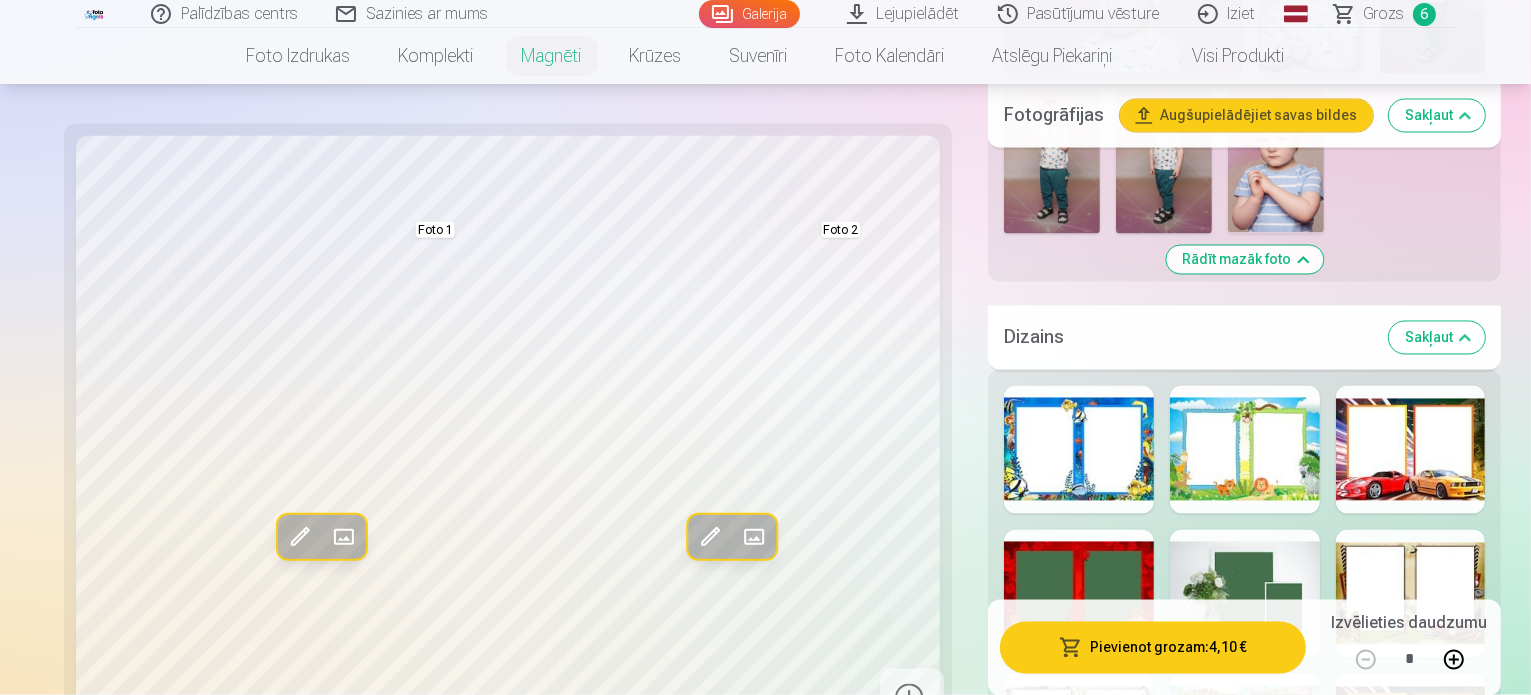 scroll, scrollTop: 3798, scrollLeft: 0, axis: vertical 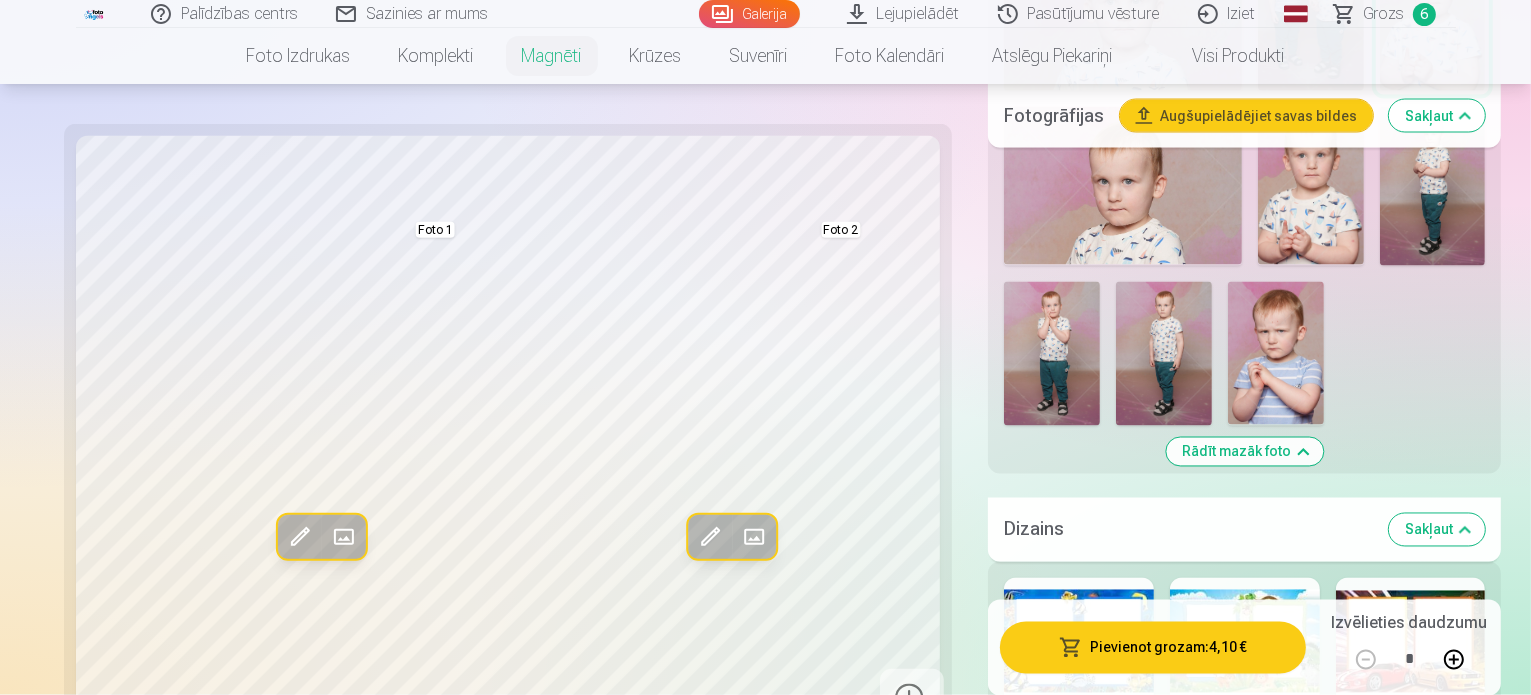 click at bounding box center [1245, 1074] 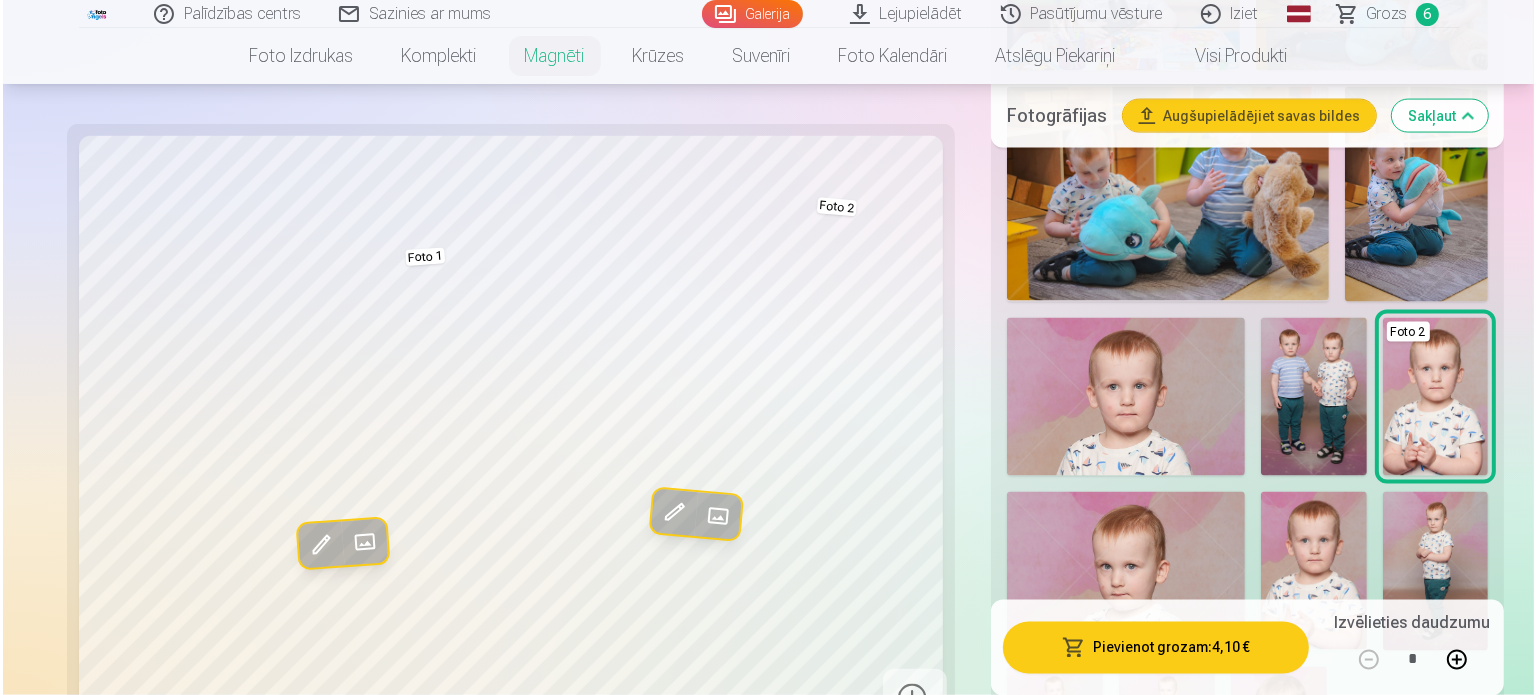 scroll, scrollTop: 3206, scrollLeft: 0, axis: vertical 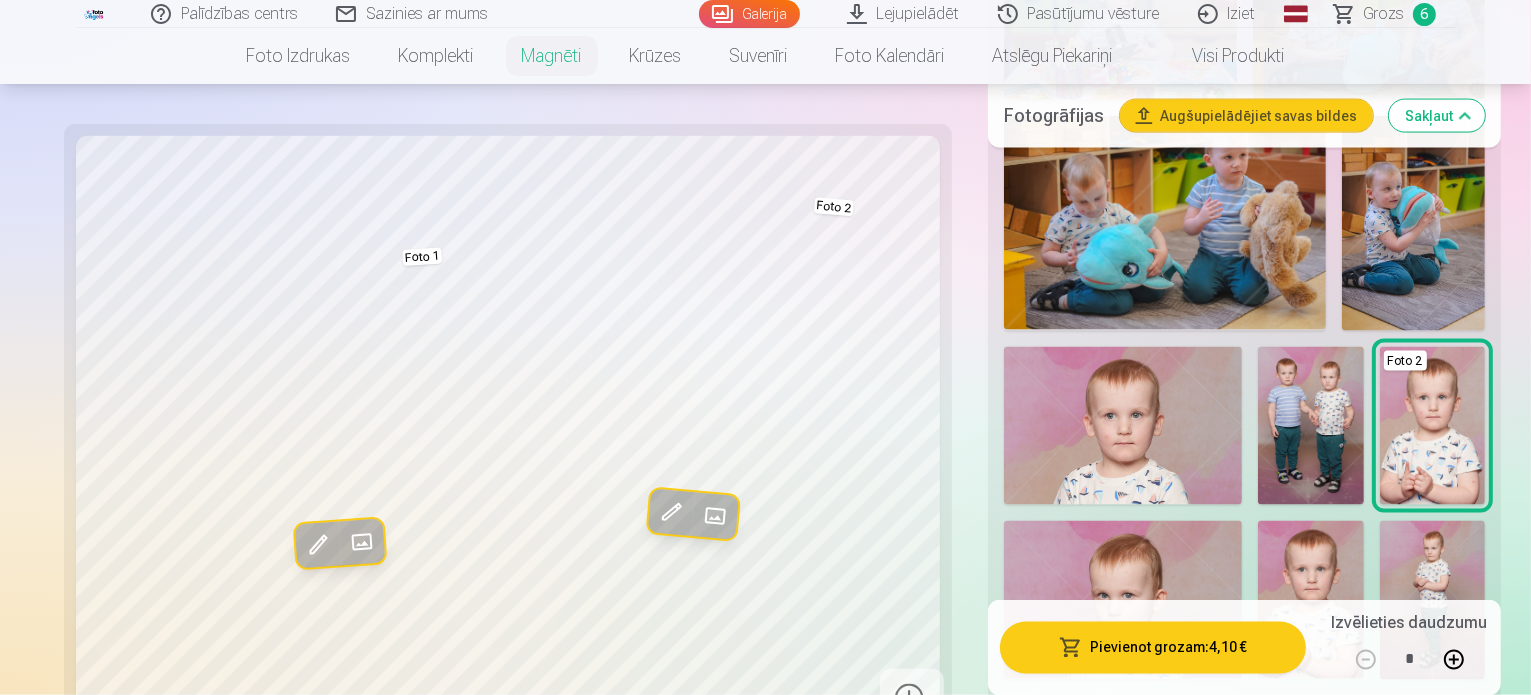 click at bounding box center [1411, 1200] 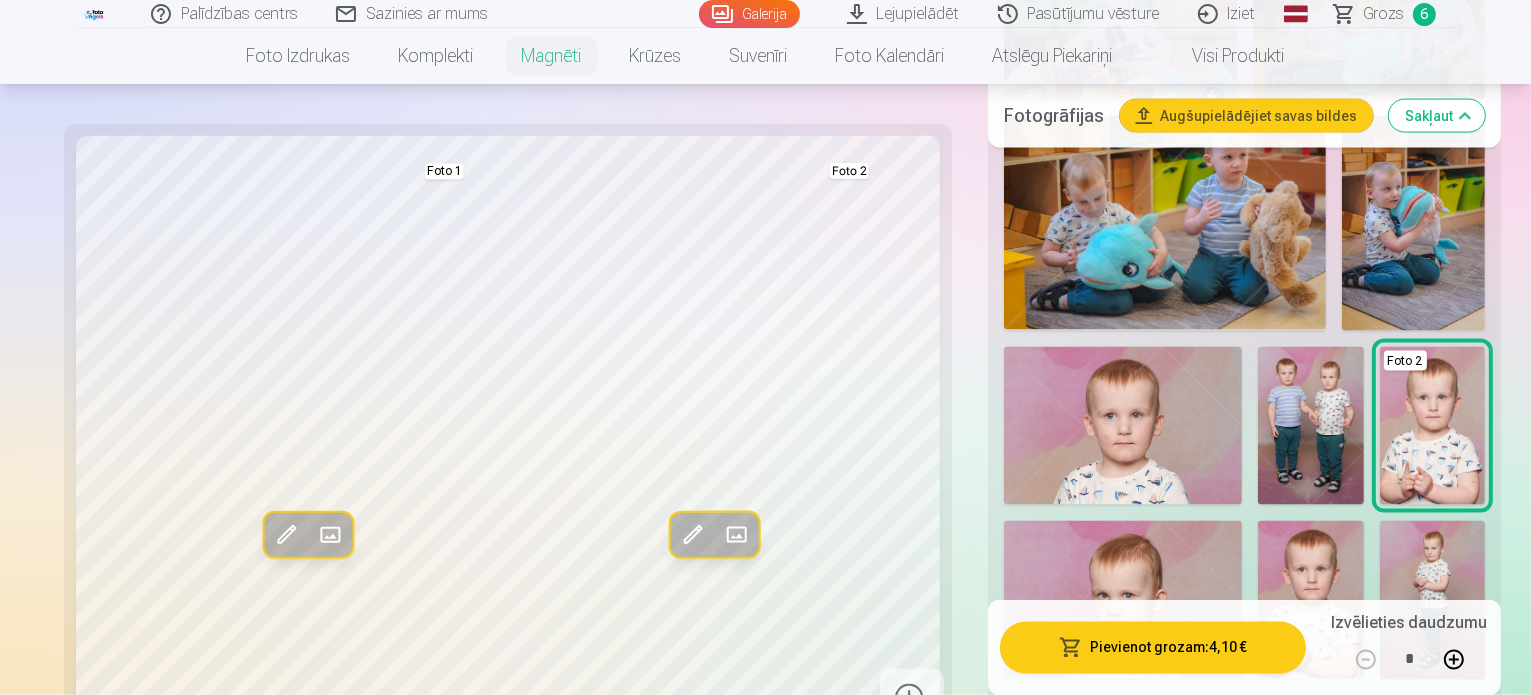 click on "Pievienot grozam :  4,10 €" at bounding box center [1153, 647] 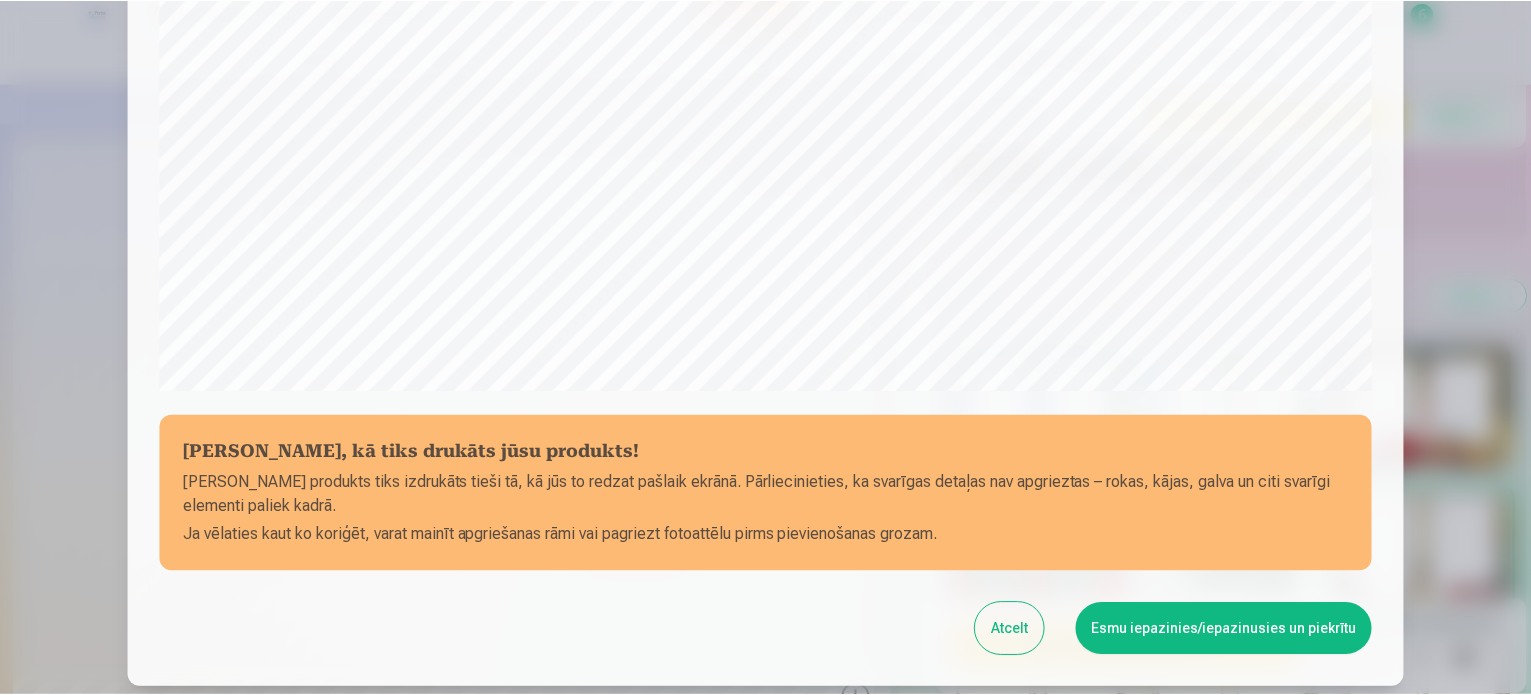 scroll, scrollTop: 744, scrollLeft: 0, axis: vertical 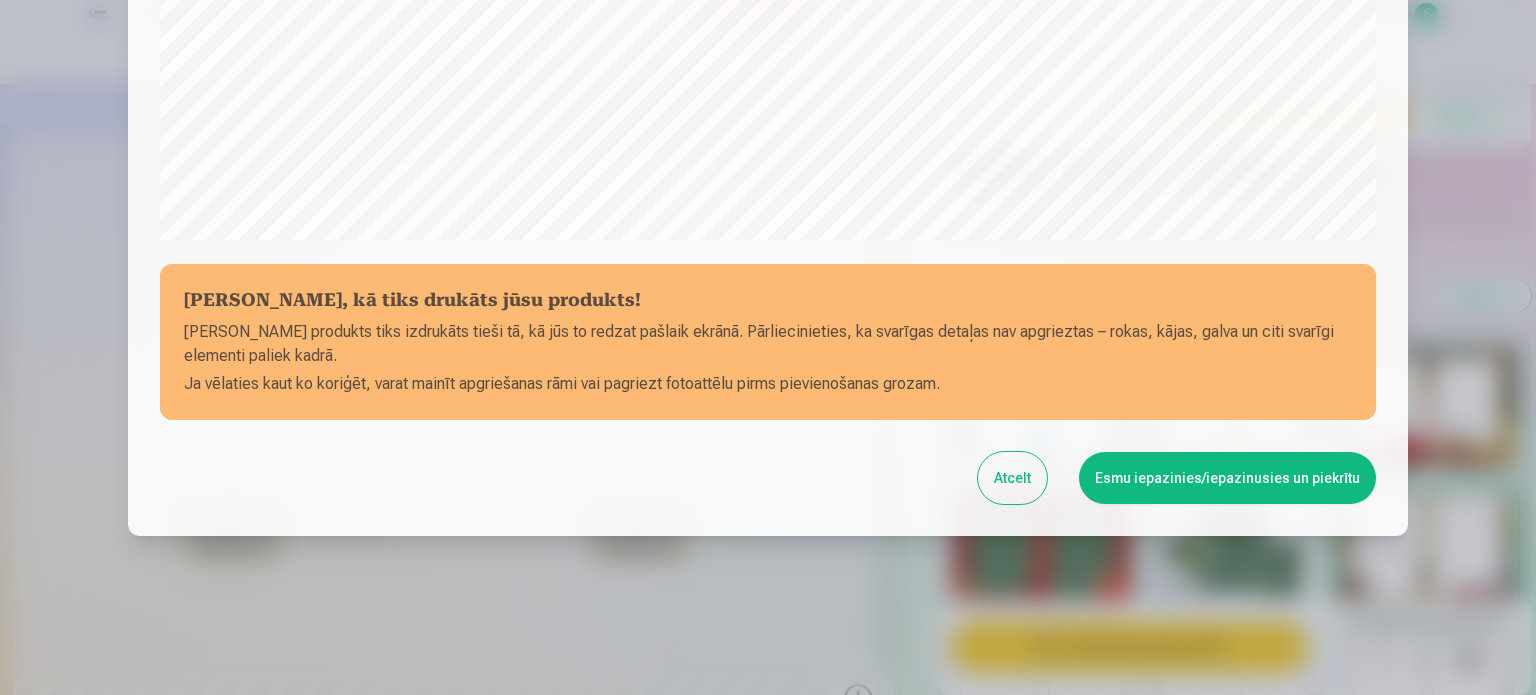 click on "Esmu iepazinies/iepazinusies un piekrītu" at bounding box center (1227, 478) 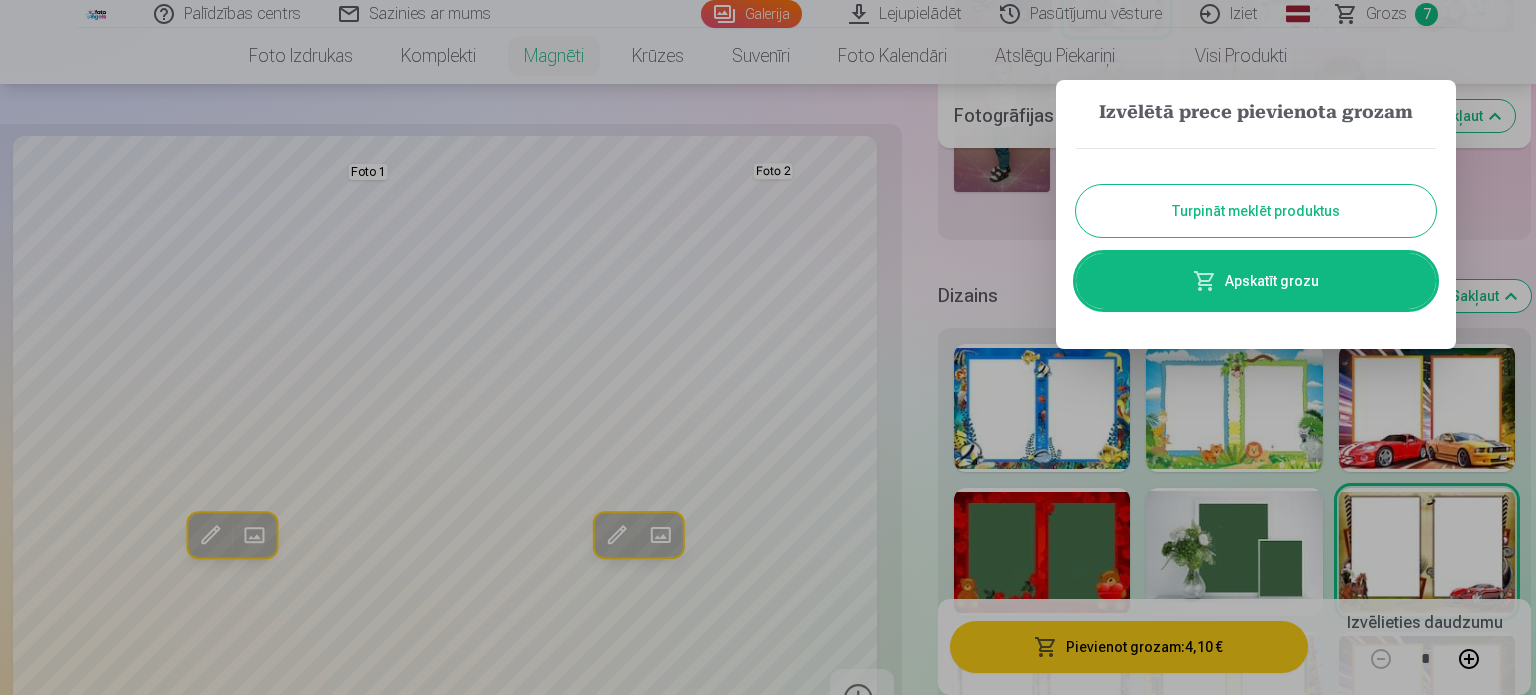 click on "Apskatīt grozu" at bounding box center [1256, 281] 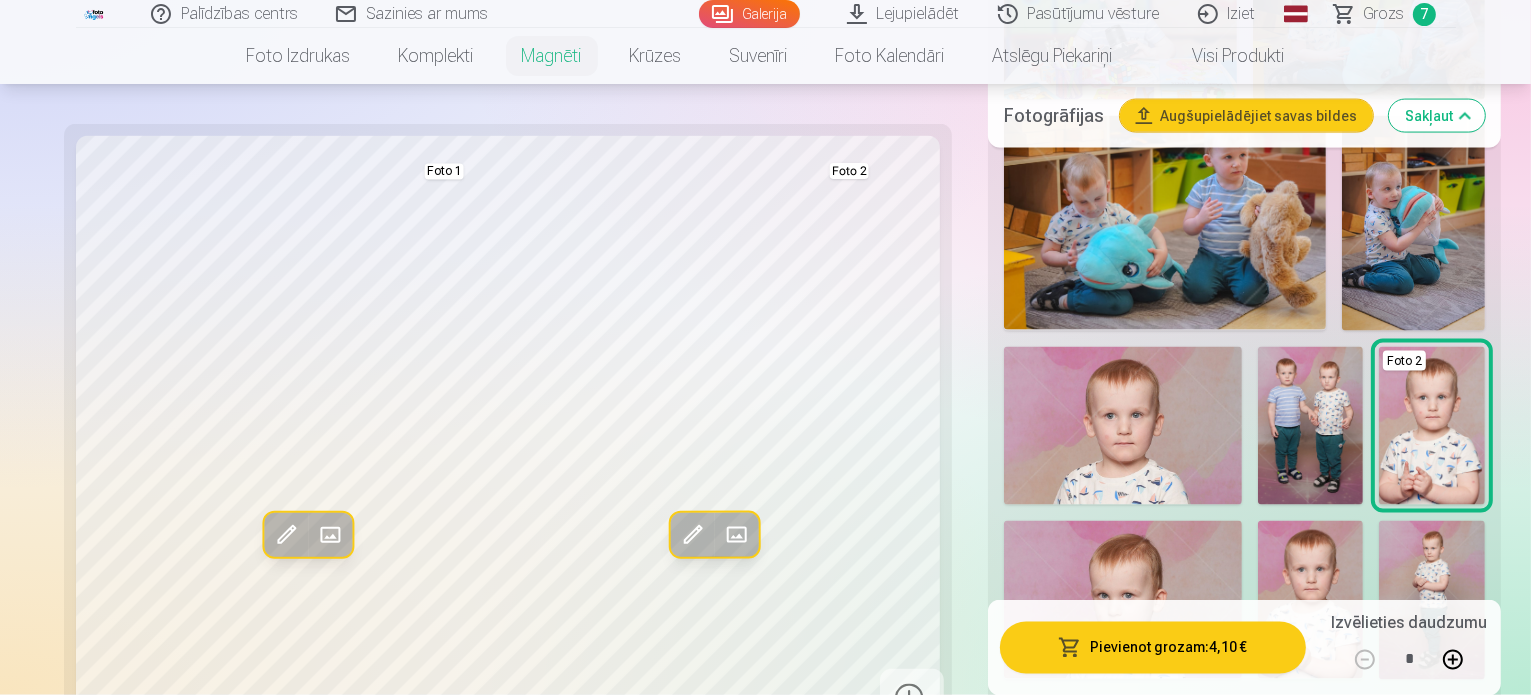 scroll, scrollTop: 0, scrollLeft: 0, axis: both 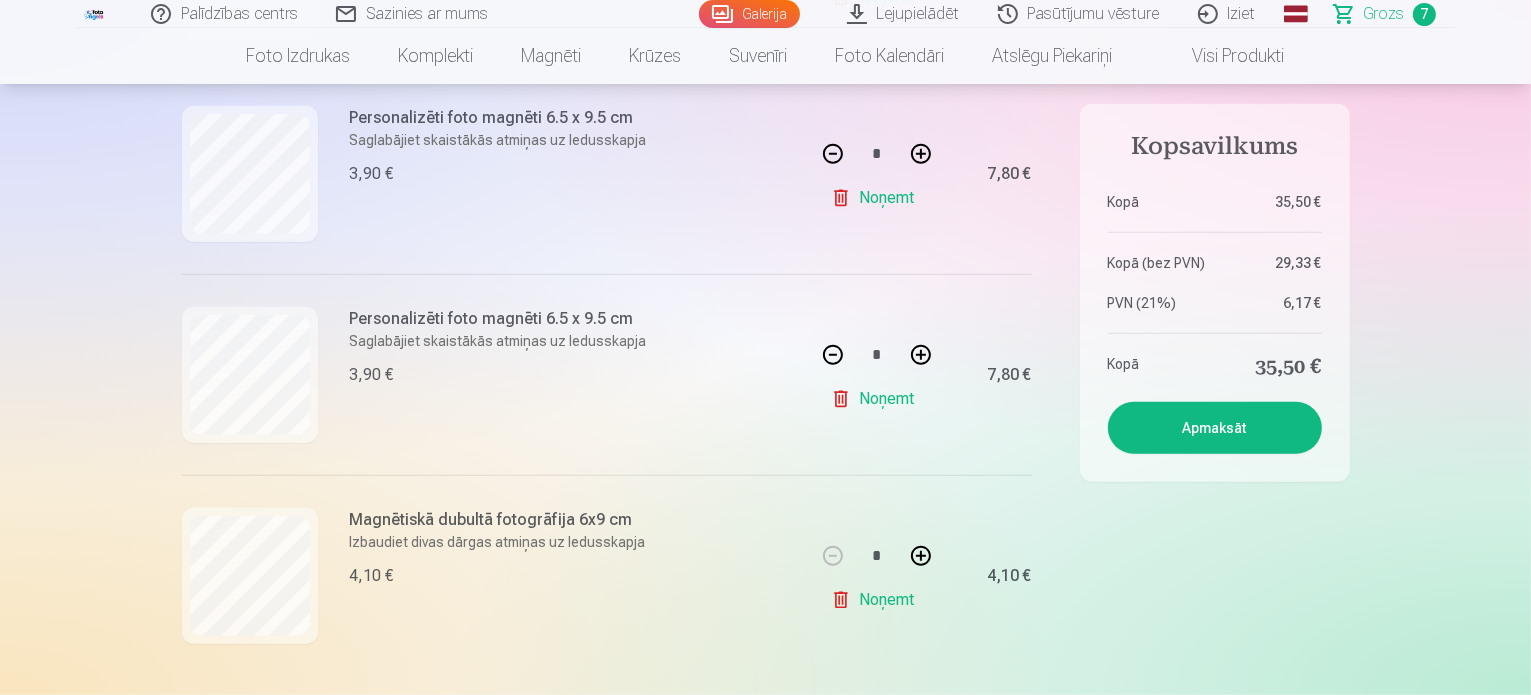 click at bounding box center [921, 556] 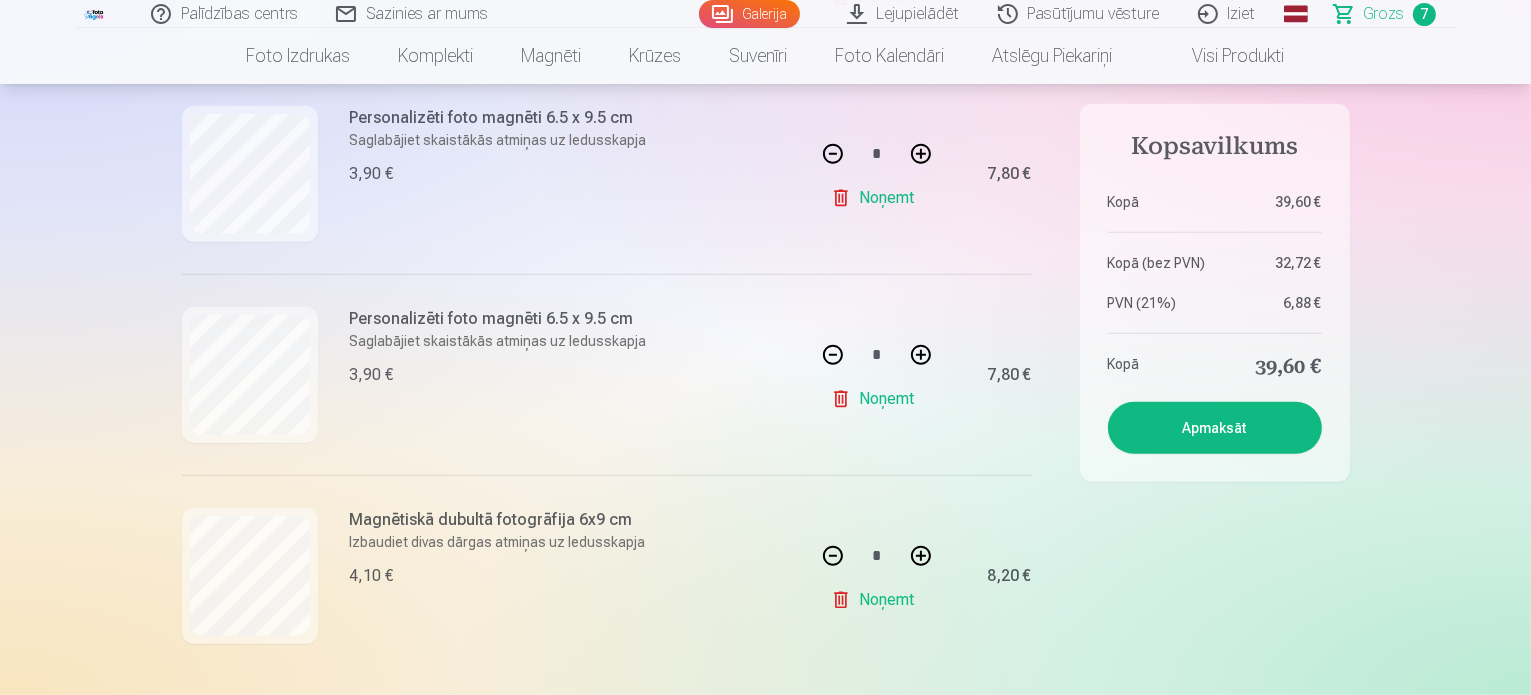 scroll, scrollTop: 1193, scrollLeft: 0, axis: vertical 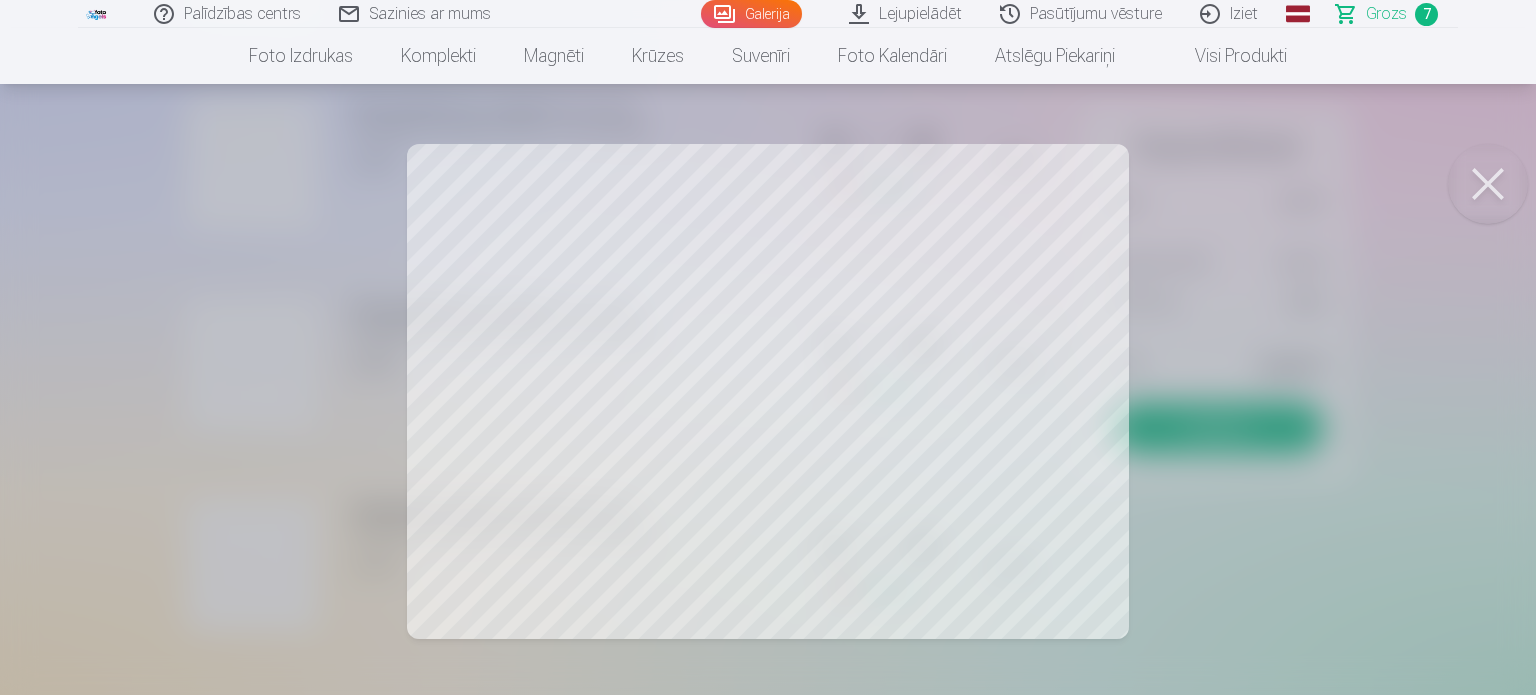 click at bounding box center (1488, 184) 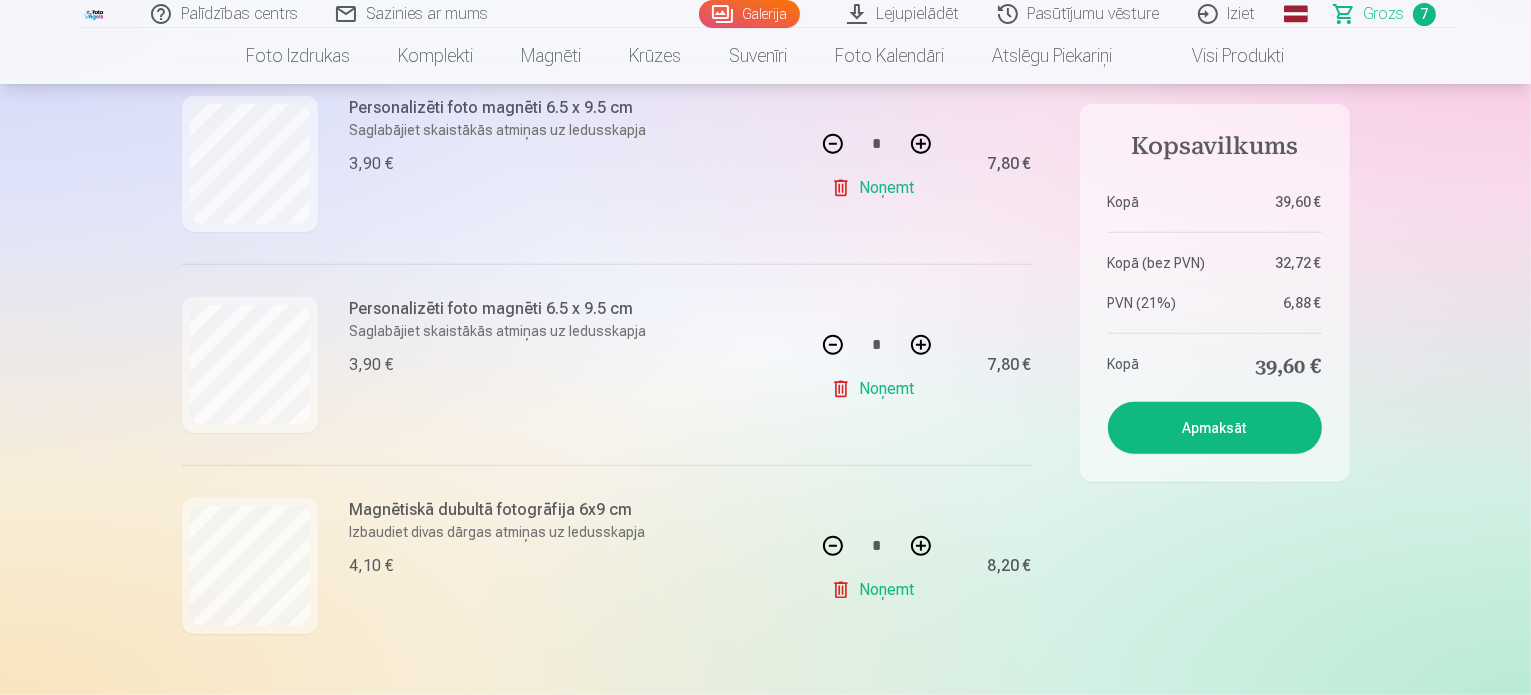 click on "Magnētiskā dubultā fotogrāfija 6x9 cm" at bounding box center [498, 510] 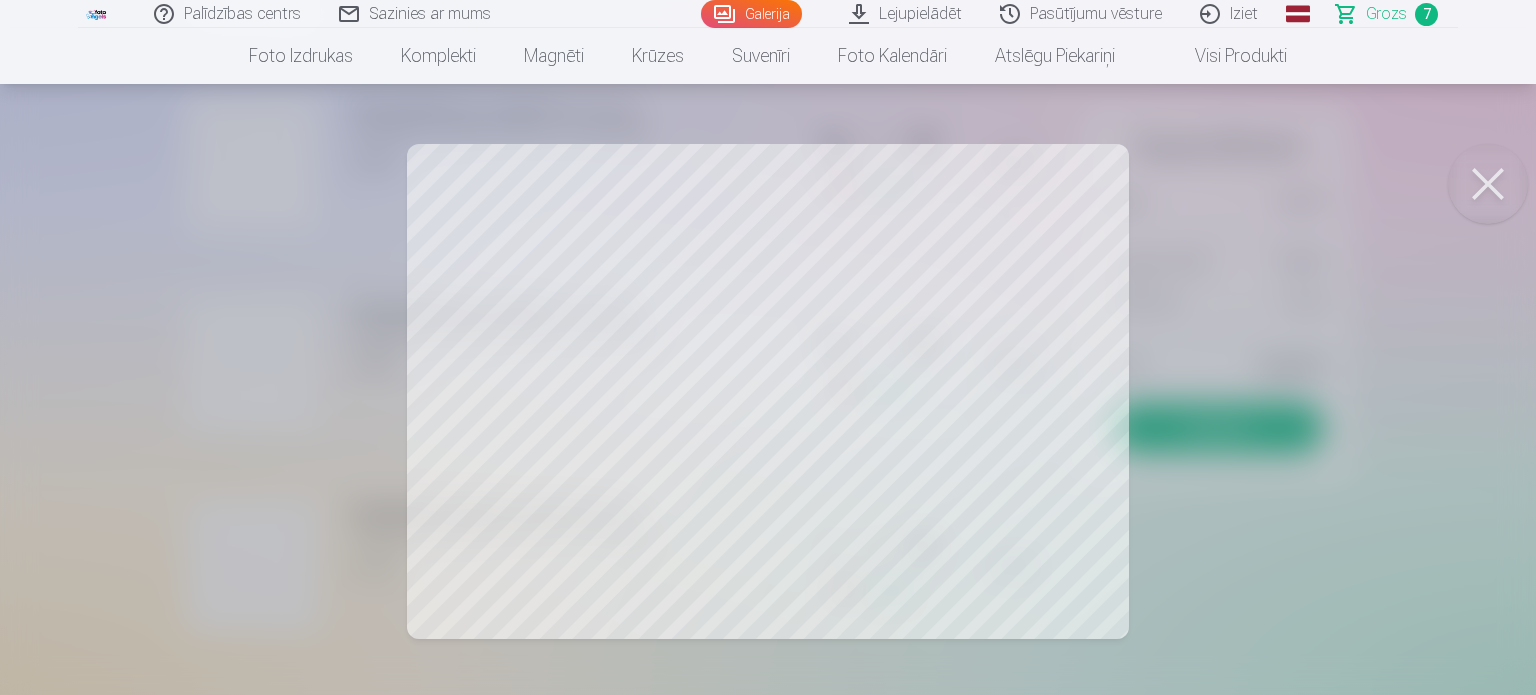click at bounding box center [768, 347] 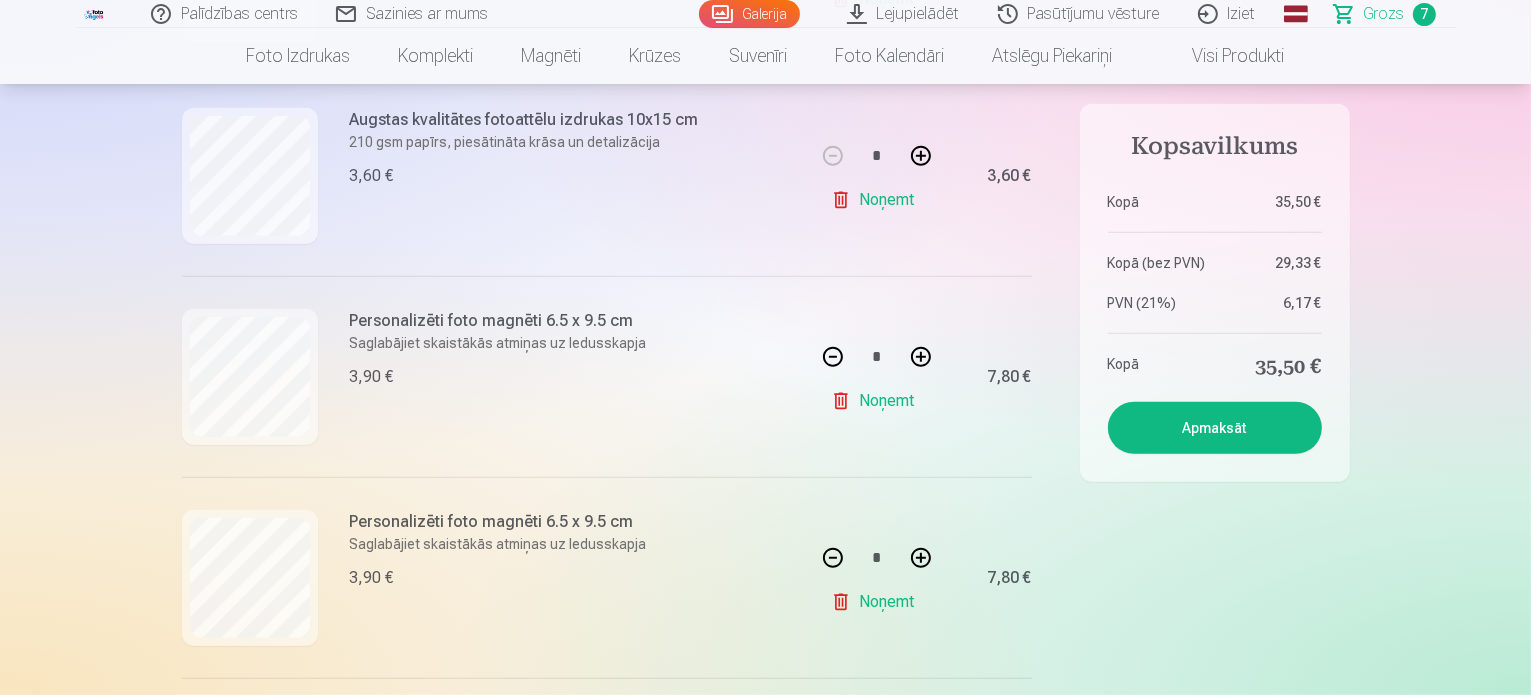 scroll, scrollTop: 961, scrollLeft: 0, axis: vertical 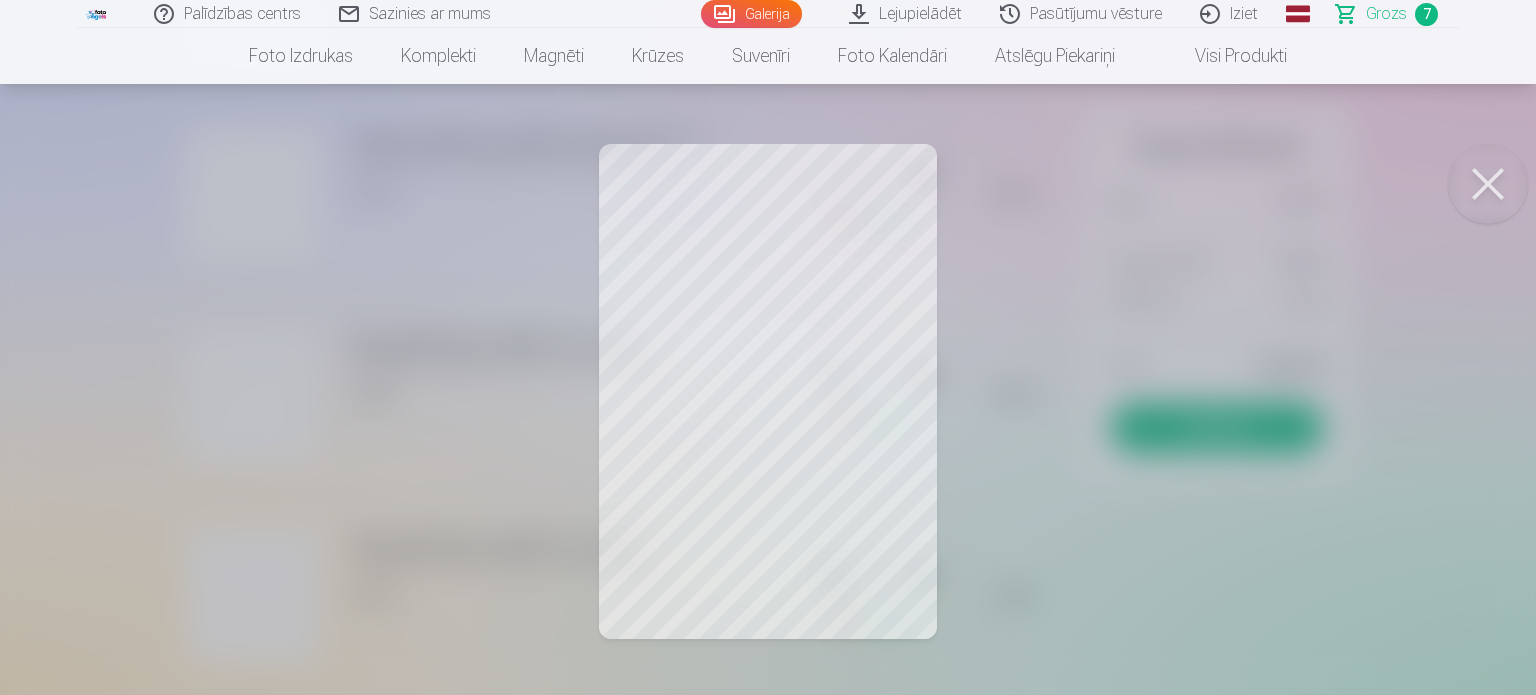 click at bounding box center (1488, 184) 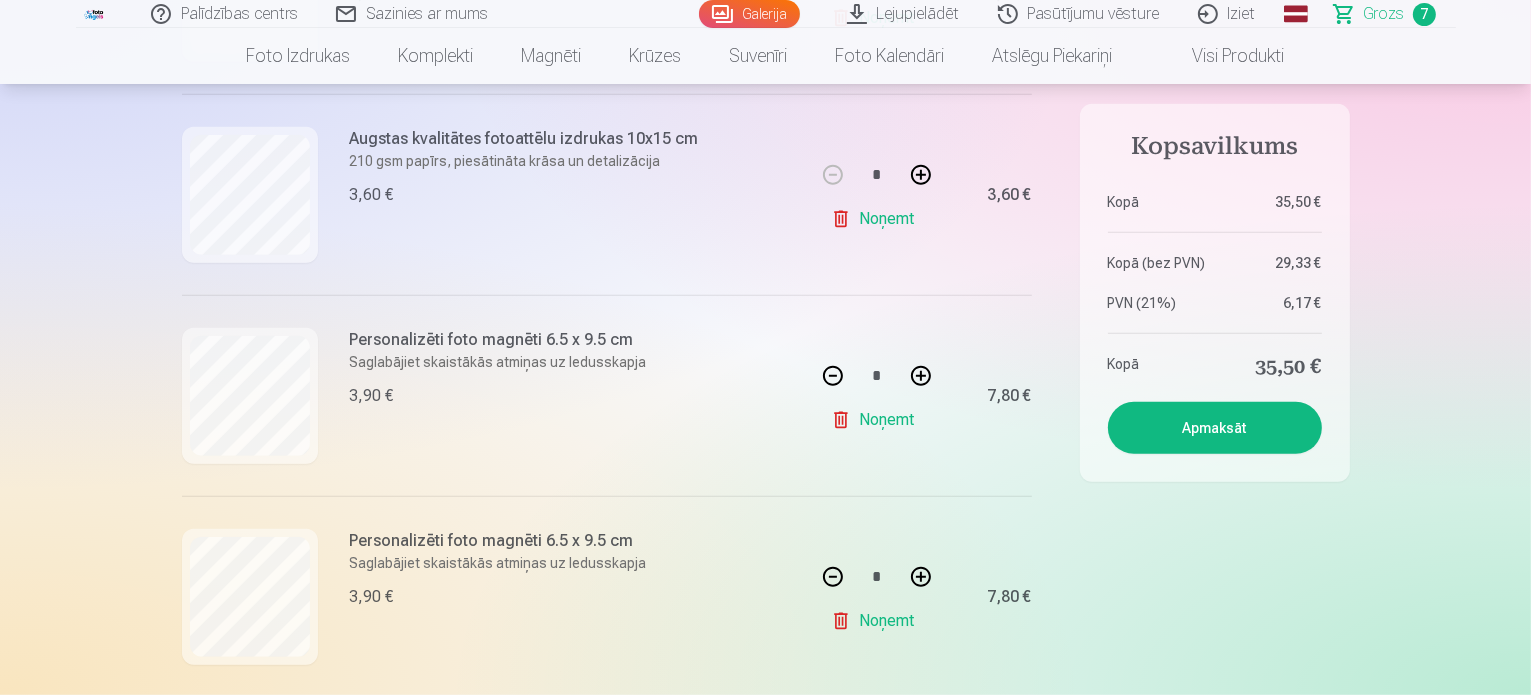 scroll, scrollTop: 0, scrollLeft: 0, axis: both 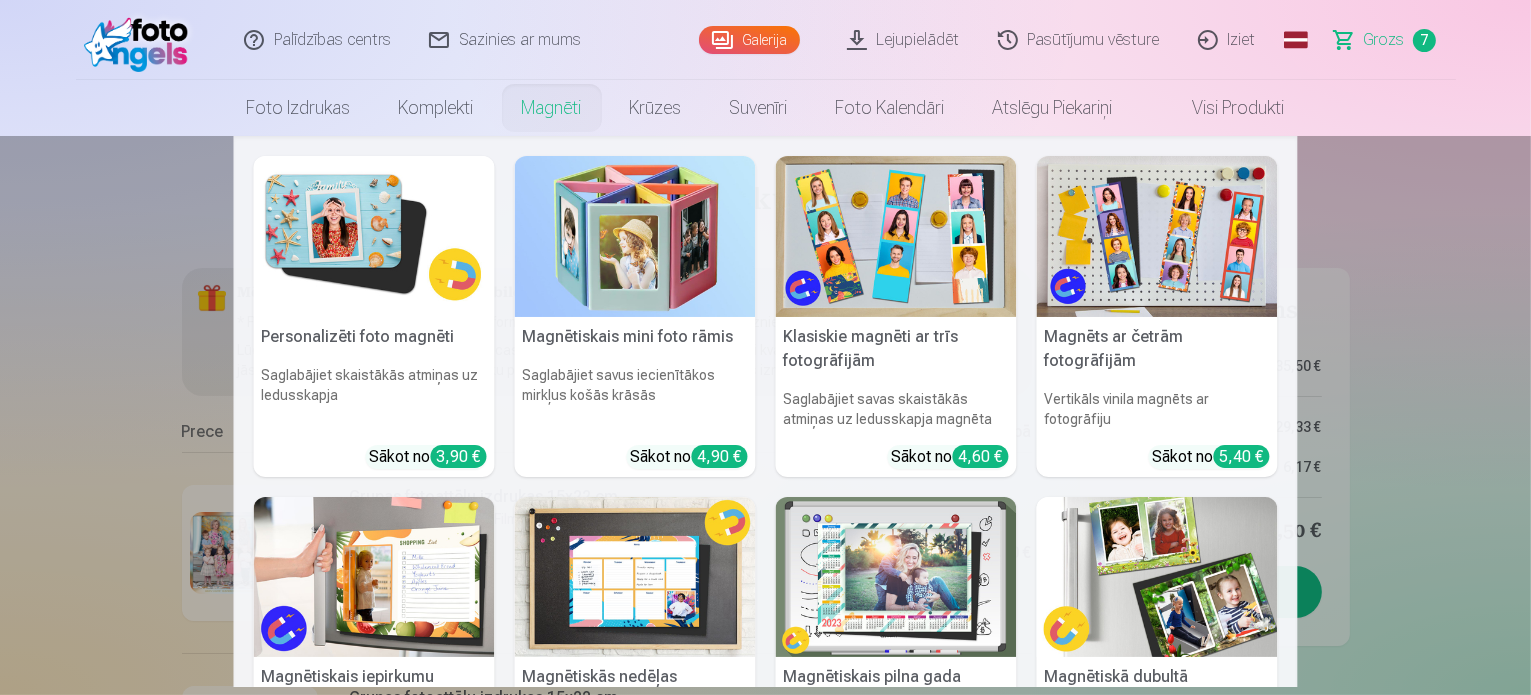 click at bounding box center [374, 236] 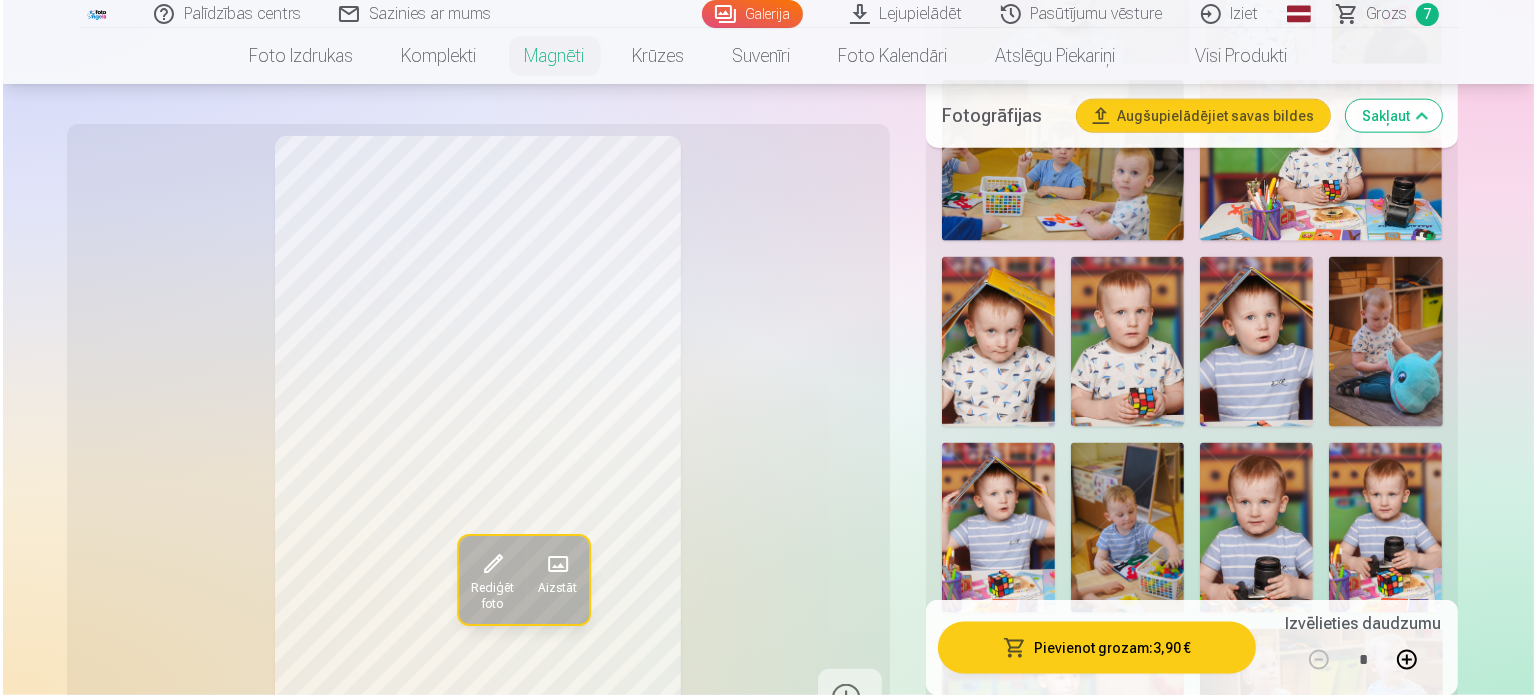 scroll, scrollTop: 2546, scrollLeft: 0, axis: vertical 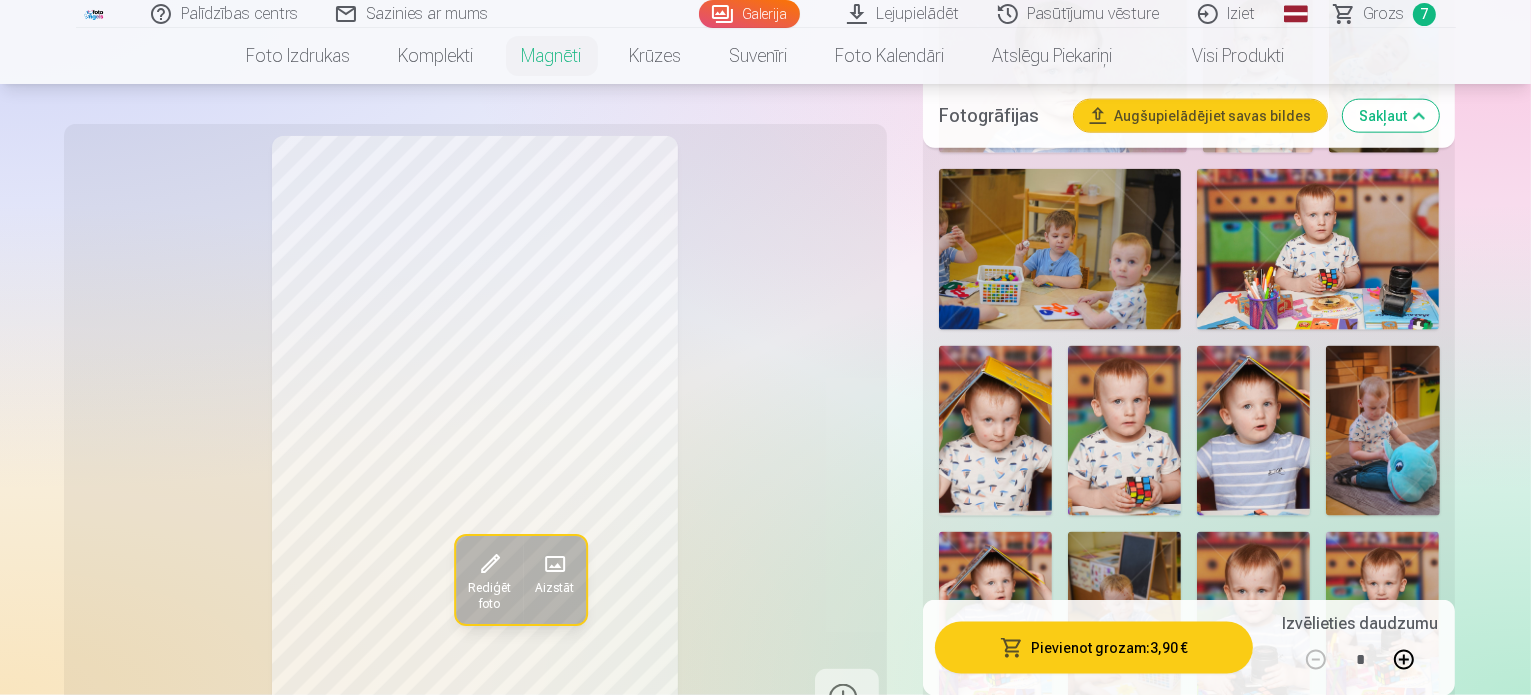 click at bounding box center (1318, 799) 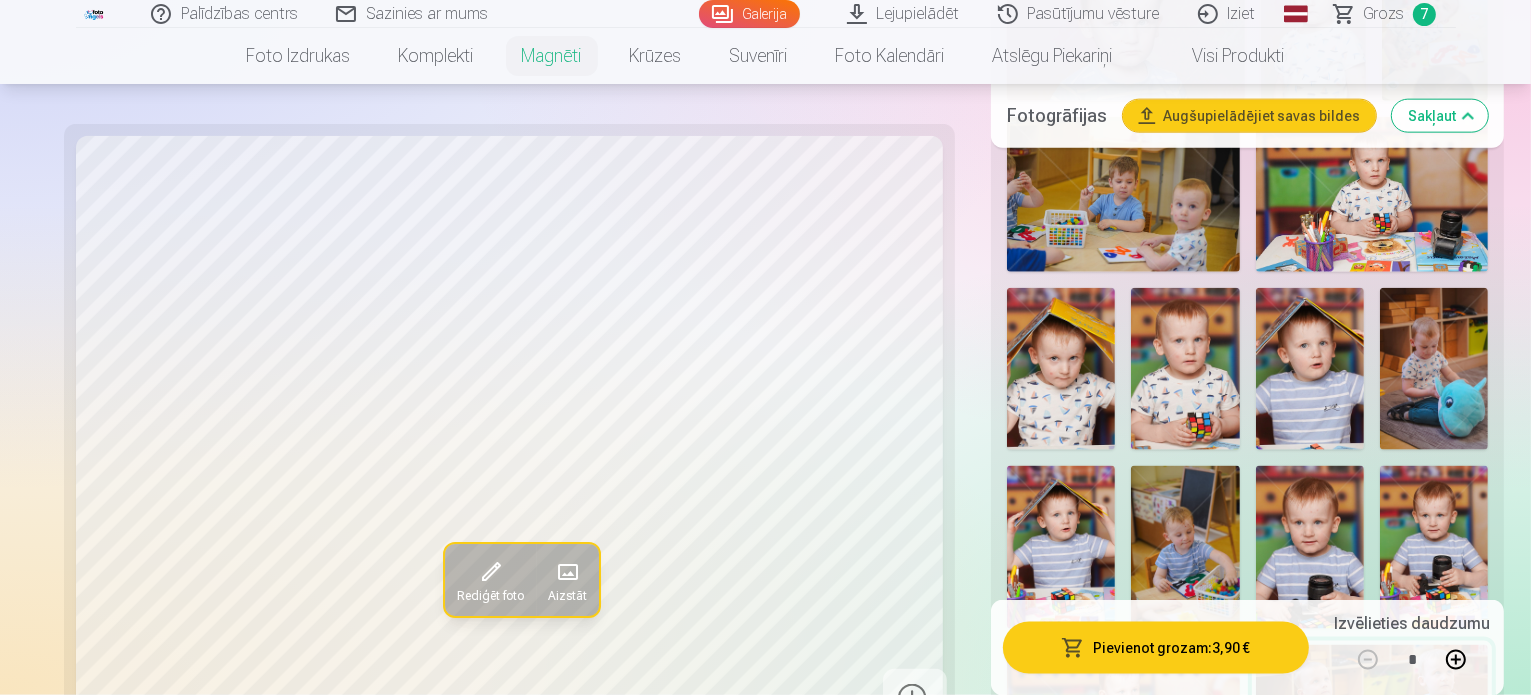 click on "Pievienot grozam :  3,90 €" at bounding box center (1156, 647) 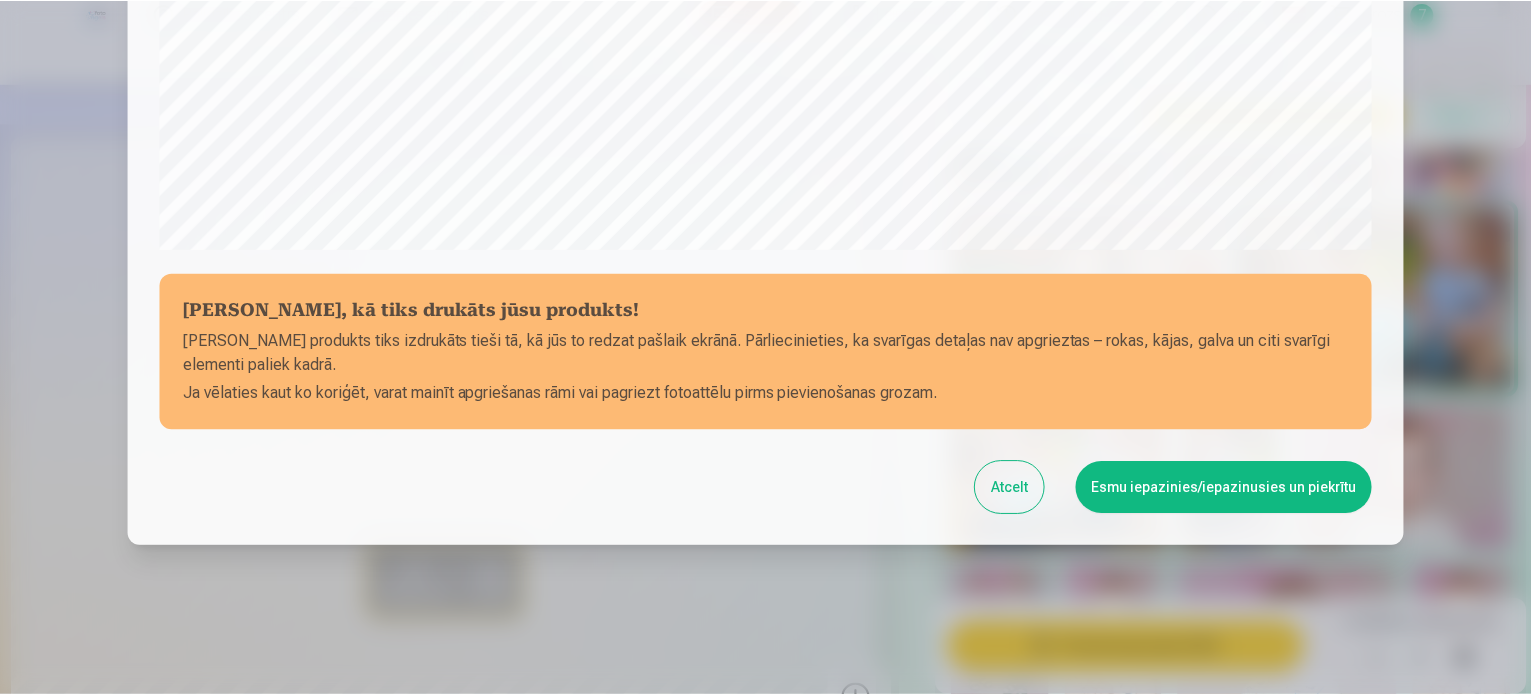 scroll, scrollTop: 744, scrollLeft: 0, axis: vertical 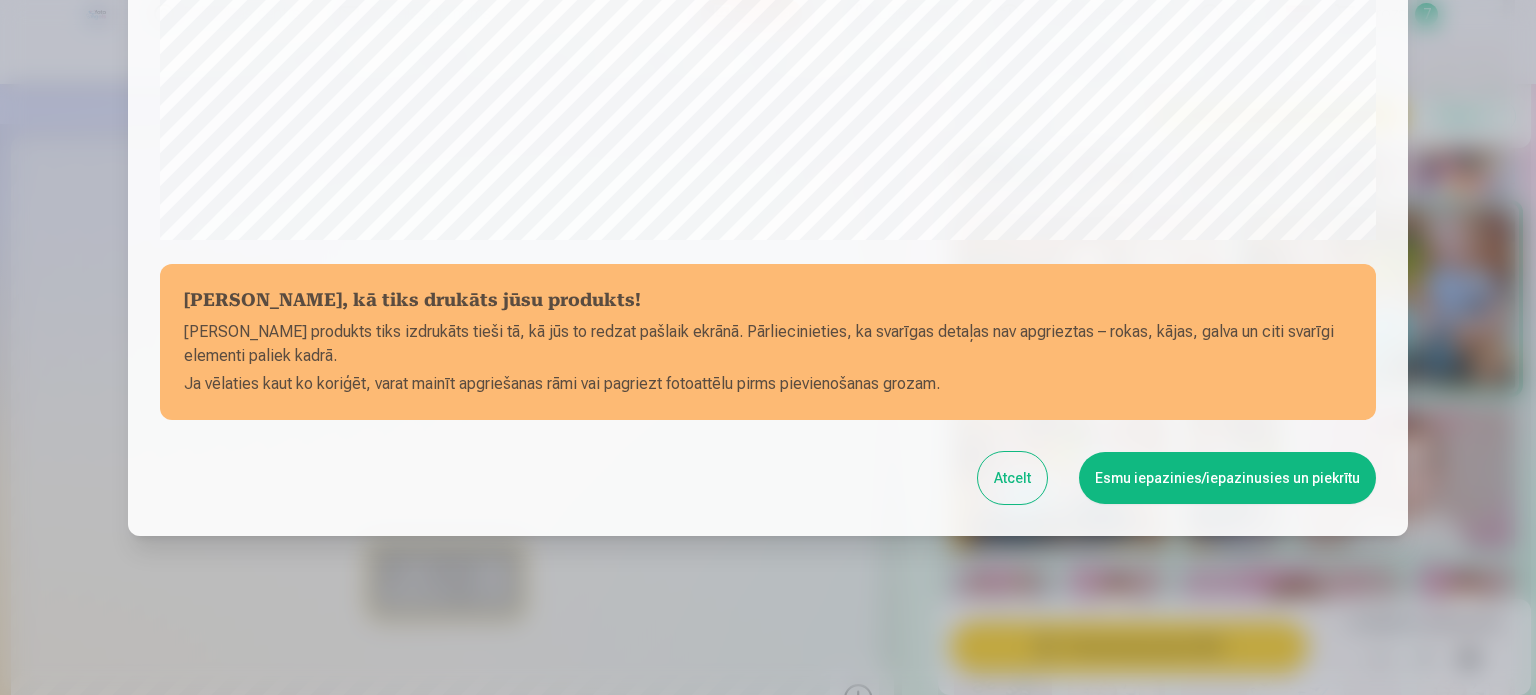 click on "Esmu iepazinies/iepazinusies un piekrītu" at bounding box center (1227, 478) 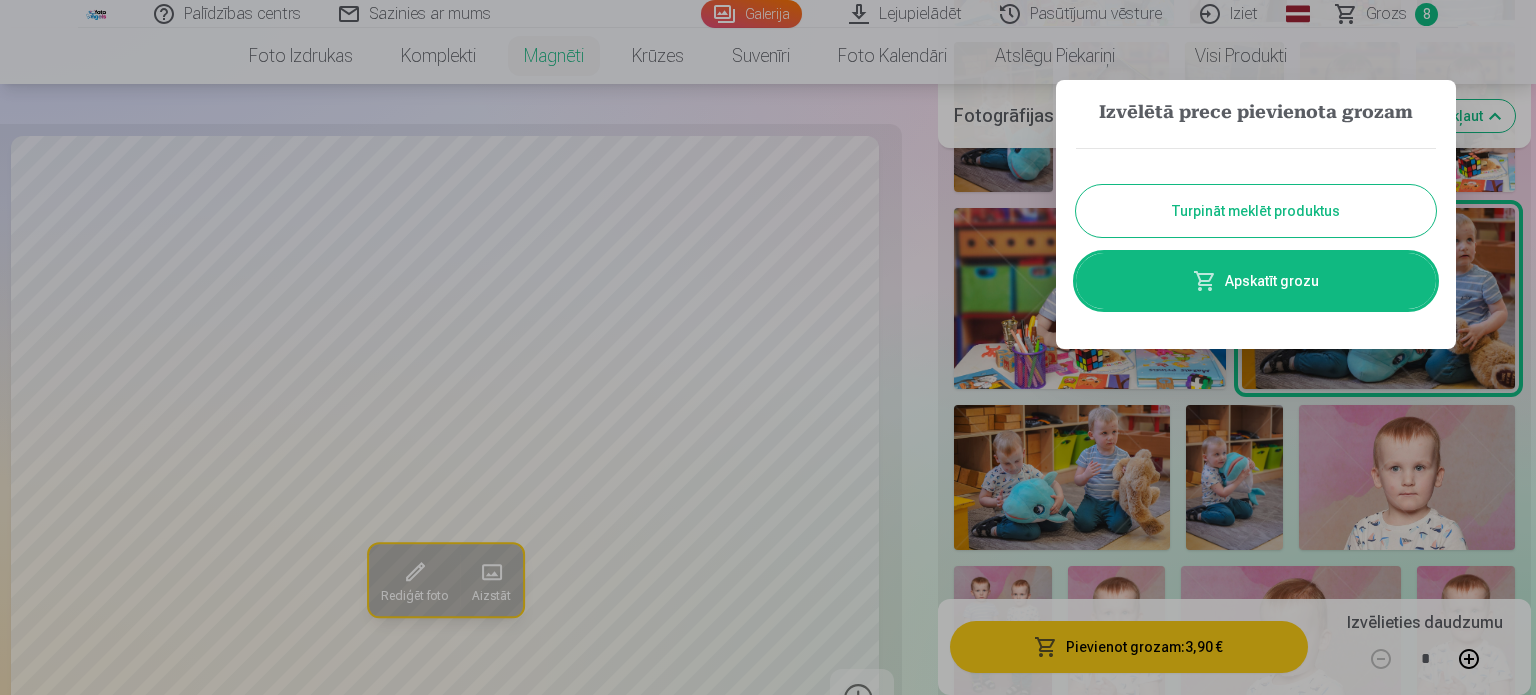 click on "Turpināt meklēt produktus" at bounding box center [1256, 211] 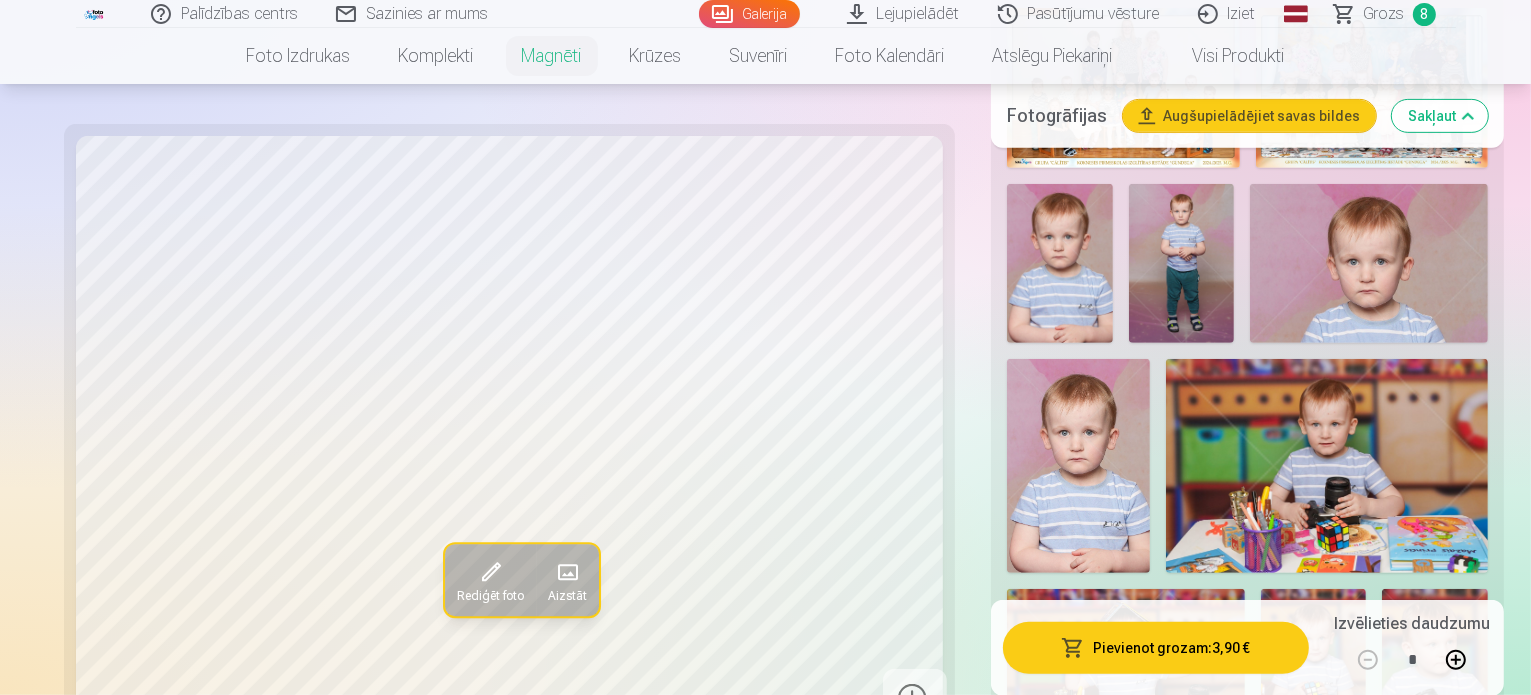 scroll, scrollTop: 840, scrollLeft: 0, axis: vertical 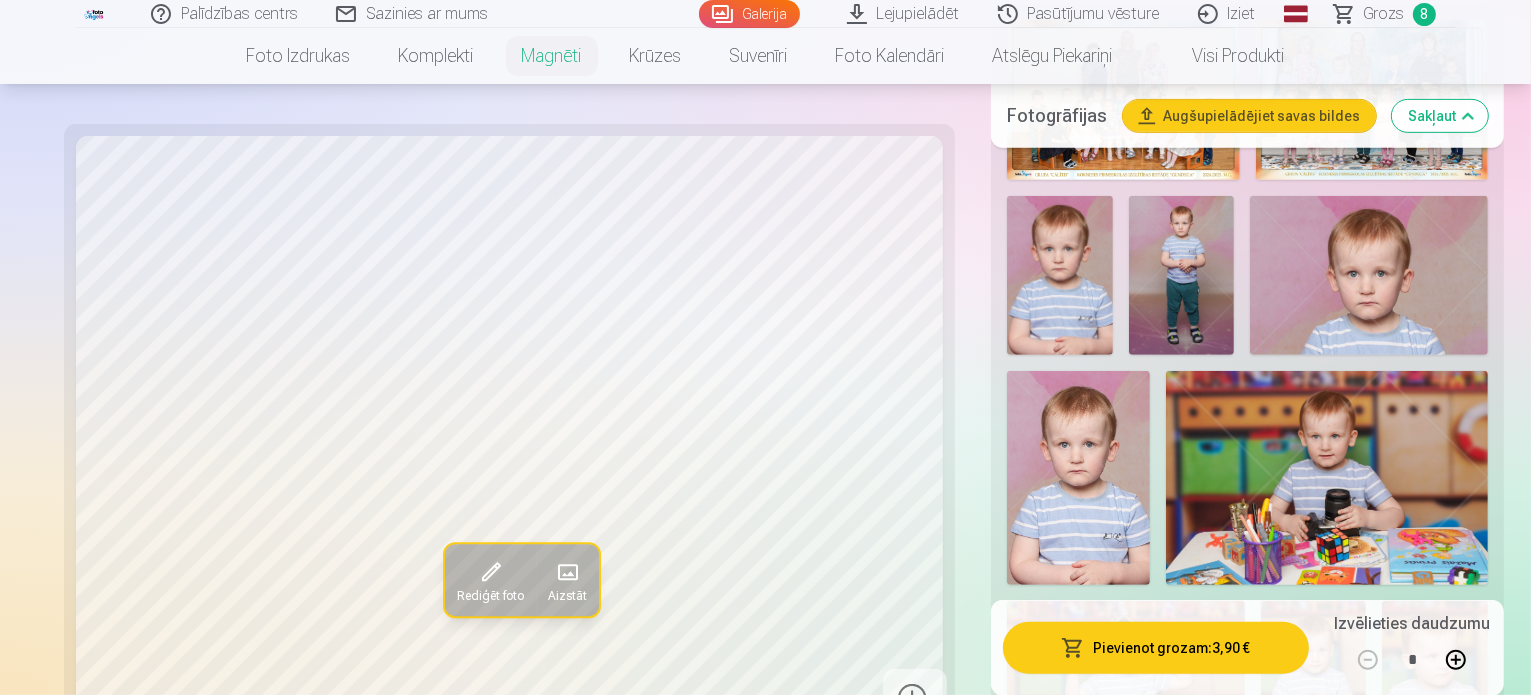 drag, startPoint x: 1527, startPoint y: 91, endPoint x: 1530, endPoint y: 66, distance: 25.179358 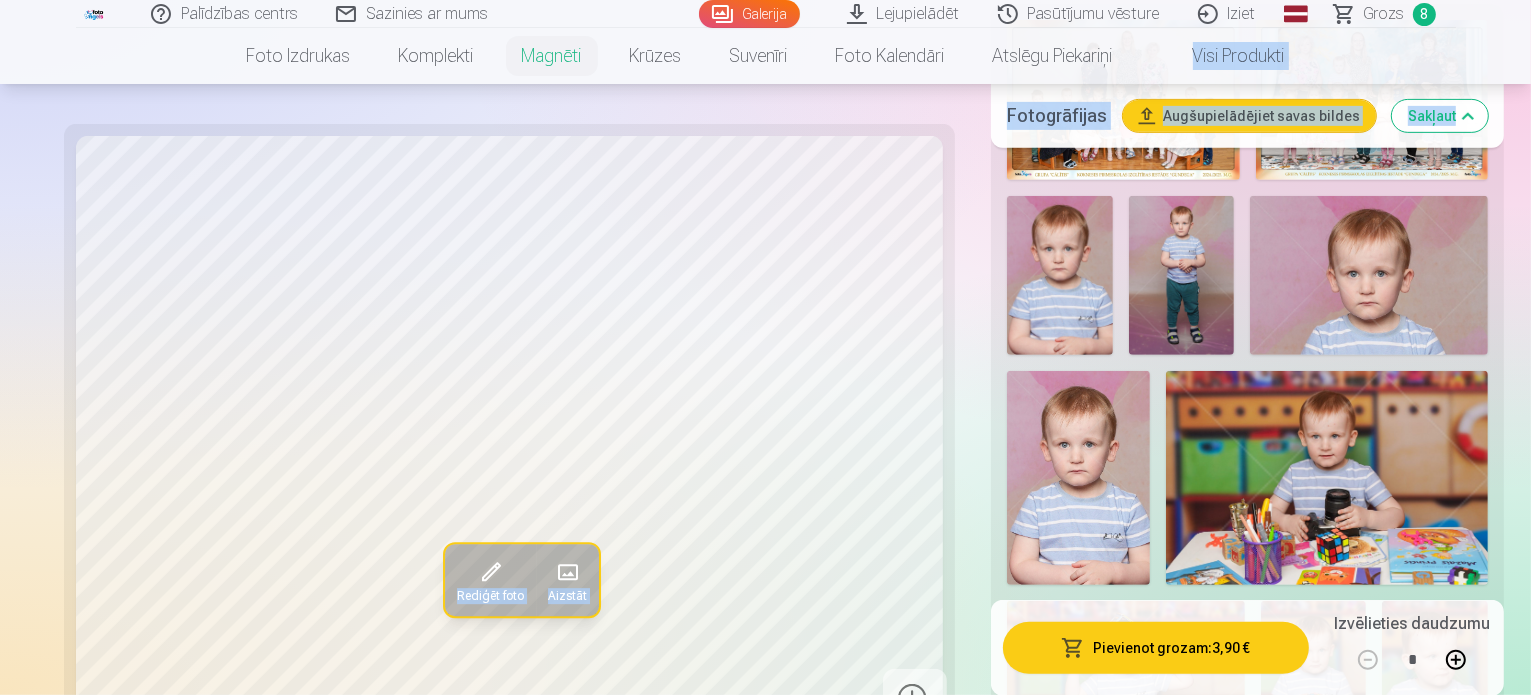 click at bounding box center (1078, 478) 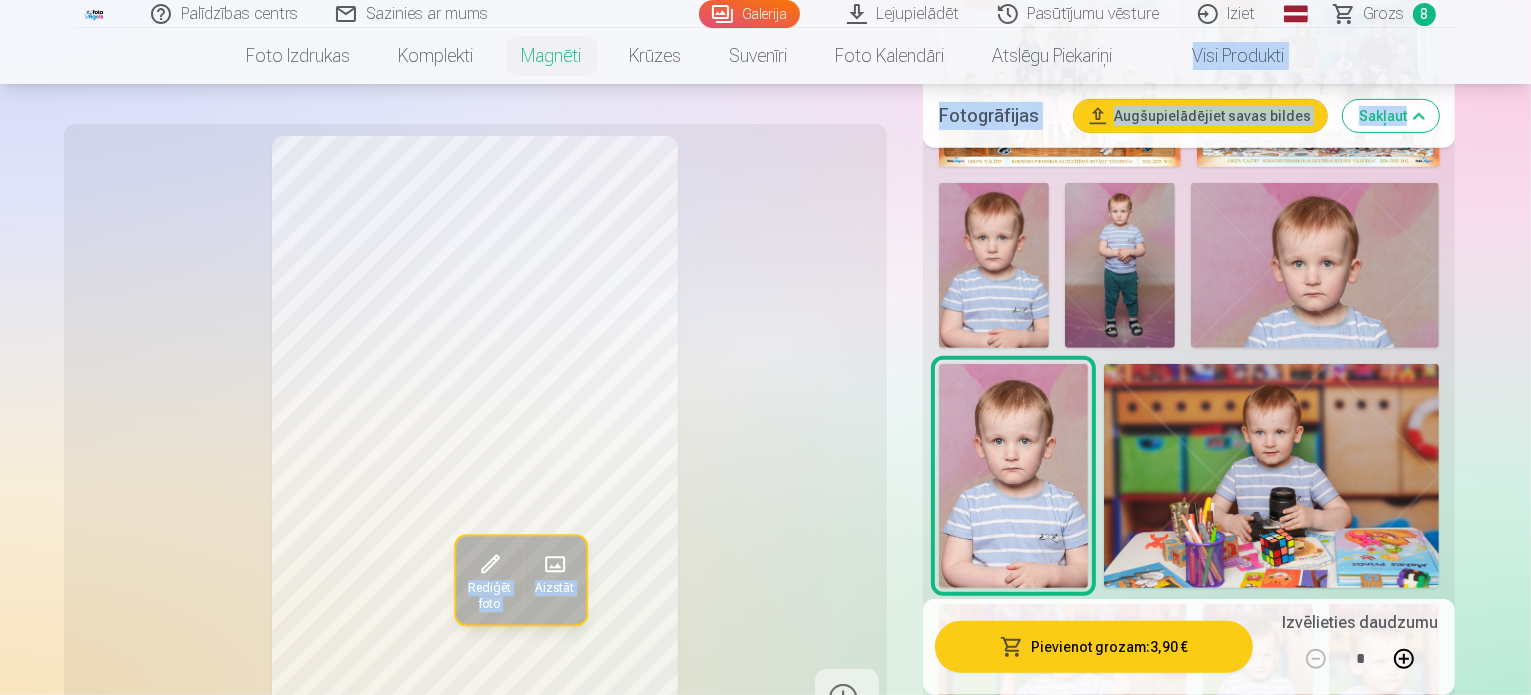 click on "Grozs" at bounding box center [1384, 14] 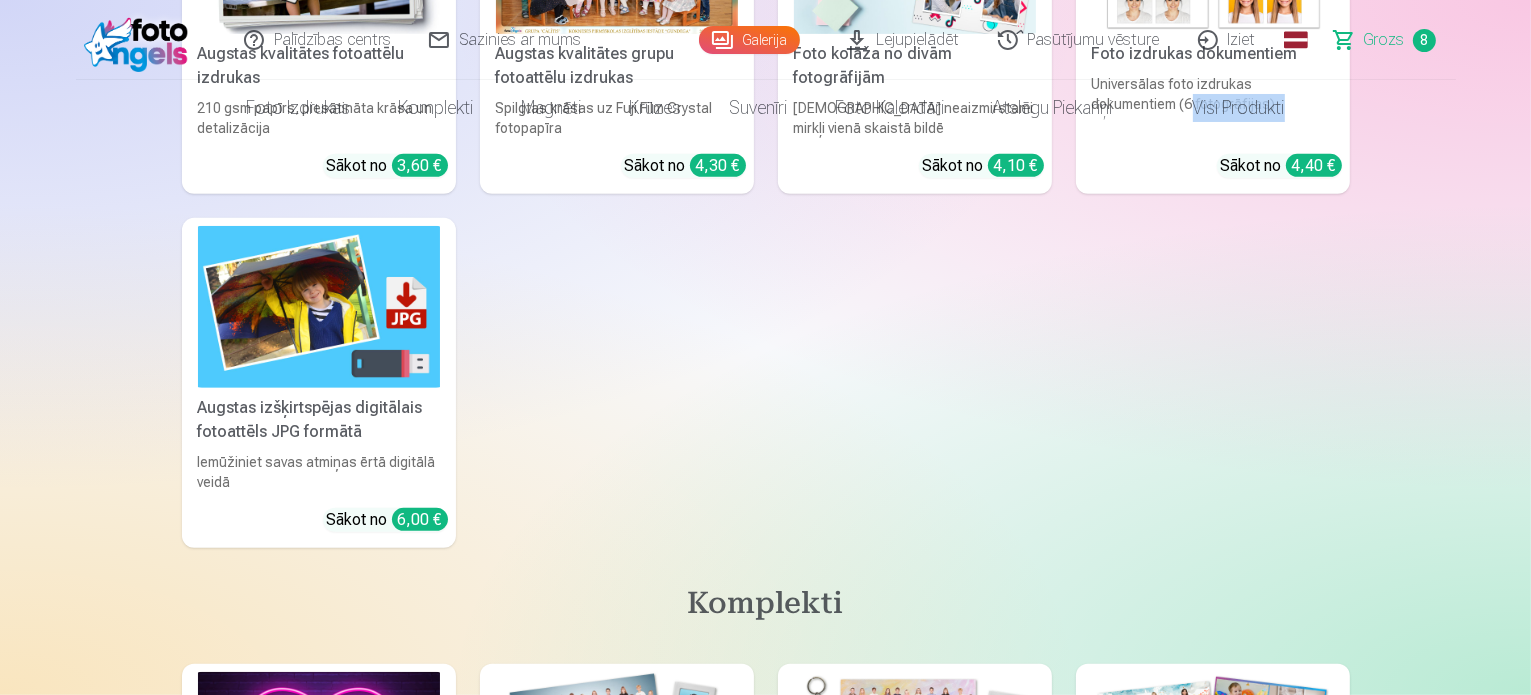 scroll, scrollTop: 0, scrollLeft: 0, axis: both 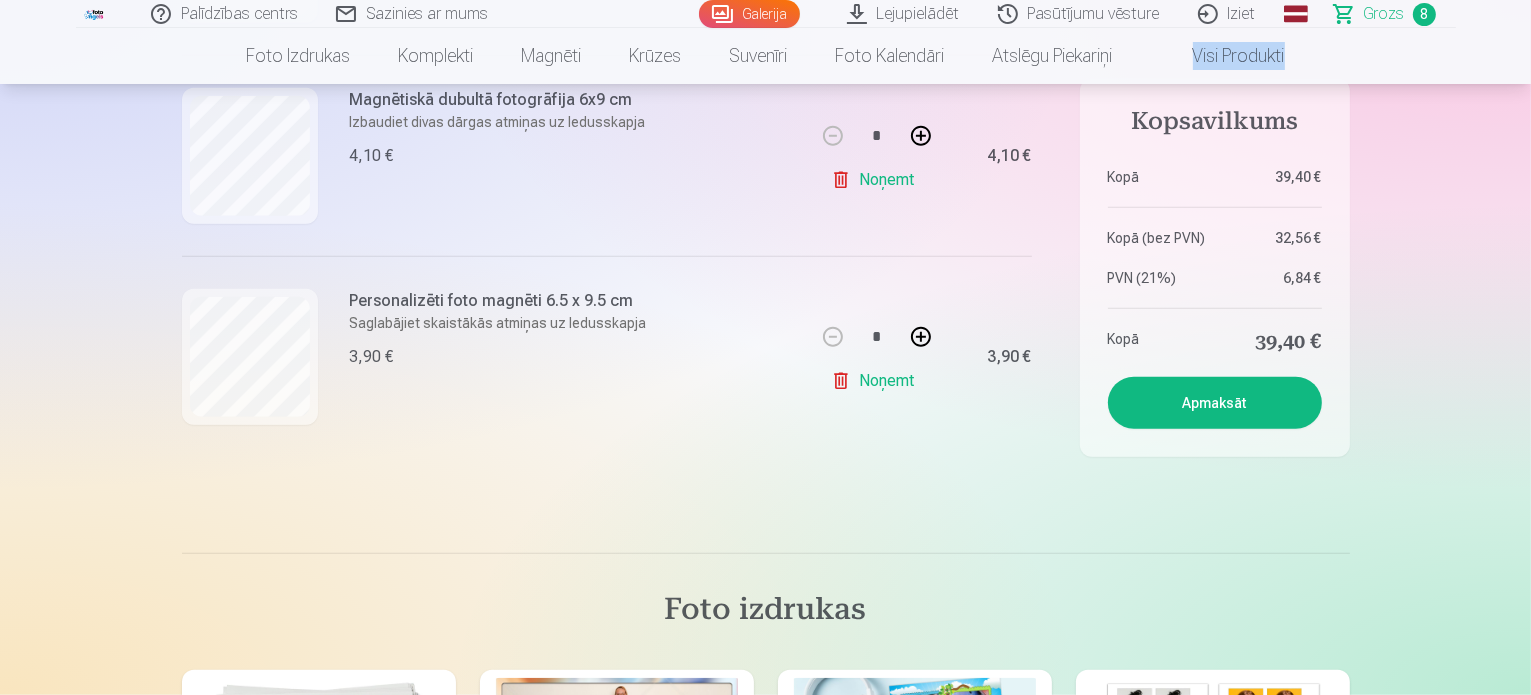 click on "Noņemt" at bounding box center (876, 381) 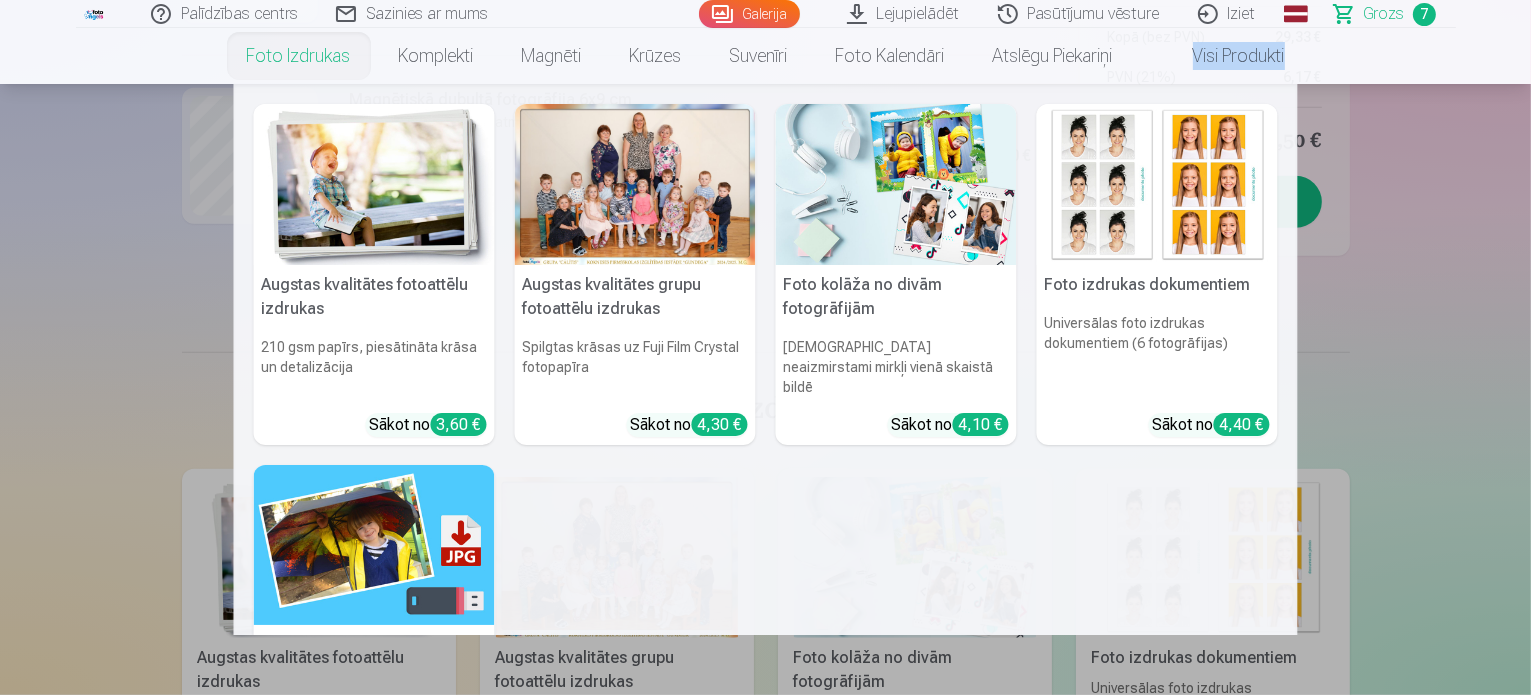 click on "Augstas kvalitātes fotoattēlu izdrukas" at bounding box center (374, 297) 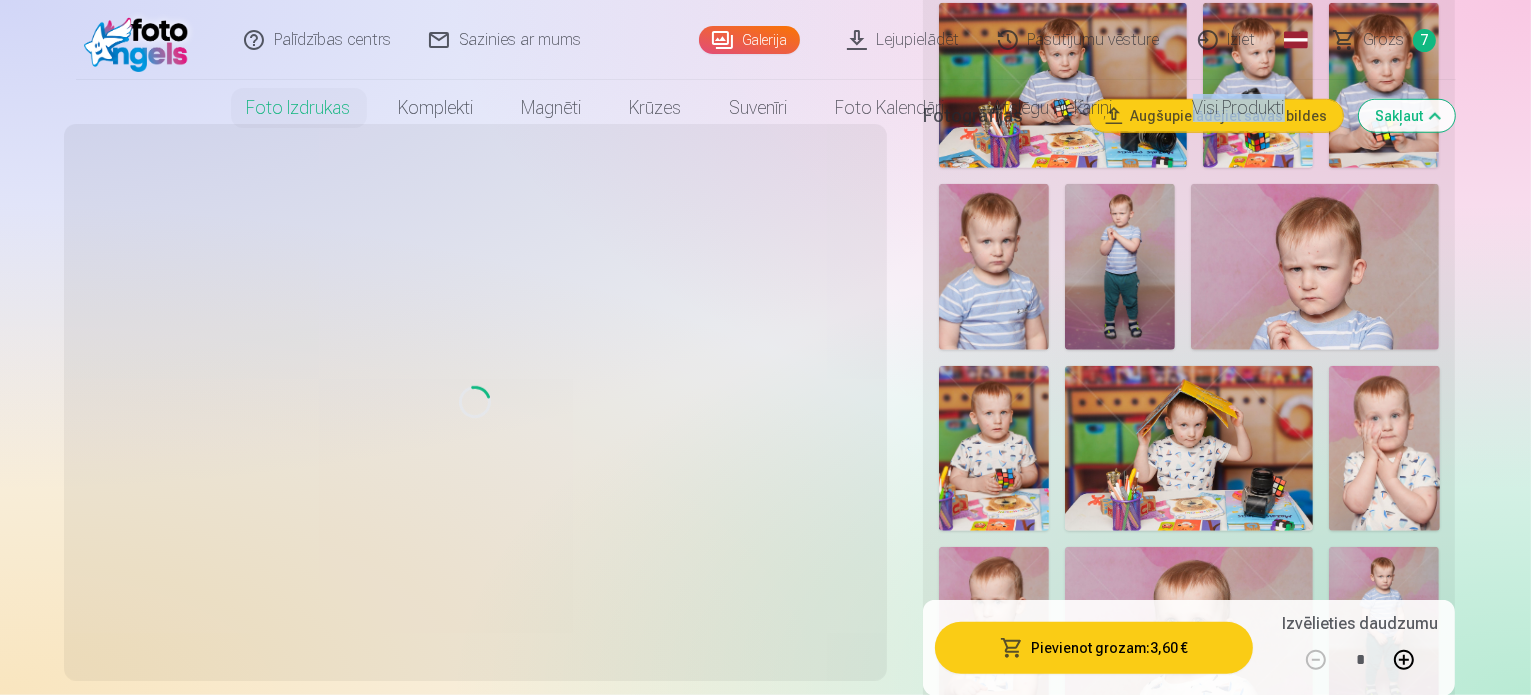 scroll, scrollTop: 0, scrollLeft: 0, axis: both 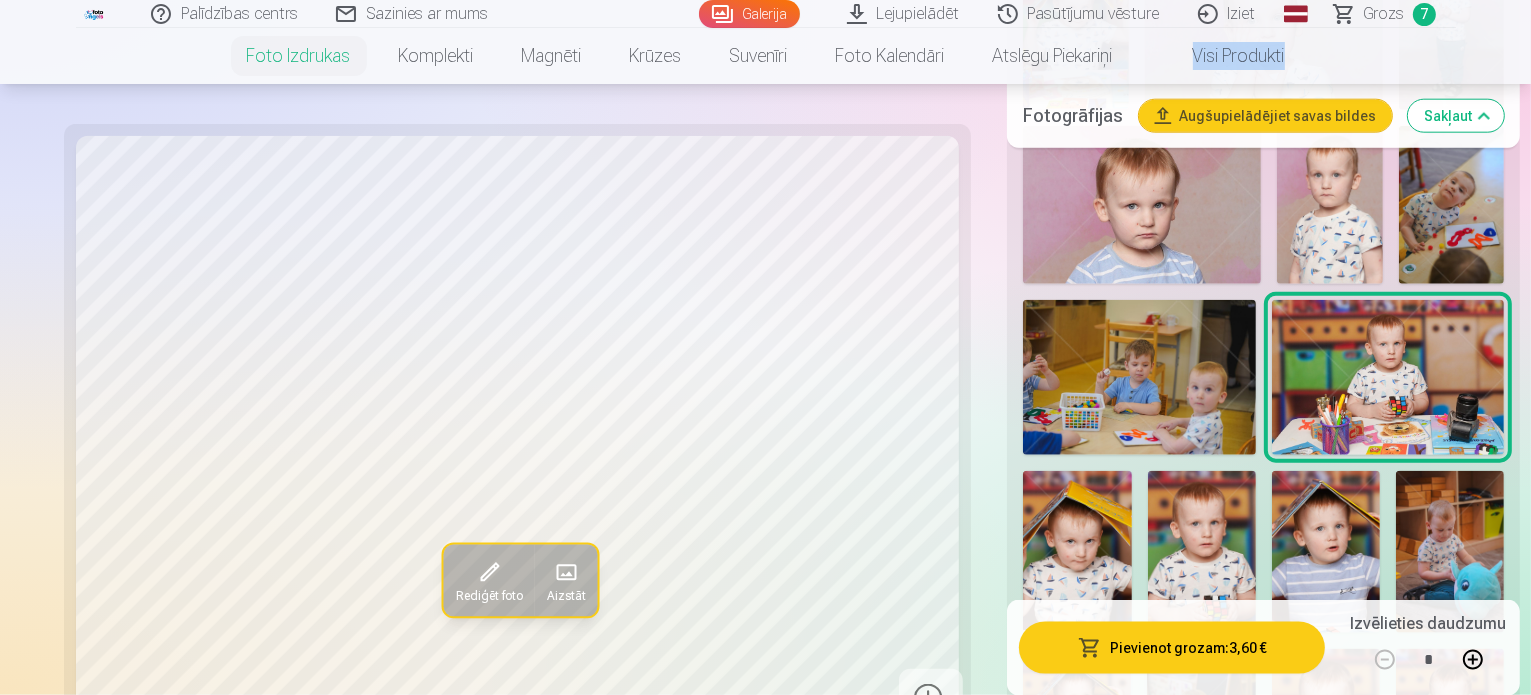 click at bounding box center (1388, 905) 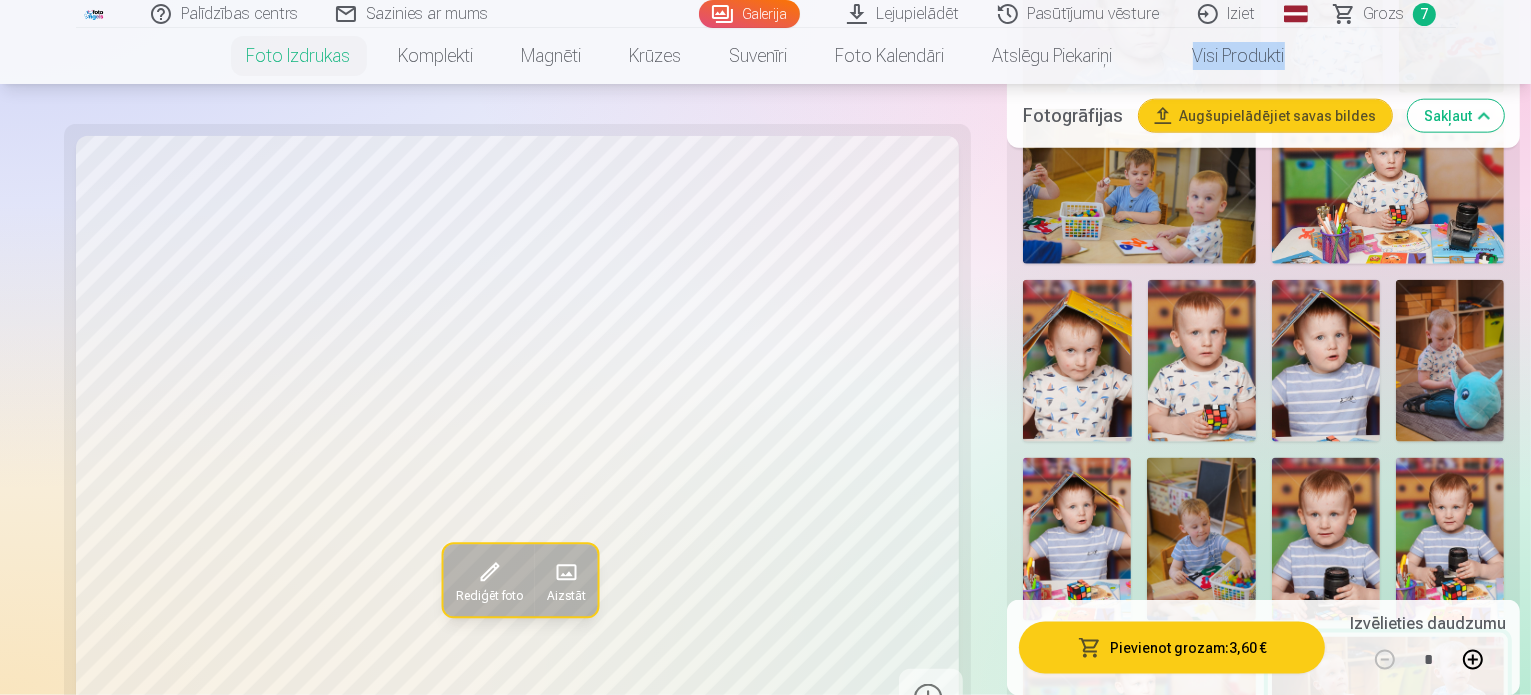 scroll, scrollTop: 2528, scrollLeft: 0, axis: vertical 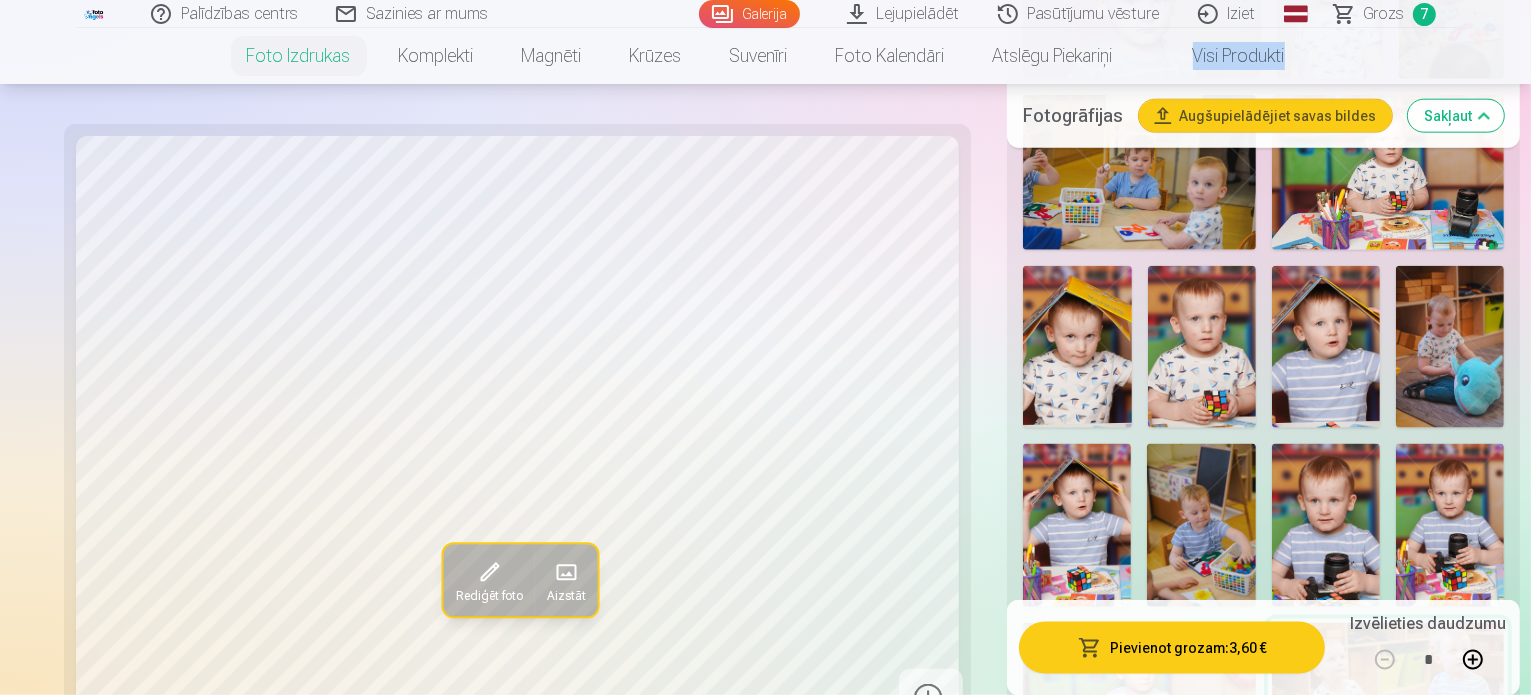 click at bounding box center (1432, 901) 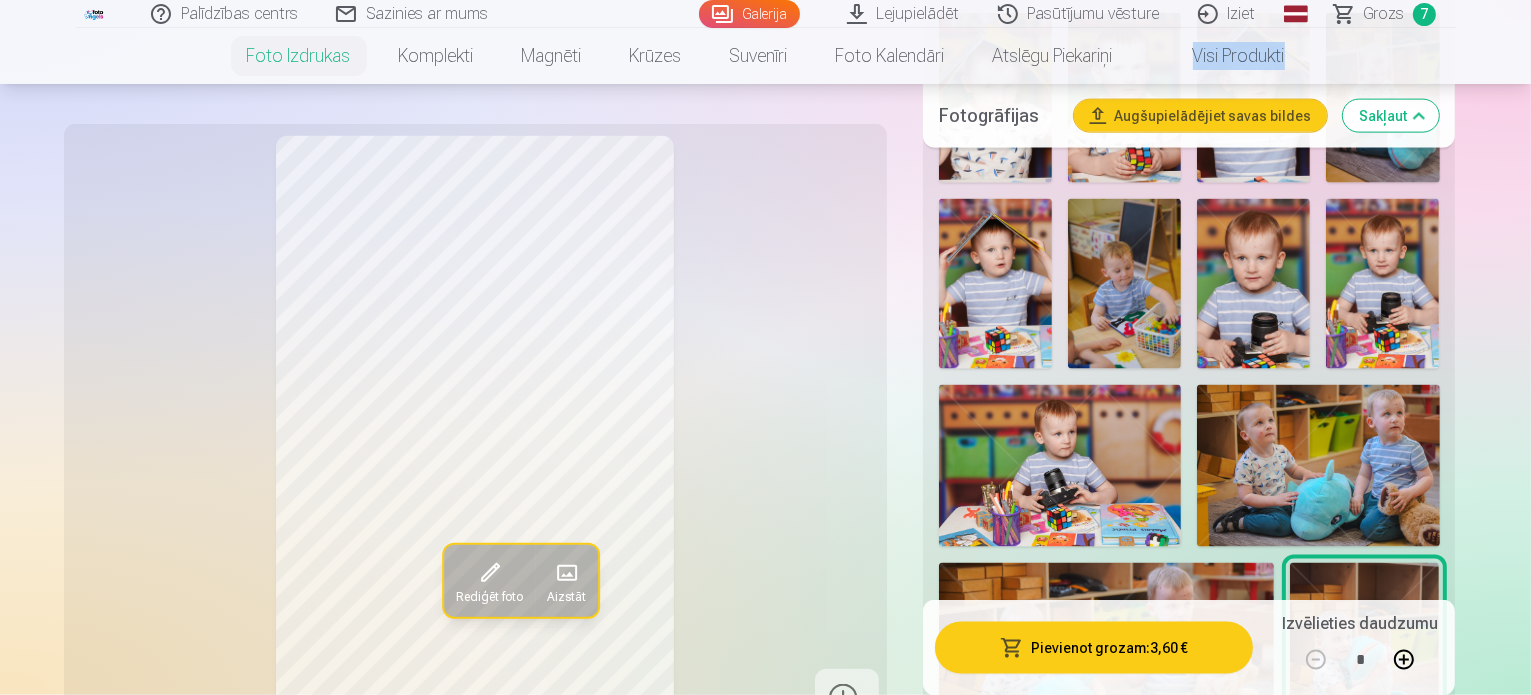 scroll, scrollTop: 2860, scrollLeft: 0, axis: vertical 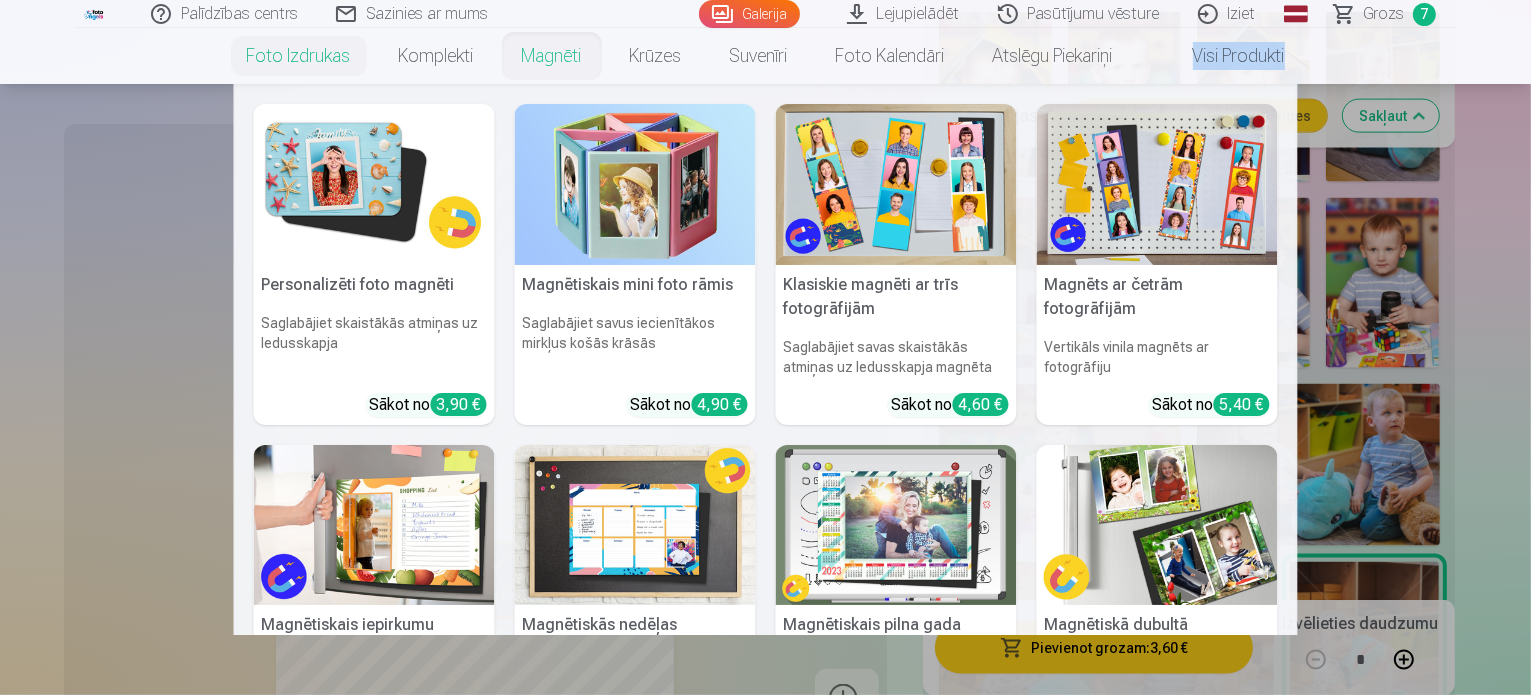 click on "Magnēti" at bounding box center (552, 56) 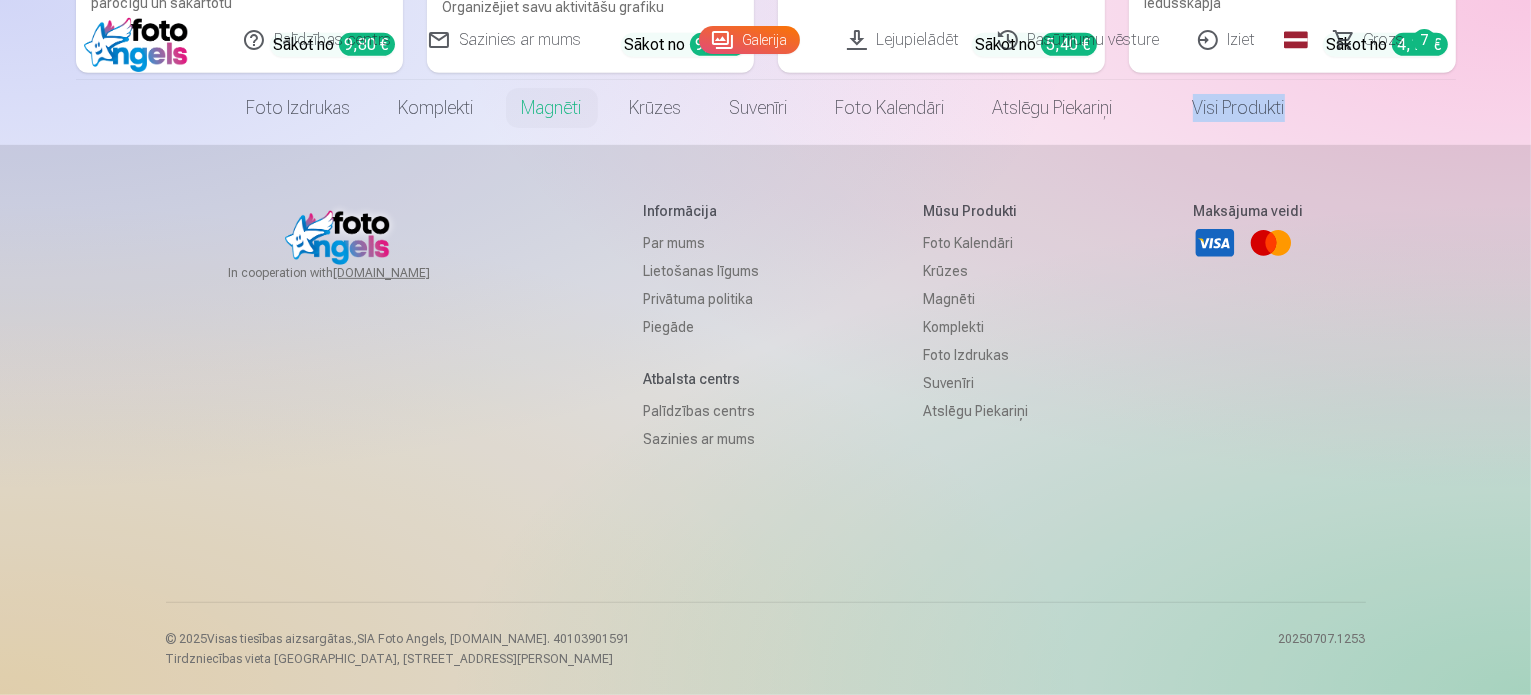 scroll, scrollTop: 0, scrollLeft: 0, axis: both 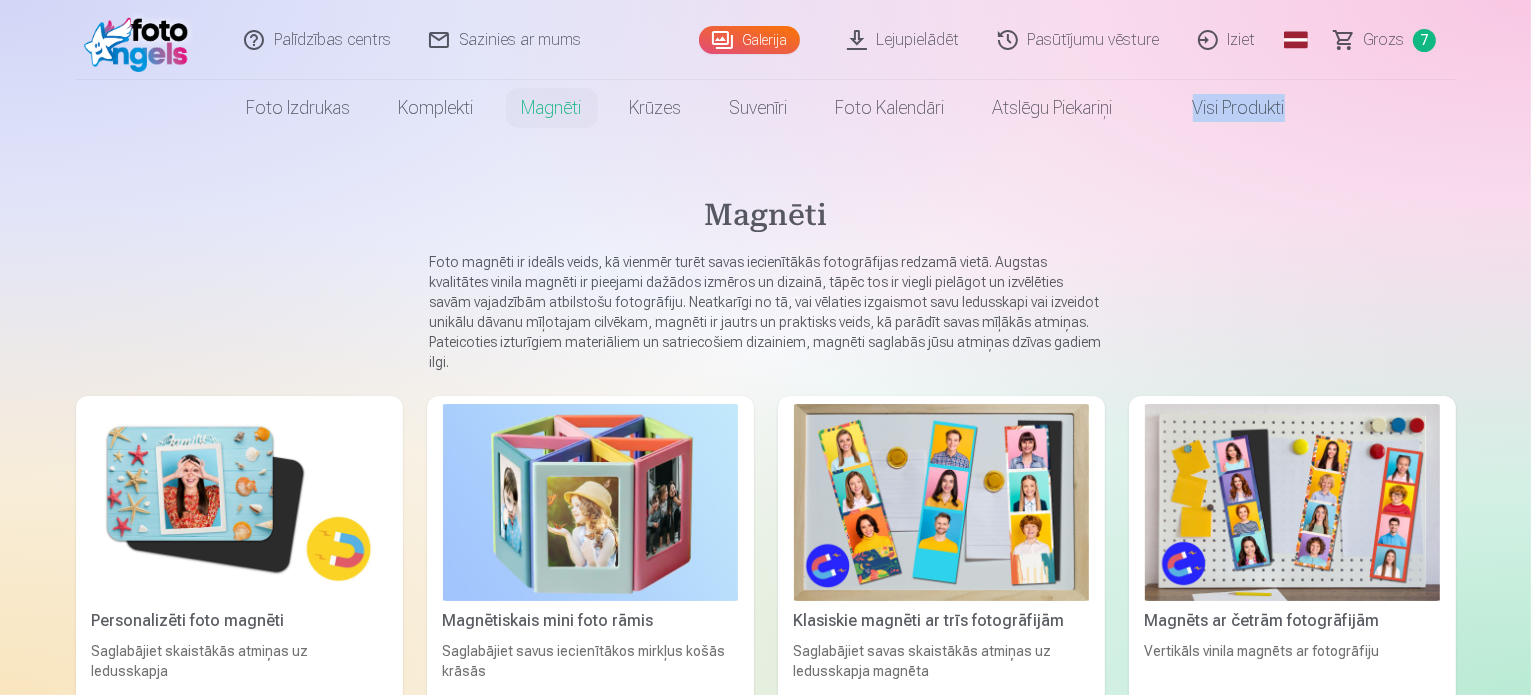 click at bounding box center [239, 502] 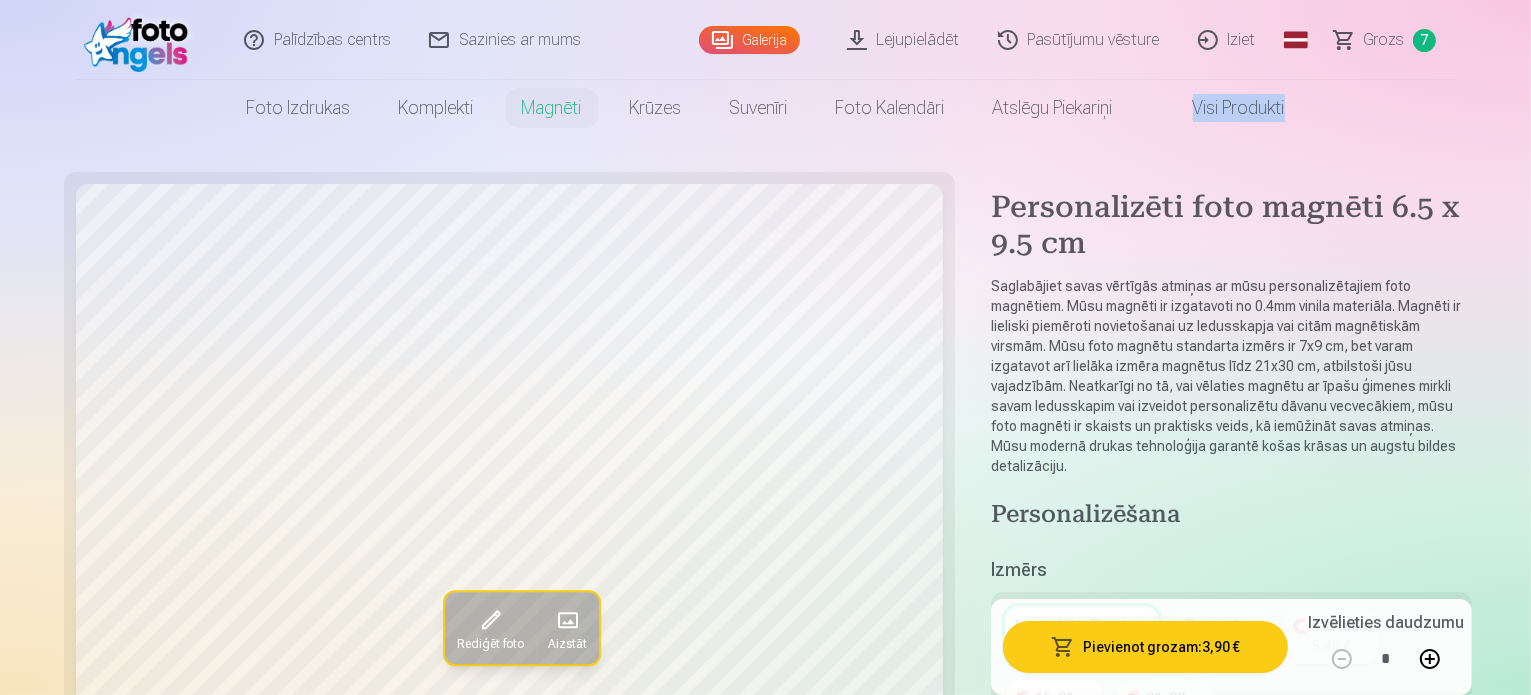 click on "🧲 10x15cm" at bounding box center (1220, 626) 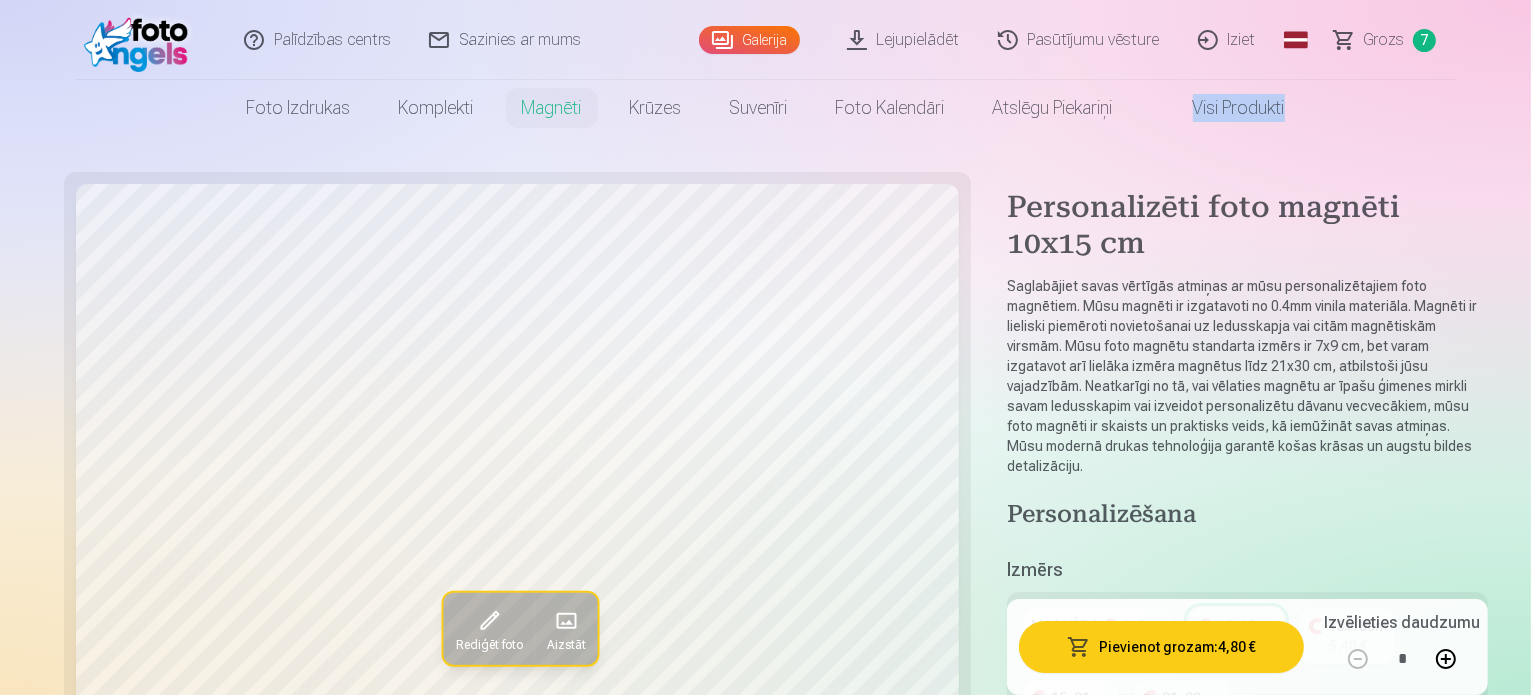 scroll, scrollTop: 608, scrollLeft: 0, axis: vertical 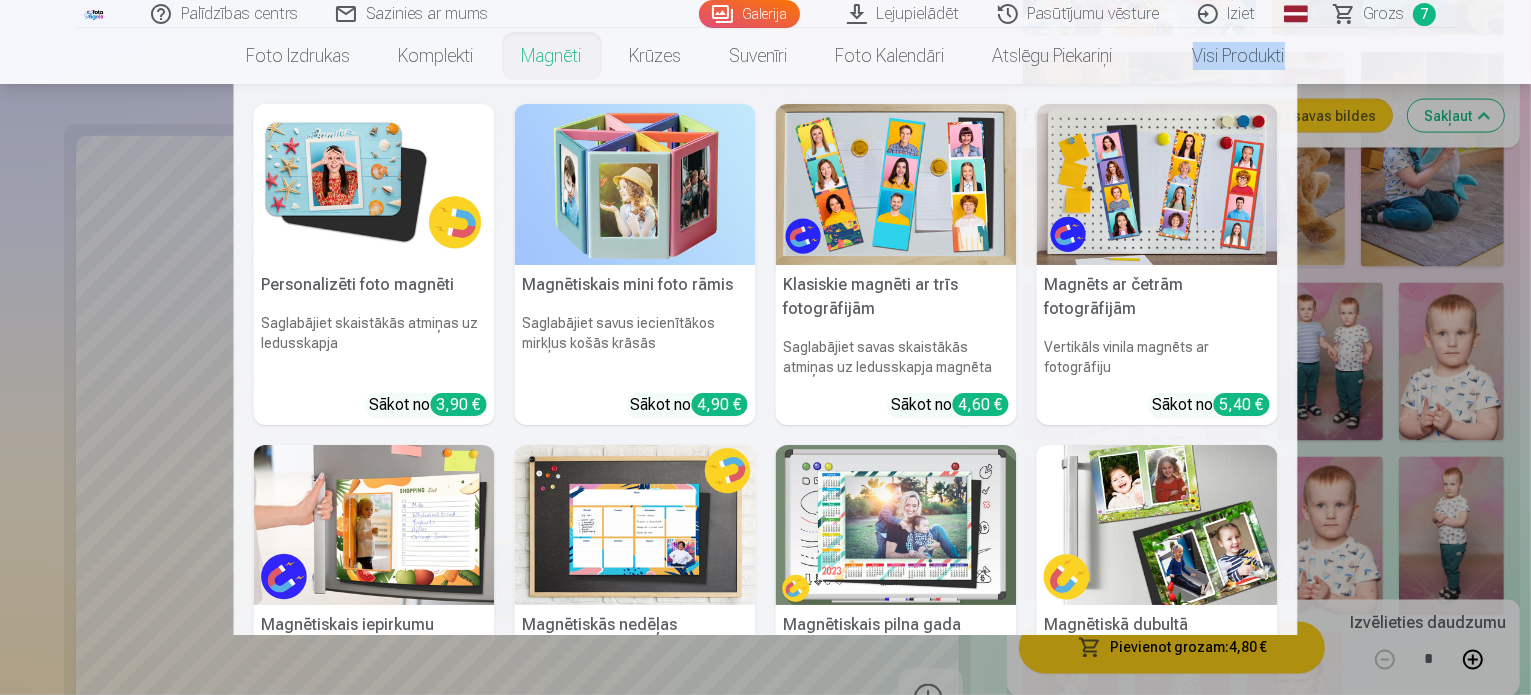 click on "Magnēti" at bounding box center (552, 56) 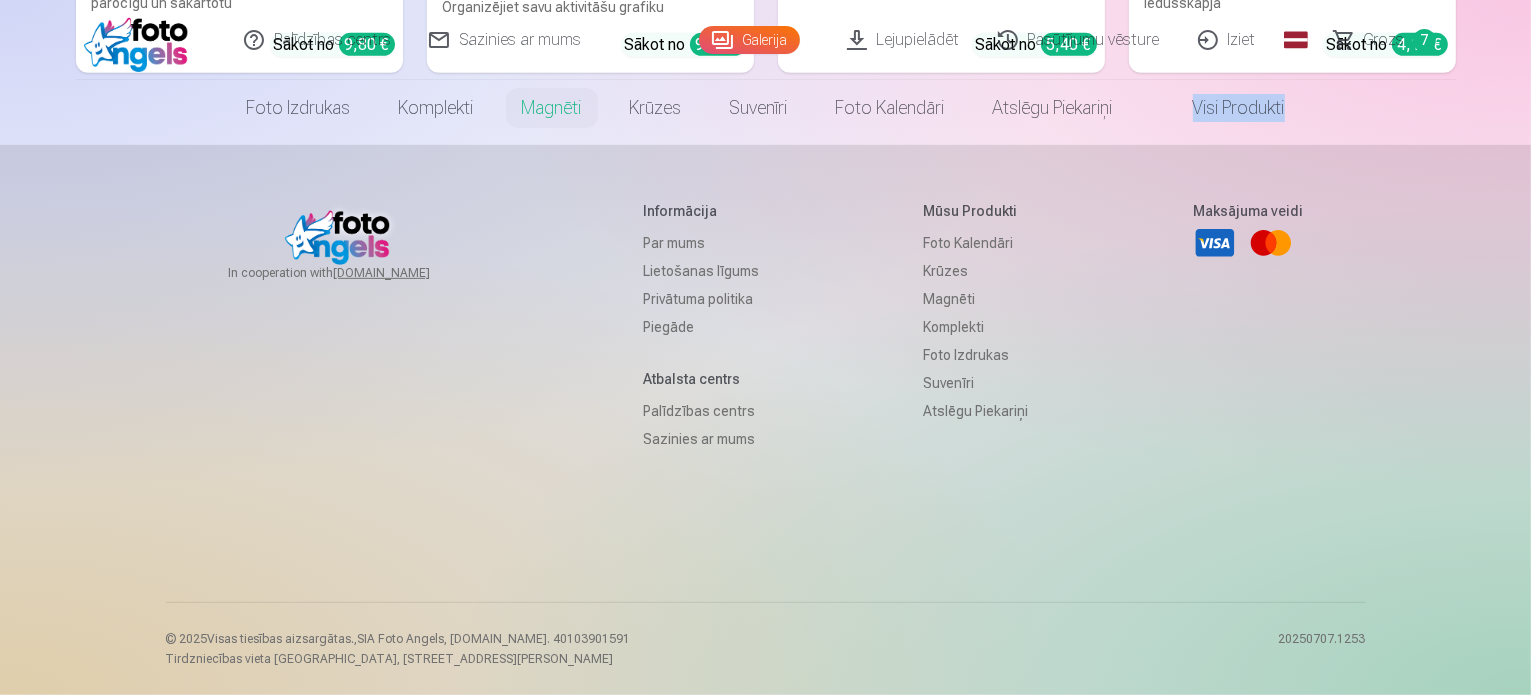 scroll, scrollTop: 0, scrollLeft: 0, axis: both 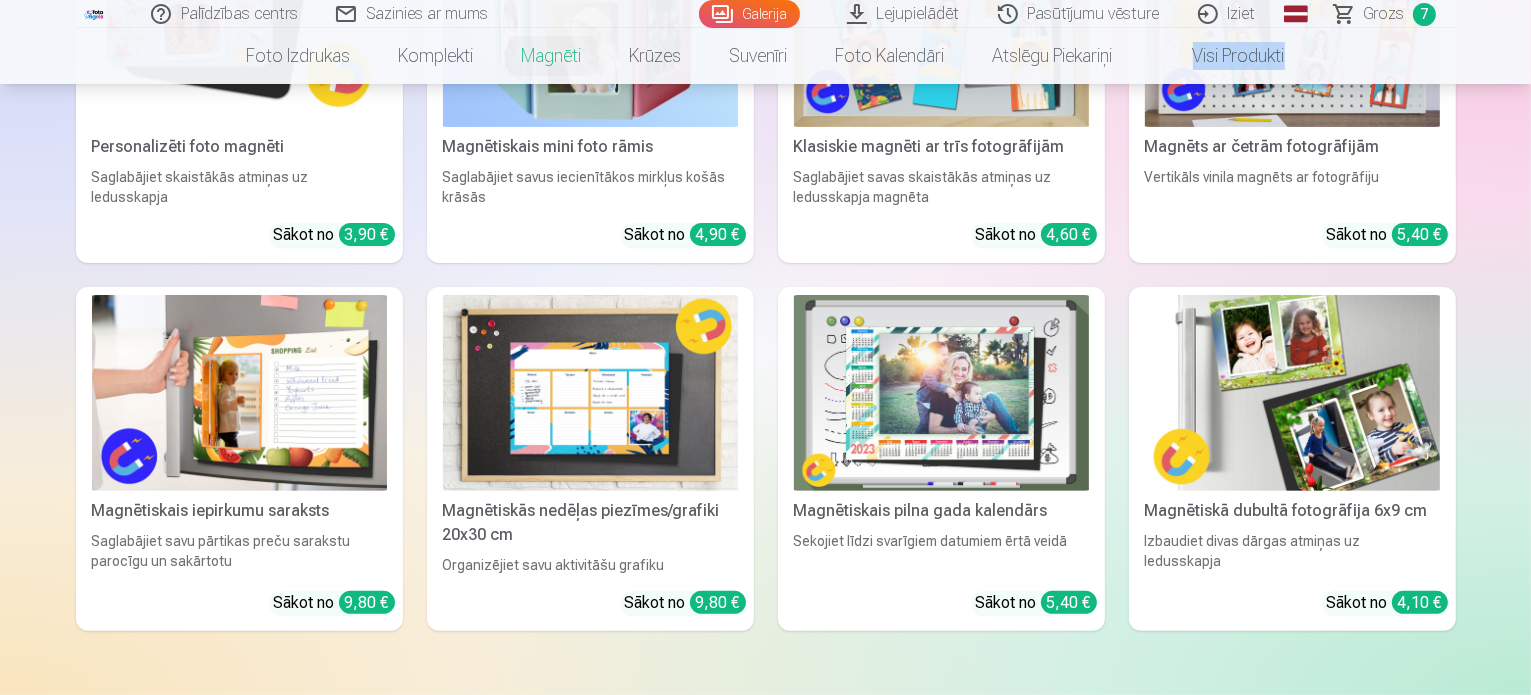 click at bounding box center [1292, 393] 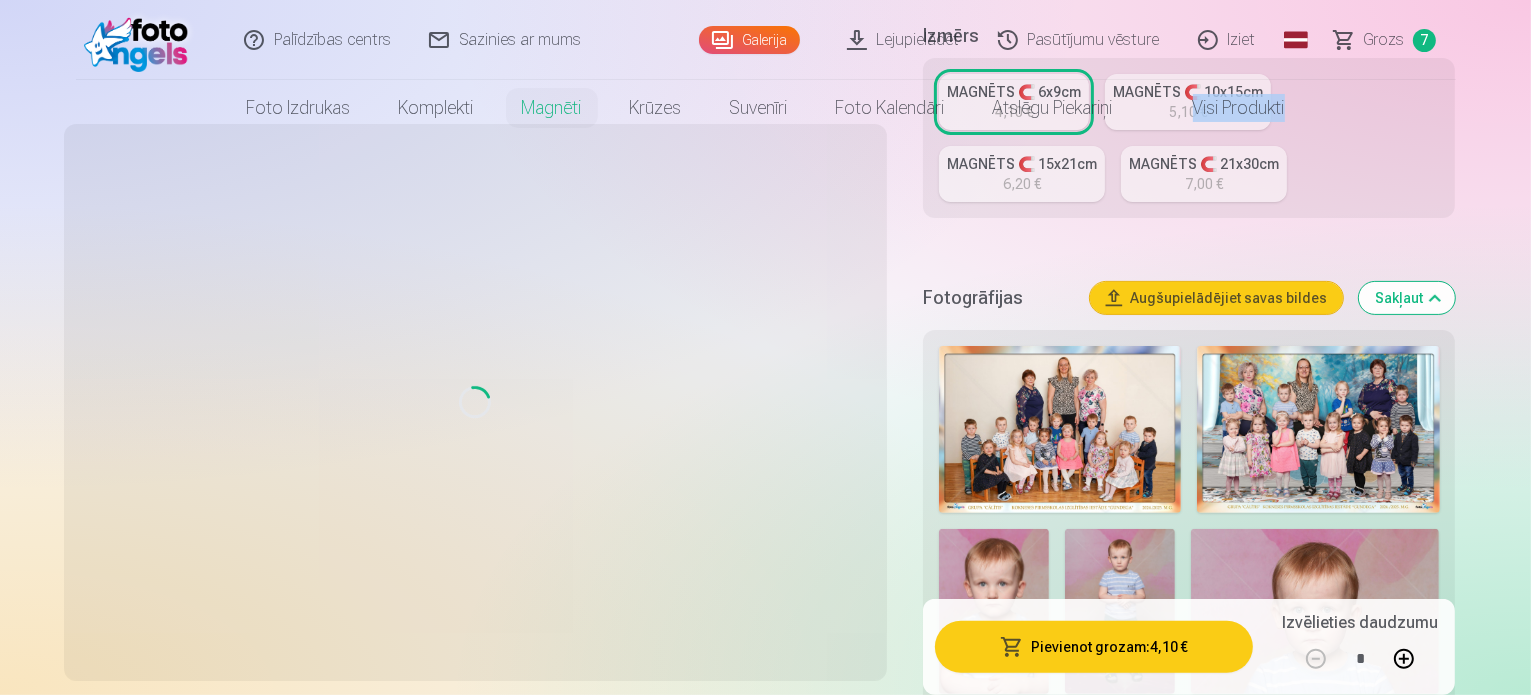 scroll, scrollTop: 0, scrollLeft: 0, axis: both 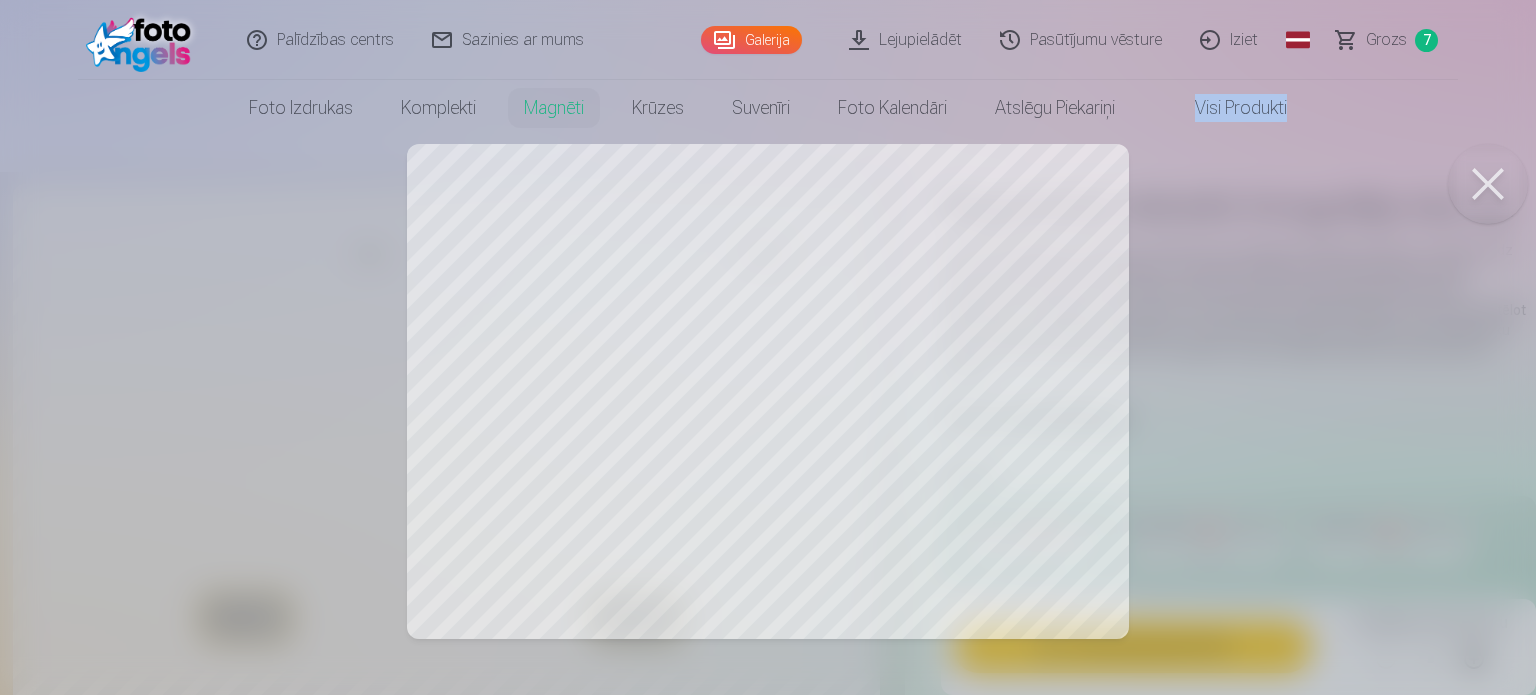 click at bounding box center (1488, 184) 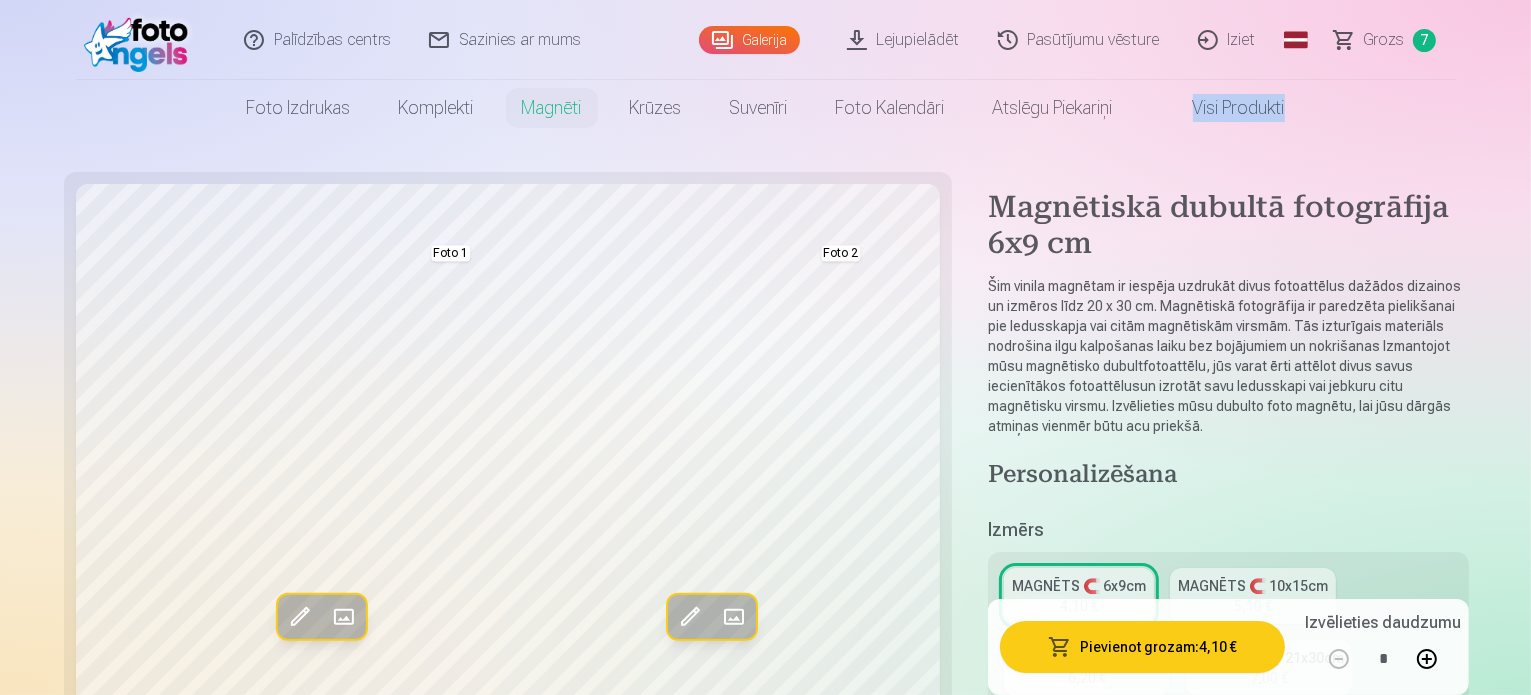 click on "5,10 €" at bounding box center [1253, 606] 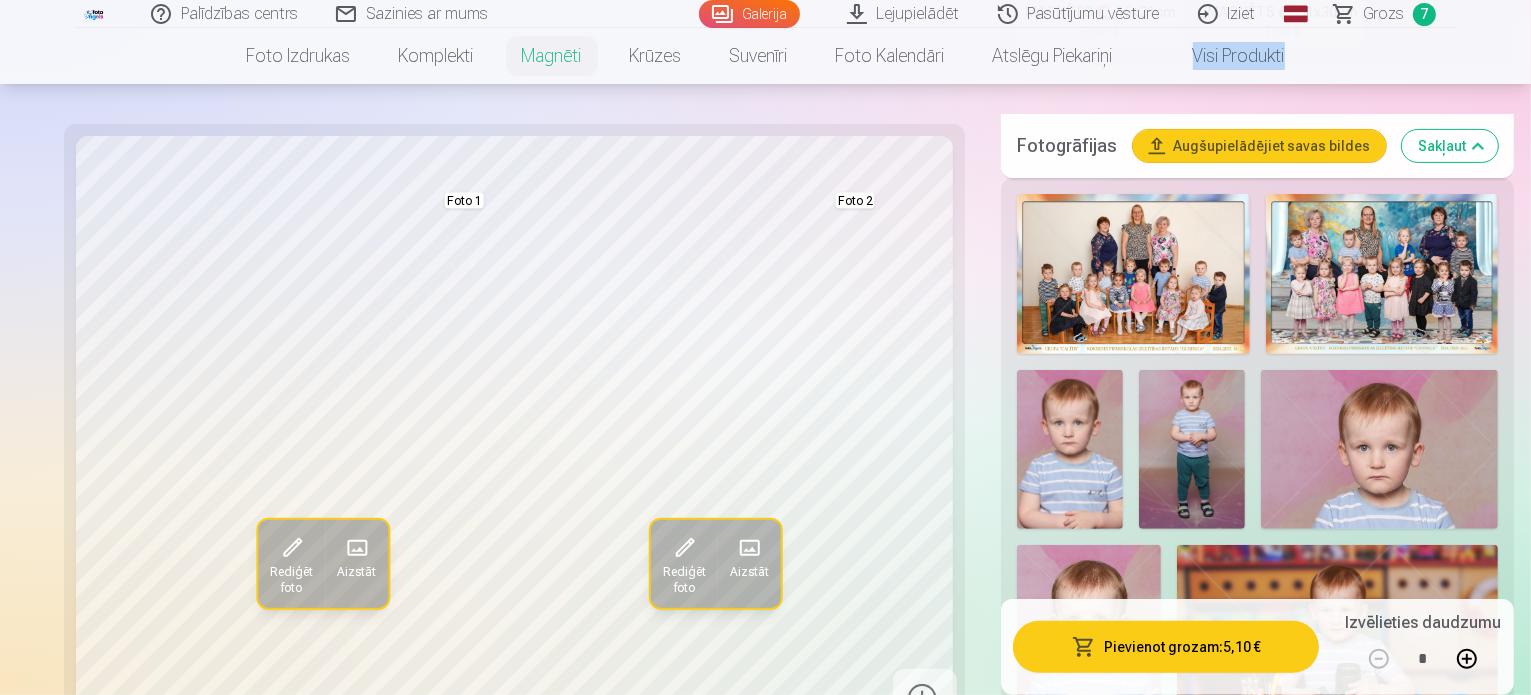 scroll, scrollTop: 627, scrollLeft: 0, axis: vertical 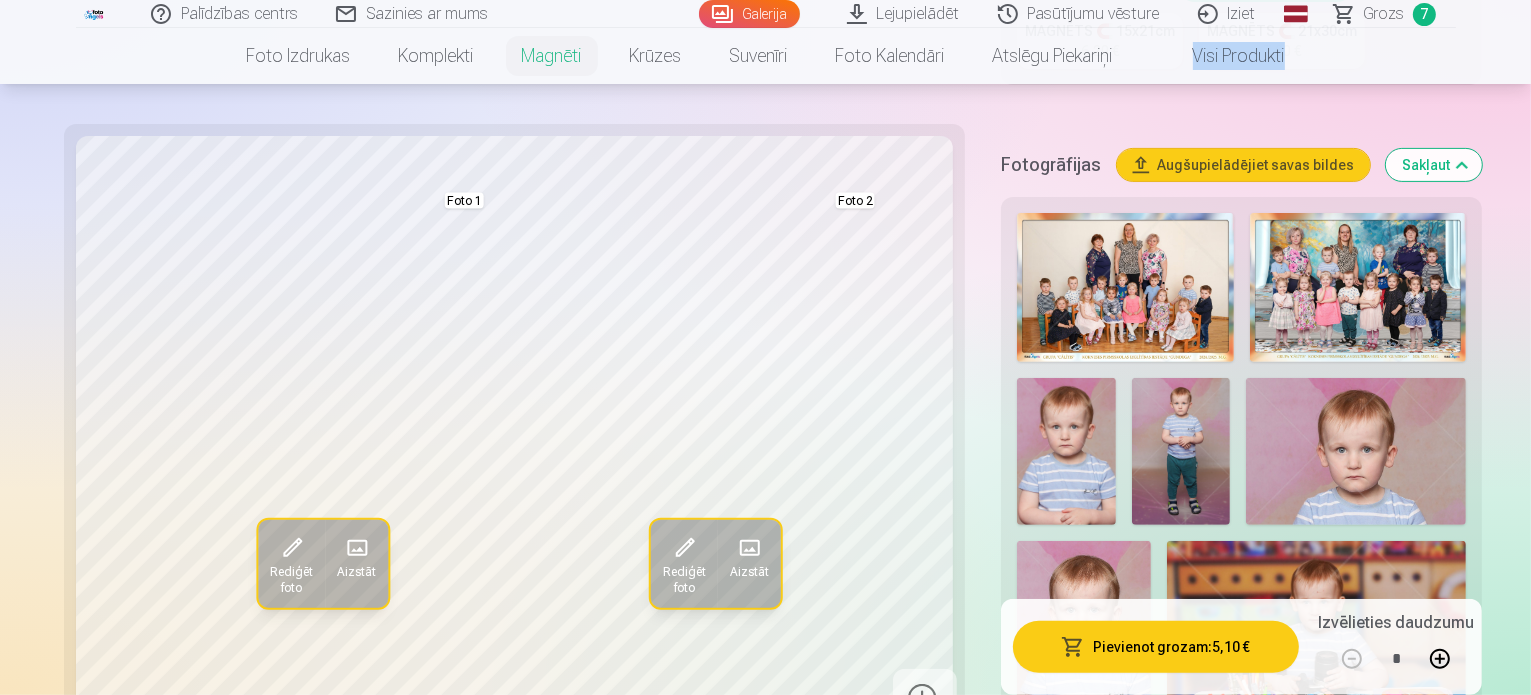 click at bounding box center [1083, 641] 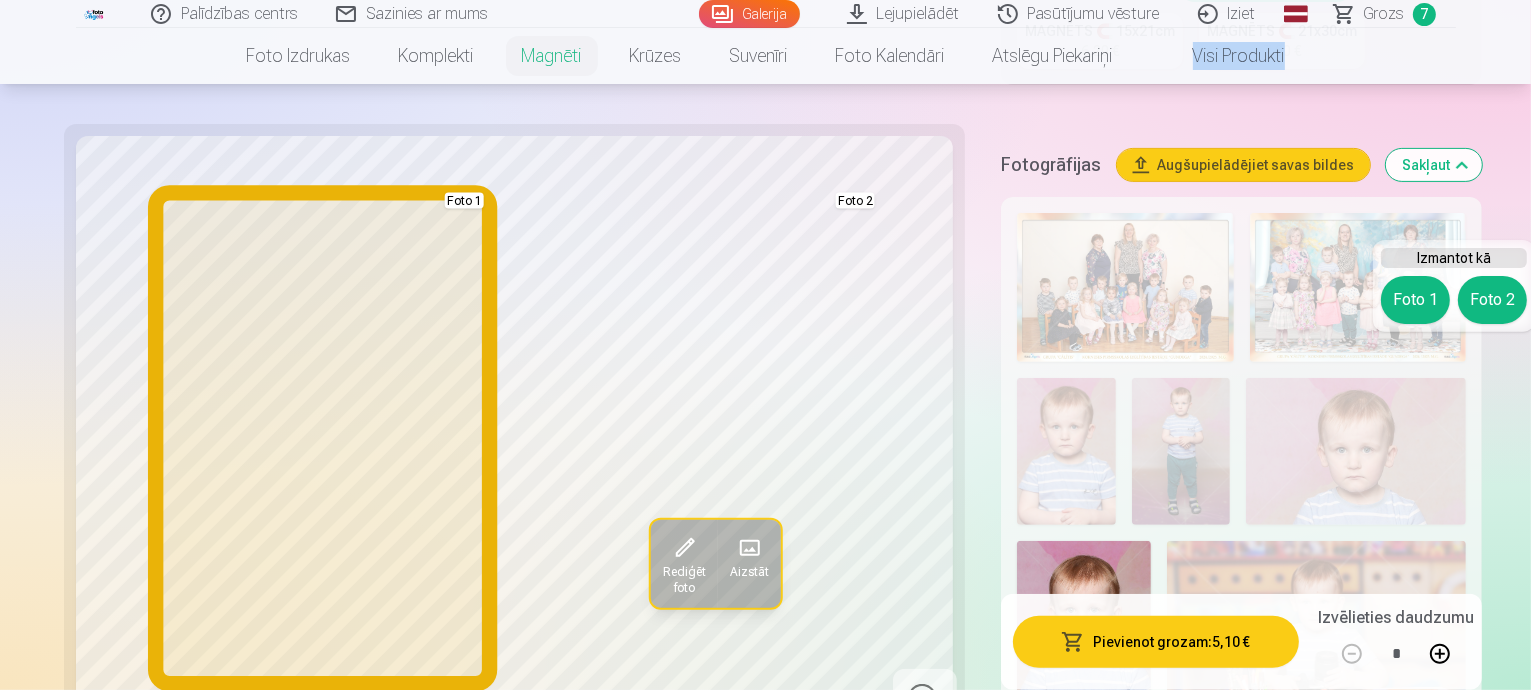 click on "Foto   1" at bounding box center [1415, 300] 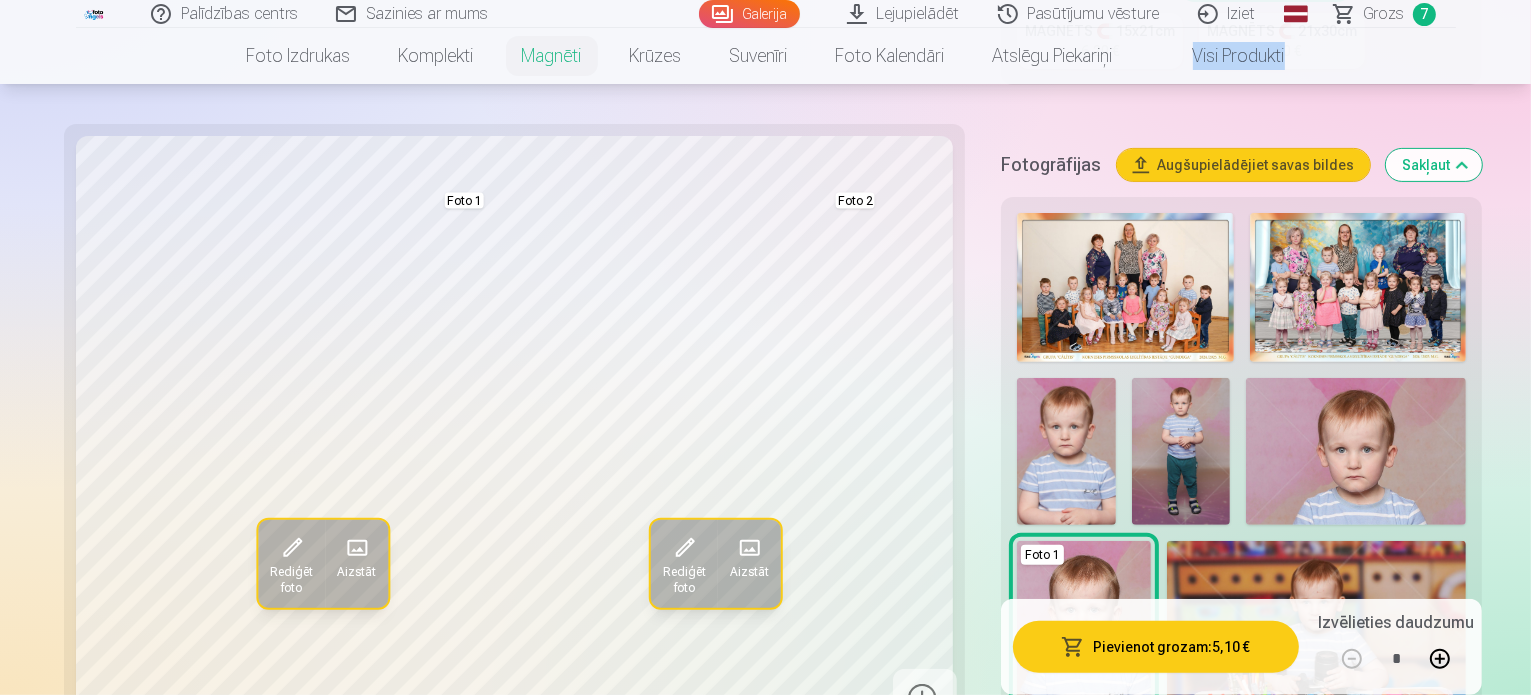 click on "Rediģēt foto" at bounding box center (291, 579) 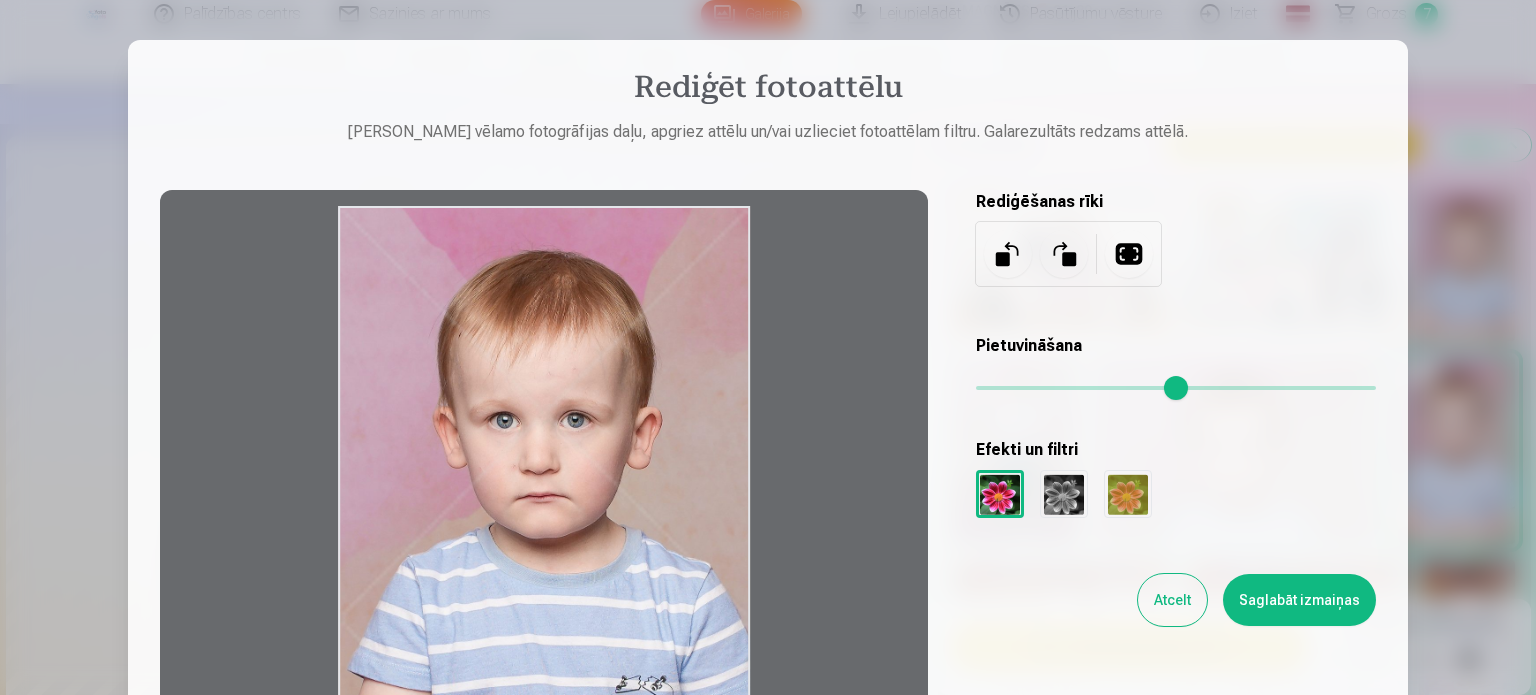 drag, startPoint x: 565, startPoint y: 388, endPoint x: 574, endPoint y: 457, distance: 69.58448 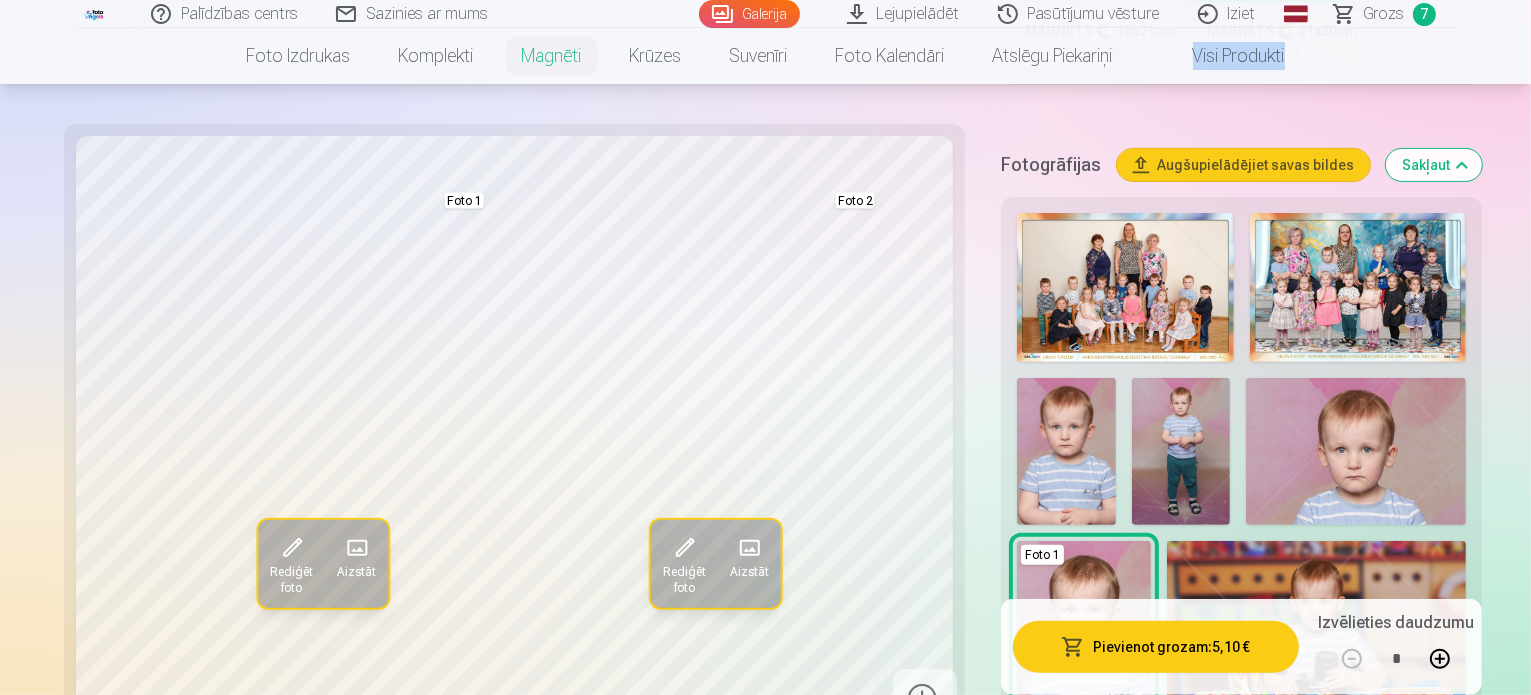 click on "Rediģēt foto" at bounding box center [291, 579] 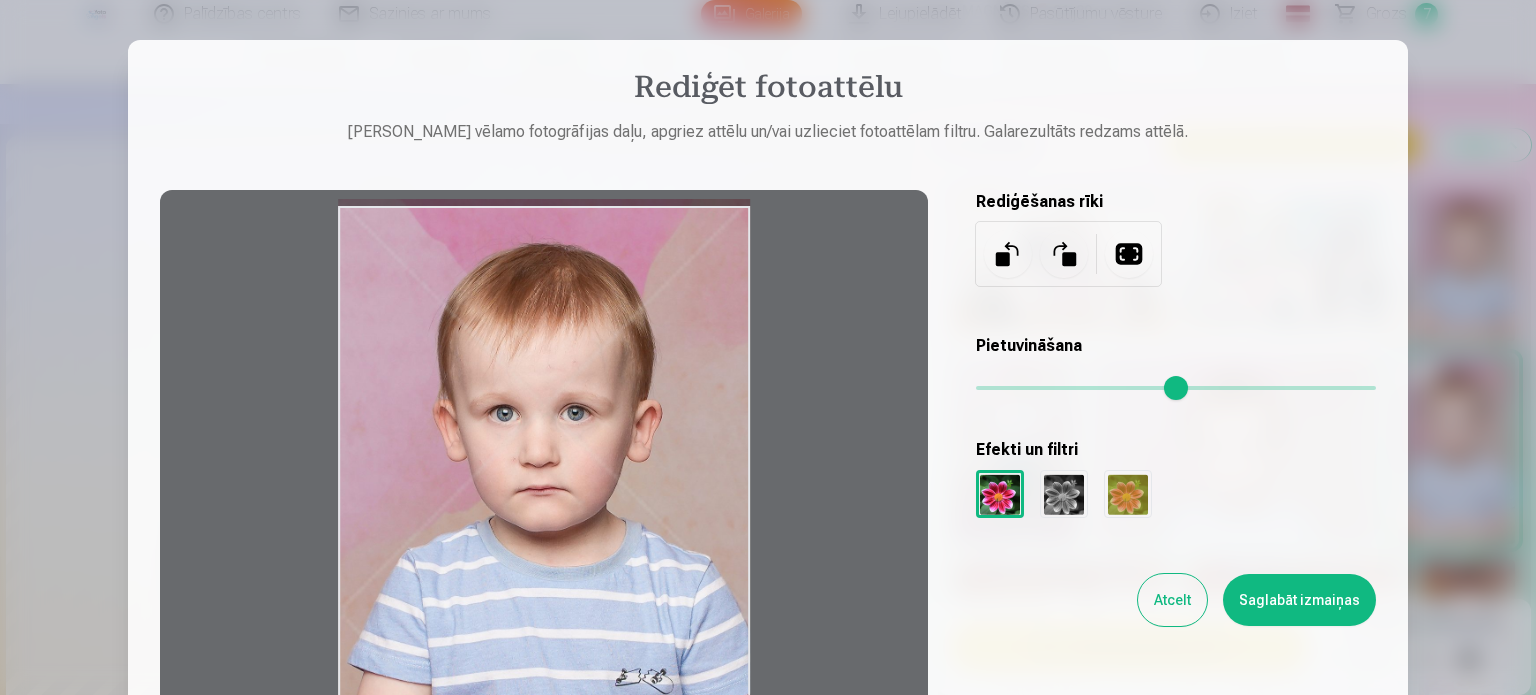 click at bounding box center [544, 506] 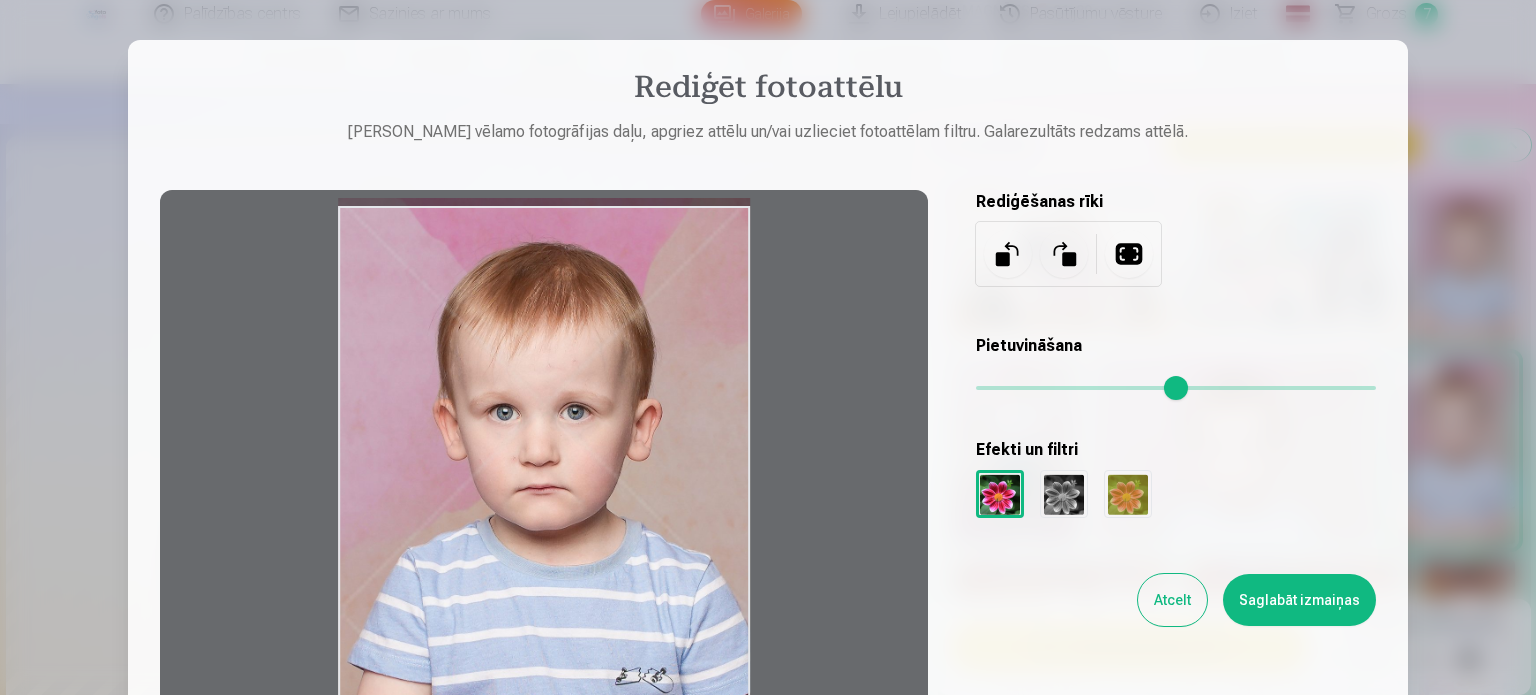 click on "Saglabāt izmaiņas" at bounding box center [1299, 600] 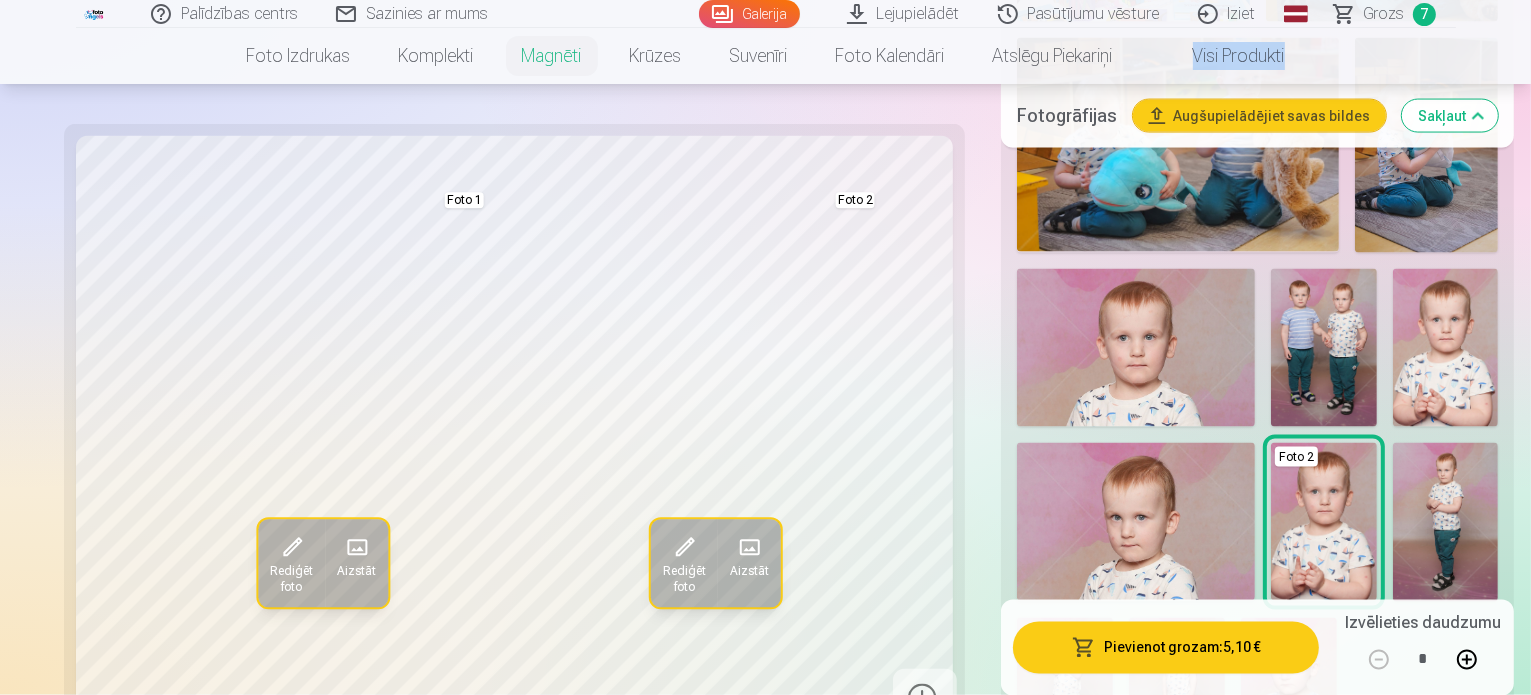 scroll, scrollTop: 3322, scrollLeft: 0, axis: vertical 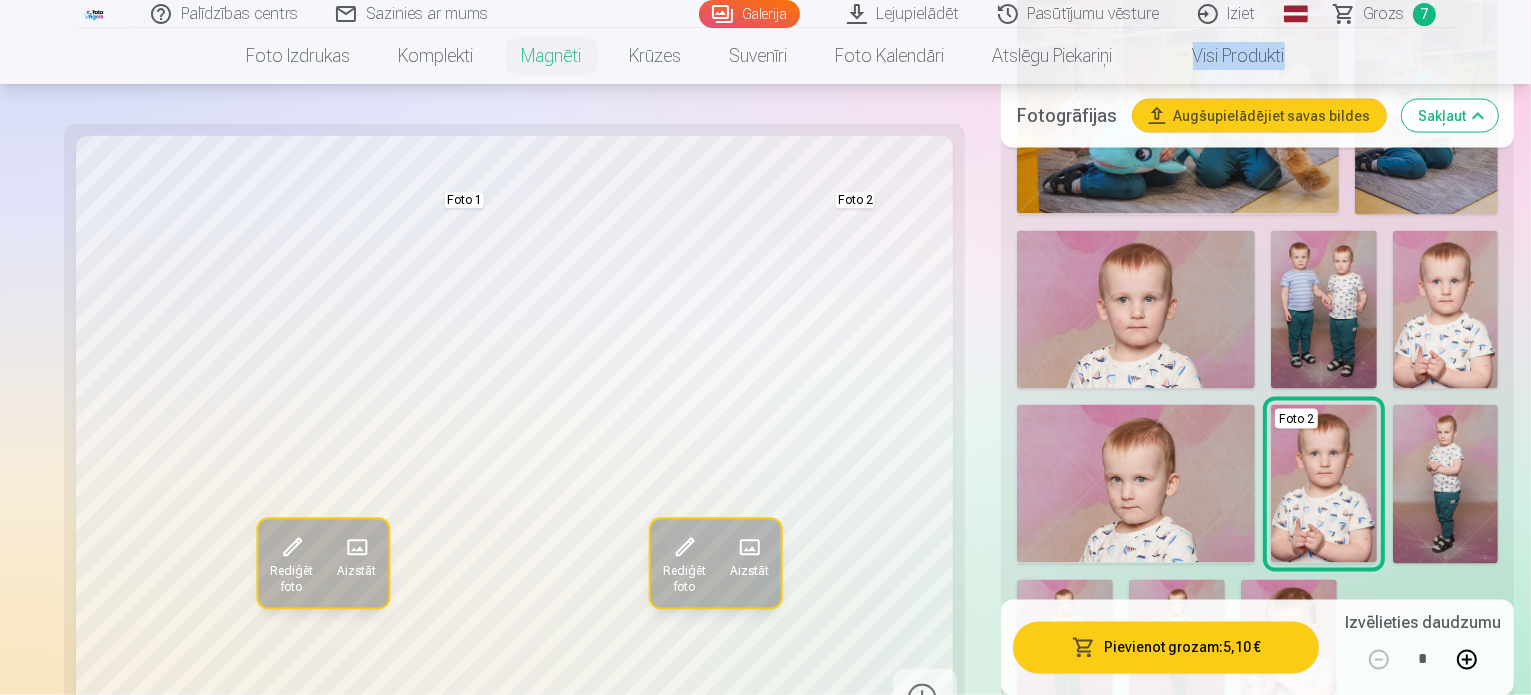 click on "Skatīt vairāk dizainu" at bounding box center (1258, 1113) 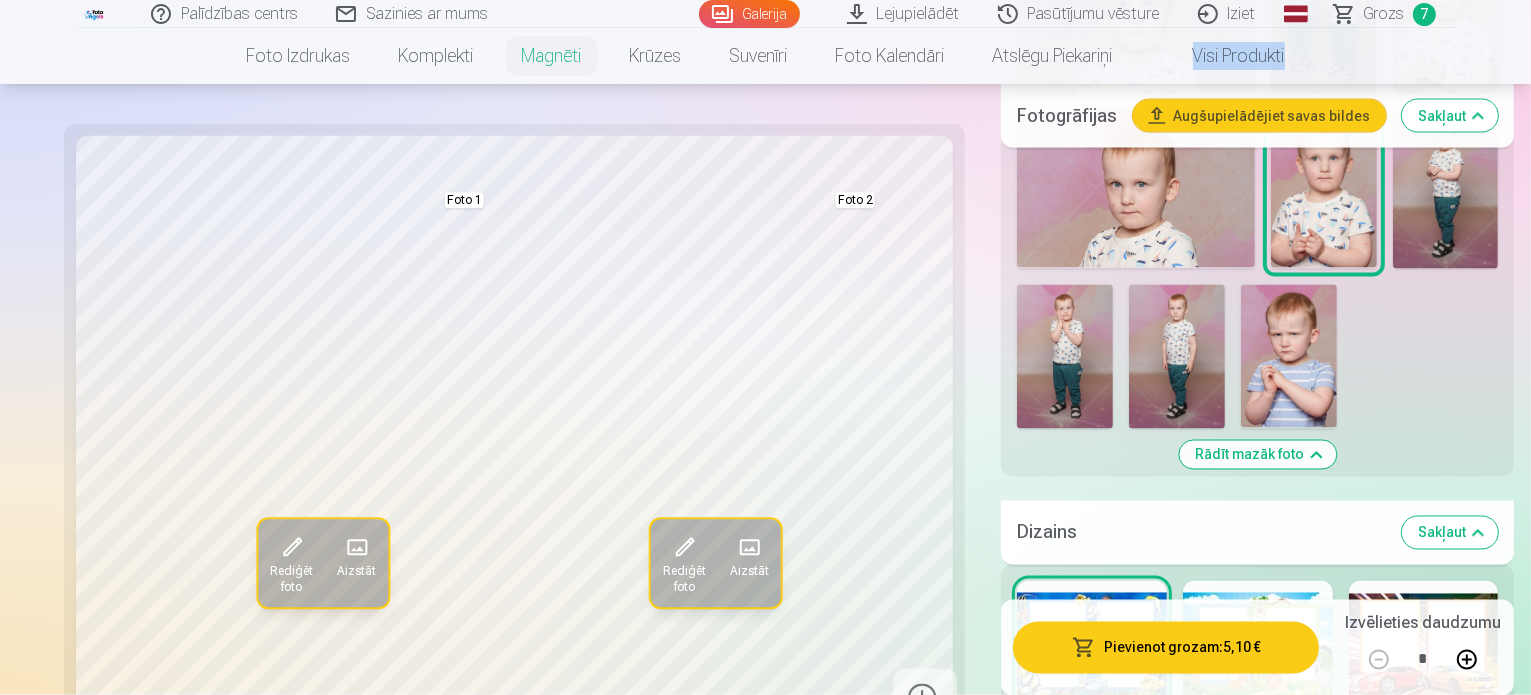 scroll, scrollTop: 3590, scrollLeft: 0, axis: vertical 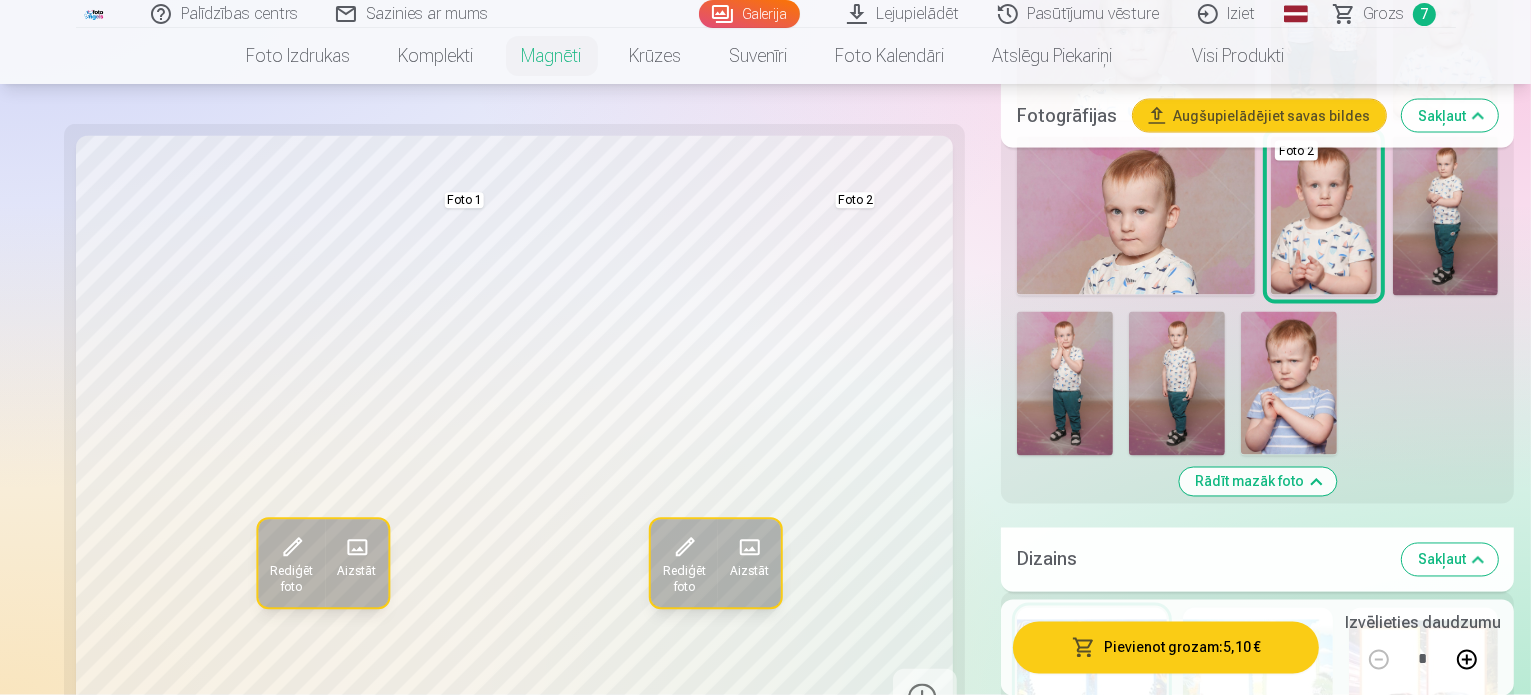 click at bounding box center [1424, 816] 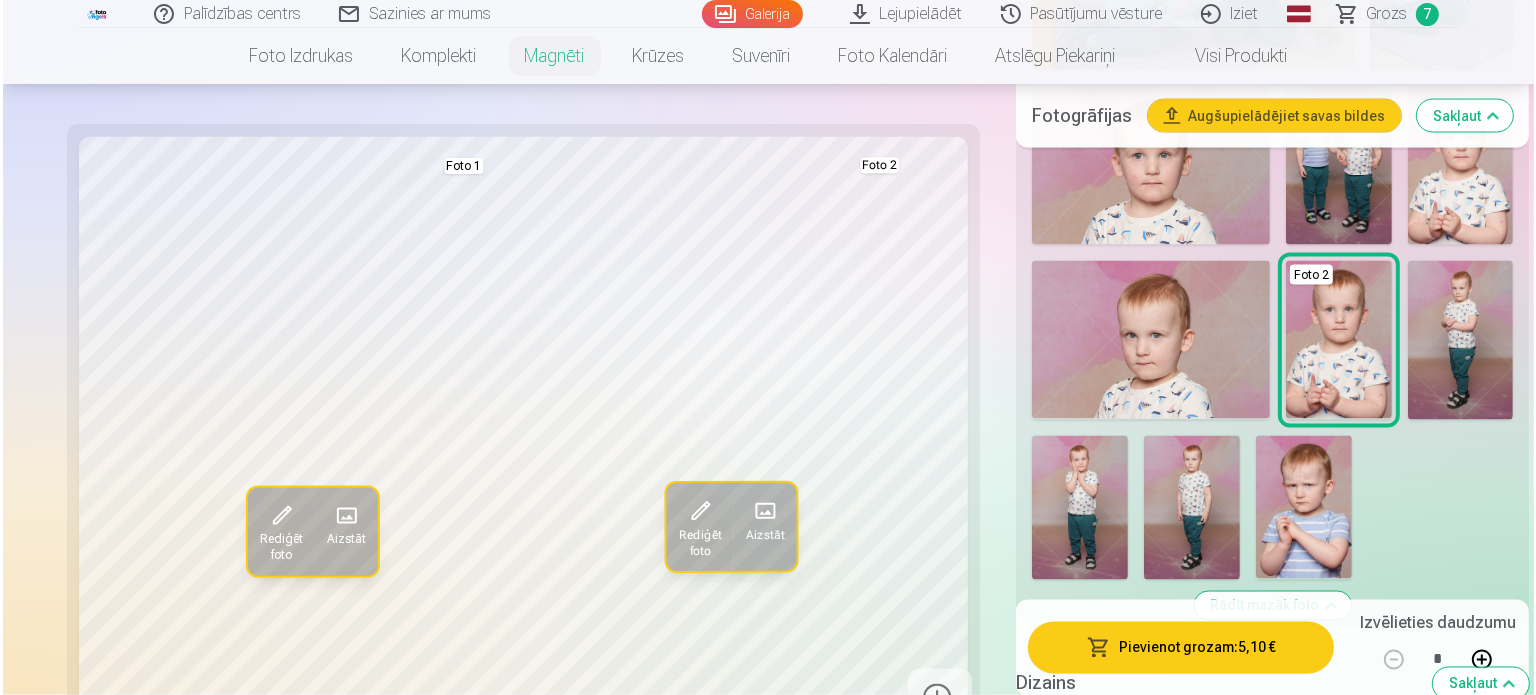 scroll, scrollTop: 3244, scrollLeft: 0, axis: vertical 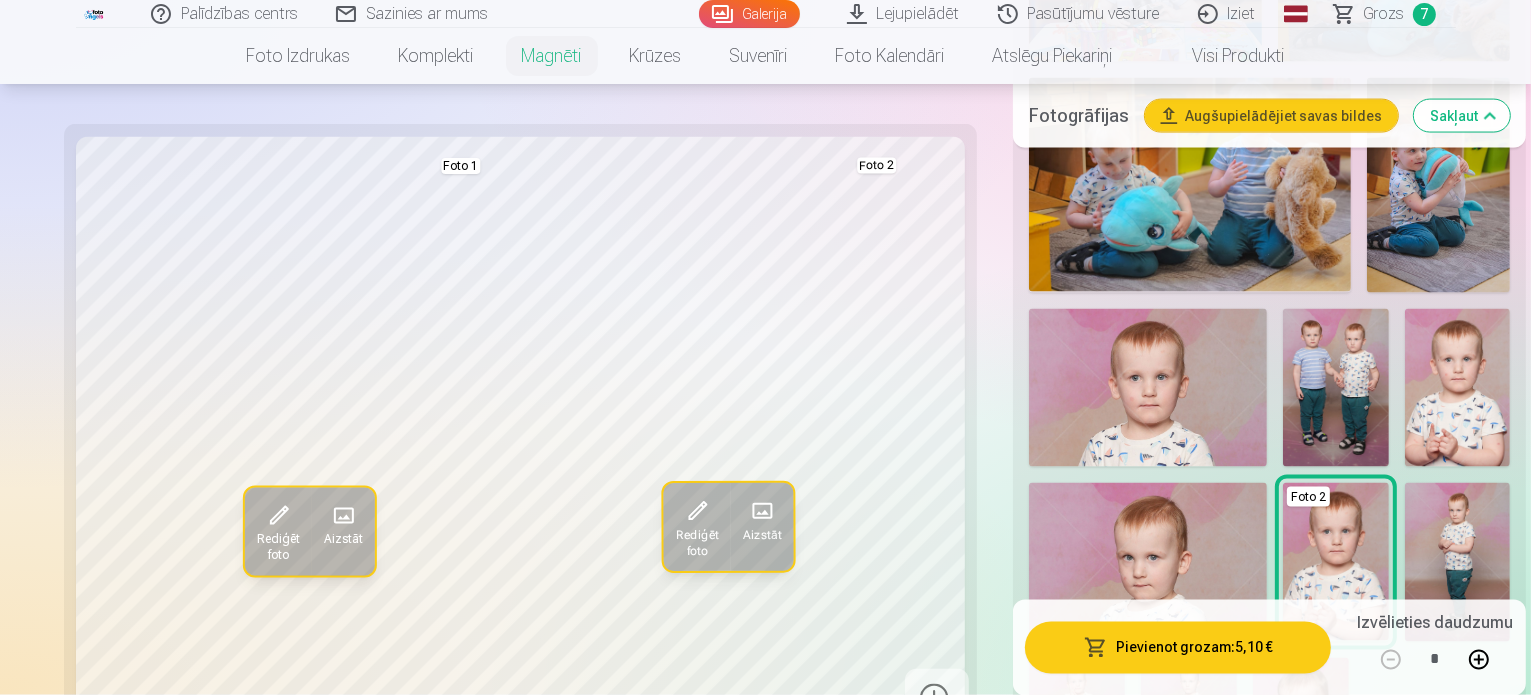 click at bounding box center [1479, 659] 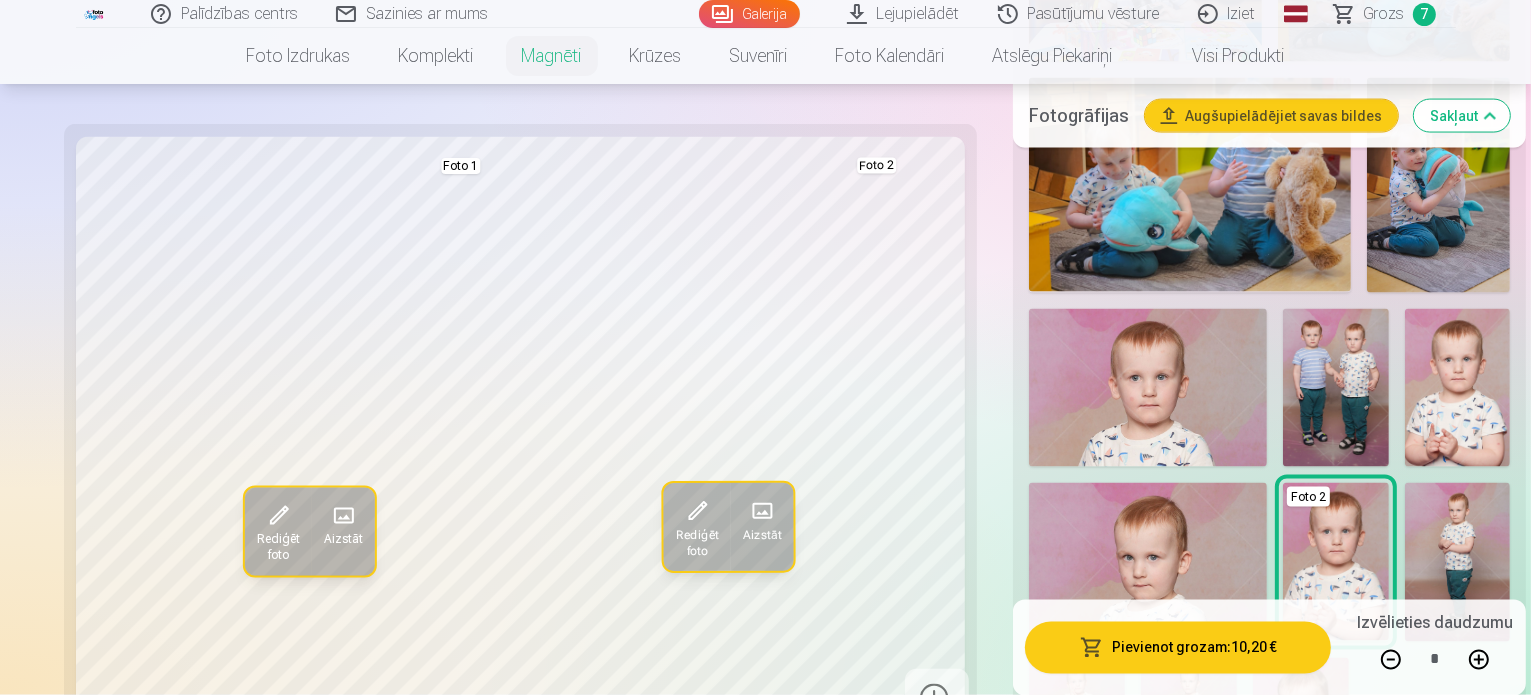 click on "Pievienot grozam :  10,20 €" at bounding box center [1178, 647] 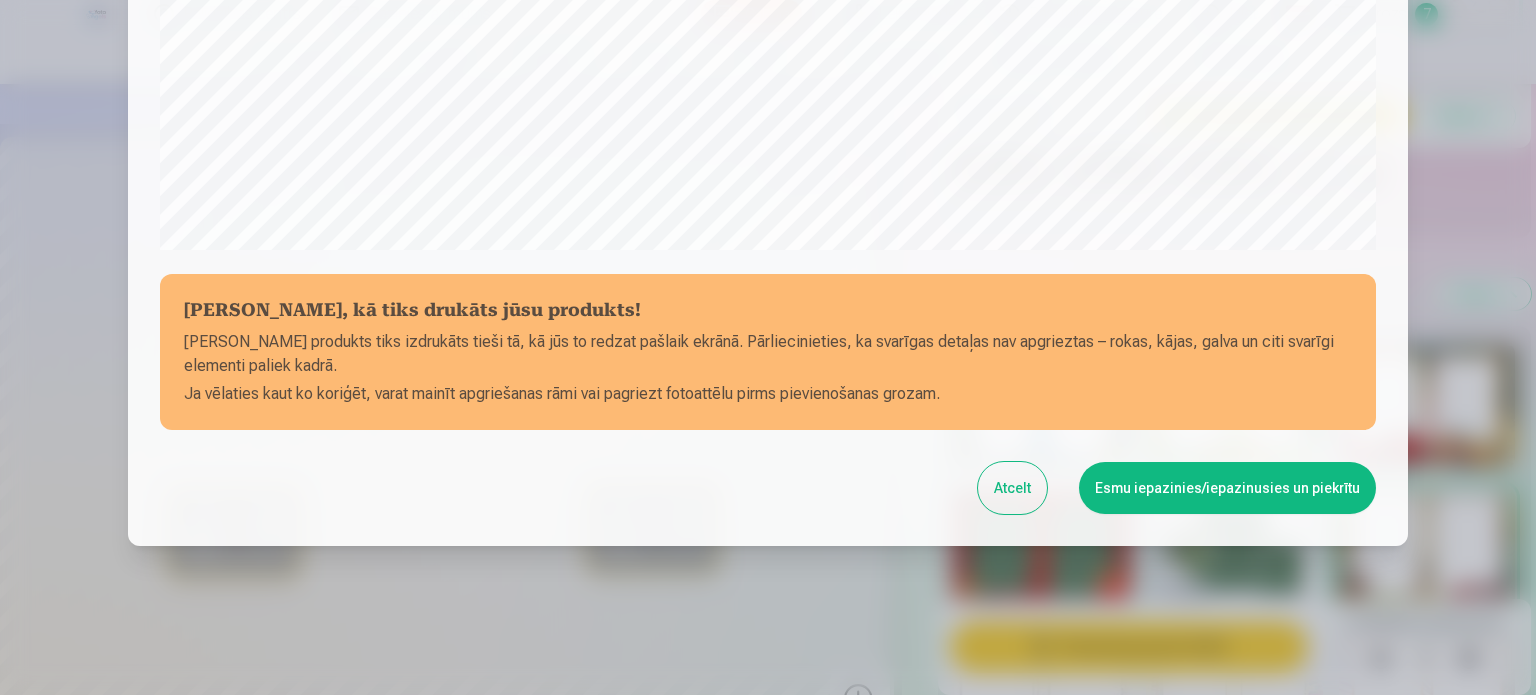scroll, scrollTop: 744, scrollLeft: 0, axis: vertical 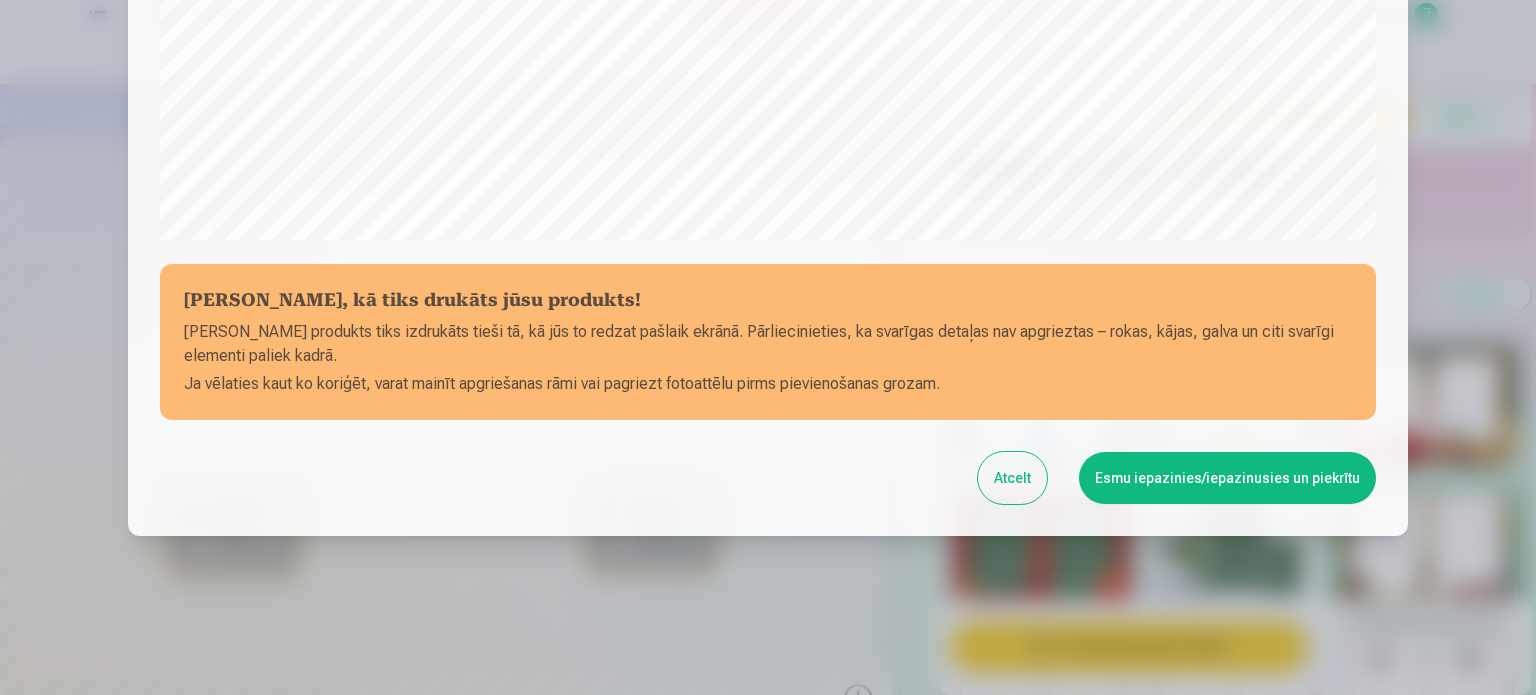 click on "Esmu iepazinies/iepazinusies un piekrītu" at bounding box center [1227, 478] 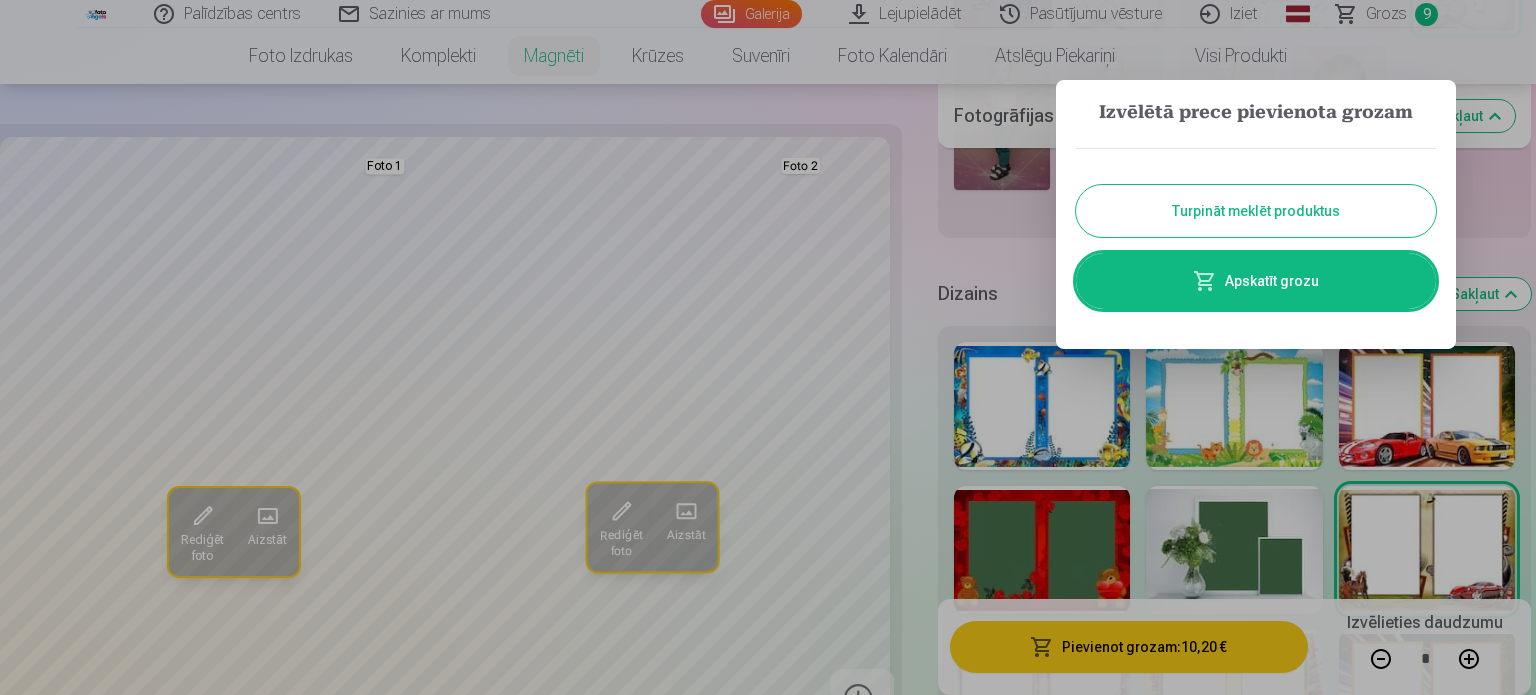 click on "Apskatīt grozu" at bounding box center (1256, 281) 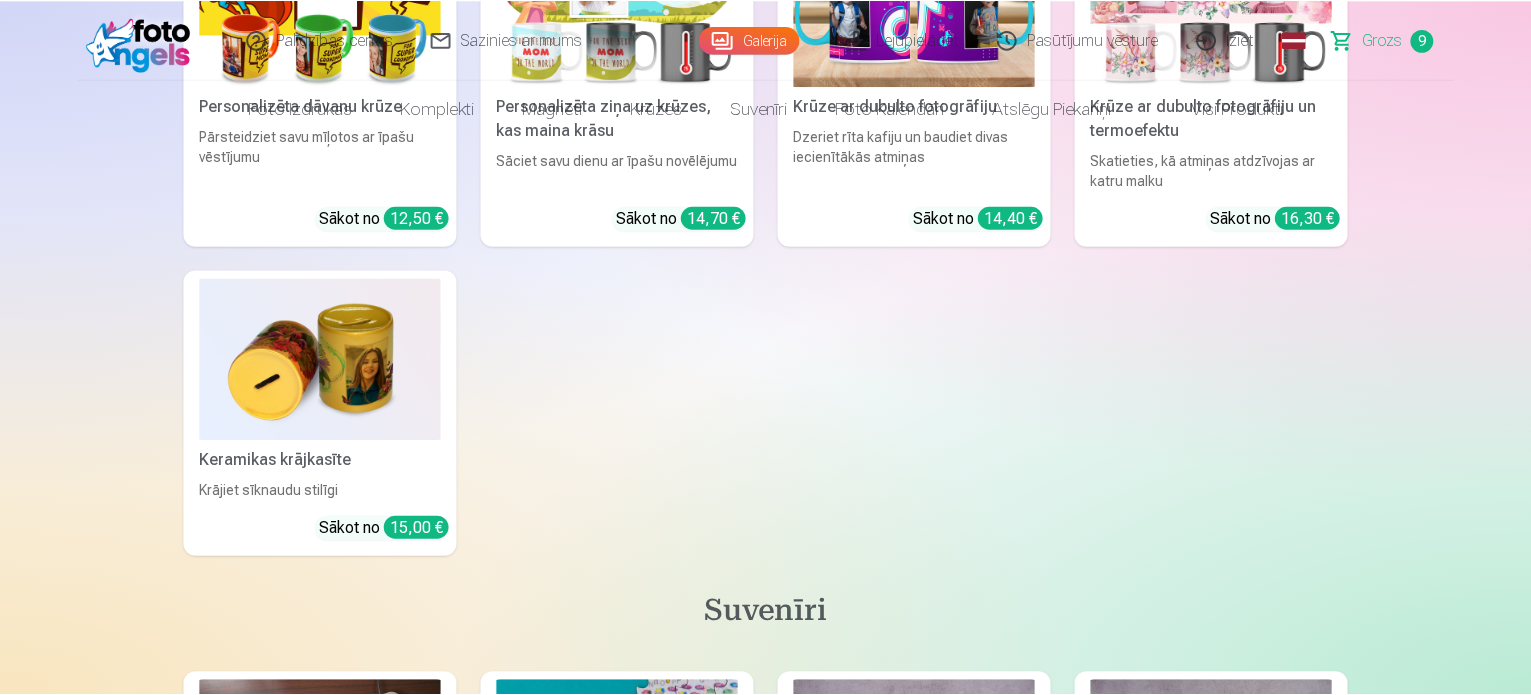 scroll, scrollTop: 0, scrollLeft: 0, axis: both 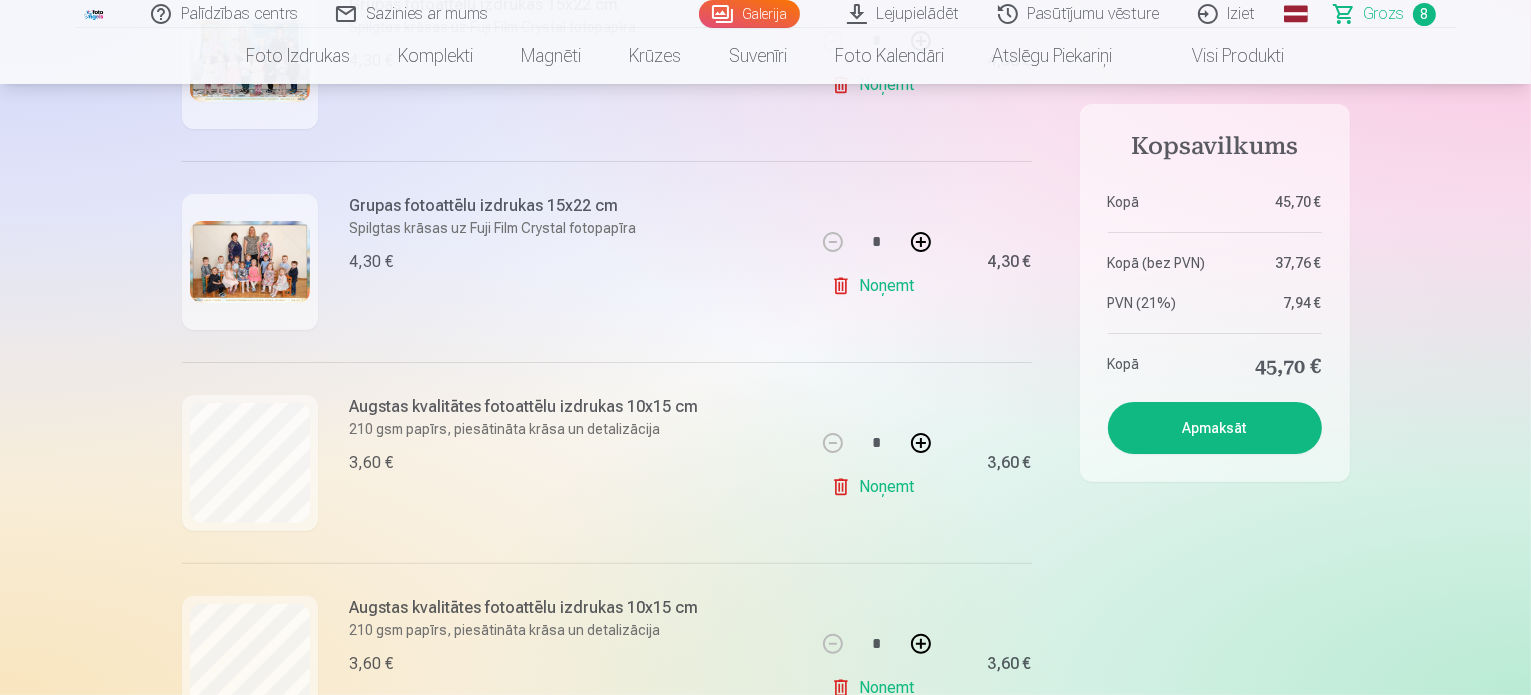 click at bounding box center (921, 242) 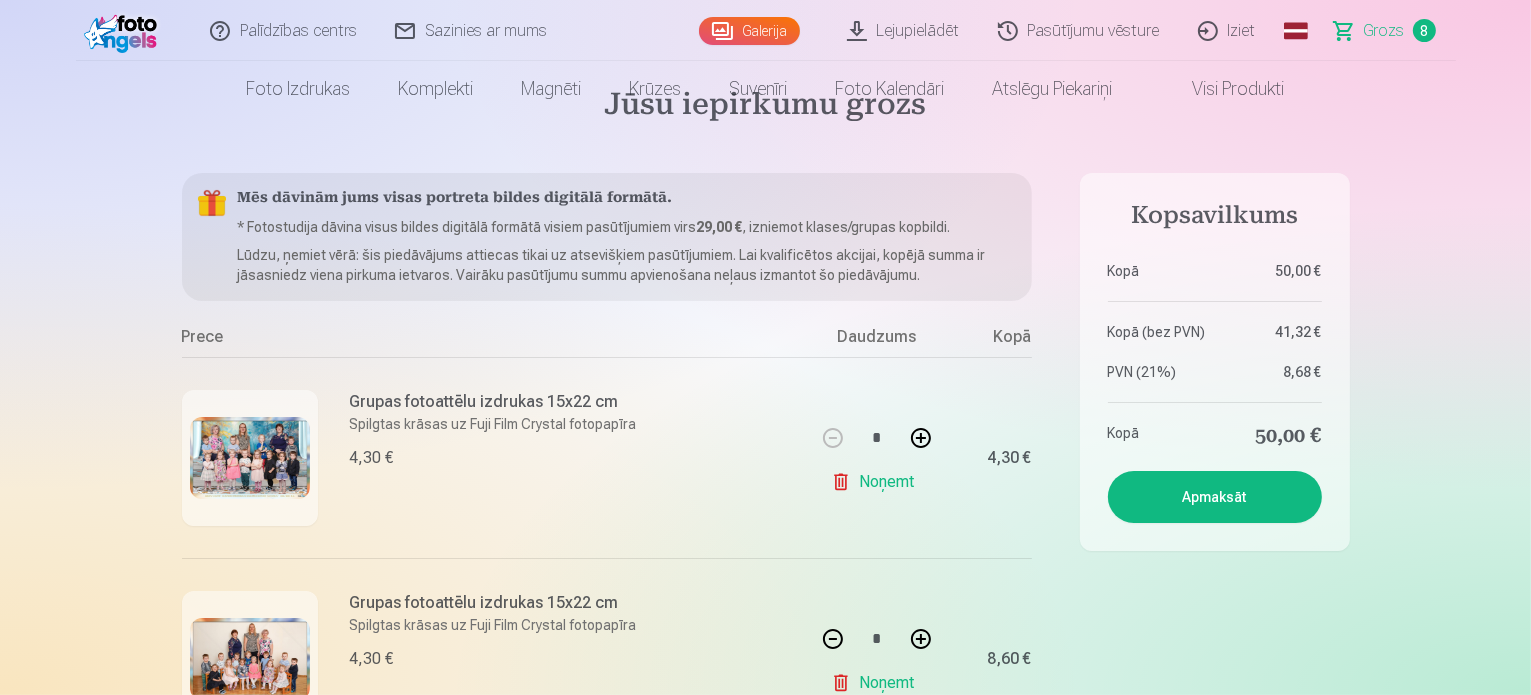 scroll, scrollTop: 0, scrollLeft: 0, axis: both 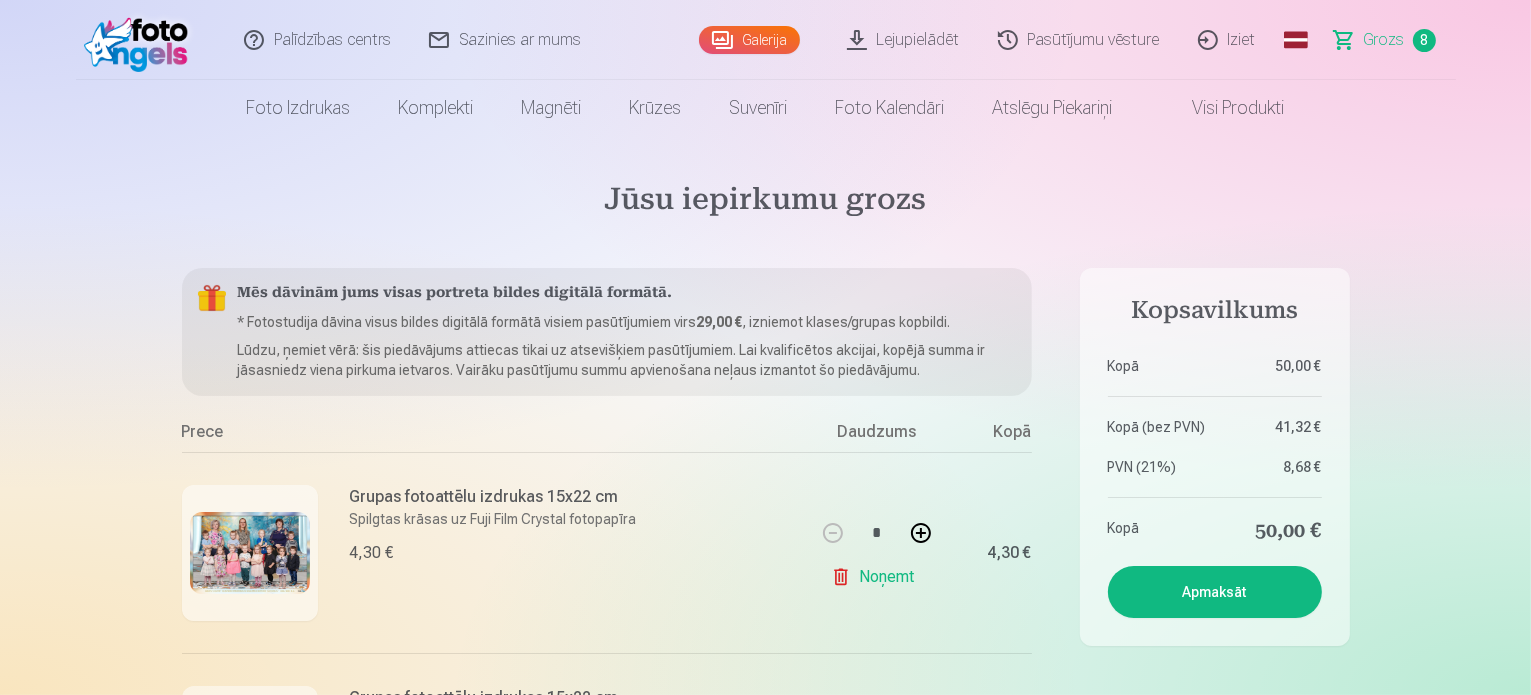click on "Noņemt" at bounding box center [876, 577] 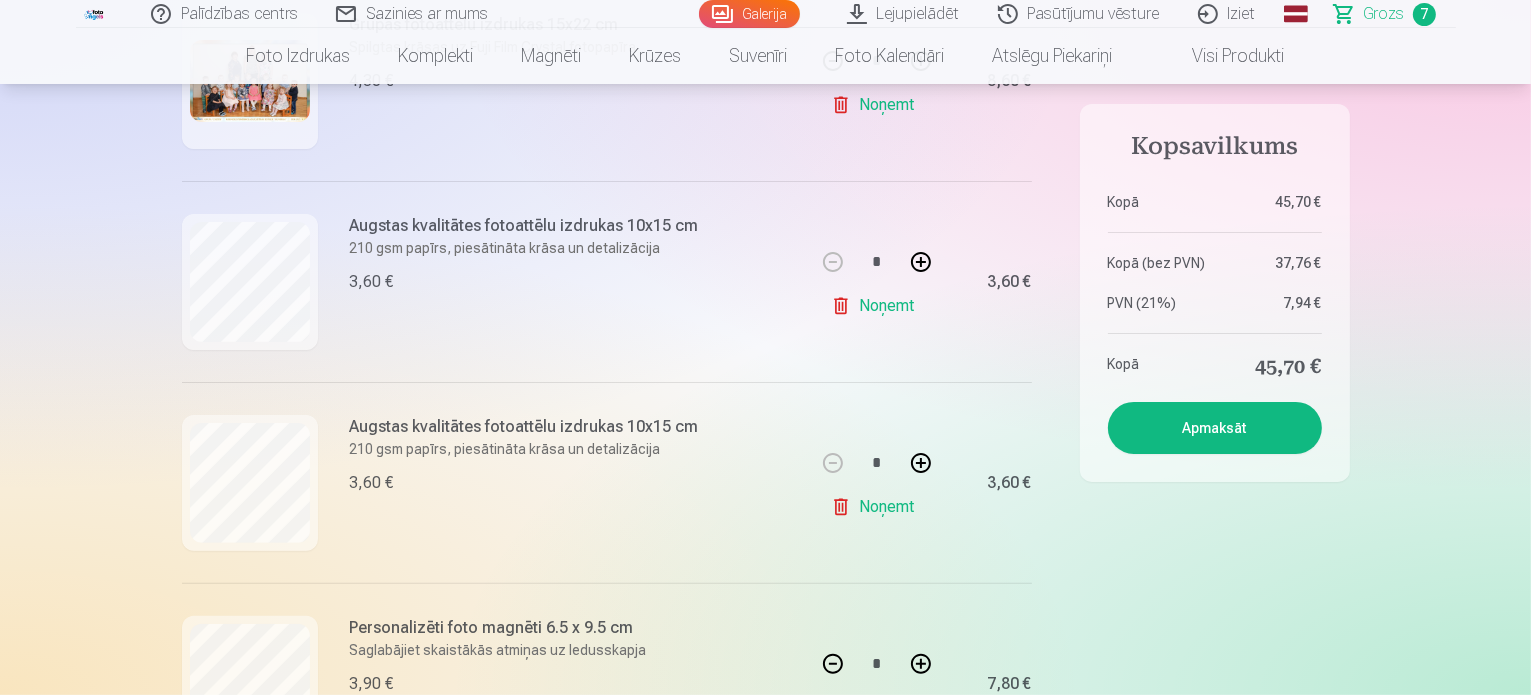scroll, scrollTop: 480, scrollLeft: 0, axis: vertical 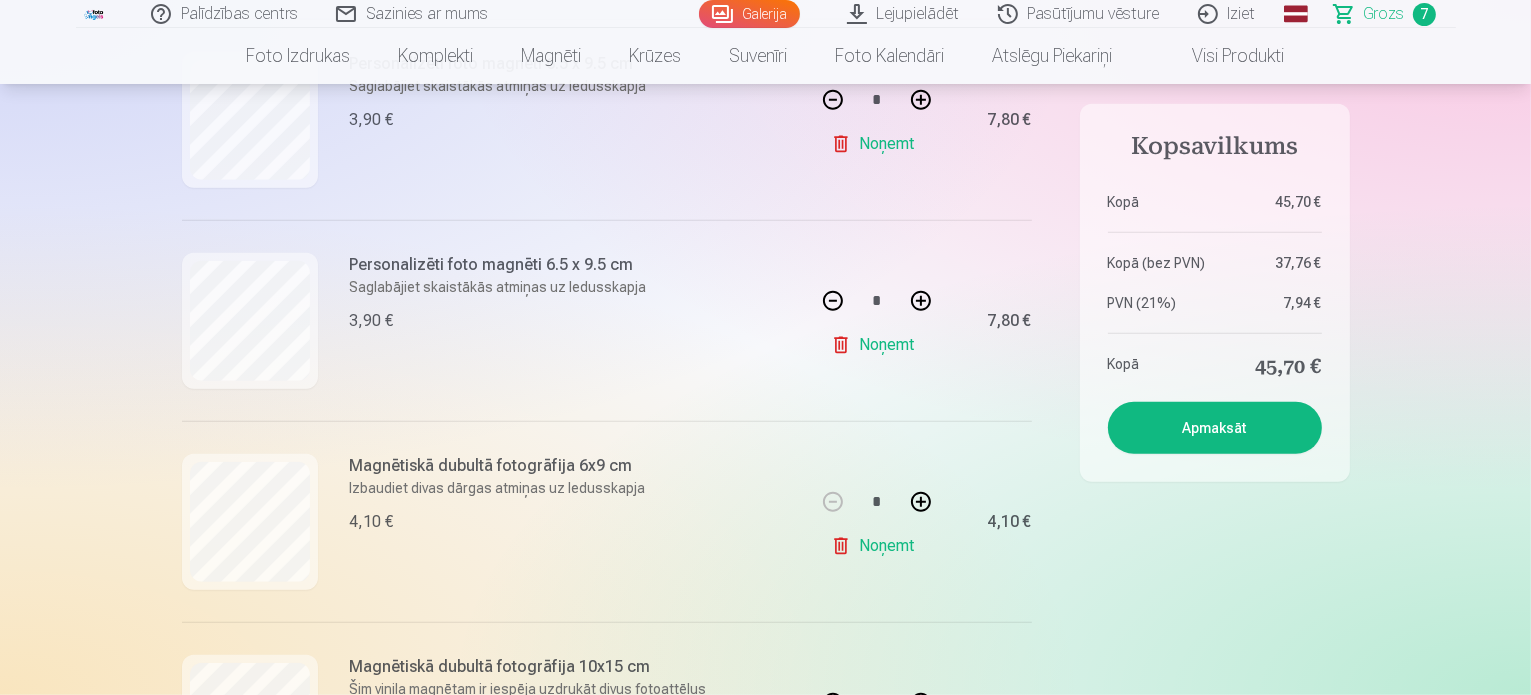 click at bounding box center (833, 301) 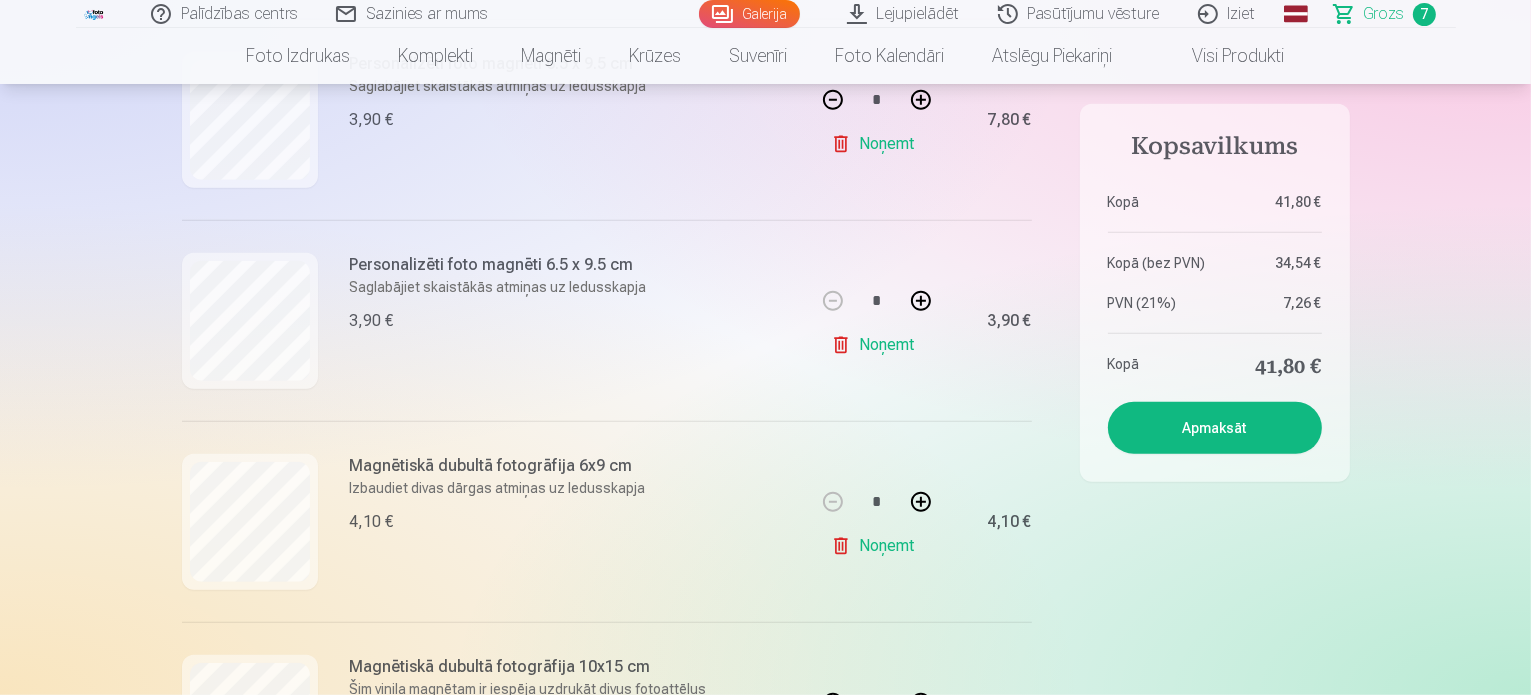 click at bounding box center (833, 100) 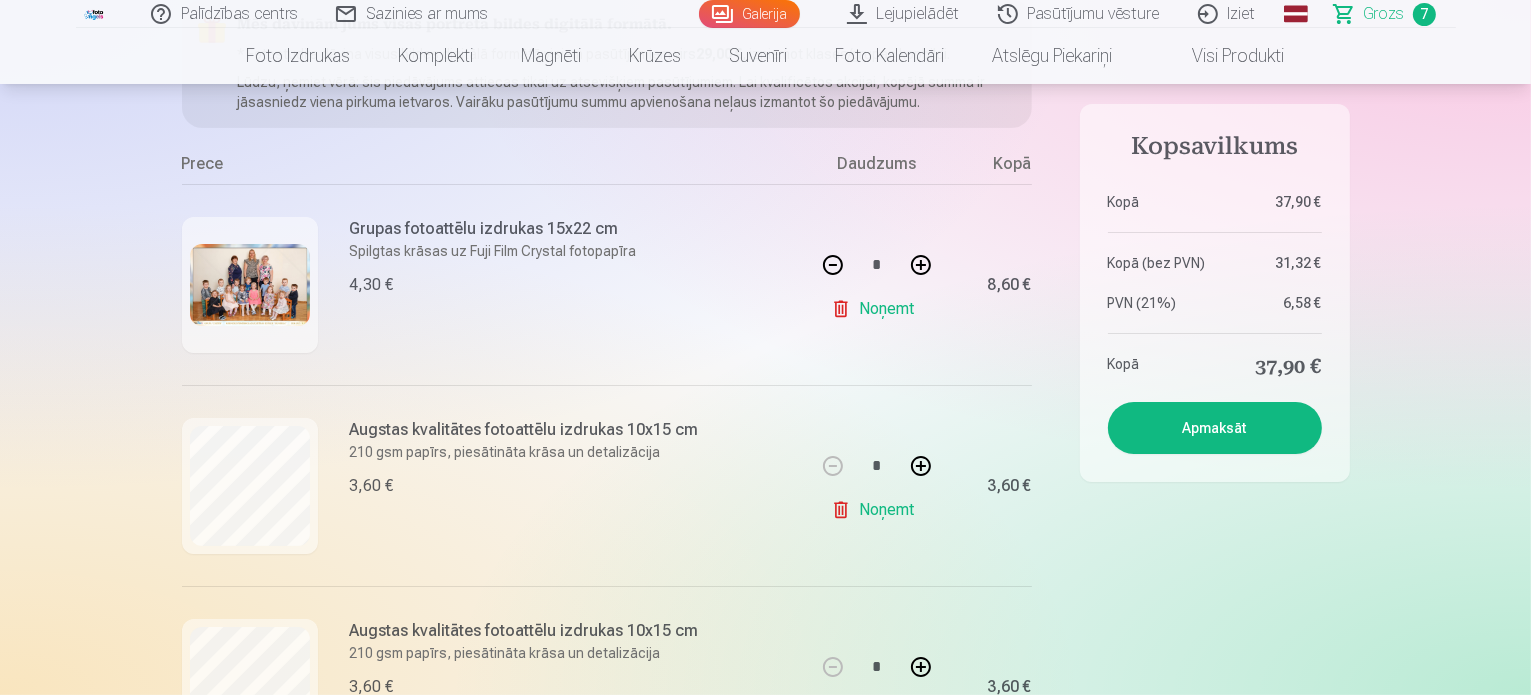 scroll, scrollTop: 249, scrollLeft: 0, axis: vertical 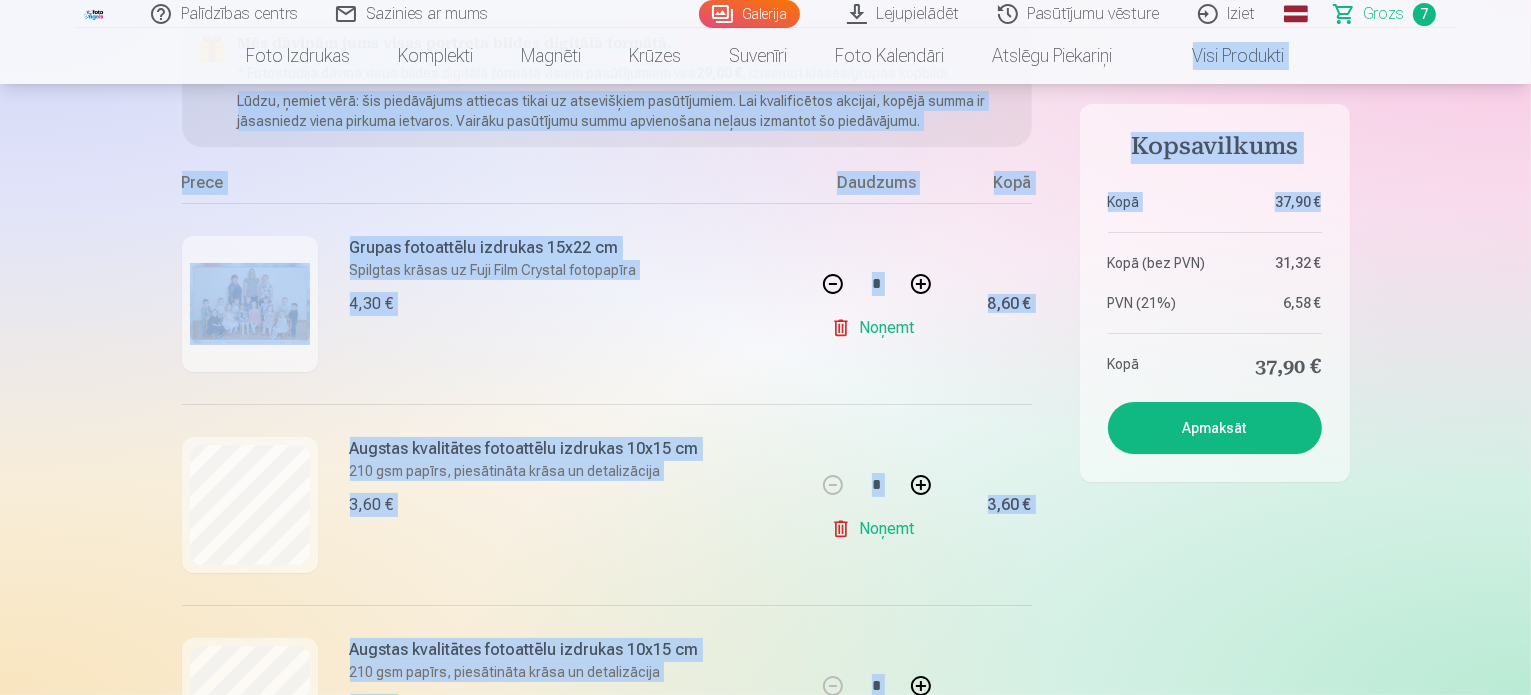 drag, startPoint x: 1530, startPoint y: 57, endPoint x: 1533, endPoint y: 114, distance: 57.07889 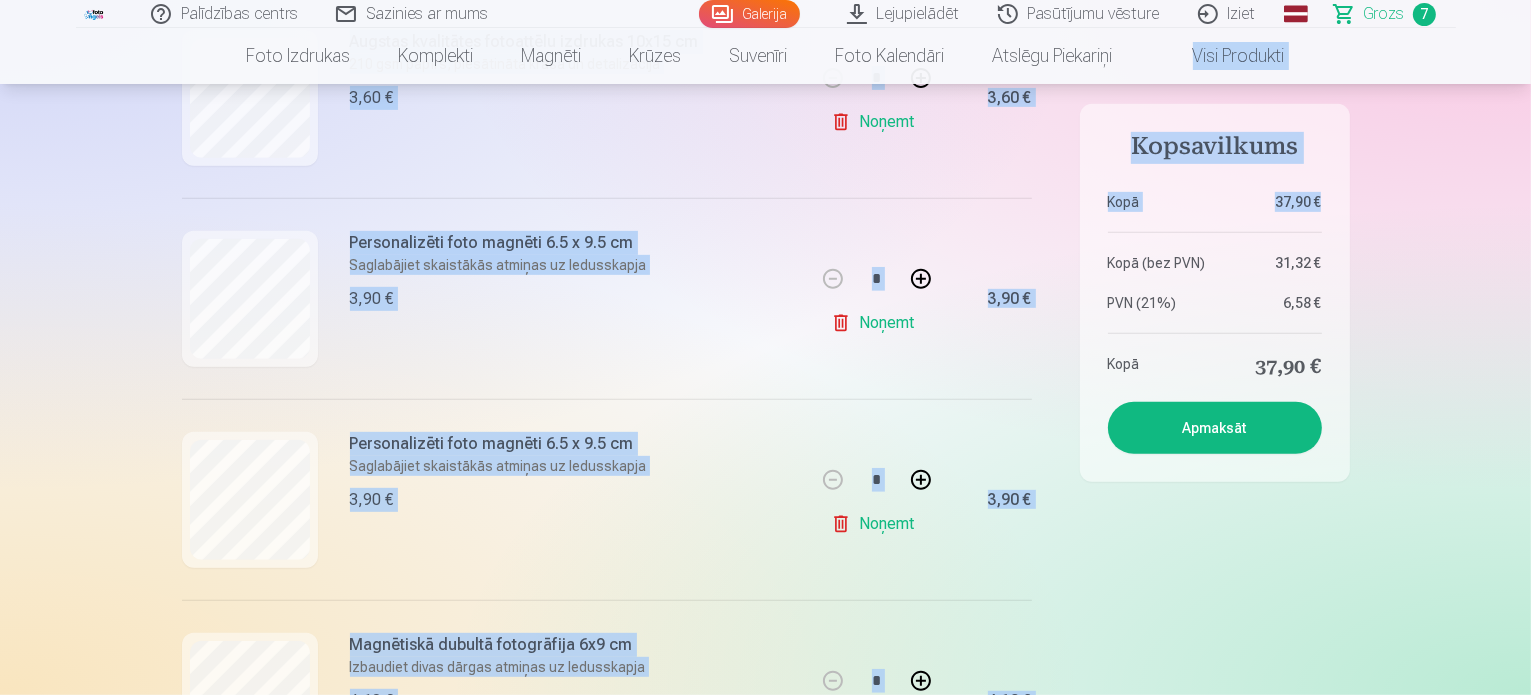 click on "Palīdzības centrs Sazinies ar mums Galerija Lejupielādēt Pasūtījumu vēsture Iziet Global English (en) Latvian (lv) Russian (ru) Lithuanian (lt) Estonian (et) Grozs 7 Foto izdrukas Augstas kvalitātes fotoattēlu izdrukas 210 gsm papīrs, piesātināta krāsa un detalizācija Sākot no  3,60 € Augstas kvalitātes grupu fotoattēlu izdrukas Spilgtas krāsas uz Fuji Film Crystal fotopapīra Sākot no  4,30 € Foto kolāža no divām fotogrāfijām Divi neaizmirstami mirkļi vienā skaistā bildē Sākot no  4,10 € Foto izdrukas dokumentiem Universālas foto izdrukas dokumentiem (6 fotogrāfijas) Sākot no  4,40 € Augstas izšķirtspējas digitālais fotoattēls JPG formātā Iemūžiniet savas atmiņas ērtā digitālā veidā Sākot no  6,00 € See all products Komplekti Pilns Atmiņu Komplekts – Drukātas (15×23cm, 40% ATLAIDE) un 🎁 Digitālas Fotogrāfijas   Klasiskais komplekts Sākot no  19,20 € Populārs komplekts Sākot no  24,00 € Premium komplekts + 🎁  Sākot no  * *" at bounding box center [765, 3070] 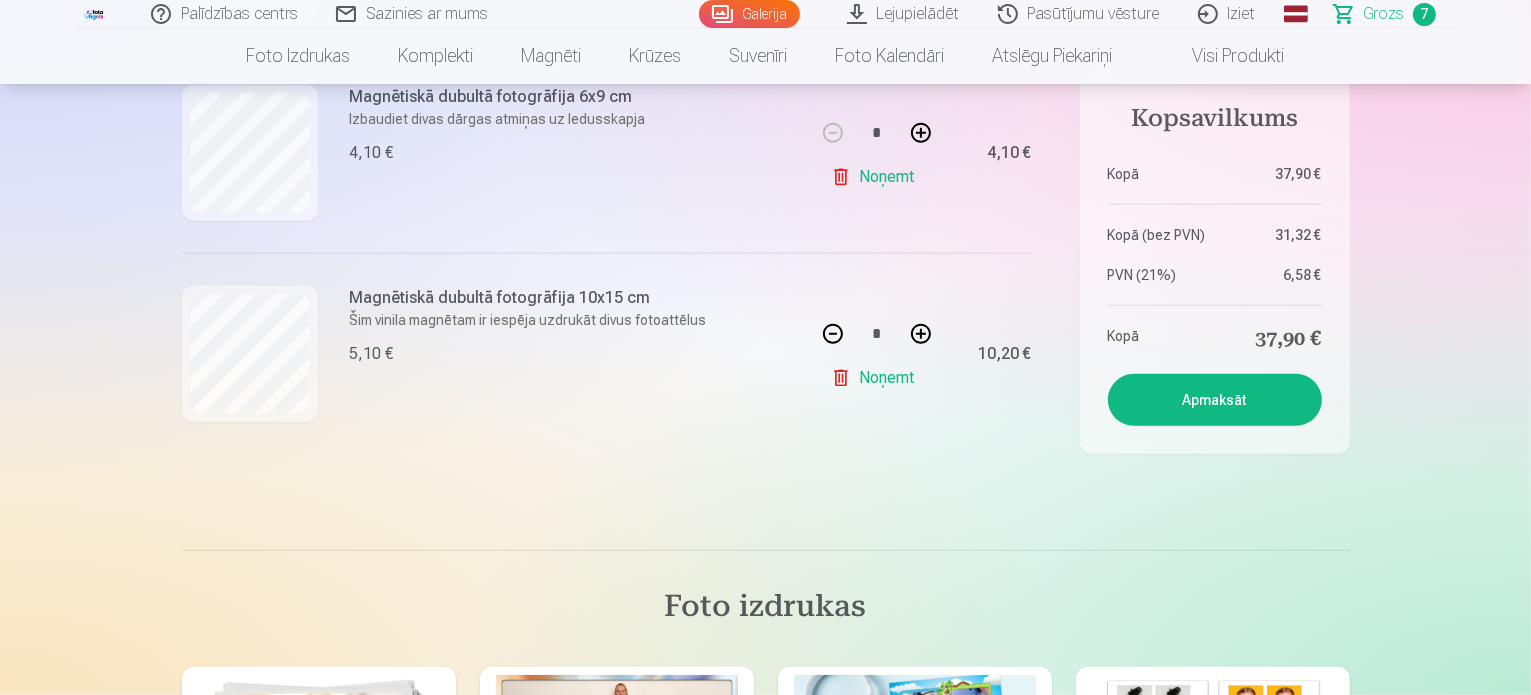 scroll, scrollTop: 1359, scrollLeft: 0, axis: vertical 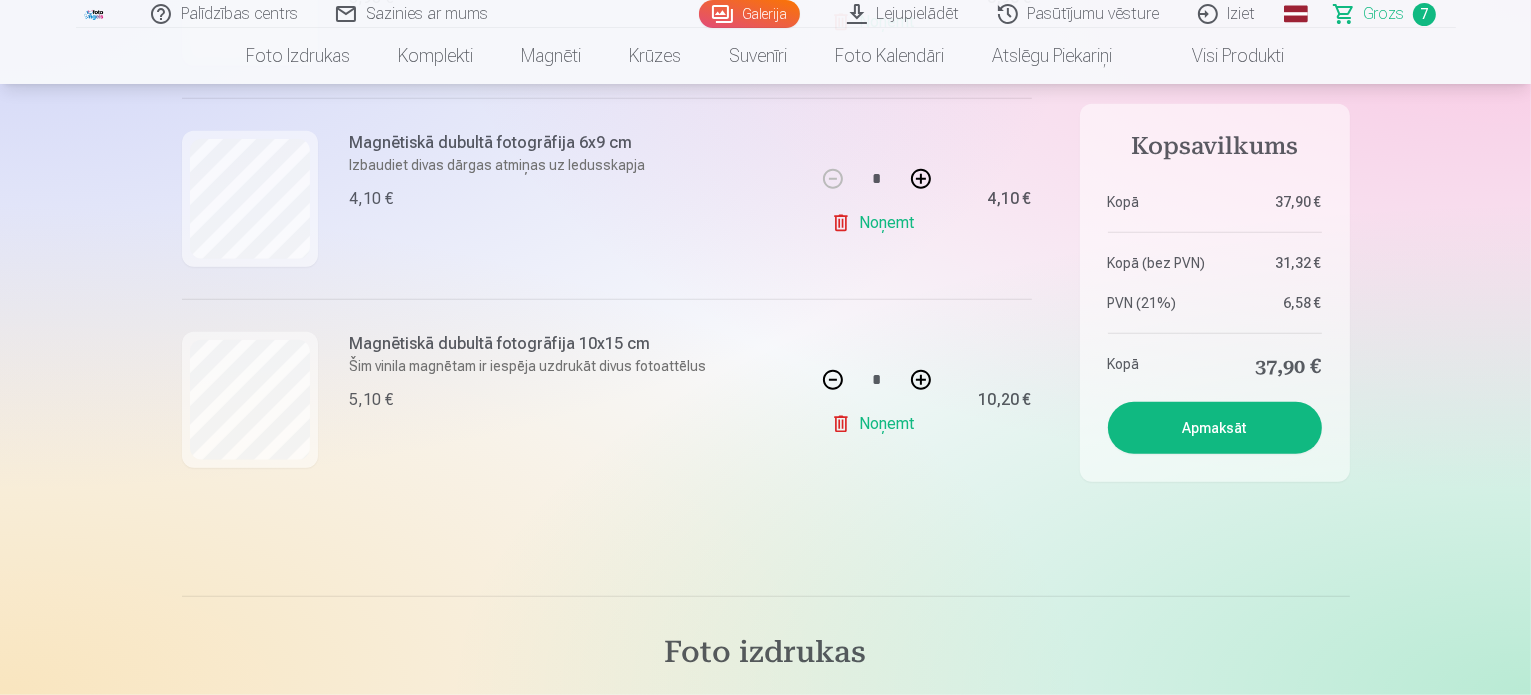 click on "Noņemt" at bounding box center [876, 223] 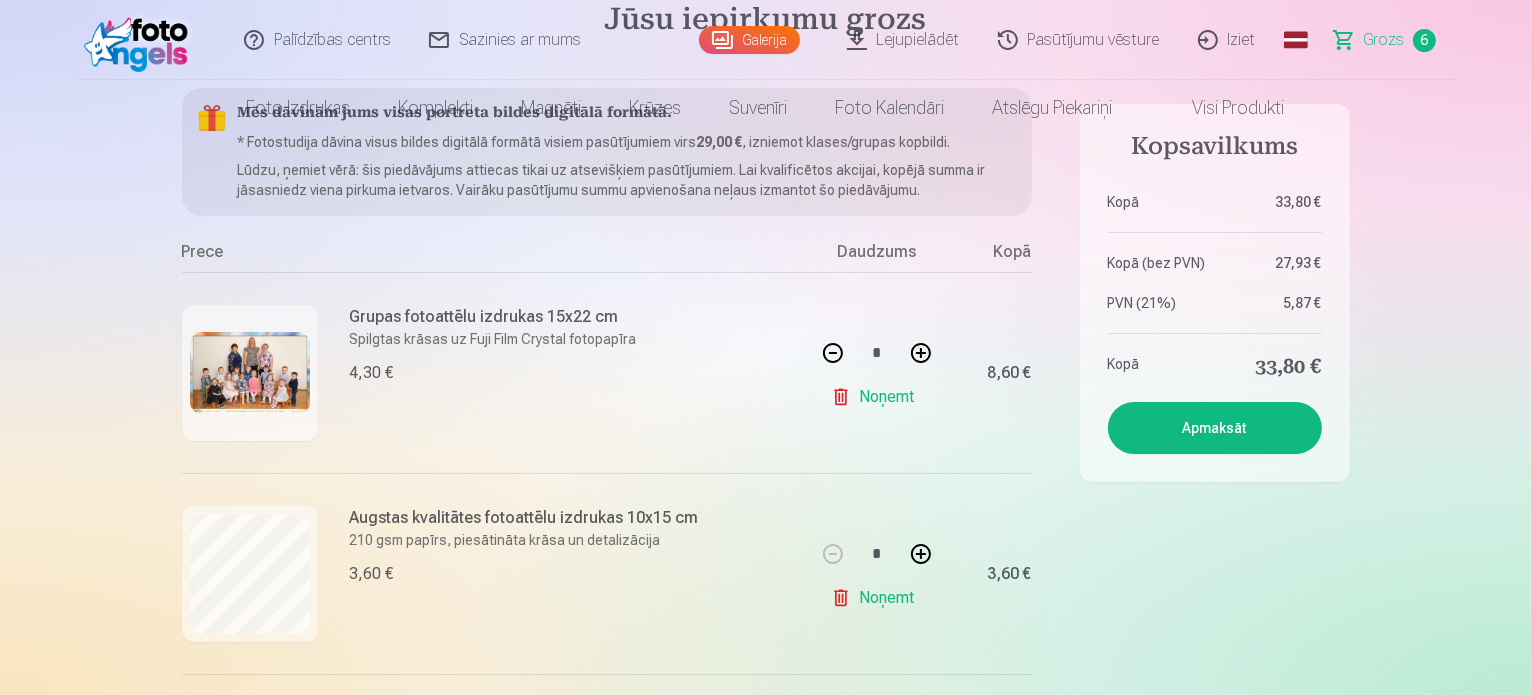 scroll, scrollTop: 0, scrollLeft: 0, axis: both 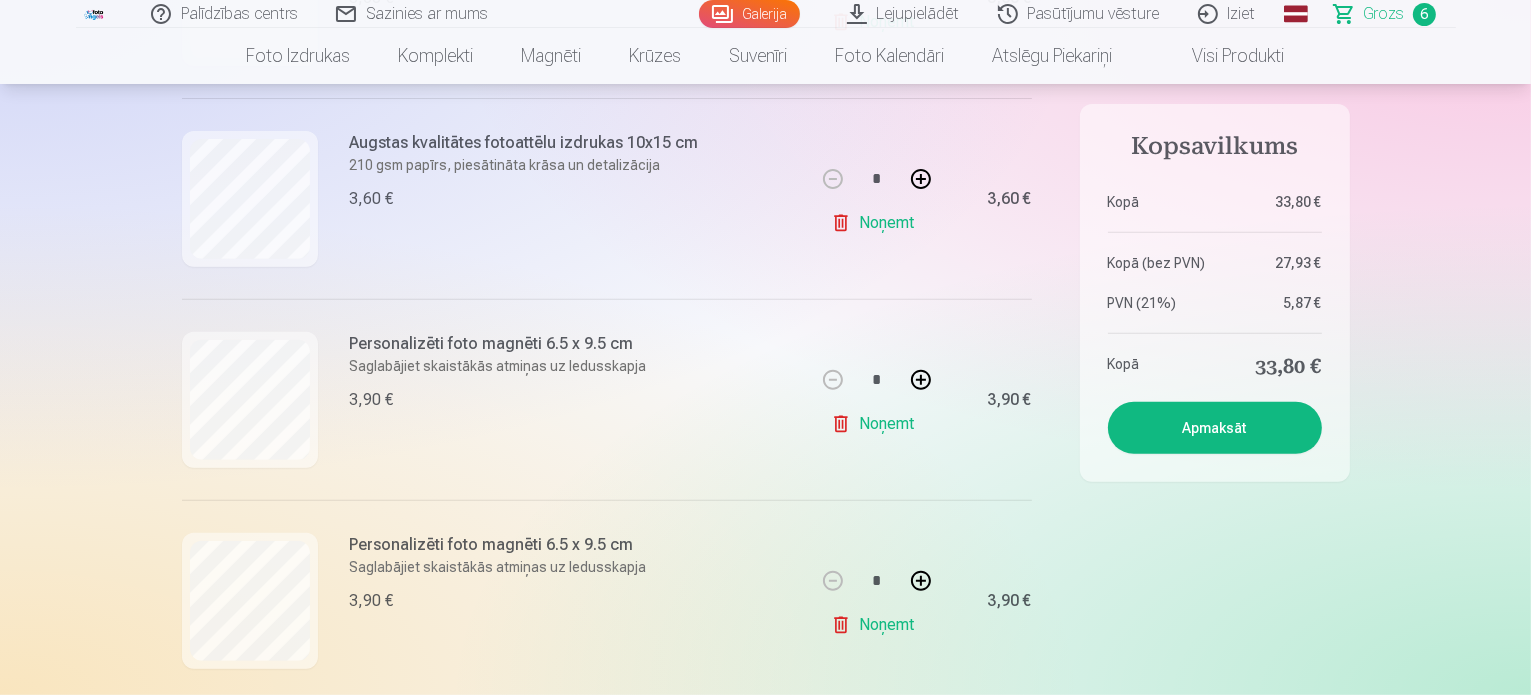 click on "Noņemt" at bounding box center (876, 424) 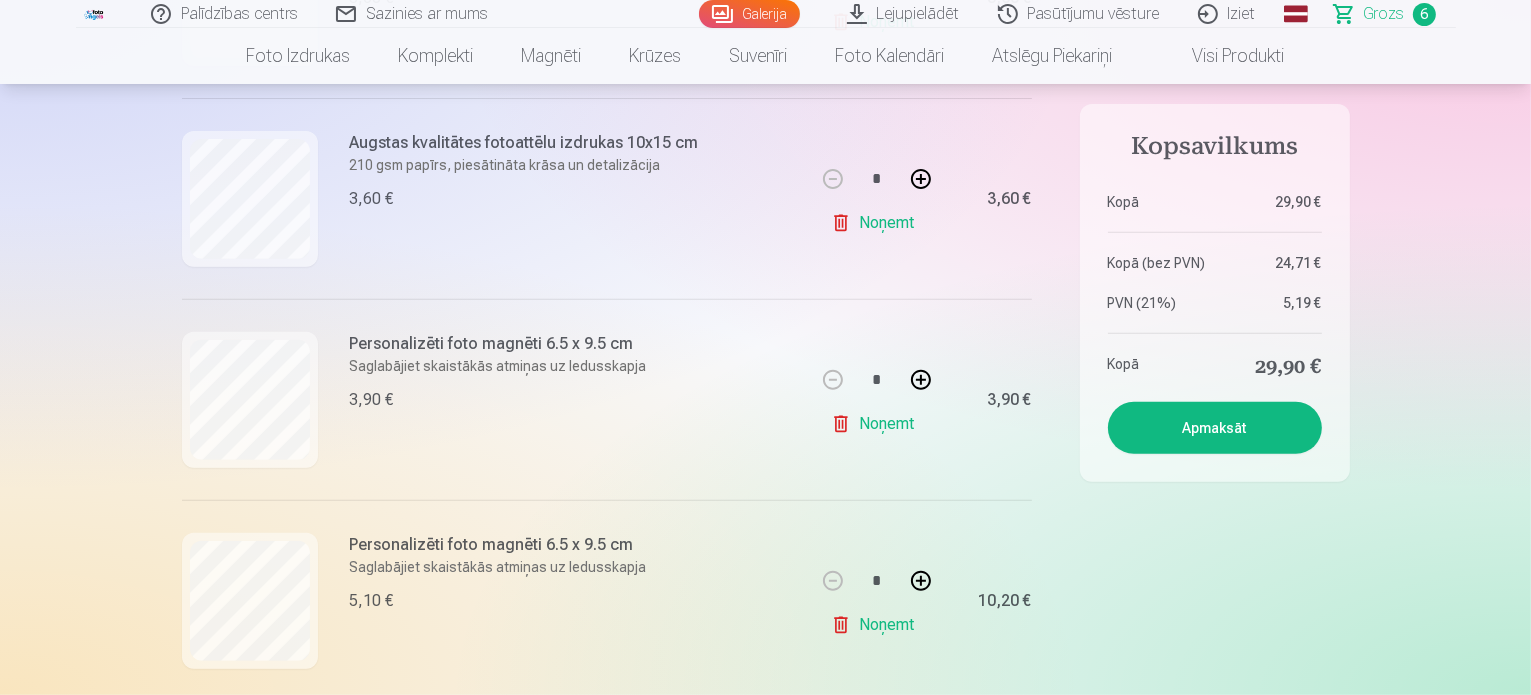 type on "*" 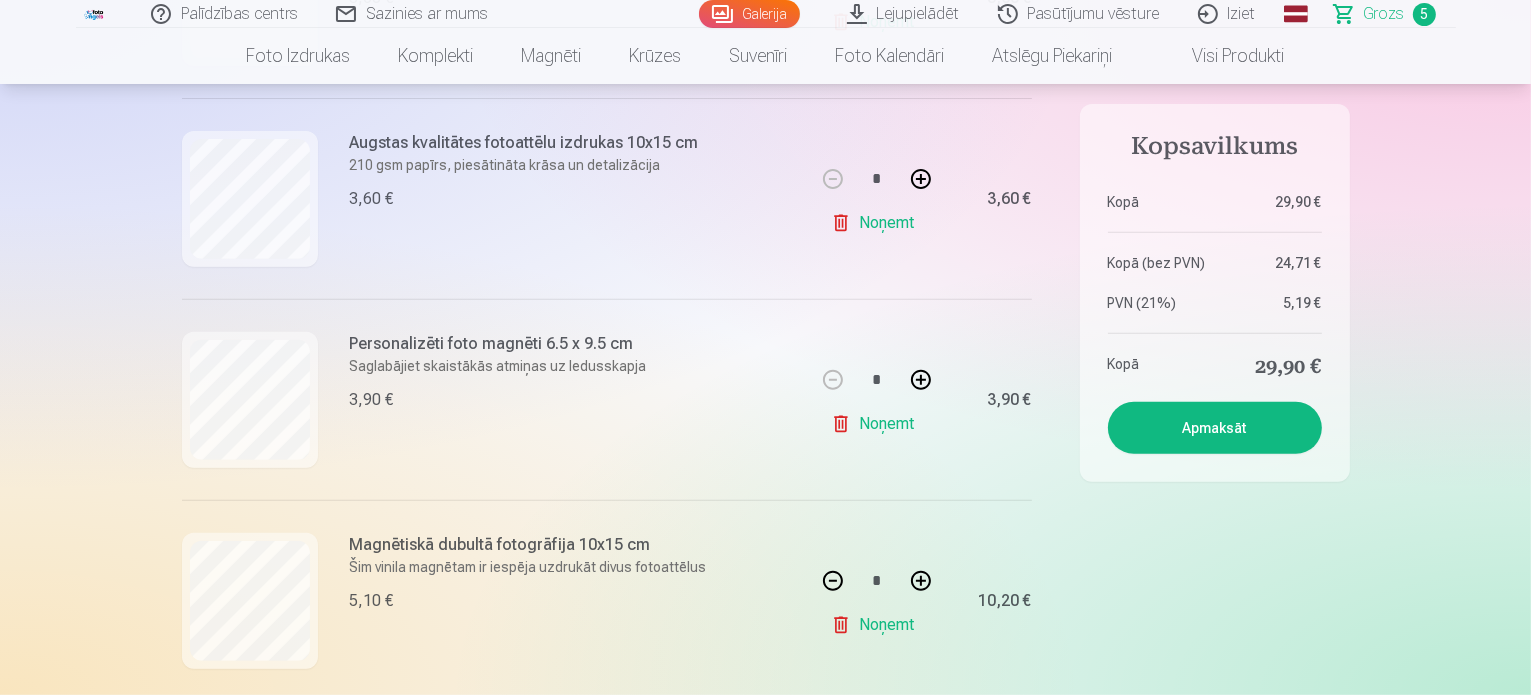 click on "Noņemt" at bounding box center [876, 424] 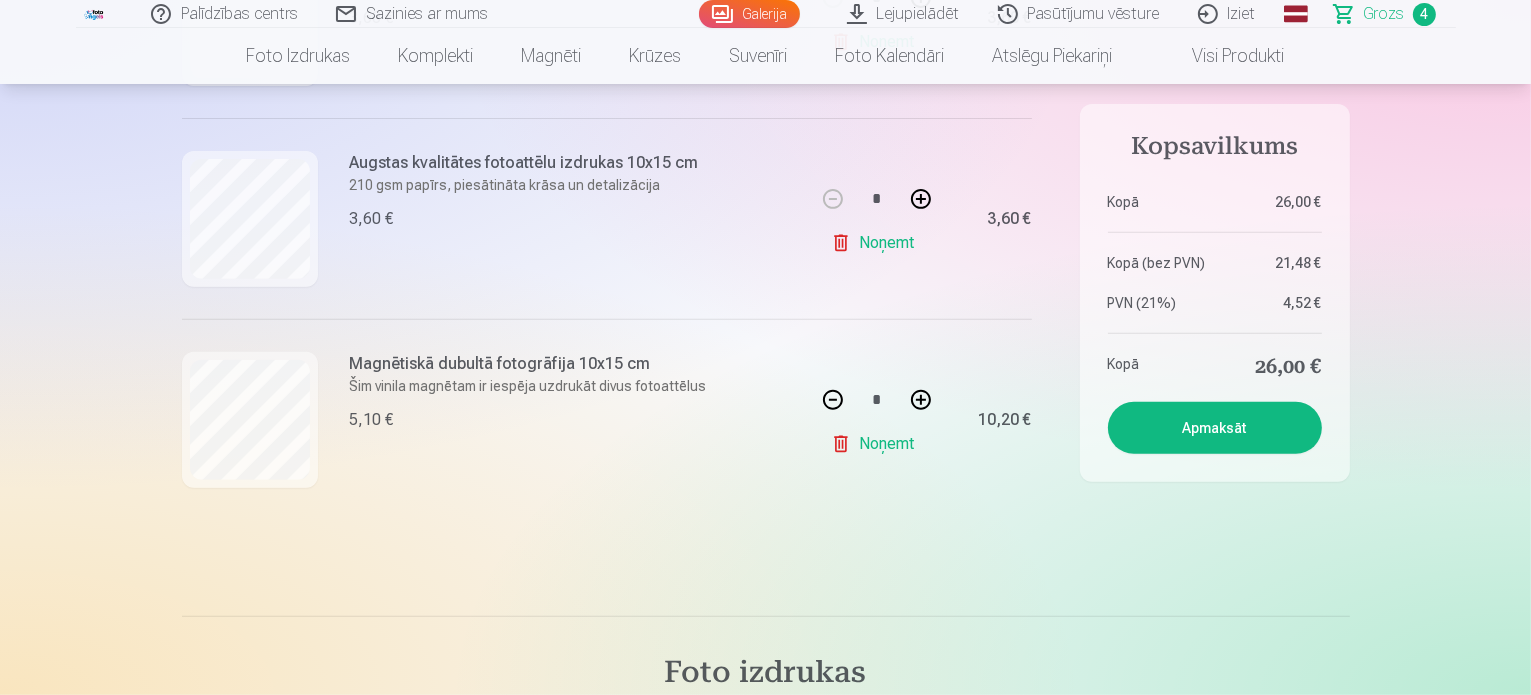 scroll, scrollTop: 776, scrollLeft: 0, axis: vertical 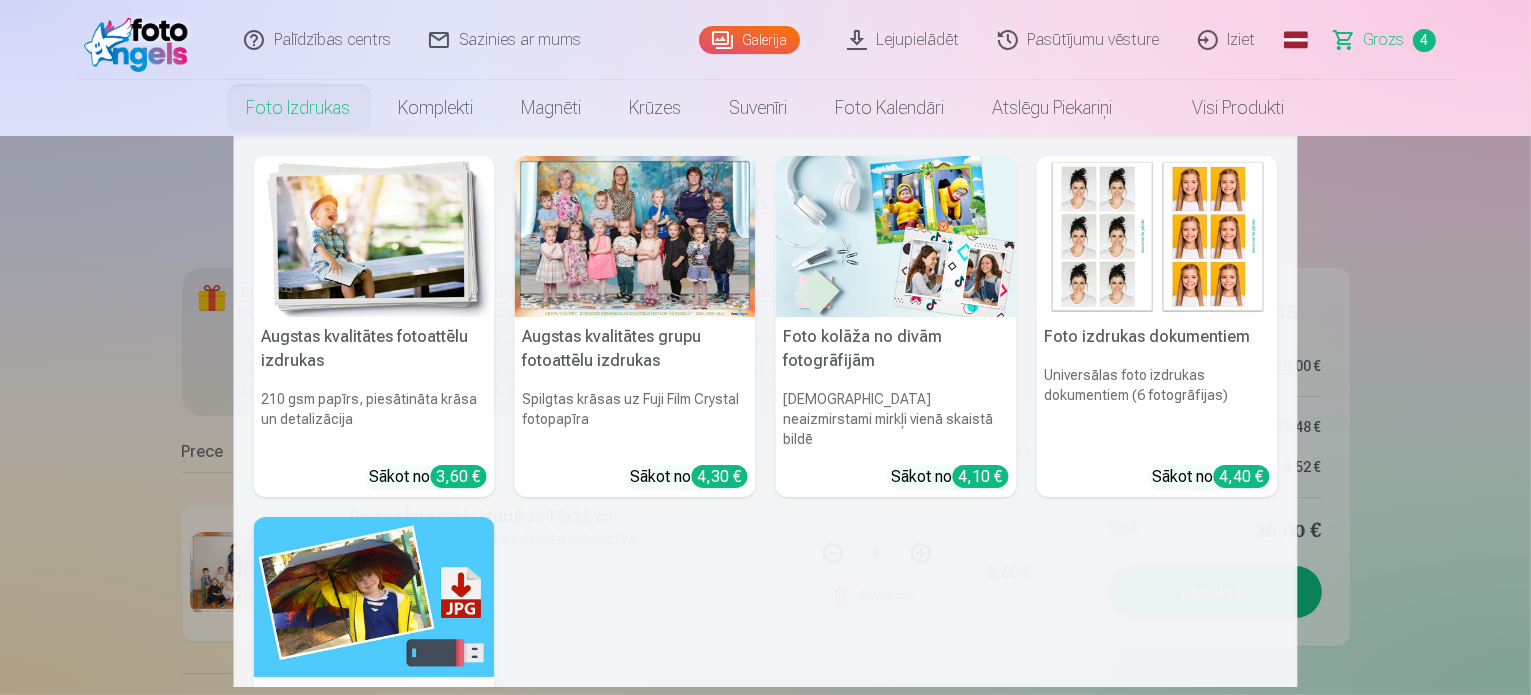 click on "Augstas kvalitātes grupu fotoattēlu izdrukas" at bounding box center [635, 349] 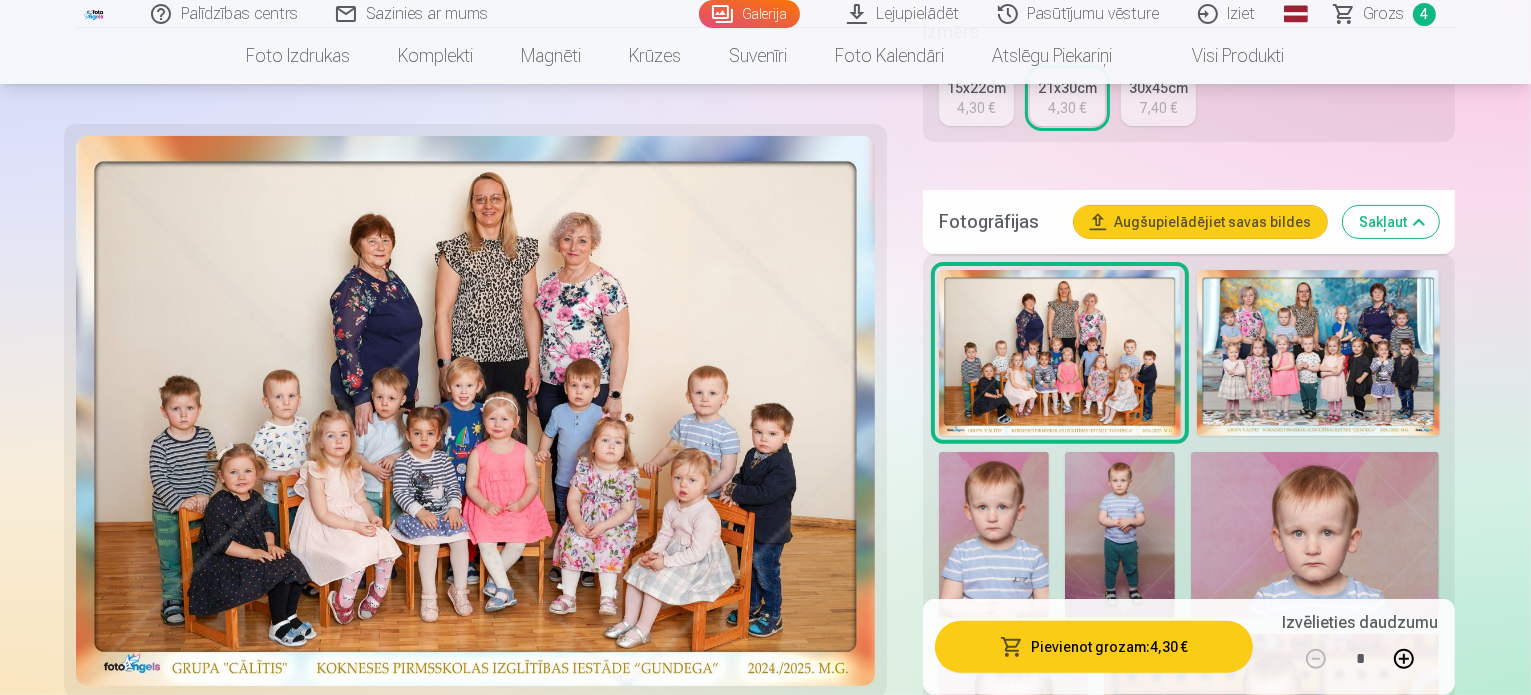 scroll, scrollTop: 672, scrollLeft: 0, axis: vertical 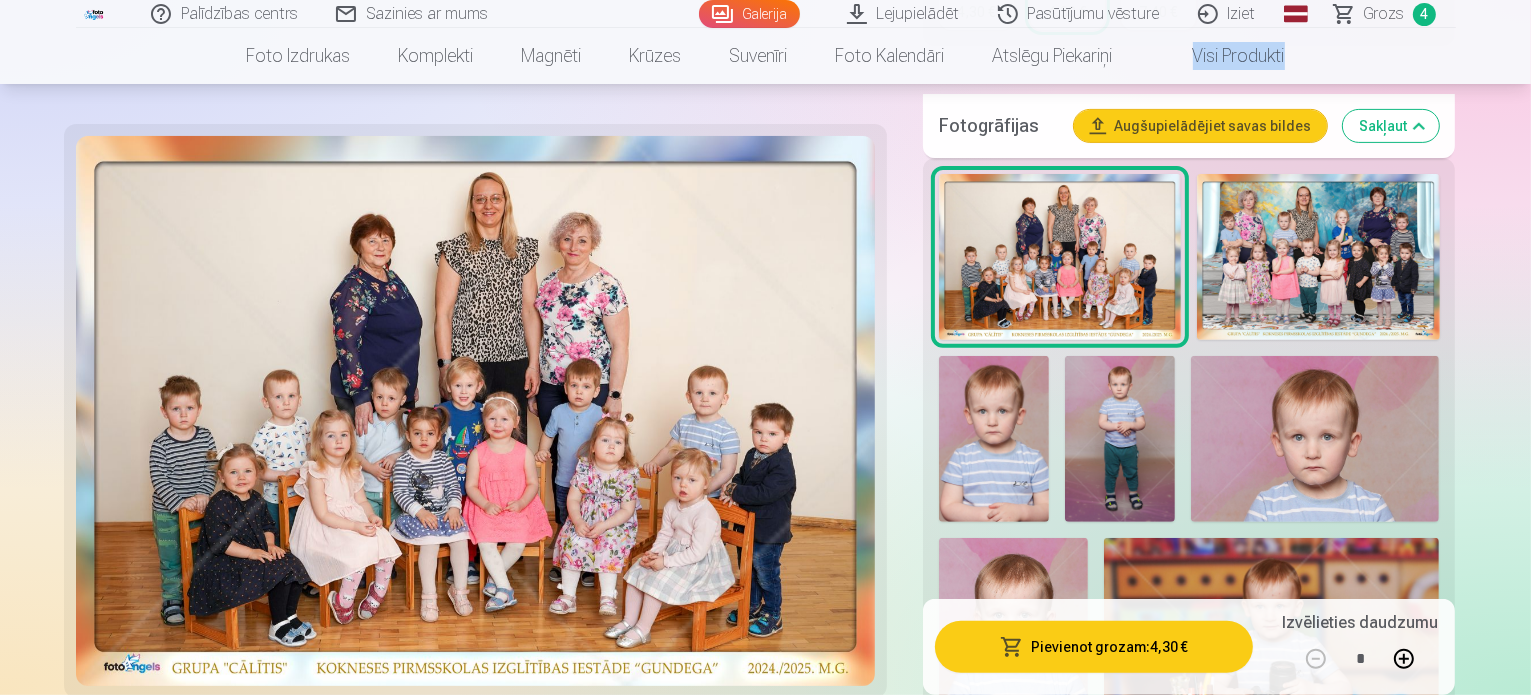 drag, startPoint x: 1530, startPoint y: 67, endPoint x: 1530, endPoint y: 83, distance: 16 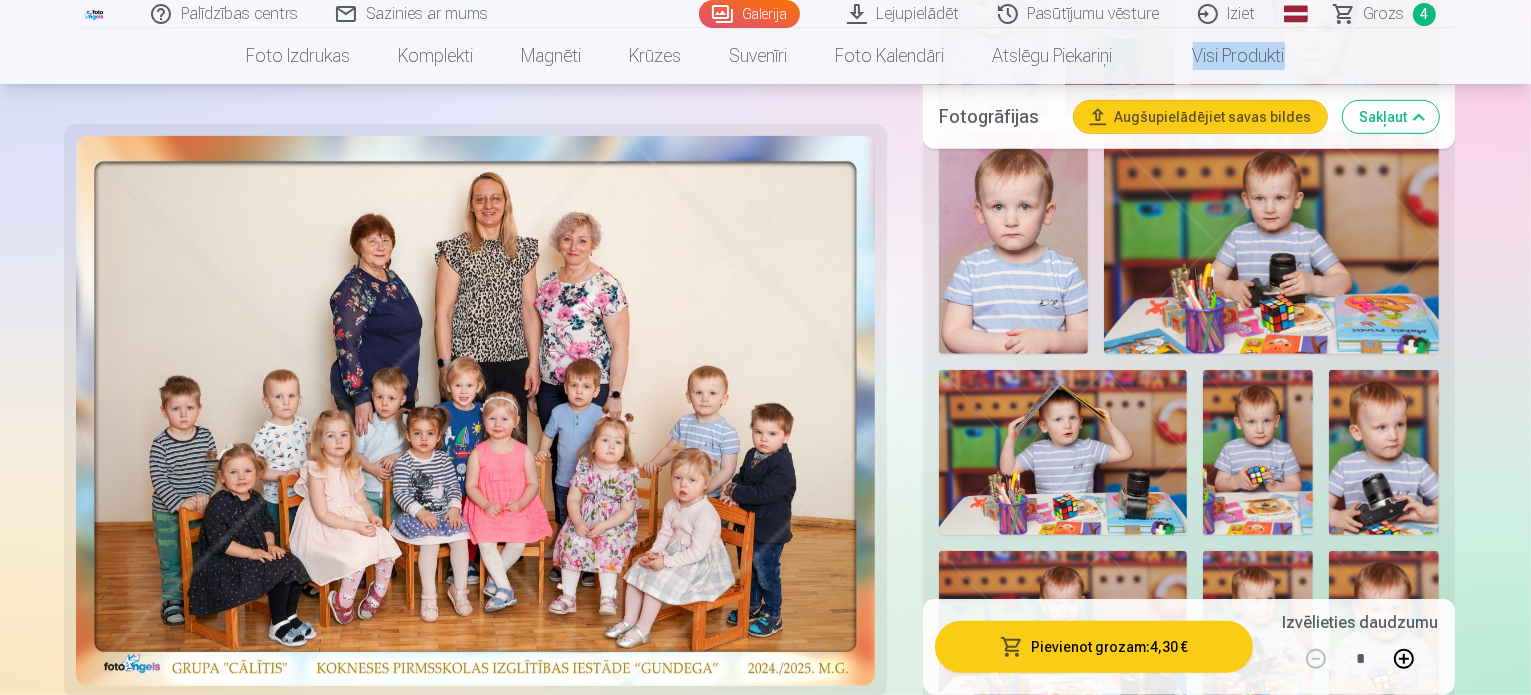 scroll, scrollTop: 1153, scrollLeft: 0, axis: vertical 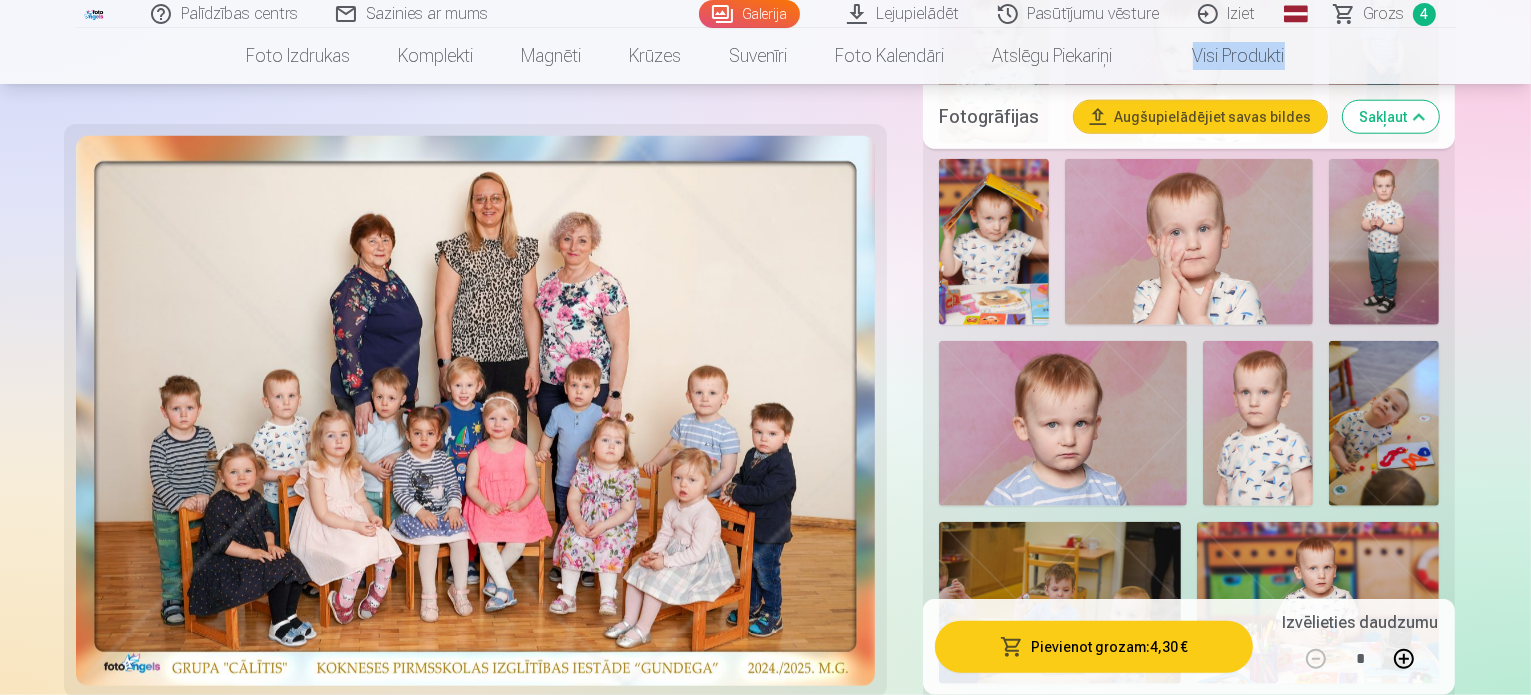 click at bounding box center [1382, 971] 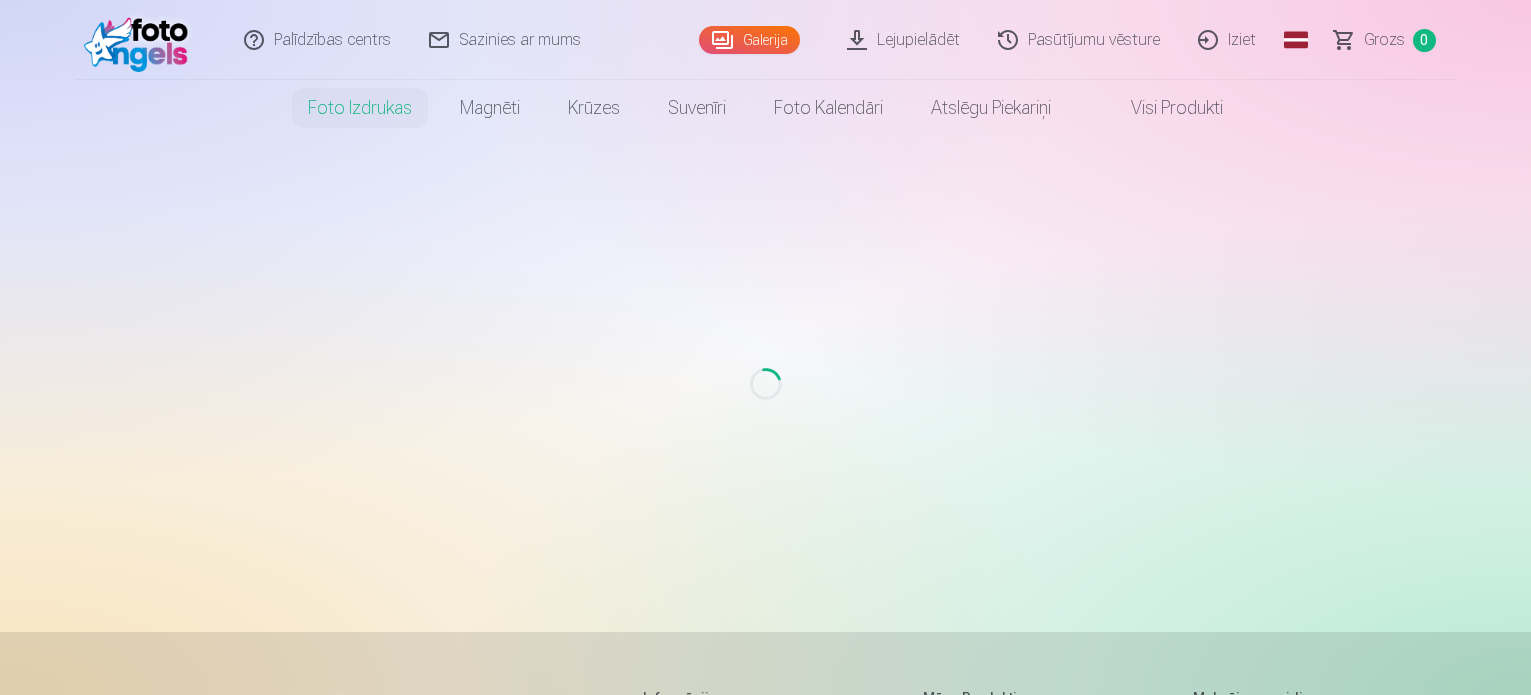 scroll, scrollTop: 0, scrollLeft: 0, axis: both 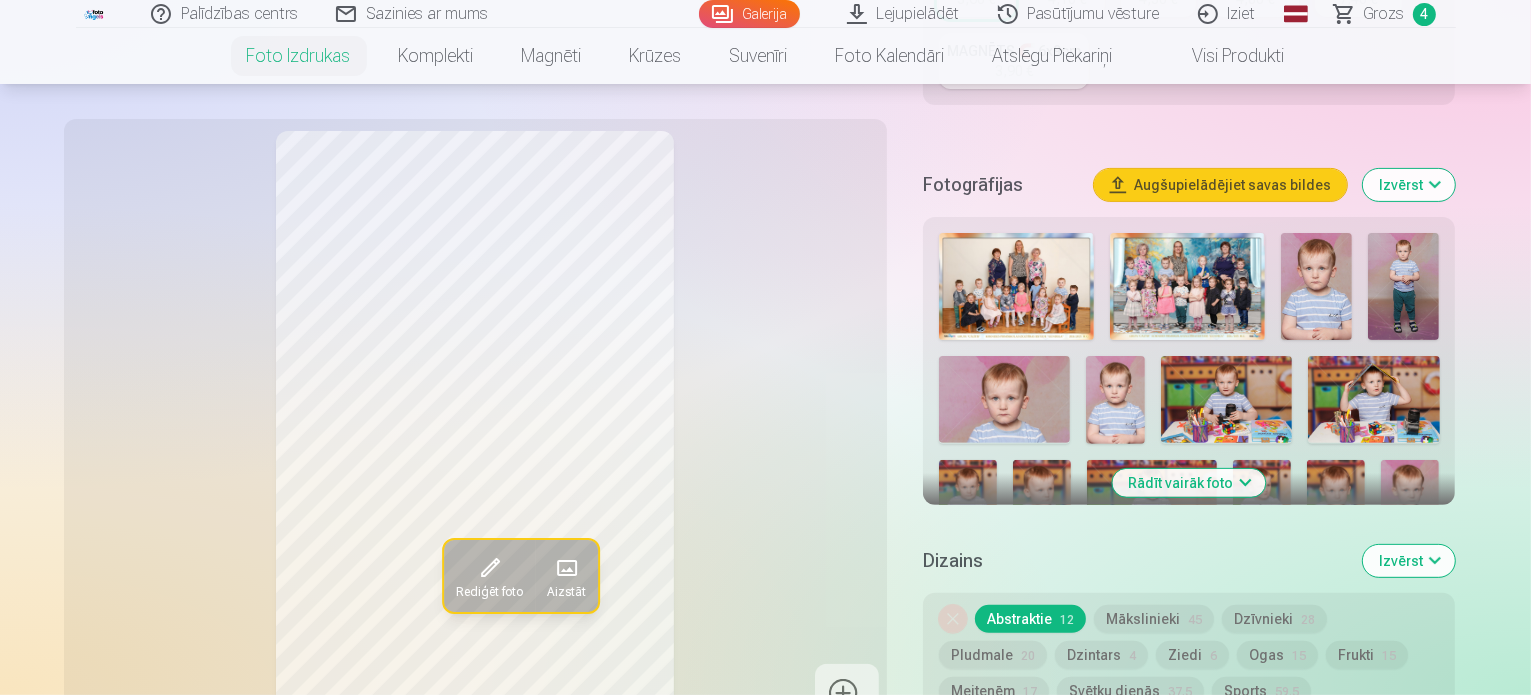 click at bounding box center (968, 503) 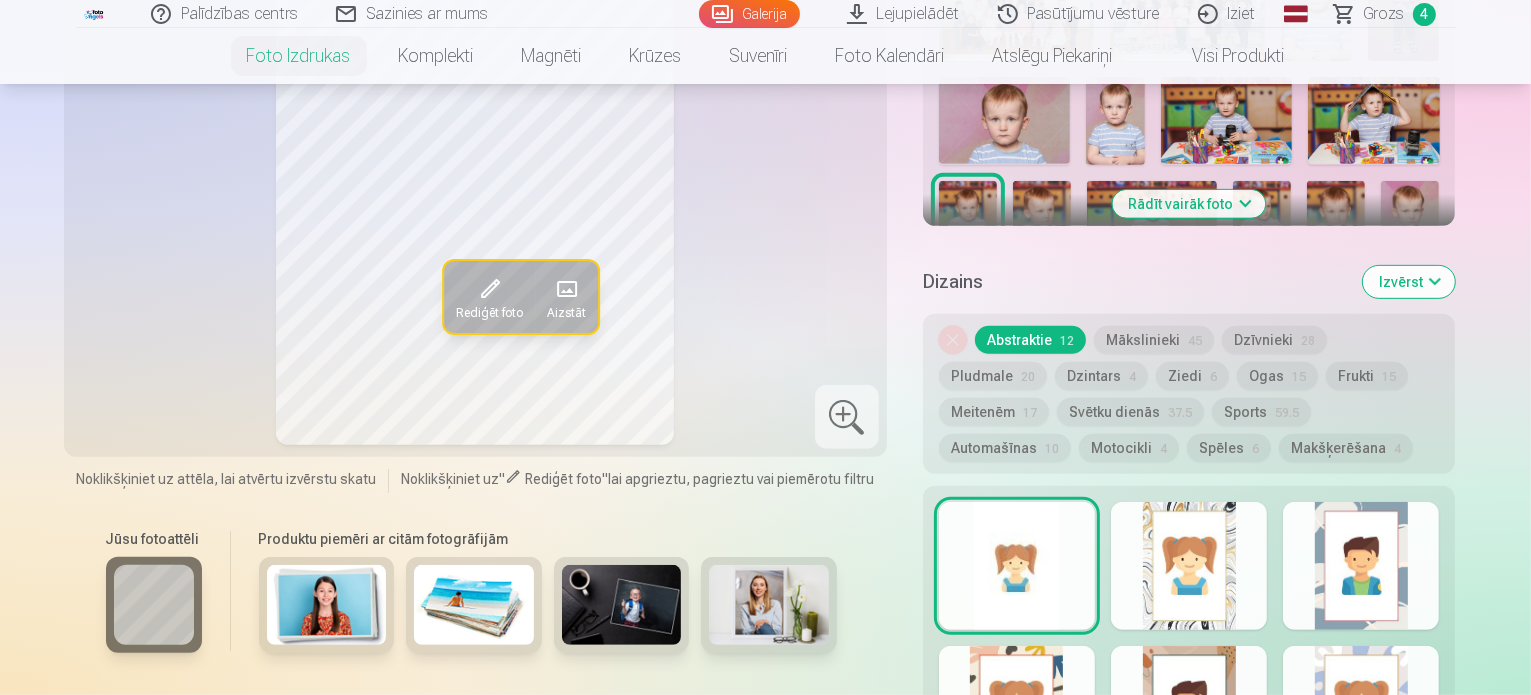 scroll, scrollTop: 577, scrollLeft: 0, axis: vertical 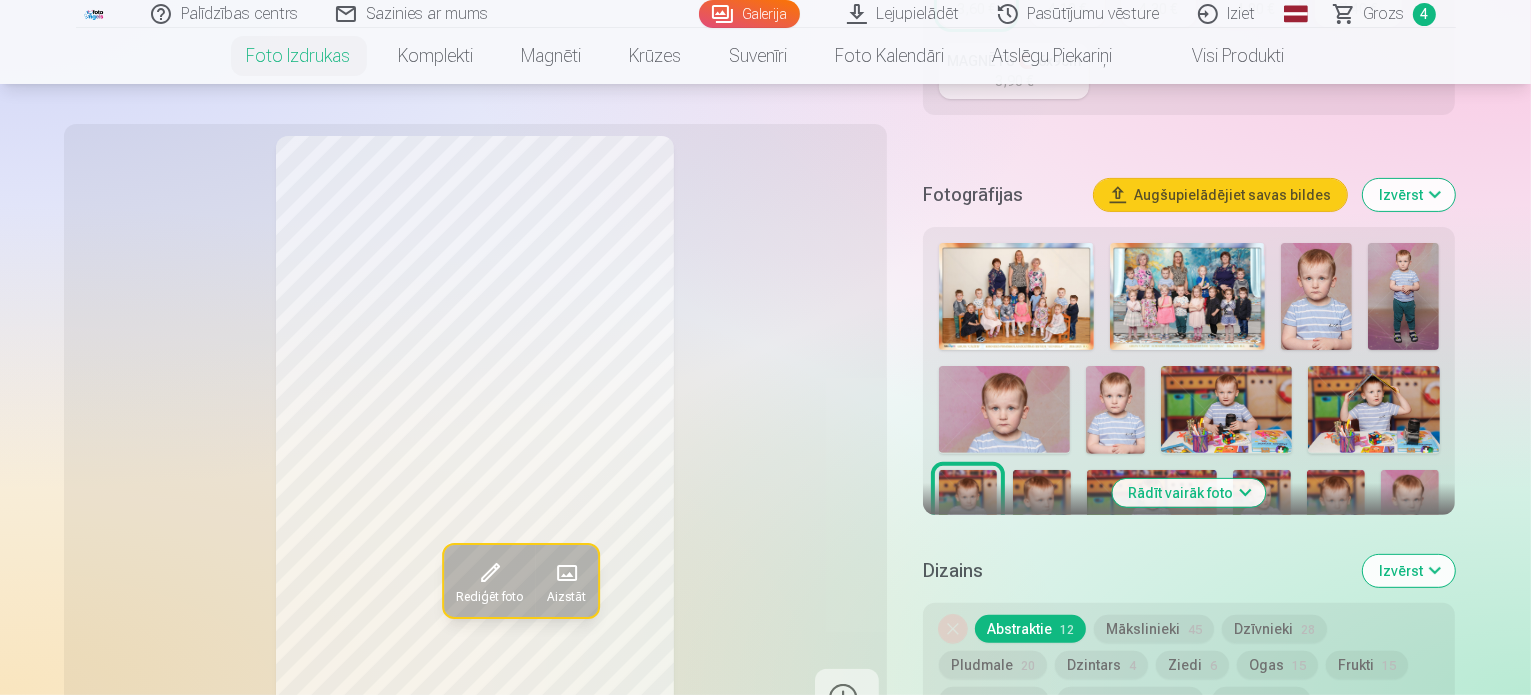 click on "Rādīt vairāk foto" at bounding box center [1189, 493] 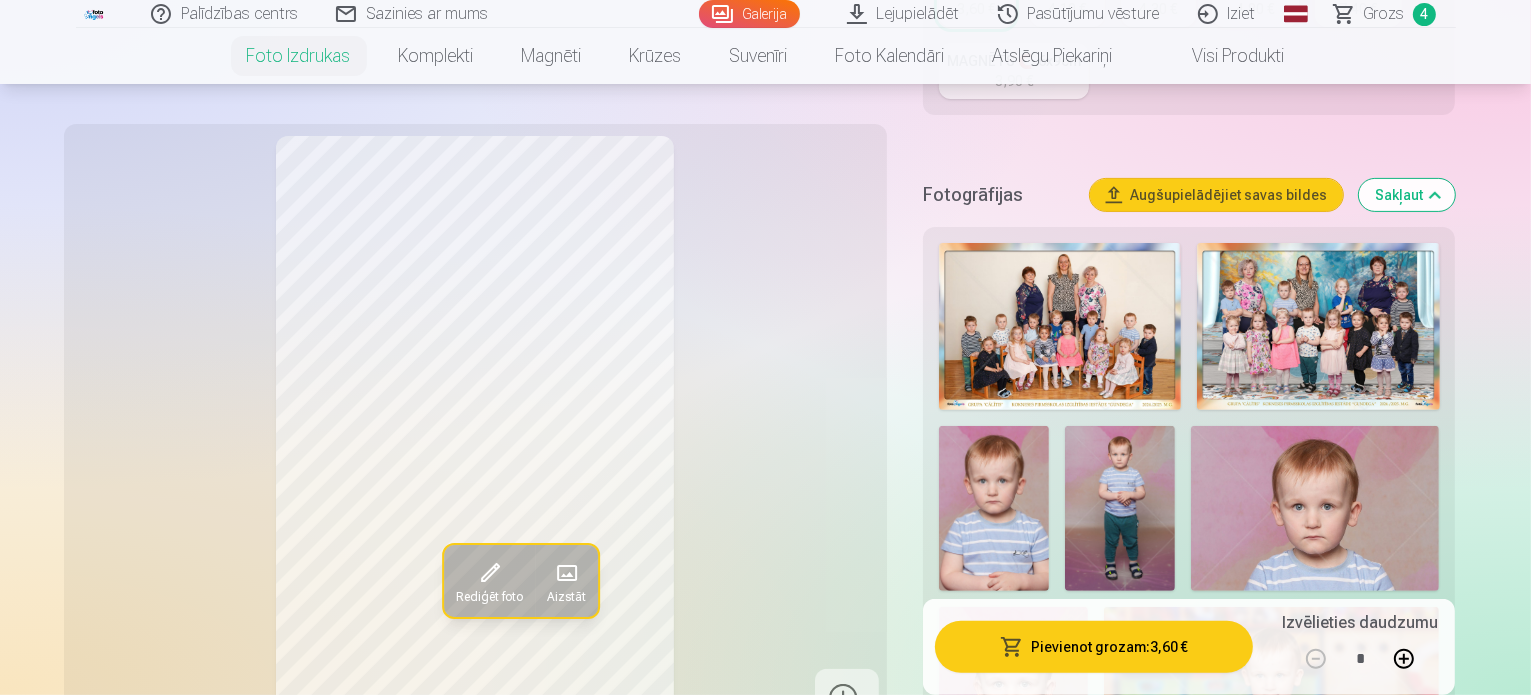 click at bounding box center [994, 508] 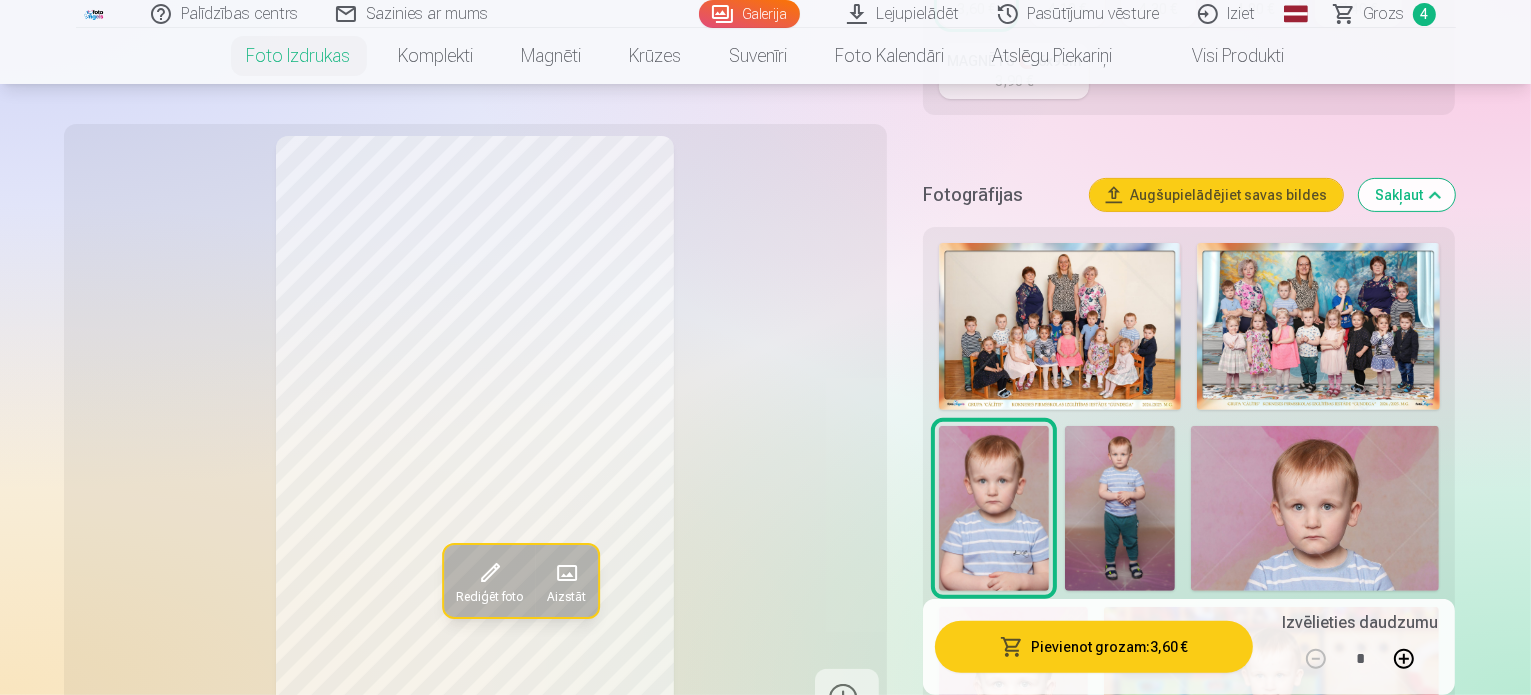 click at bounding box center [1013, 719] 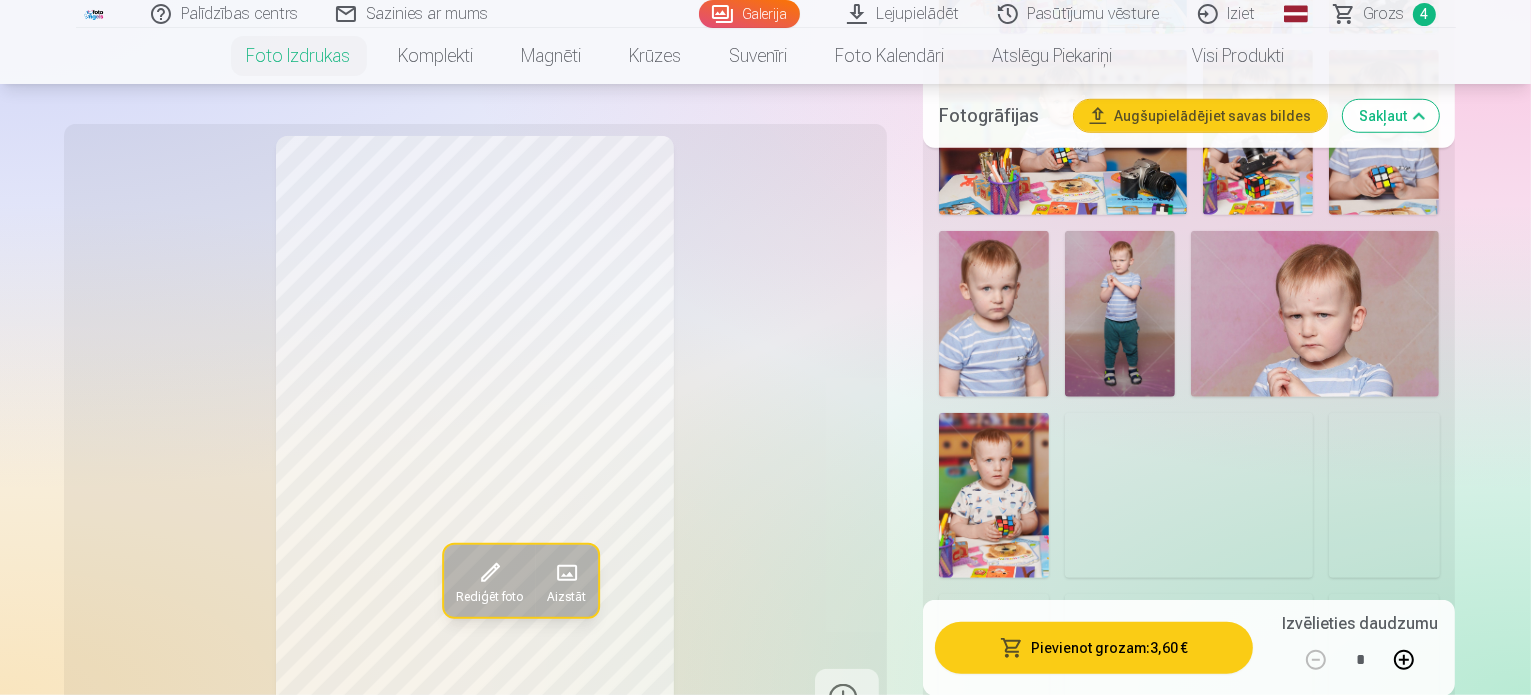 scroll, scrollTop: 1391, scrollLeft: 0, axis: vertical 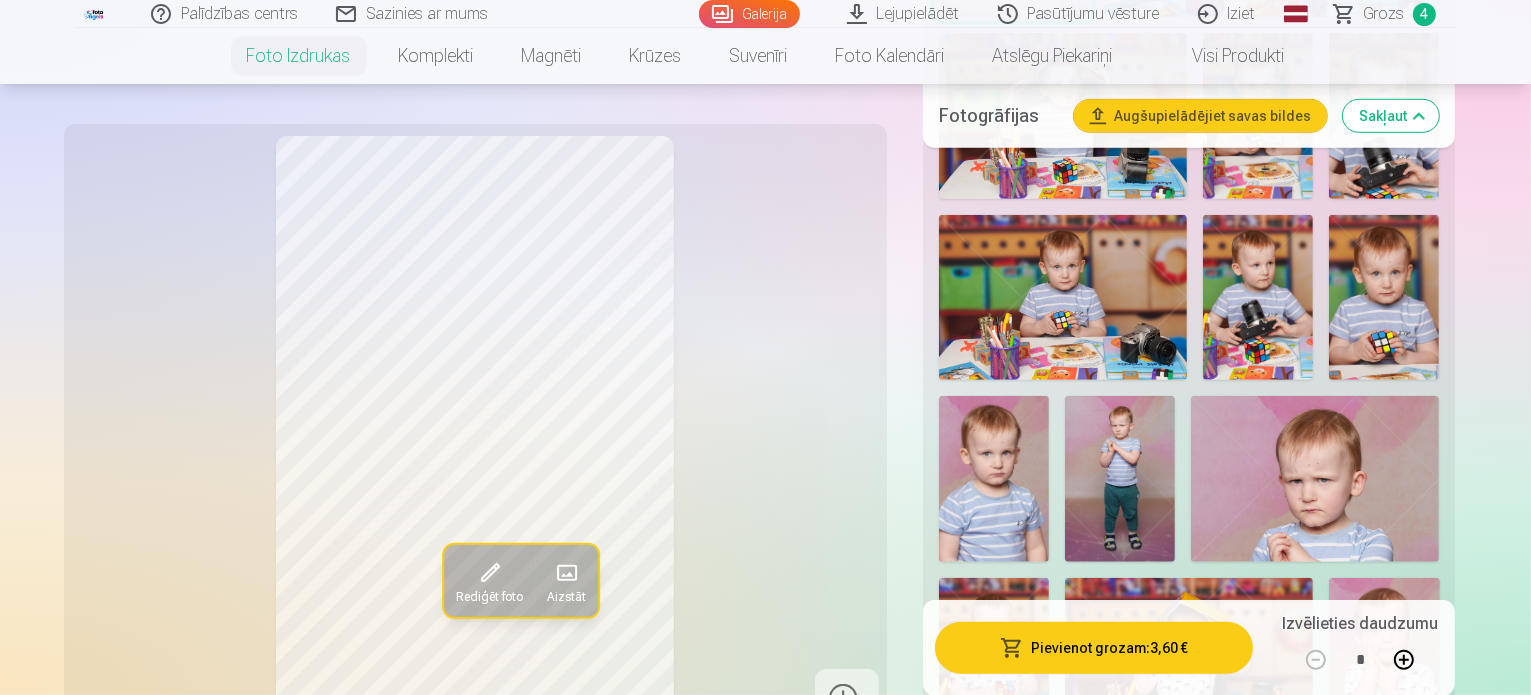 click at bounding box center [1384, 661] 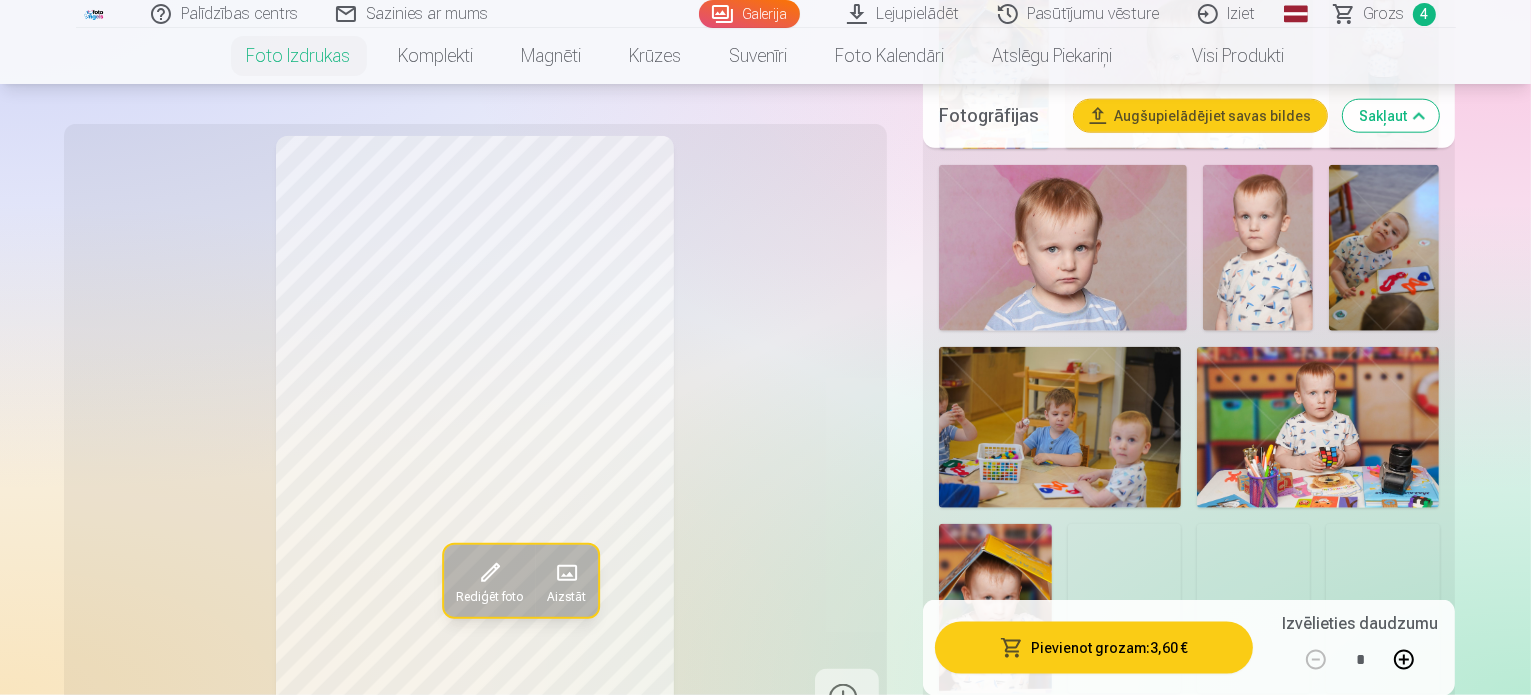 scroll, scrollTop: 2361, scrollLeft: 0, axis: vertical 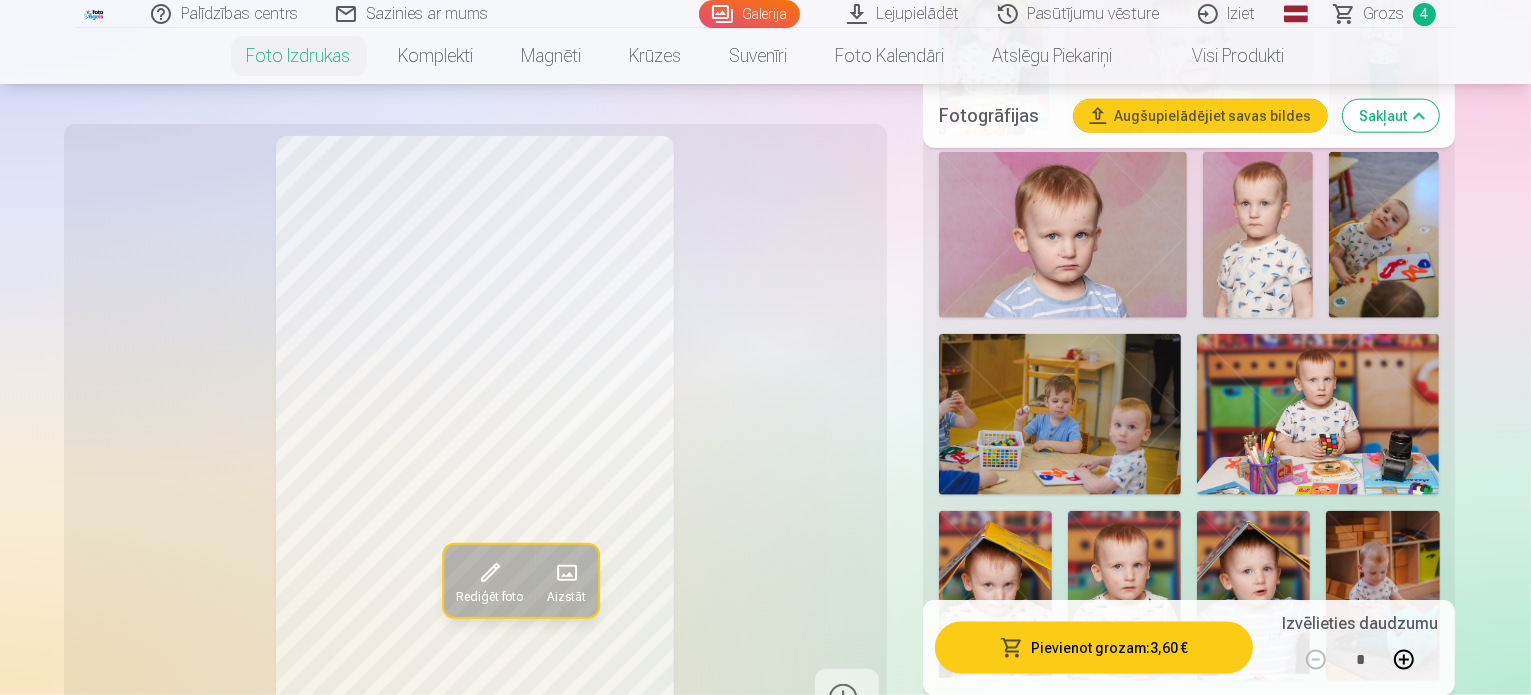 click at bounding box center (1318, 964) 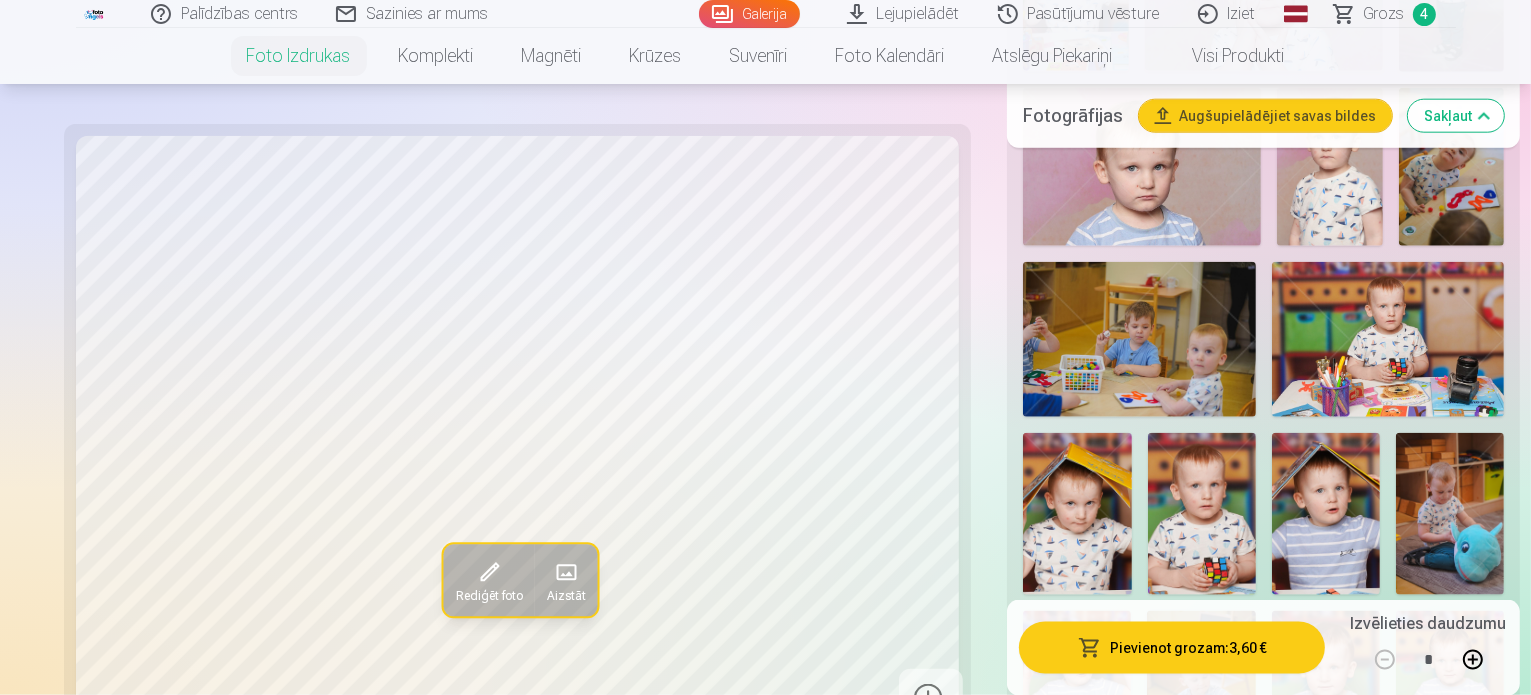 click on "Pievienot grozam :  3,60 €" at bounding box center [1172, 647] 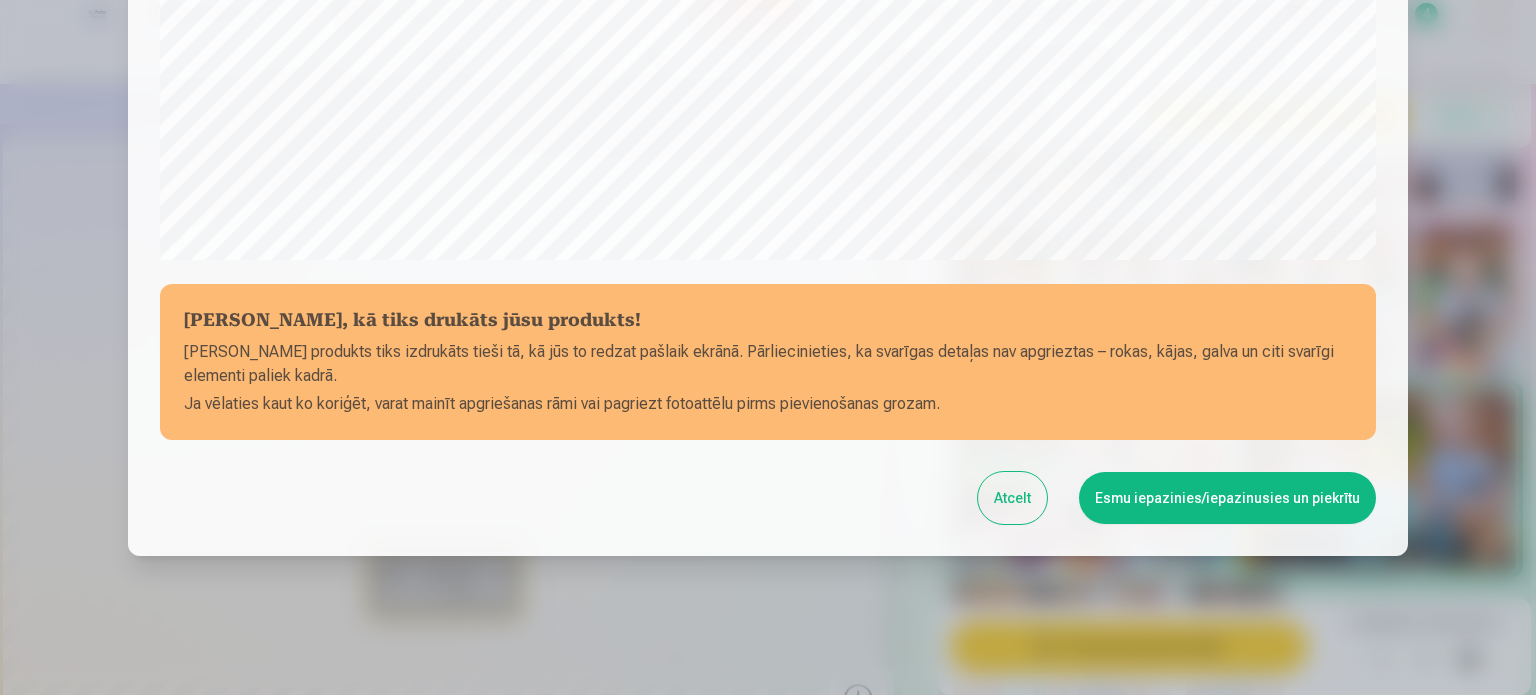 scroll, scrollTop: 744, scrollLeft: 0, axis: vertical 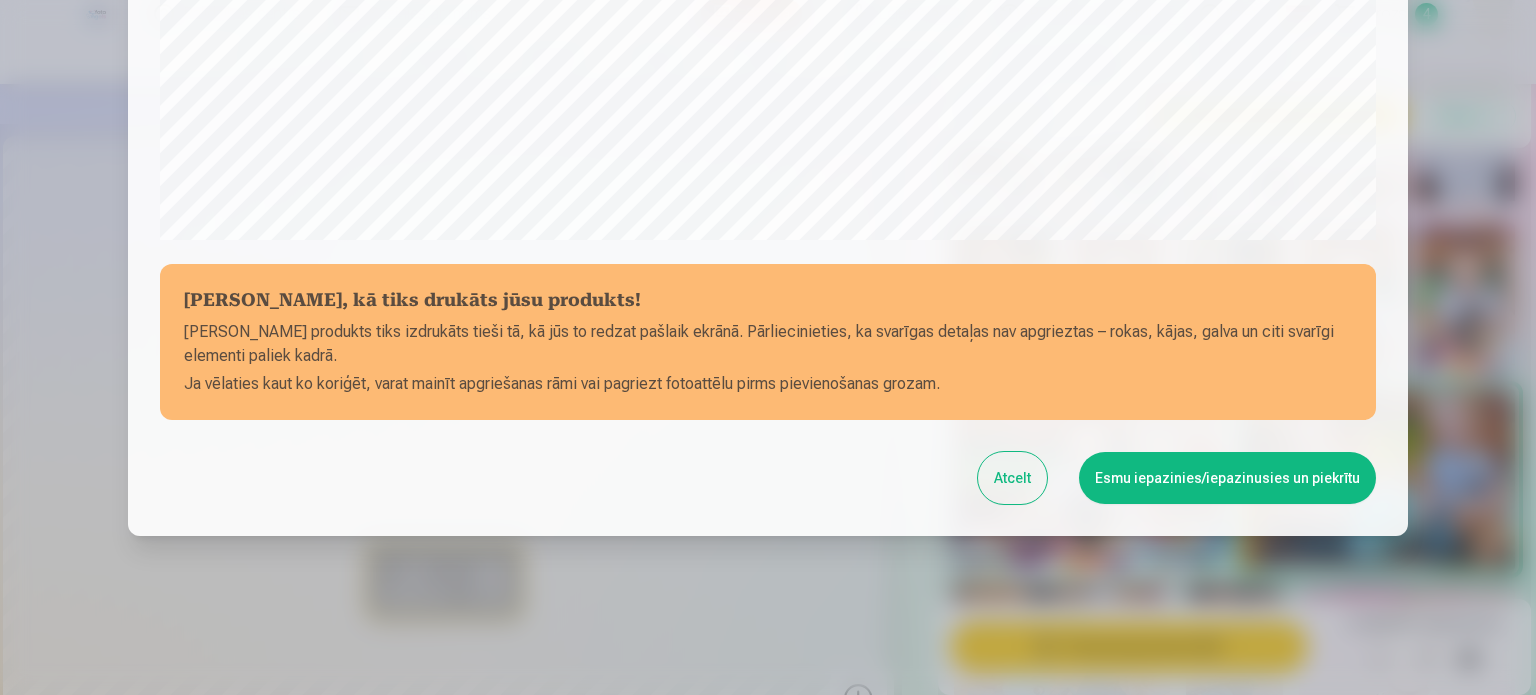 click on "Esmu iepazinies/iepazinusies un piekrītu" at bounding box center (1227, 478) 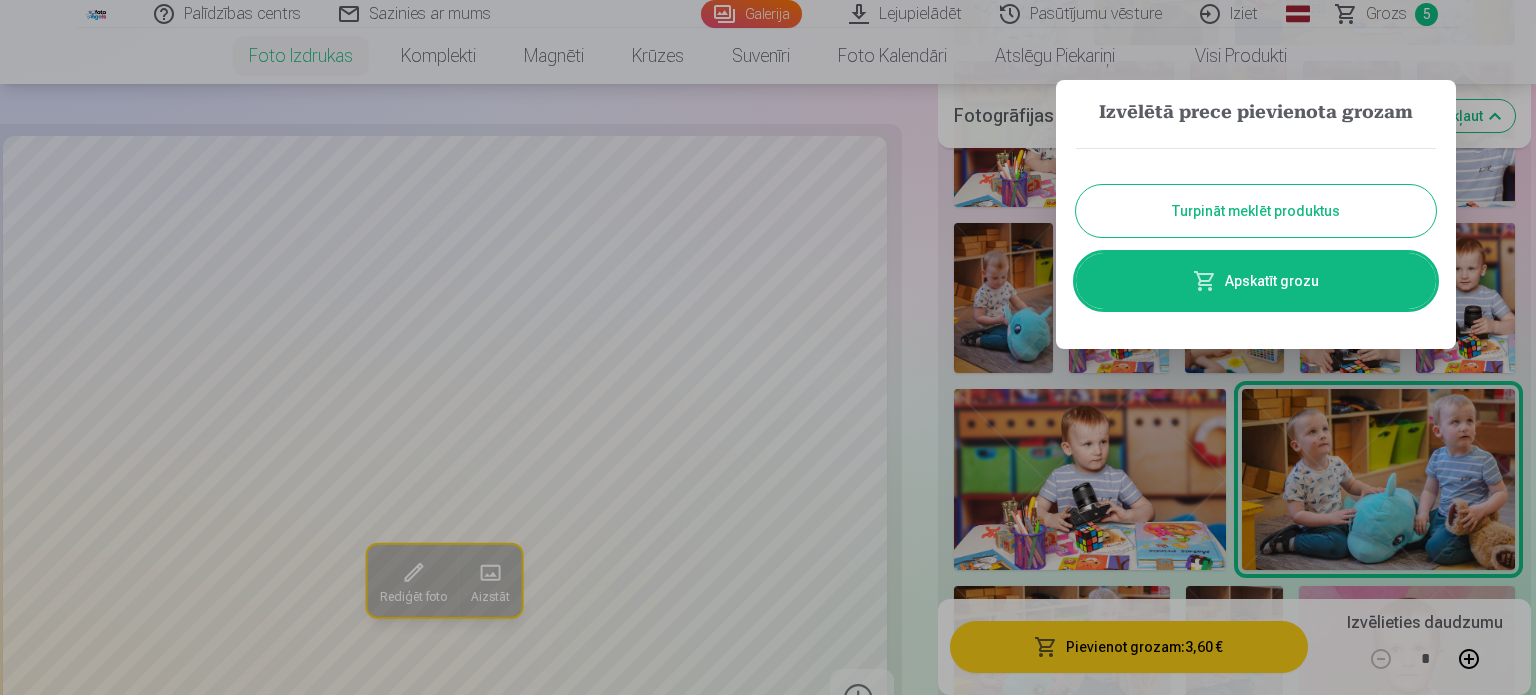 click on "Apskatīt grozu" at bounding box center [1256, 281] 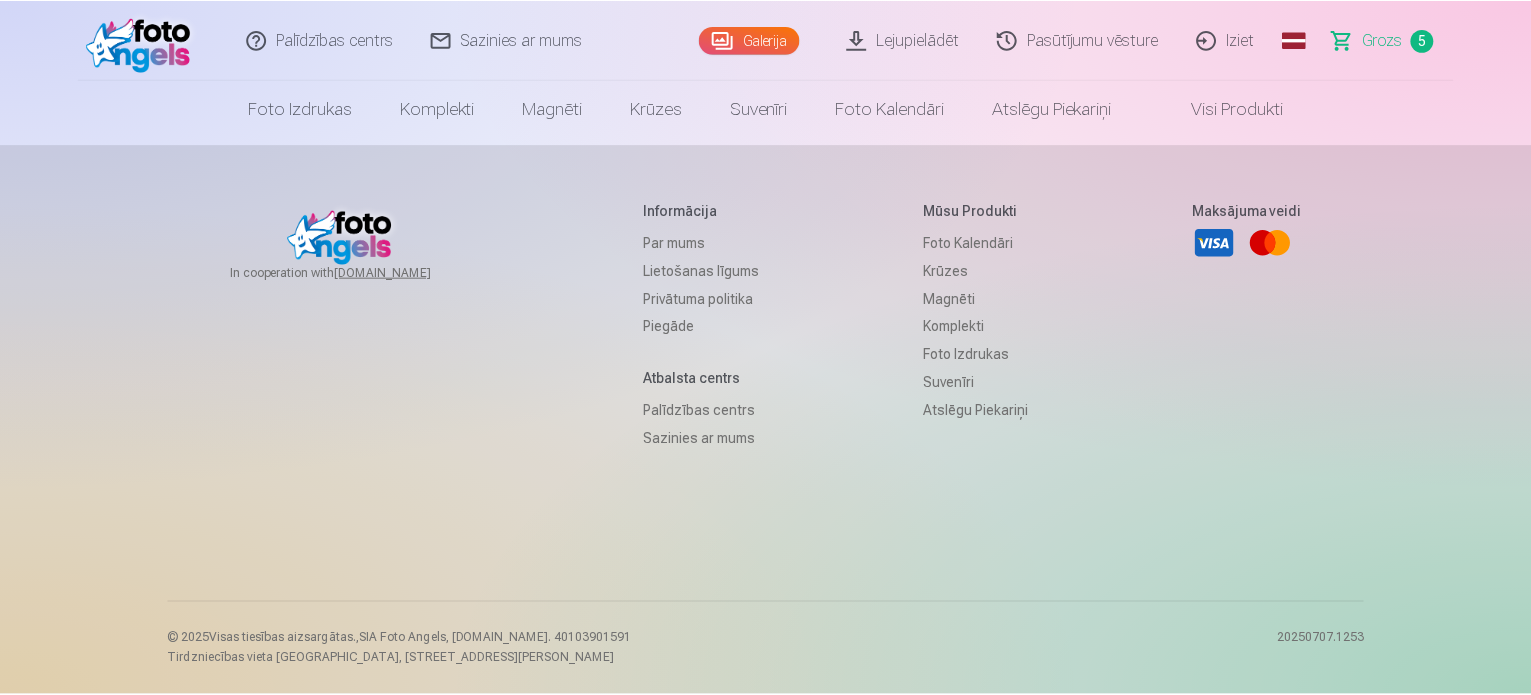 scroll, scrollTop: 0, scrollLeft: 0, axis: both 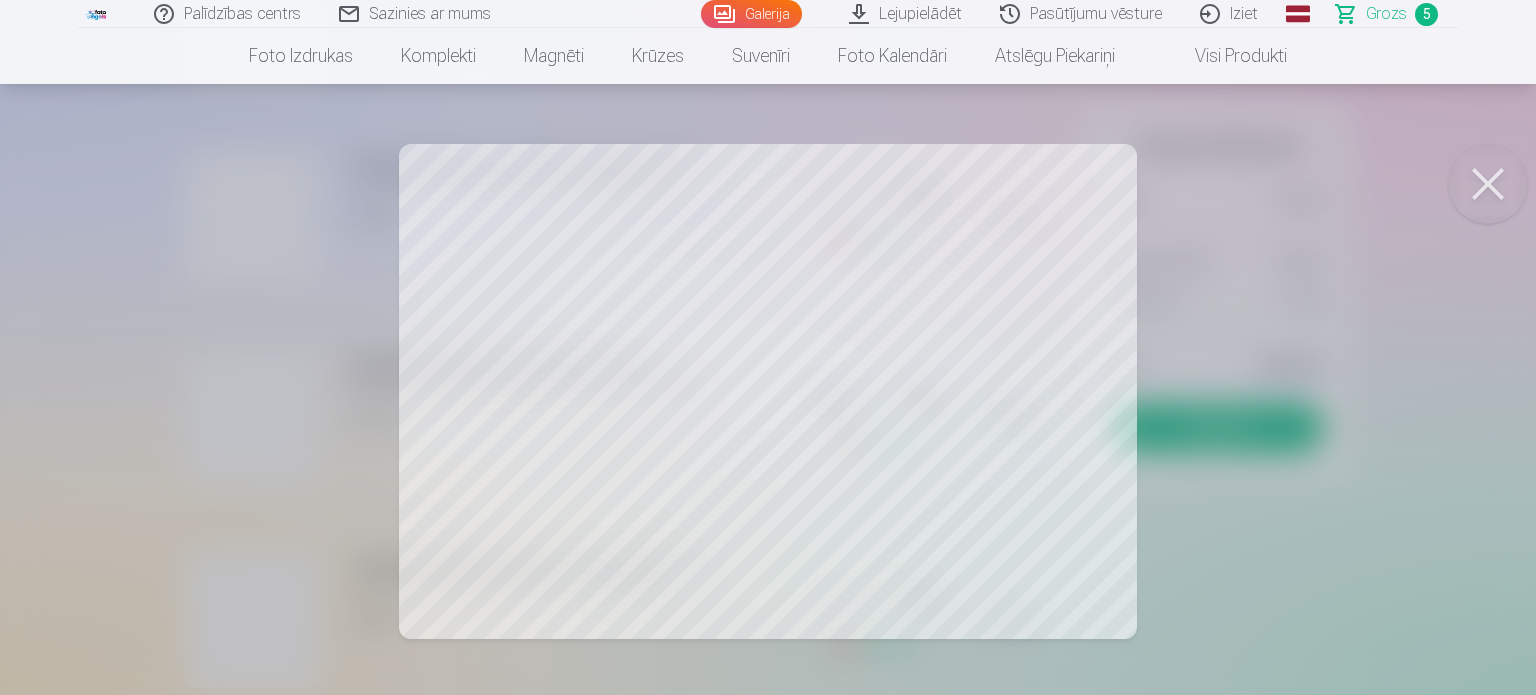 click at bounding box center (1488, 184) 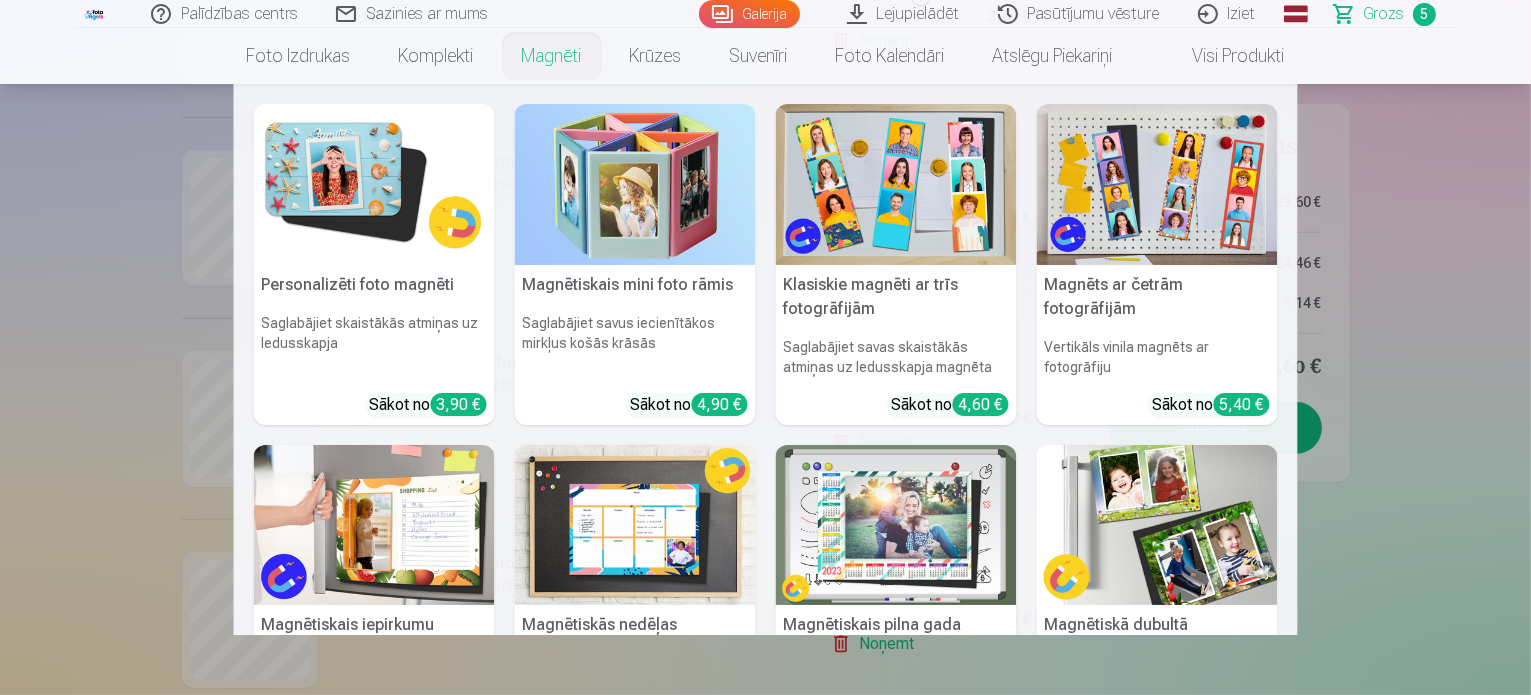click on "Personalizēti foto magnēti Saglabājiet skaistākās atmiņas uz ledusskapja Sākot no  3,90 € Magnētiskais mini foto rāmis Saglabājiet savus iecienītākos mirkļus košās krāsās Sākot no  4,90 € Klasiskie magnēti ar trīs fotogrāfijām Saglabājiet savas skaistākās atmiņas uz ledusskapja magnēta Sākot no  4,60 € Magnēts ar četrām fotogrāfijām Vertikāls vinila magnēts ar fotogrāfiju Sākot no  5,40 € Magnētiskais iepirkumu saraksts Saglabājiet savu pārtikas preču sarakstu parocīgu un sakārtotu Sākot no  9,80 € Magnētiskās nedēļas piezīmes/grafiki 20x30 cm Organizējiet savu aktivitāšu grafiku  Sākot no  9,80 € Magnētiskais pilna gada kalendārs Sekojiet līdzi svarīgiem datumiem ērtā veidā Sākot no  5,40 € Magnētiskā dubultā fotogrāfija 6x9 cm Izbaudiet divas dārgas atmiņas uz ledusskapja Sākot no  4,10 € See all products" at bounding box center (765, 359) 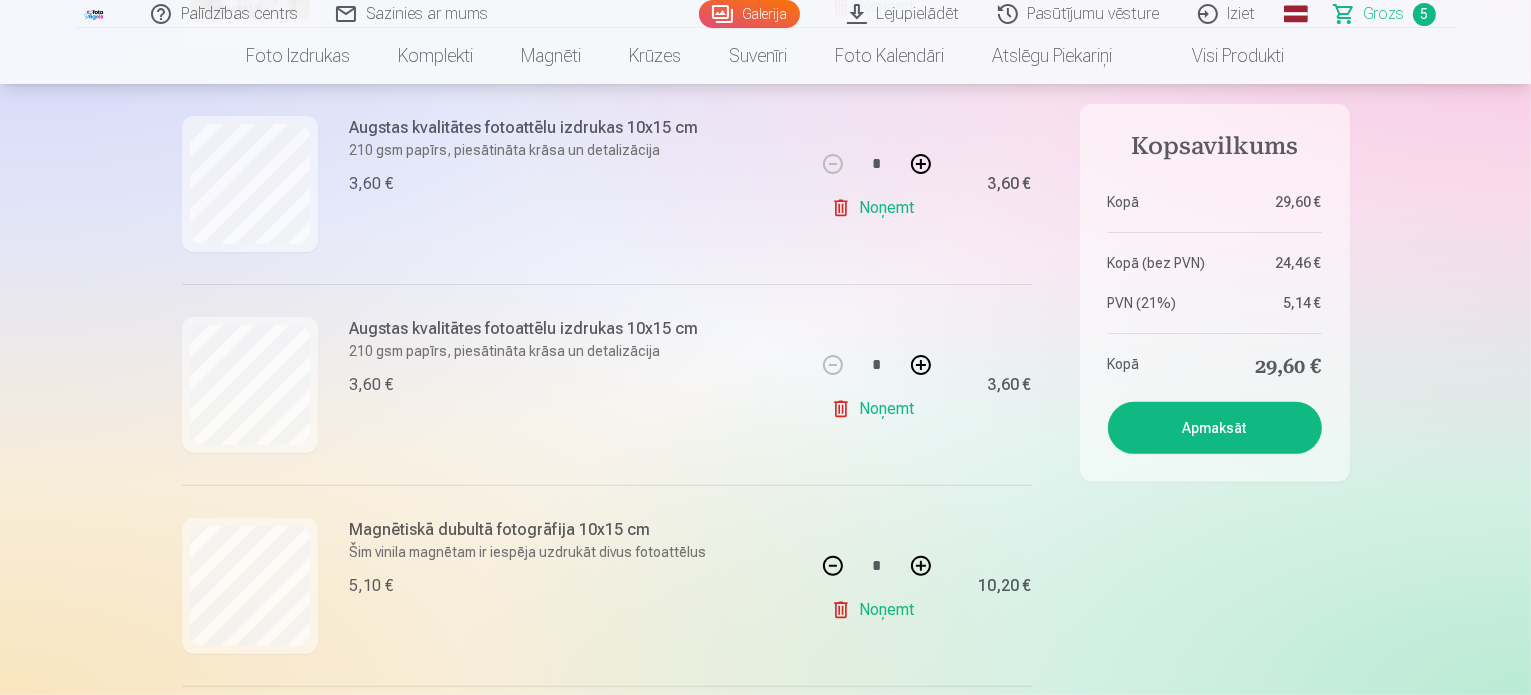 scroll, scrollTop: 561, scrollLeft: 0, axis: vertical 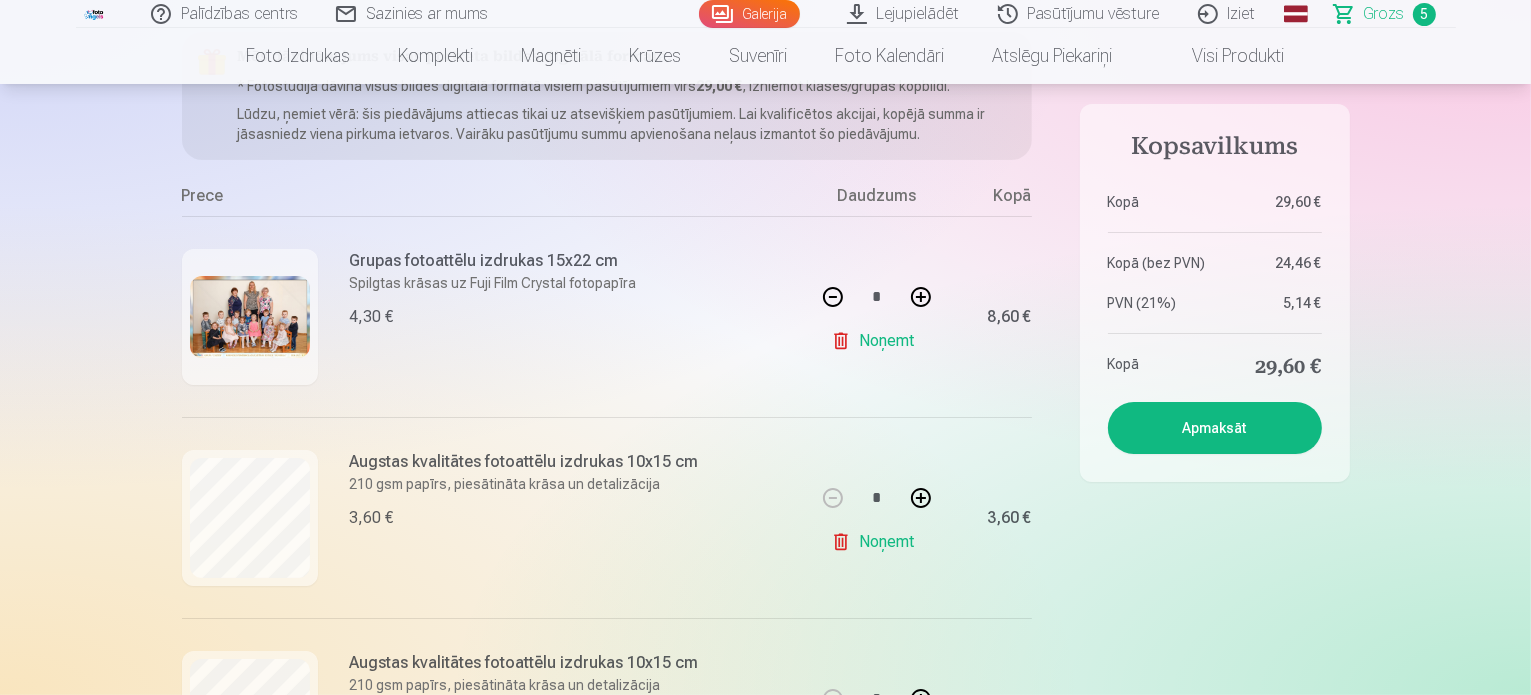 click on "Grozs" at bounding box center [1384, 14] 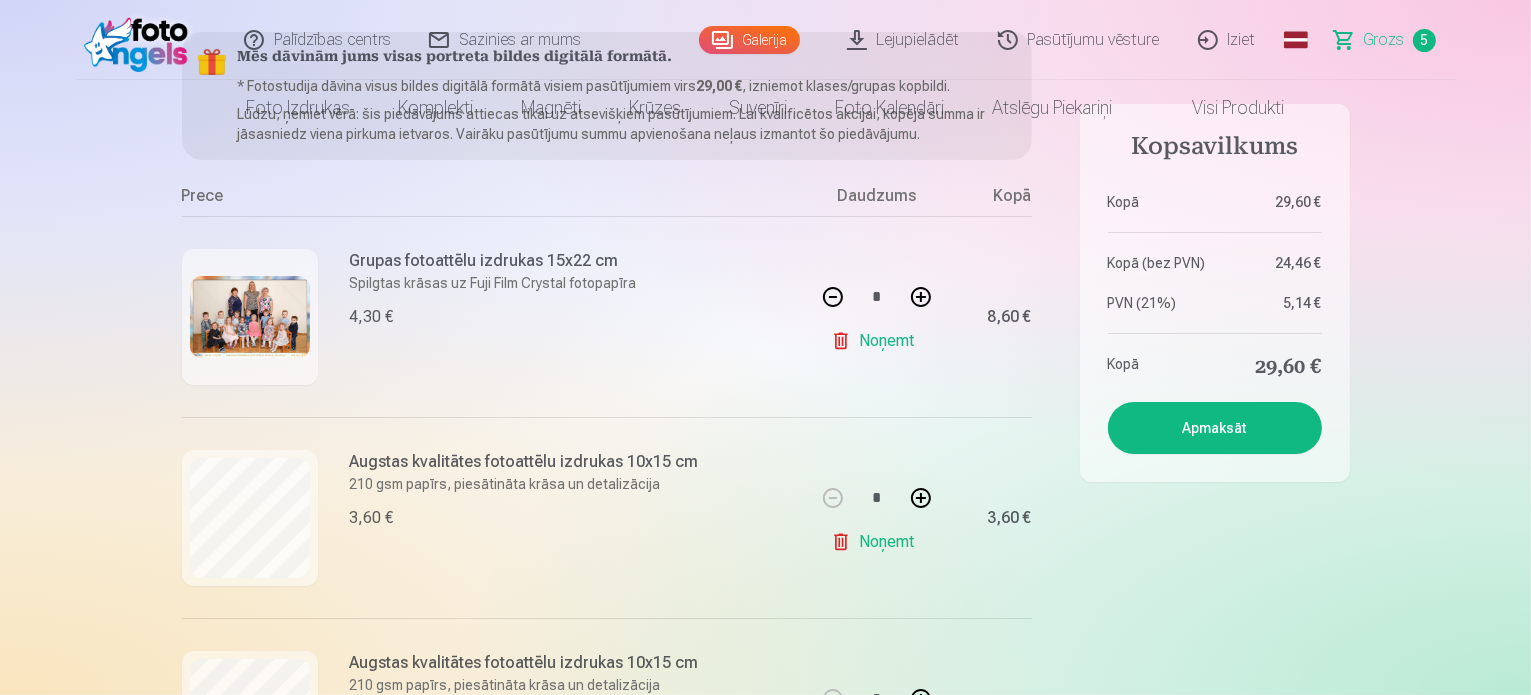 scroll, scrollTop: 0, scrollLeft: 0, axis: both 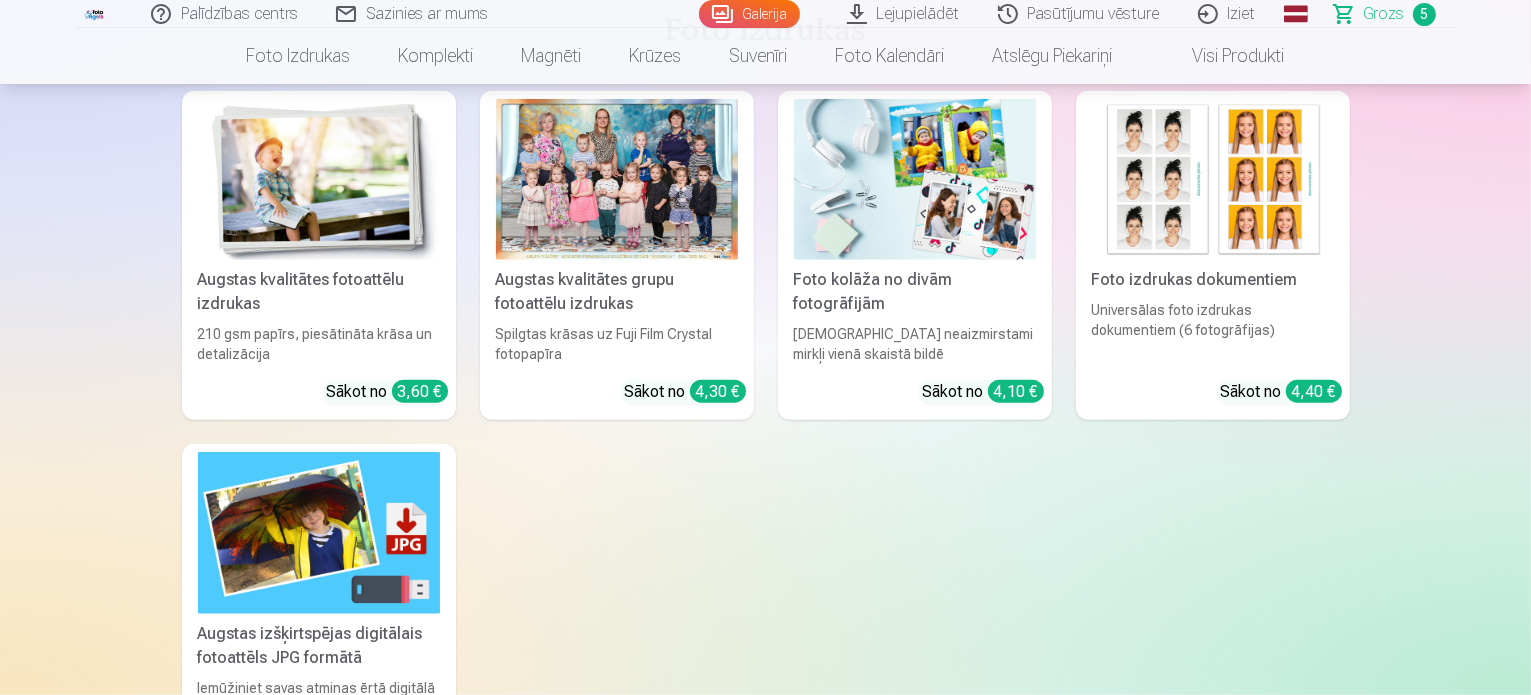 click on "Augstas kvalitātes fotoattēlu izdrukas" at bounding box center [319, 292] 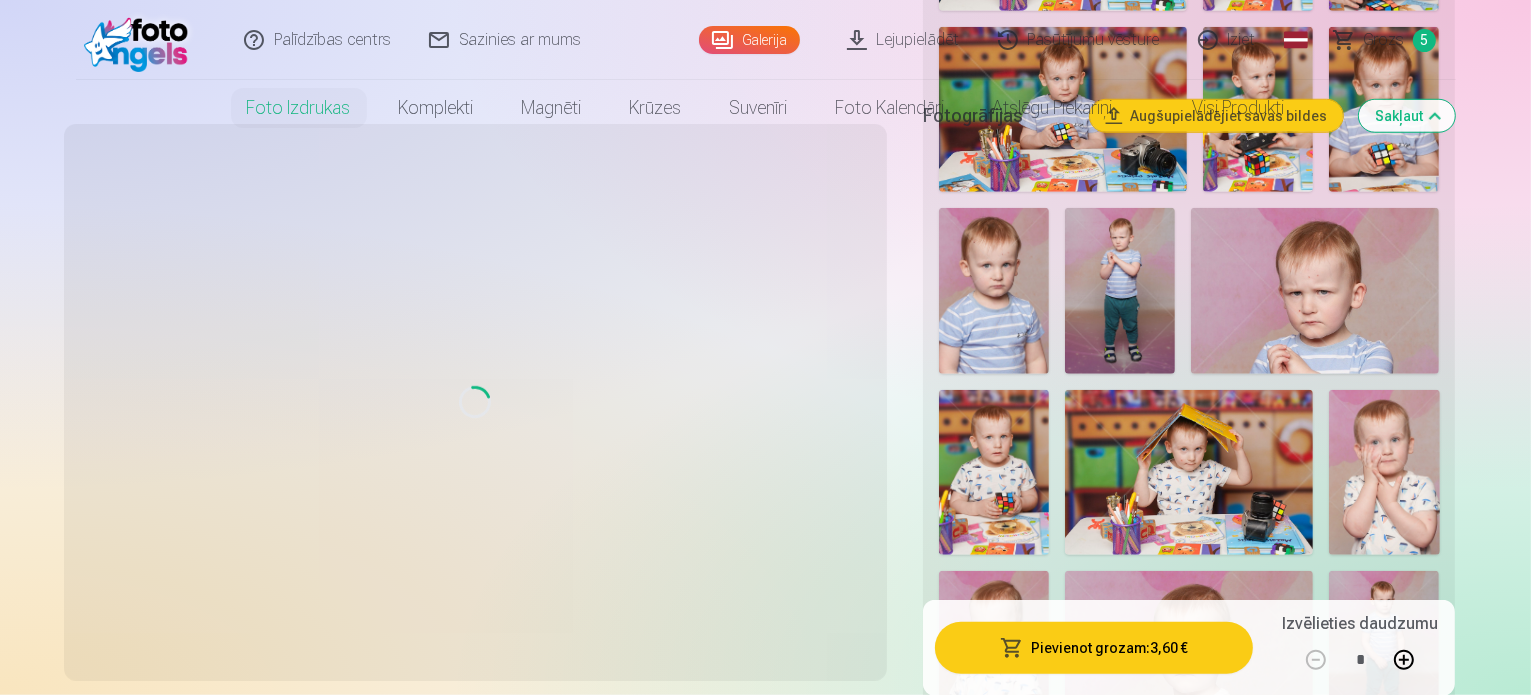 scroll, scrollTop: 0, scrollLeft: 0, axis: both 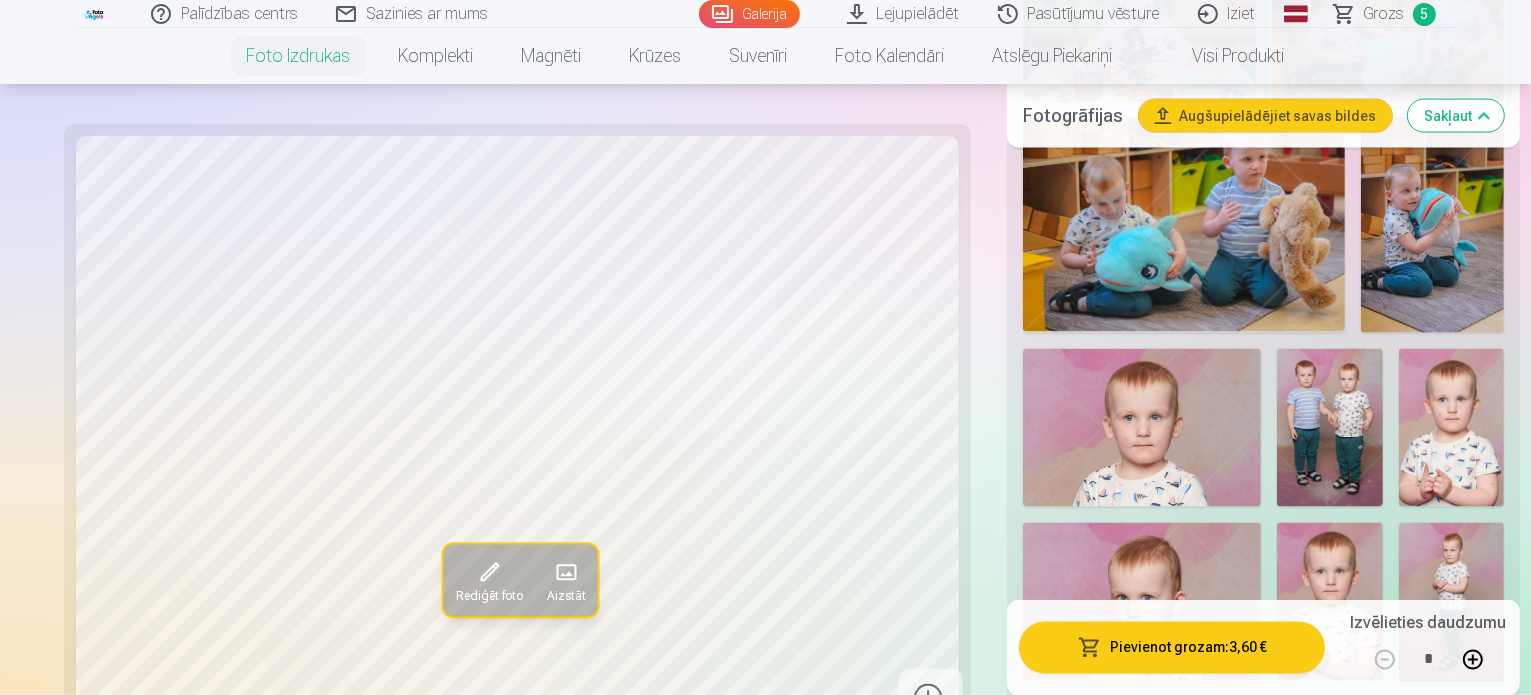 click on "Rādīt mazāk foto" at bounding box center [1263, -755] 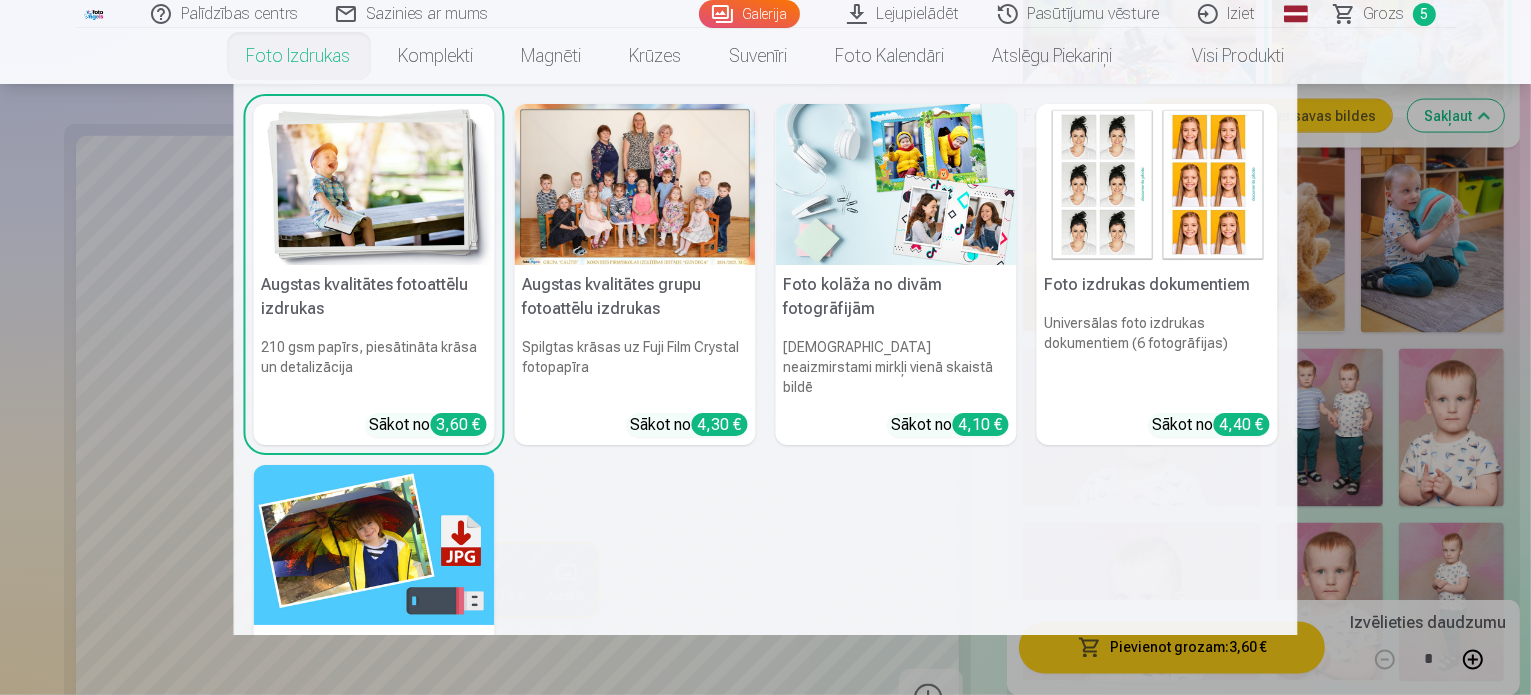 click at bounding box center [896, 184] 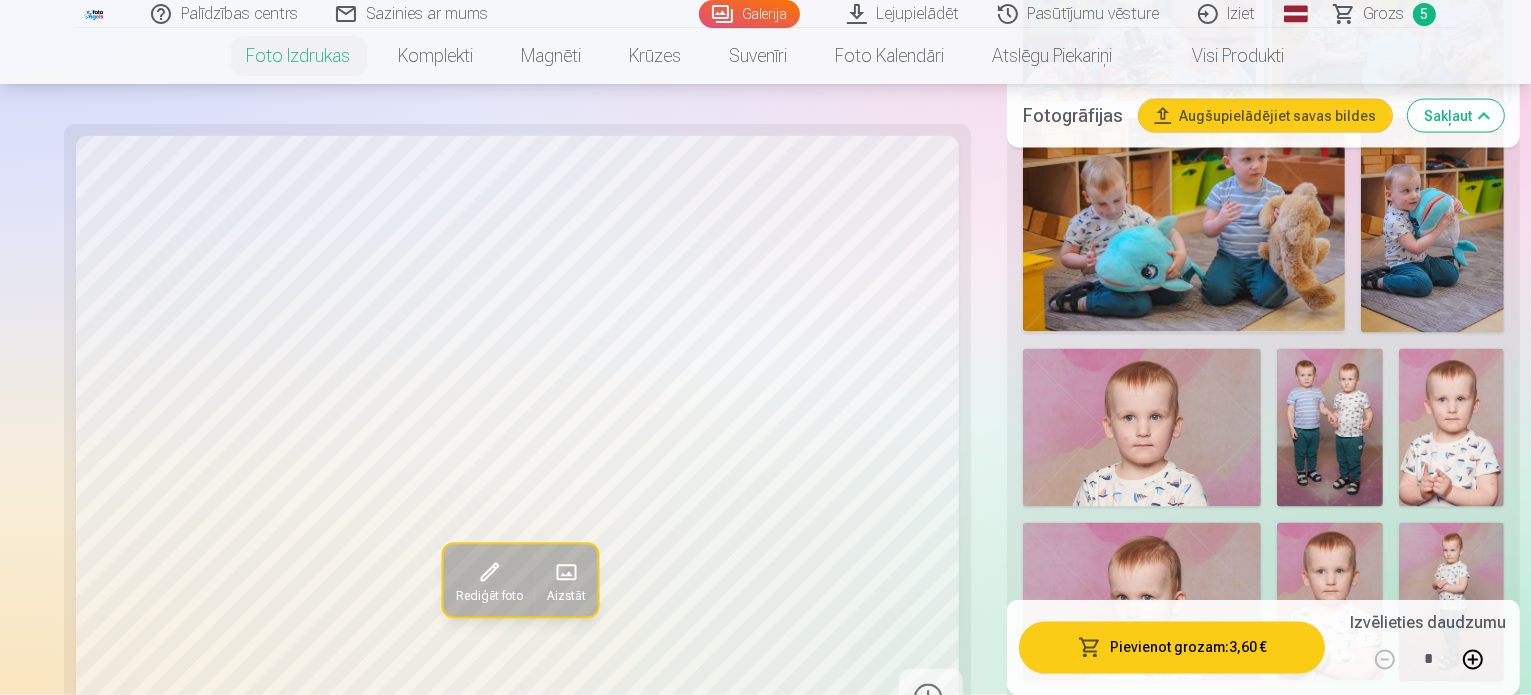 scroll, scrollTop: 0, scrollLeft: 0, axis: both 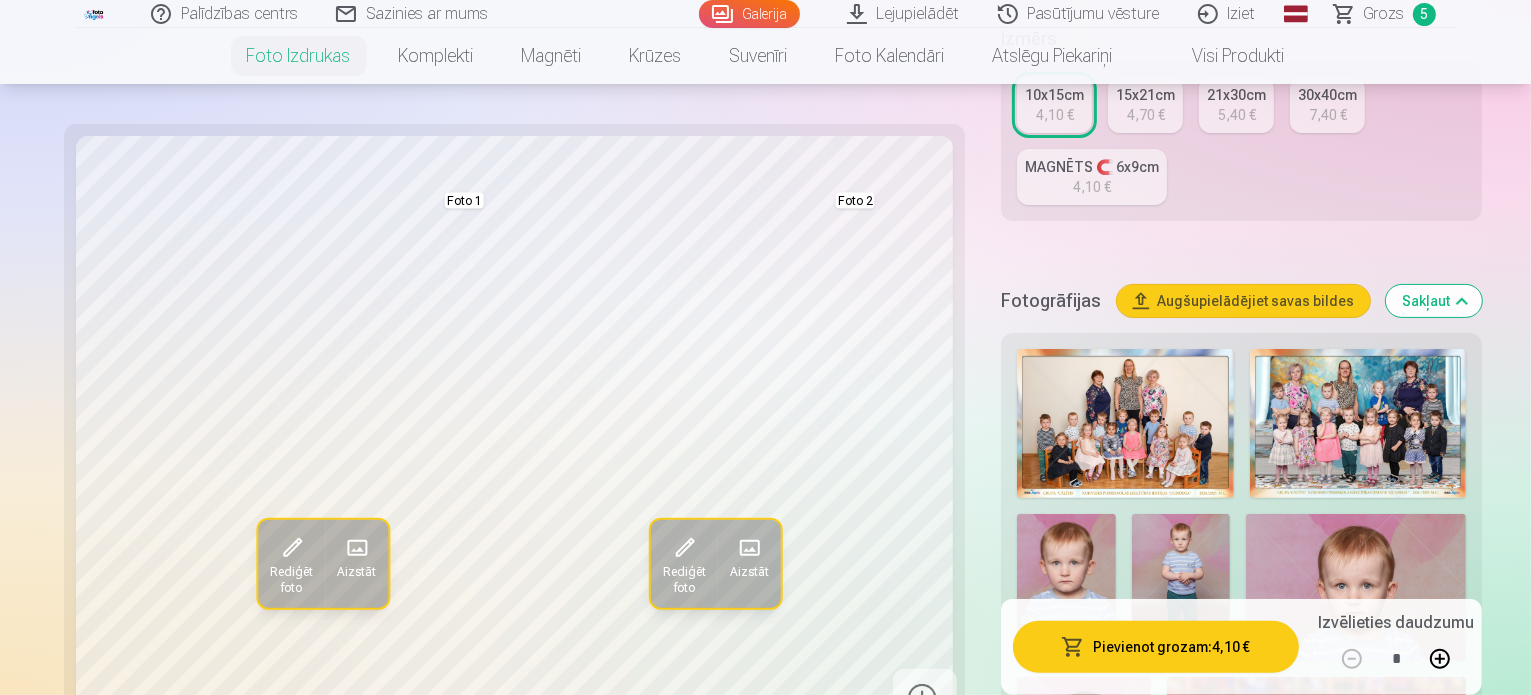 click at bounding box center (1083, 777) 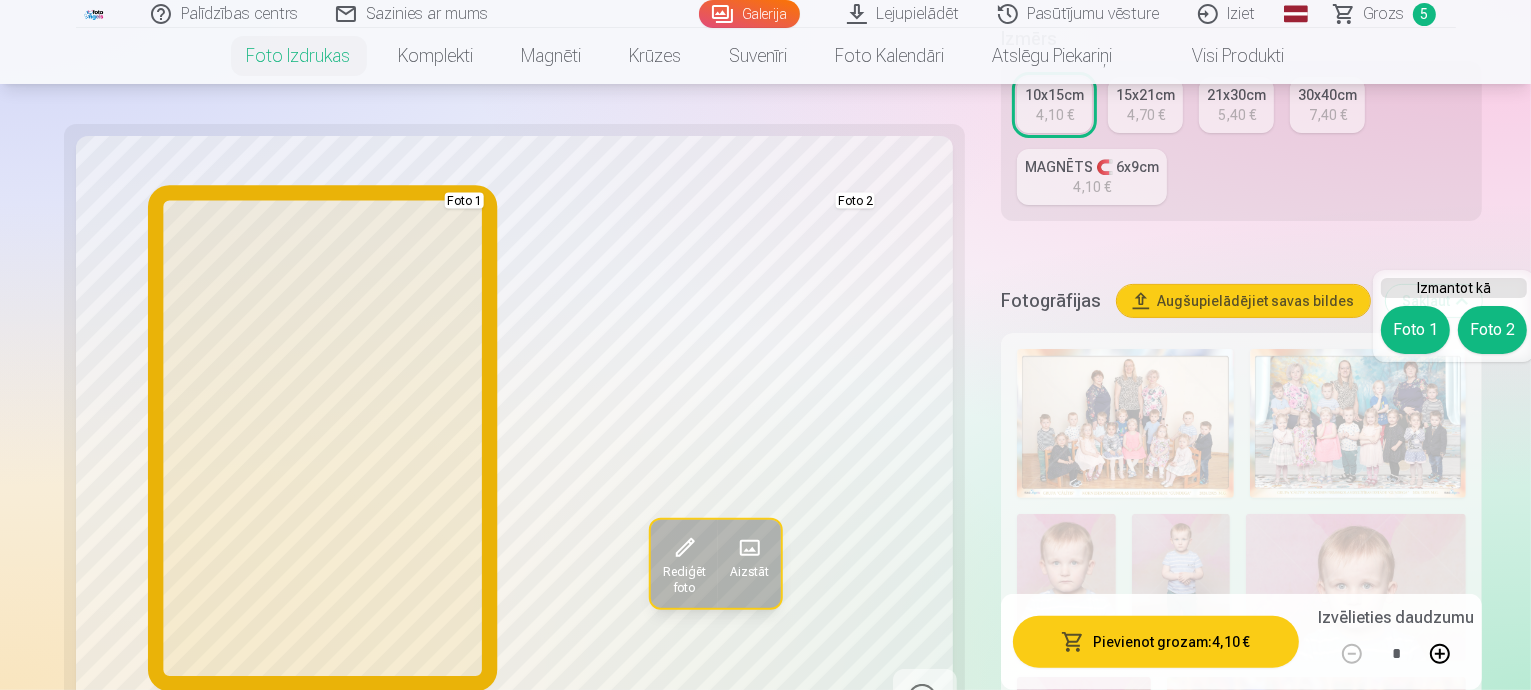 click on "Foto   1" at bounding box center [1415, 330] 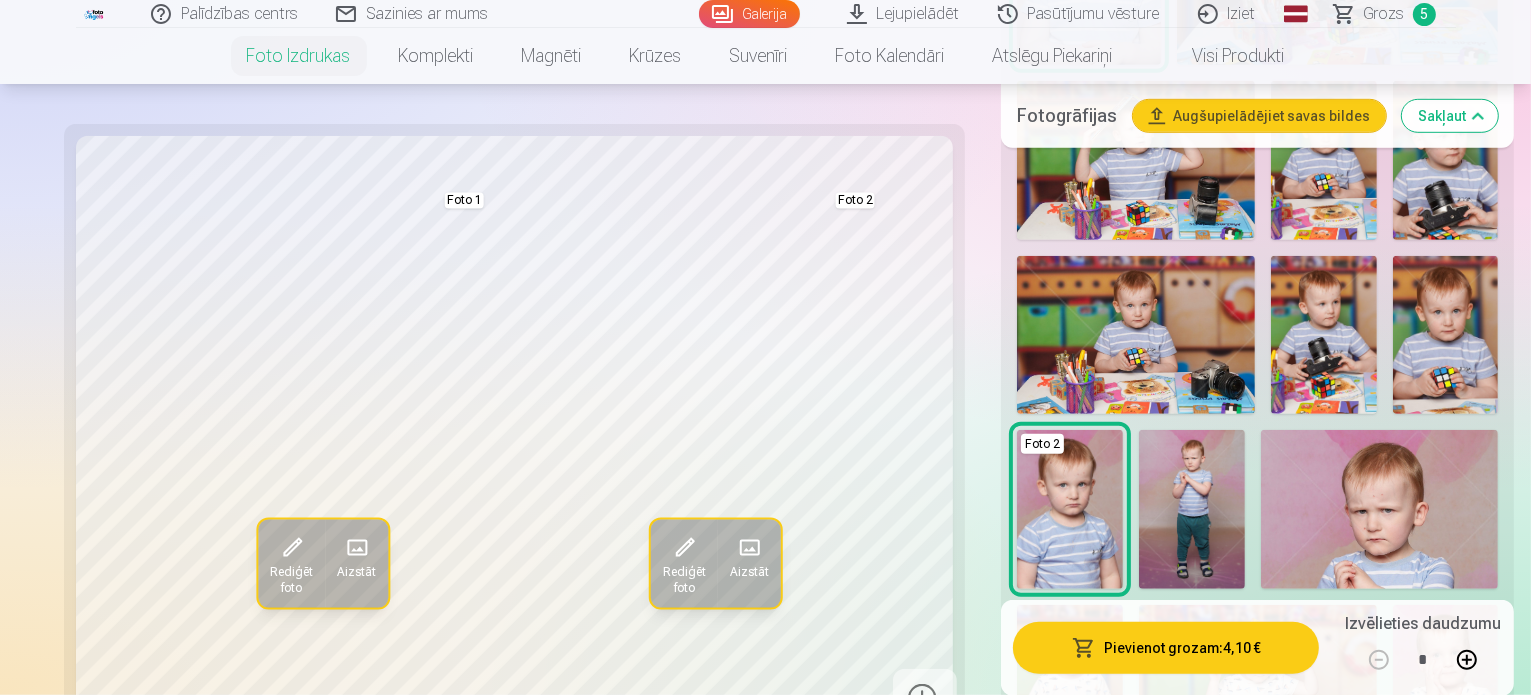 scroll, scrollTop: 1325, scrollLeft: 0, axis: vertical 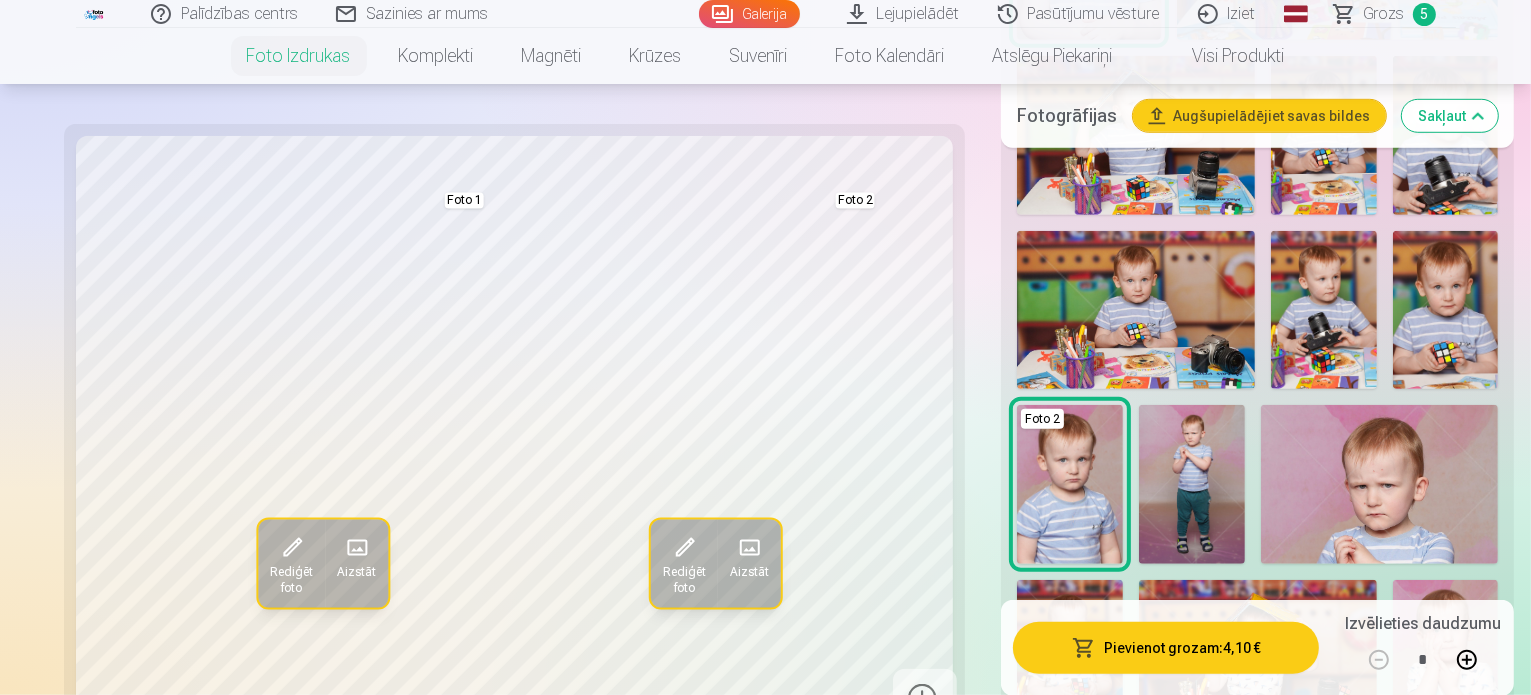 click at bounding box center [1258, 833] 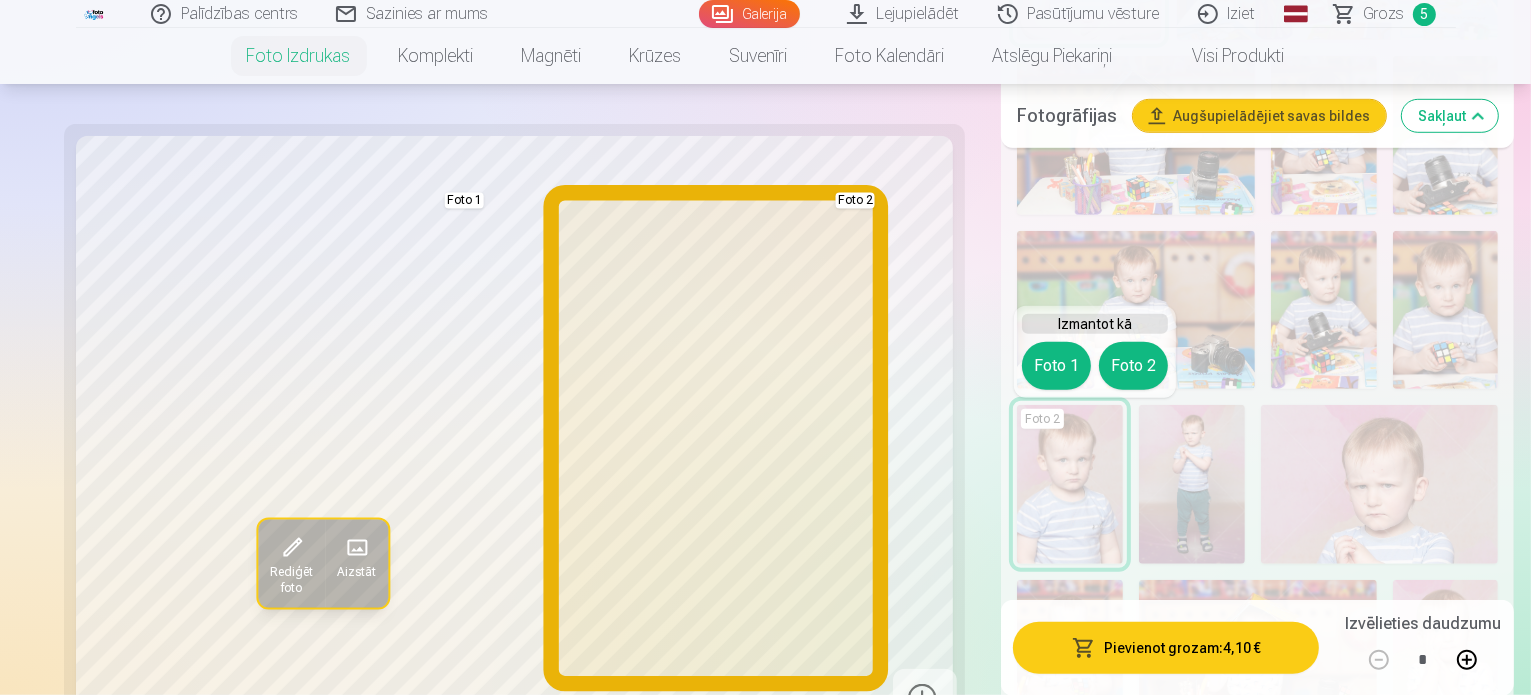 click on "Foto   2" at bounding box center [1133, 366] 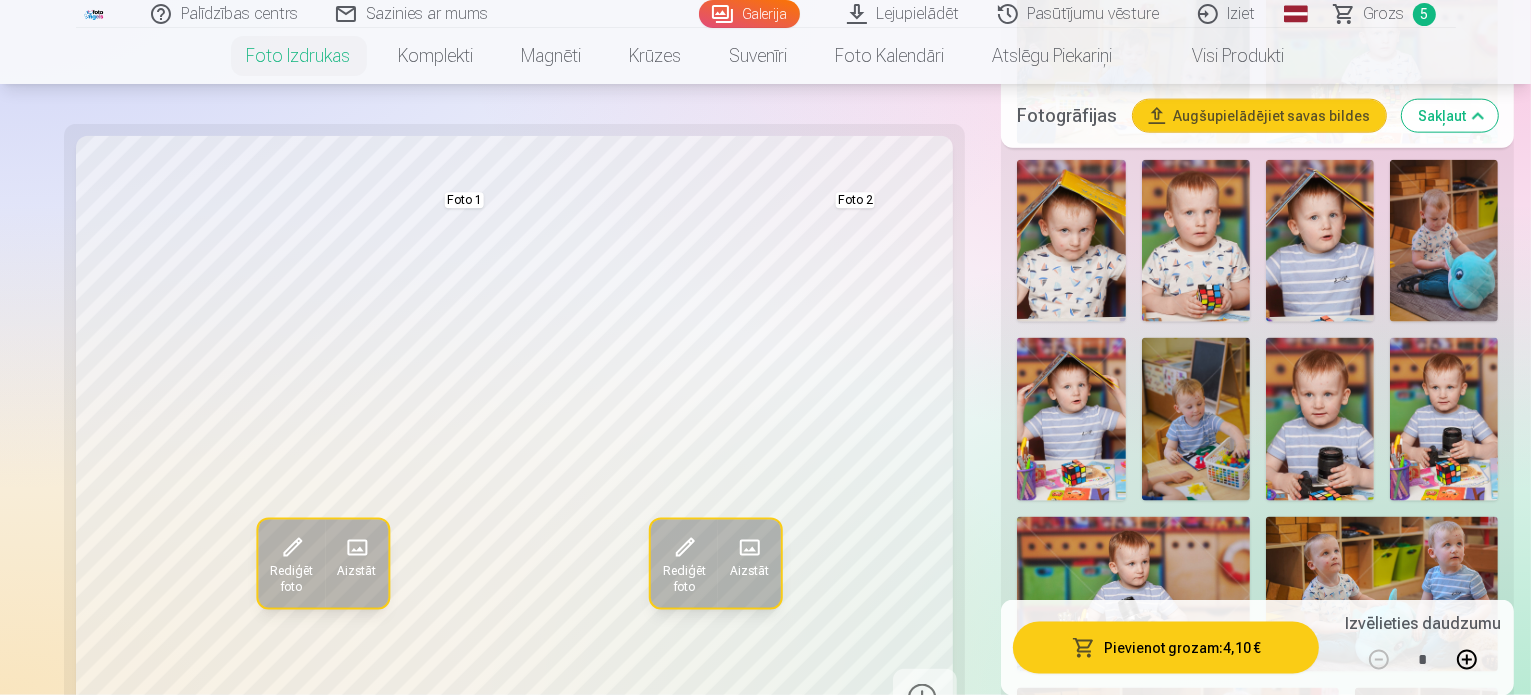 scroll, scrollTop: 2700, scrollLeft: 0, axis: vertical 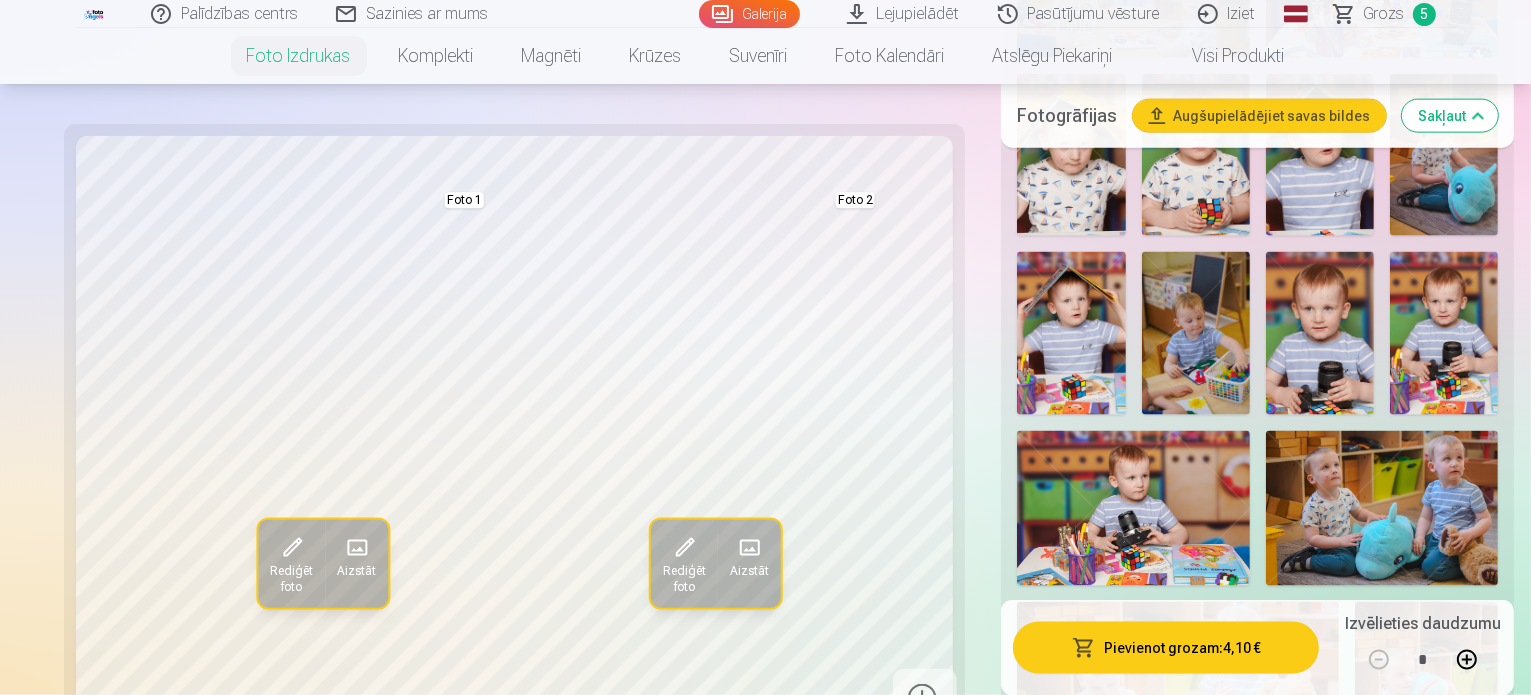 click at bounding box center (1446, 912) 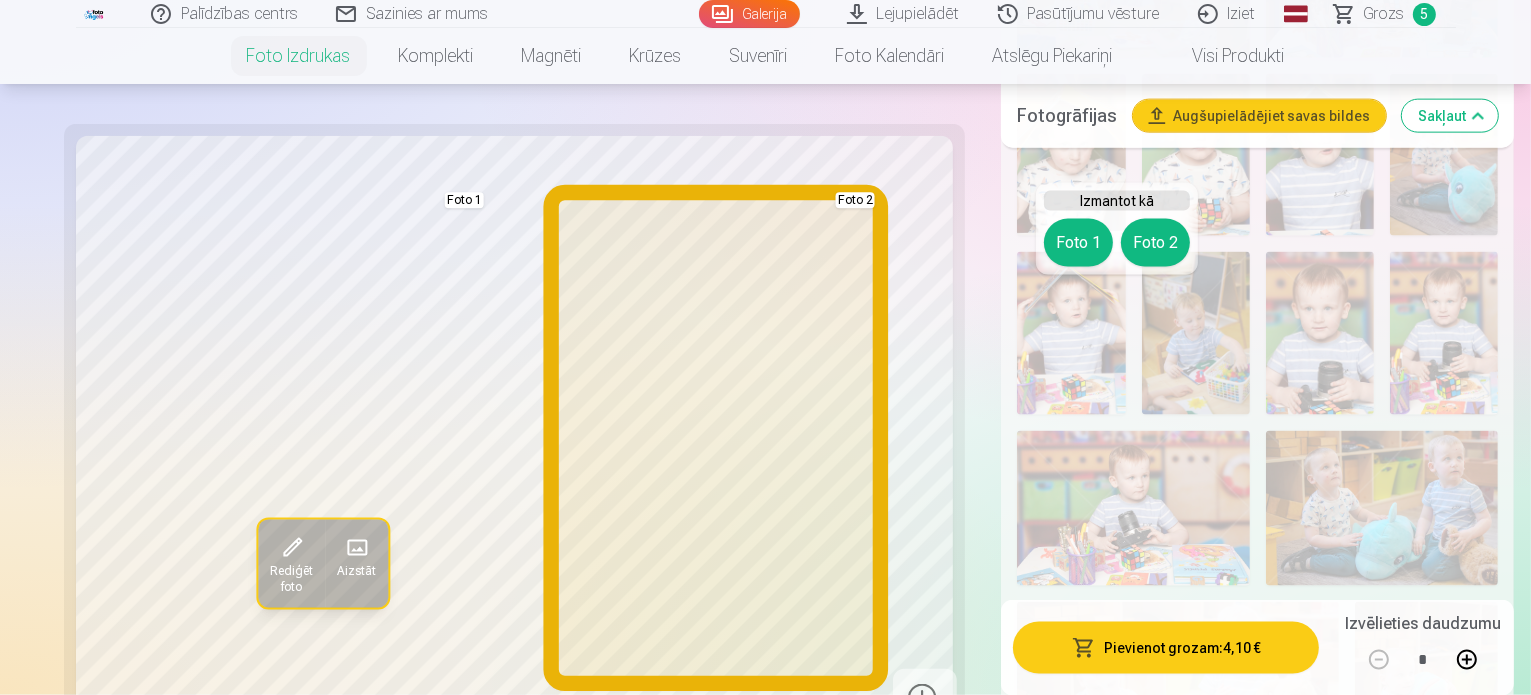 click on "Foto   2" at bounding box center (1155, 243) 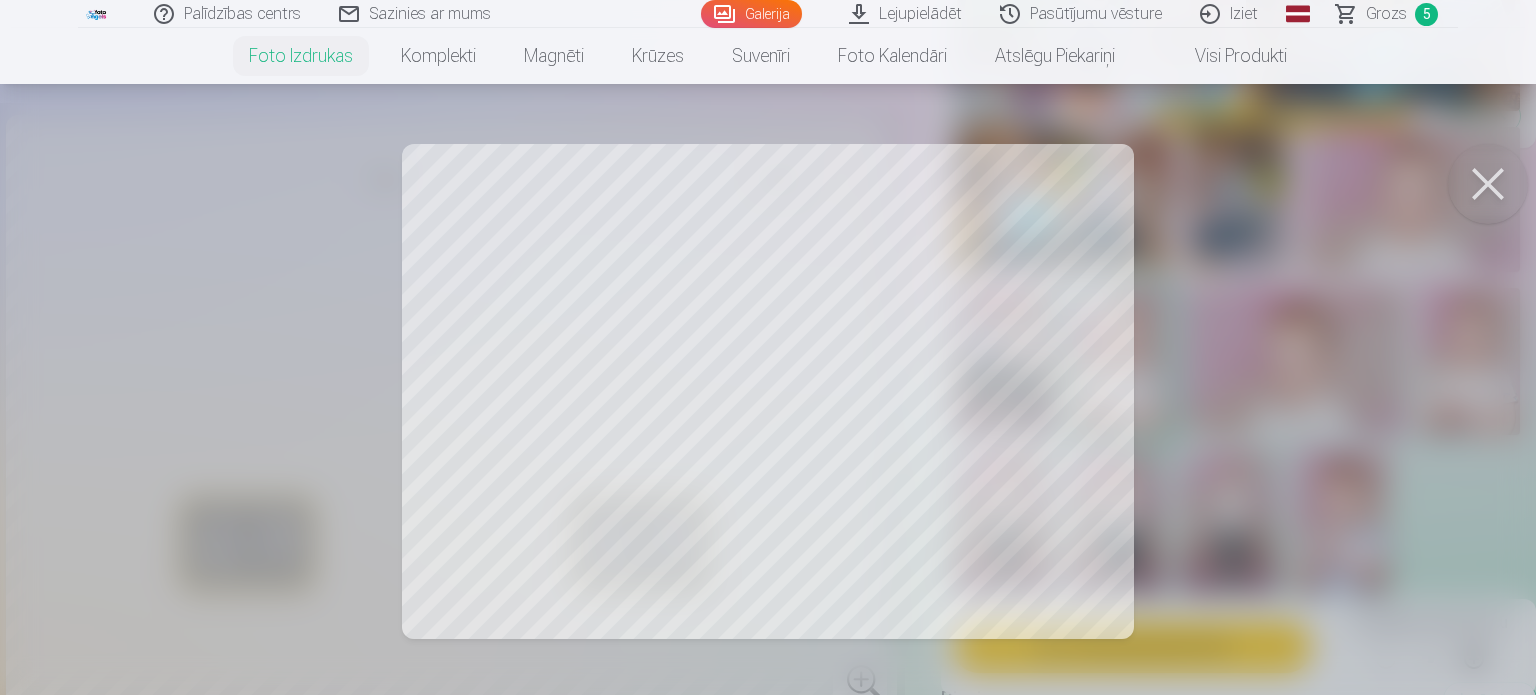 click at bounding box center [1488, 184] 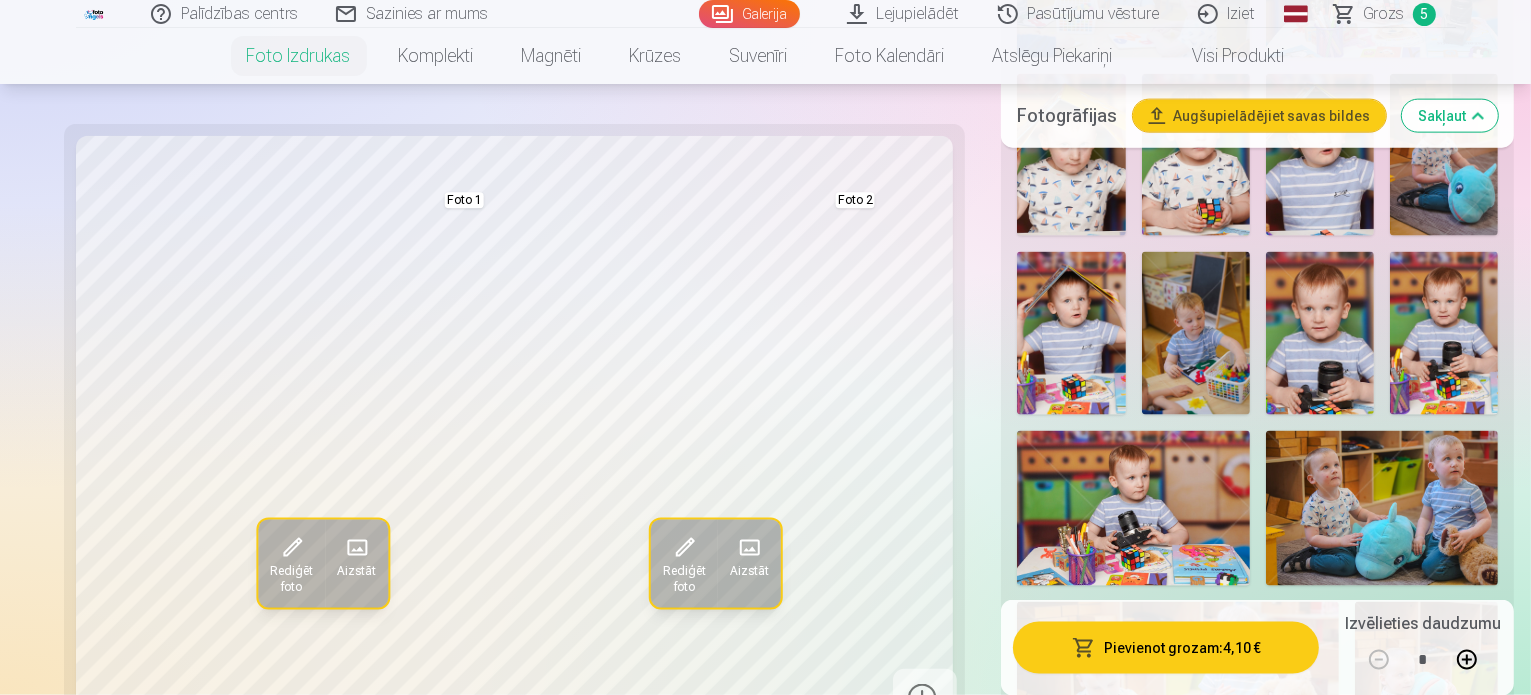 click at bounding box center (291, 547) 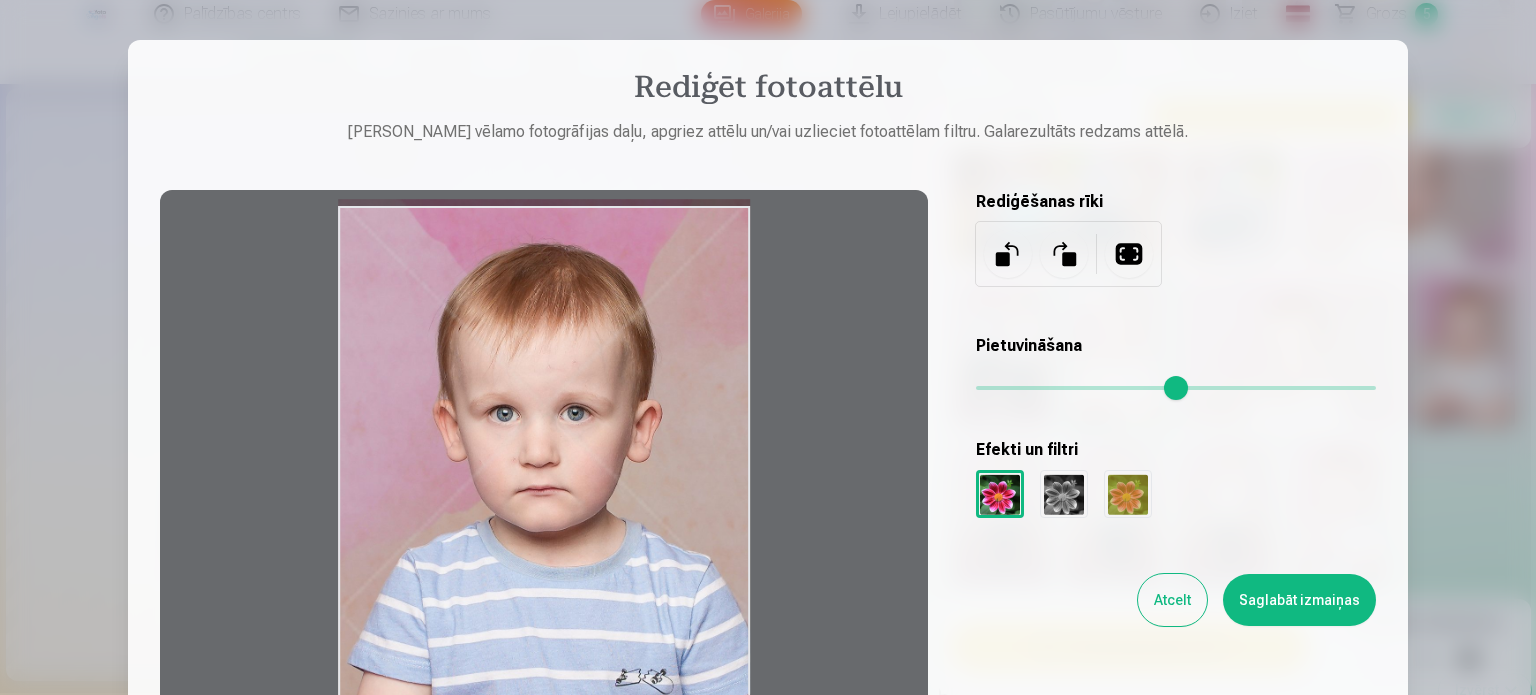 click at bounding box center (544, 506) 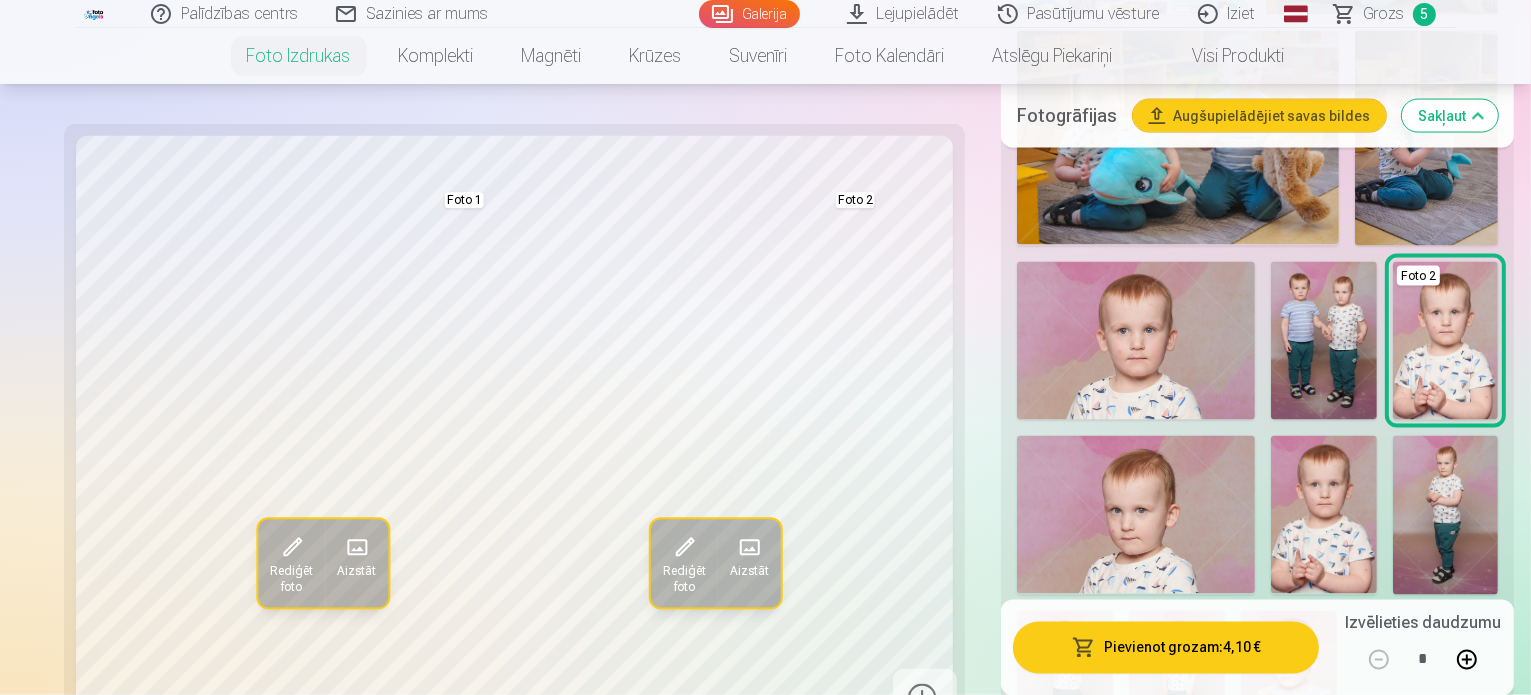 scroll, scrollTop: 3283, scrollLeft: 0, axis: vertical 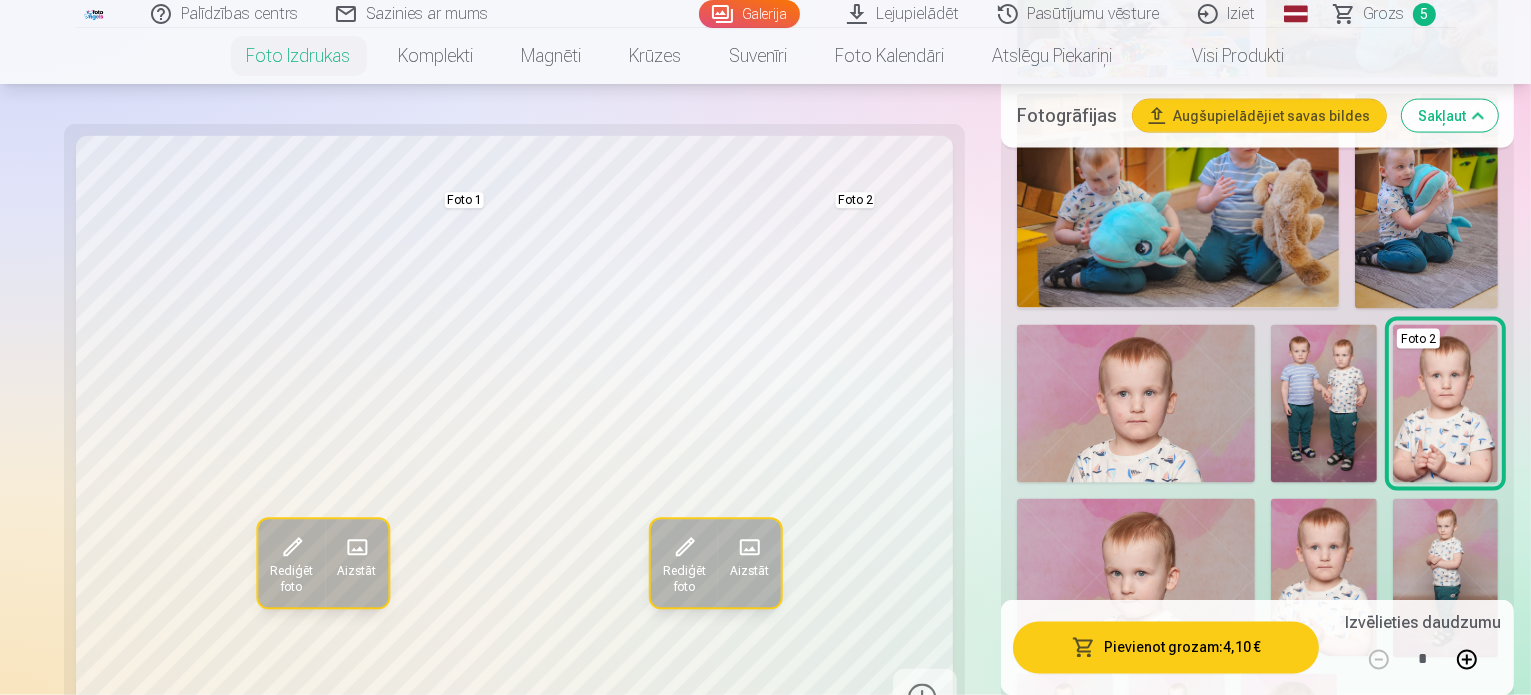 click on "Skatīt vairāk dizainu" at bounding box center [1258, 1207] 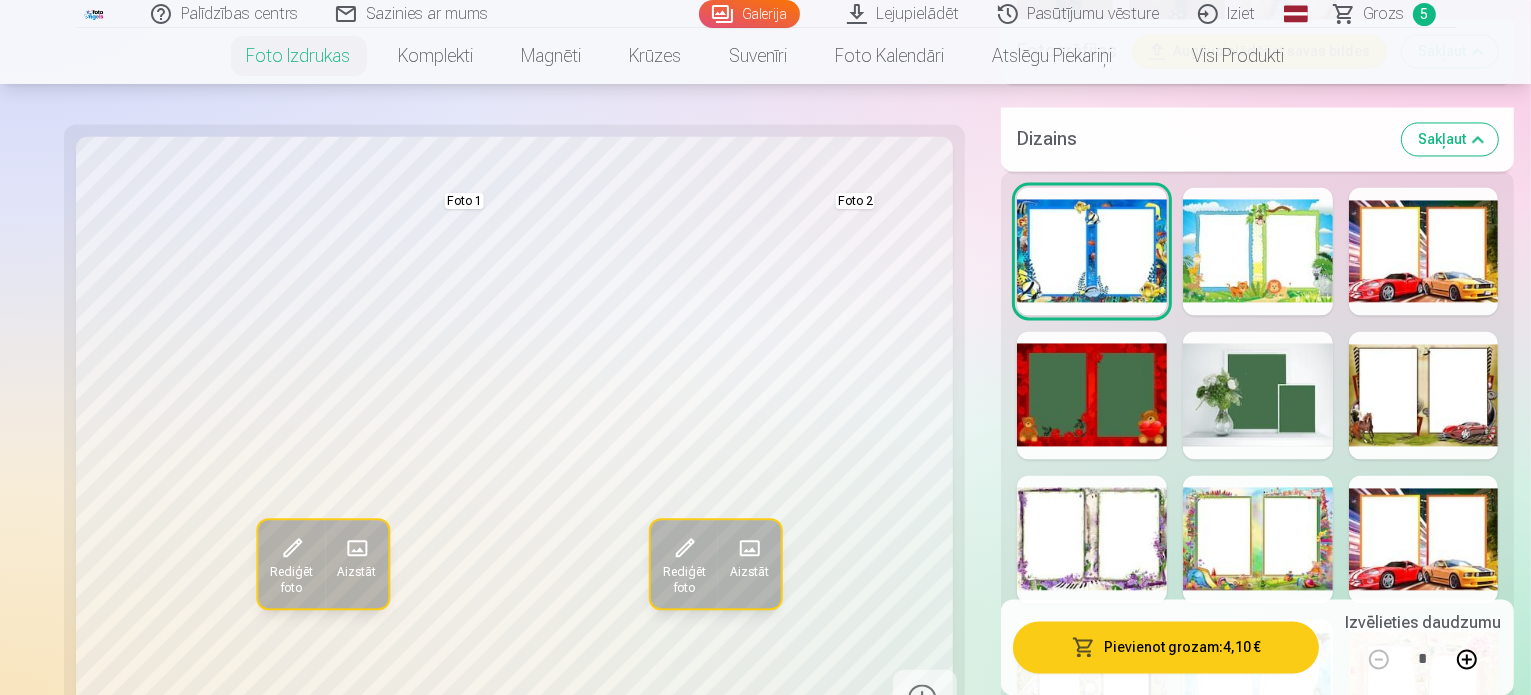 scroll, scrollTop: 3976, scrollLeft: 0, axis: vertical 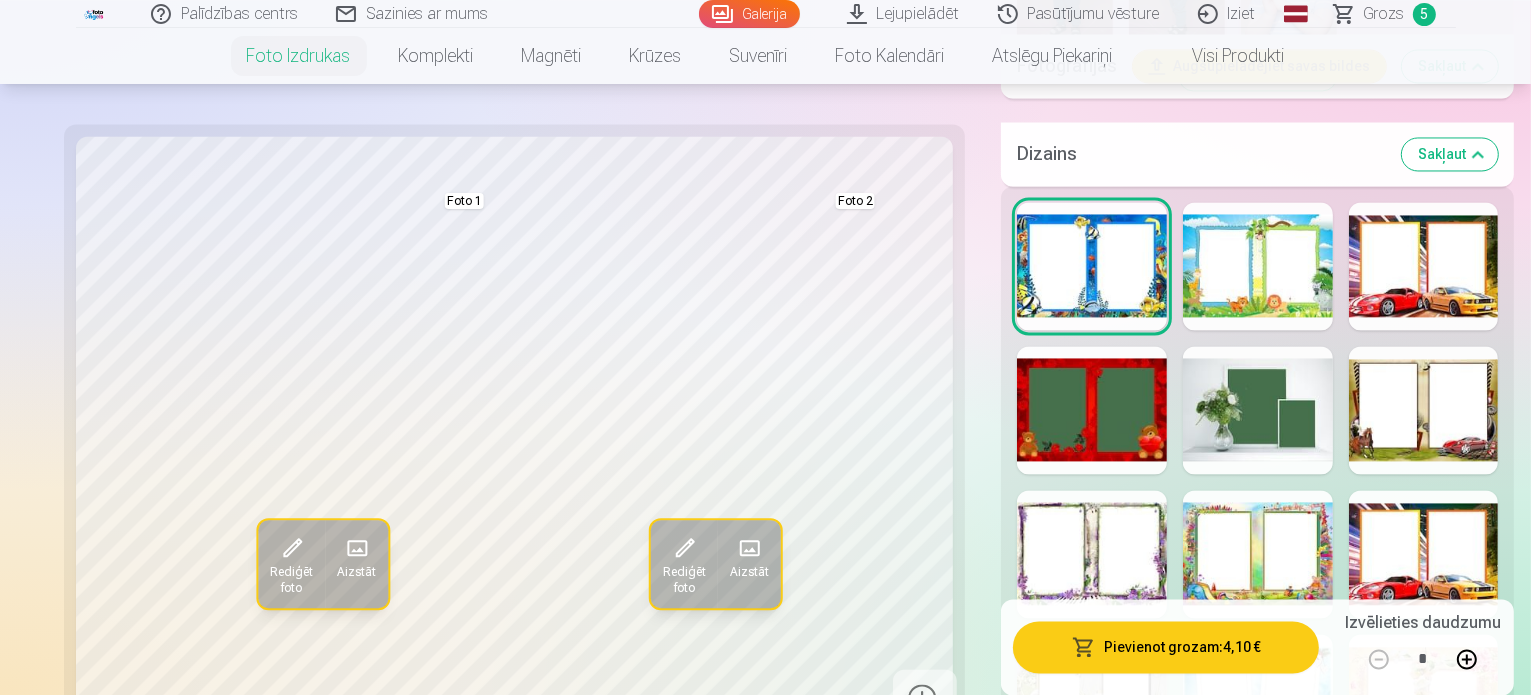 click at bounding box center [1092, 1274] 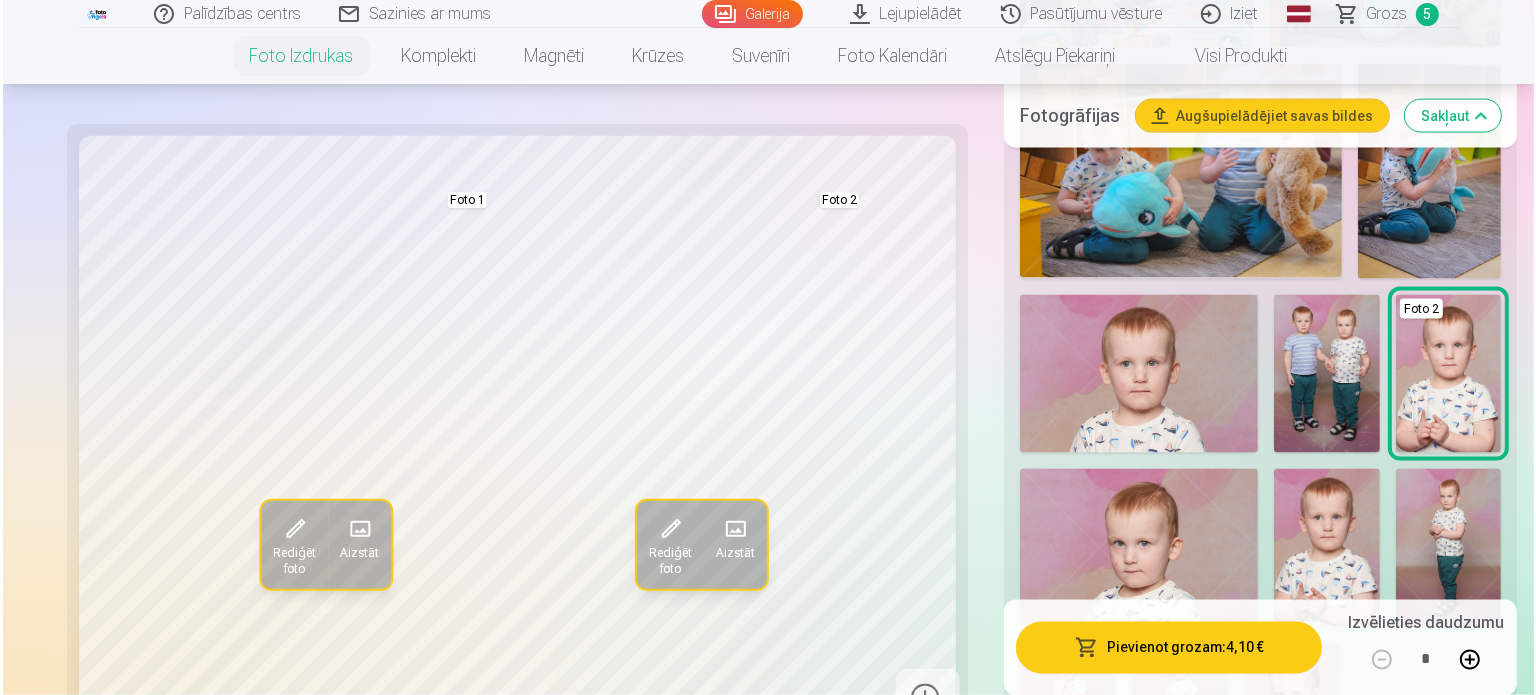 scroll, scrollTop: 3156, scrollLeft: 0, axis: vertical 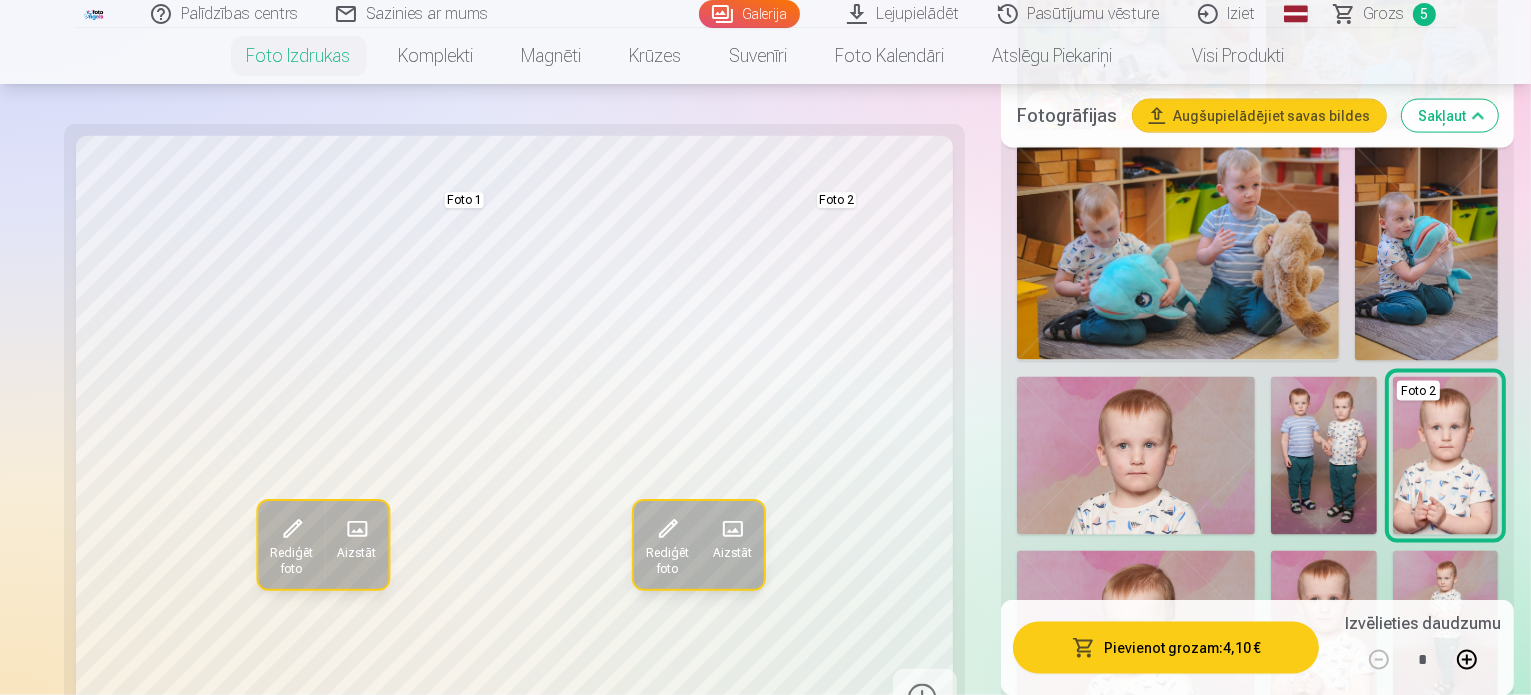 click at bounding box center [1258, 1086] 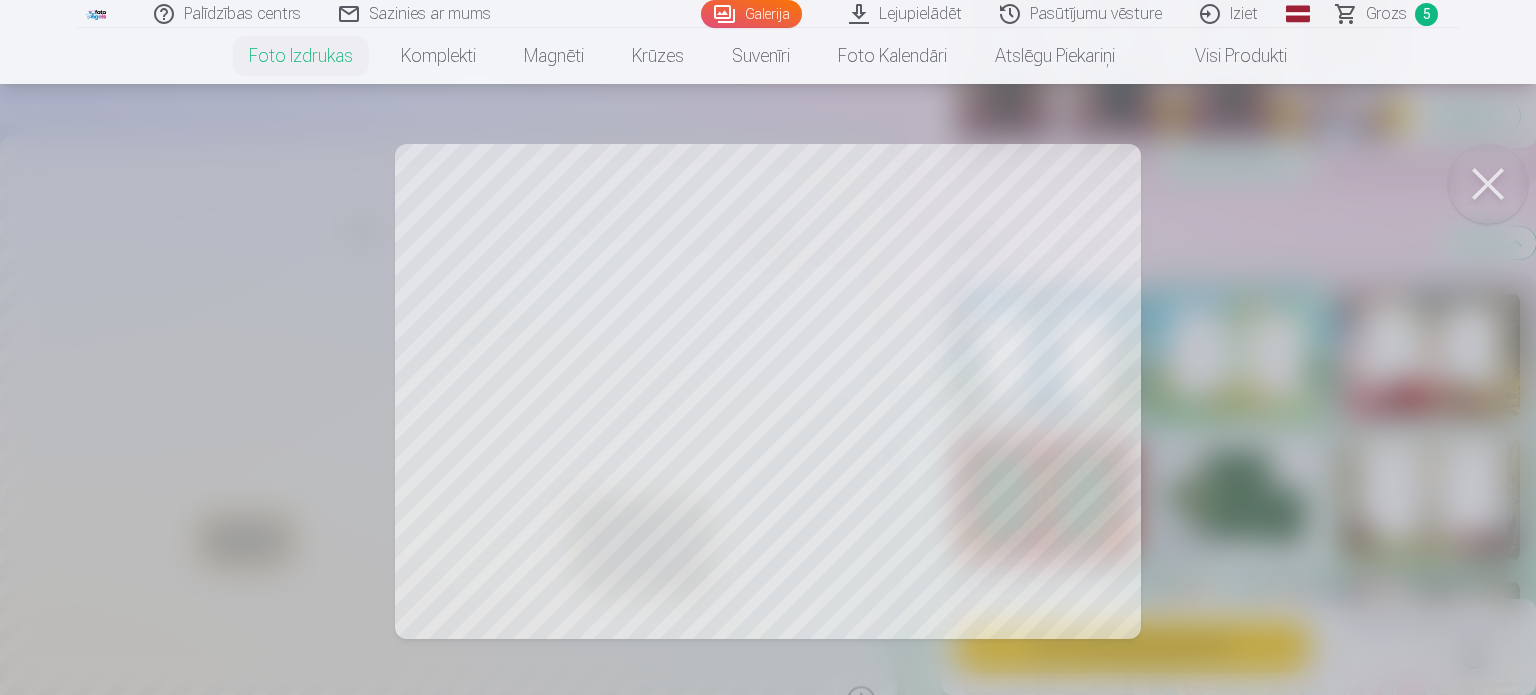 click at bounding box center [1488, 184] 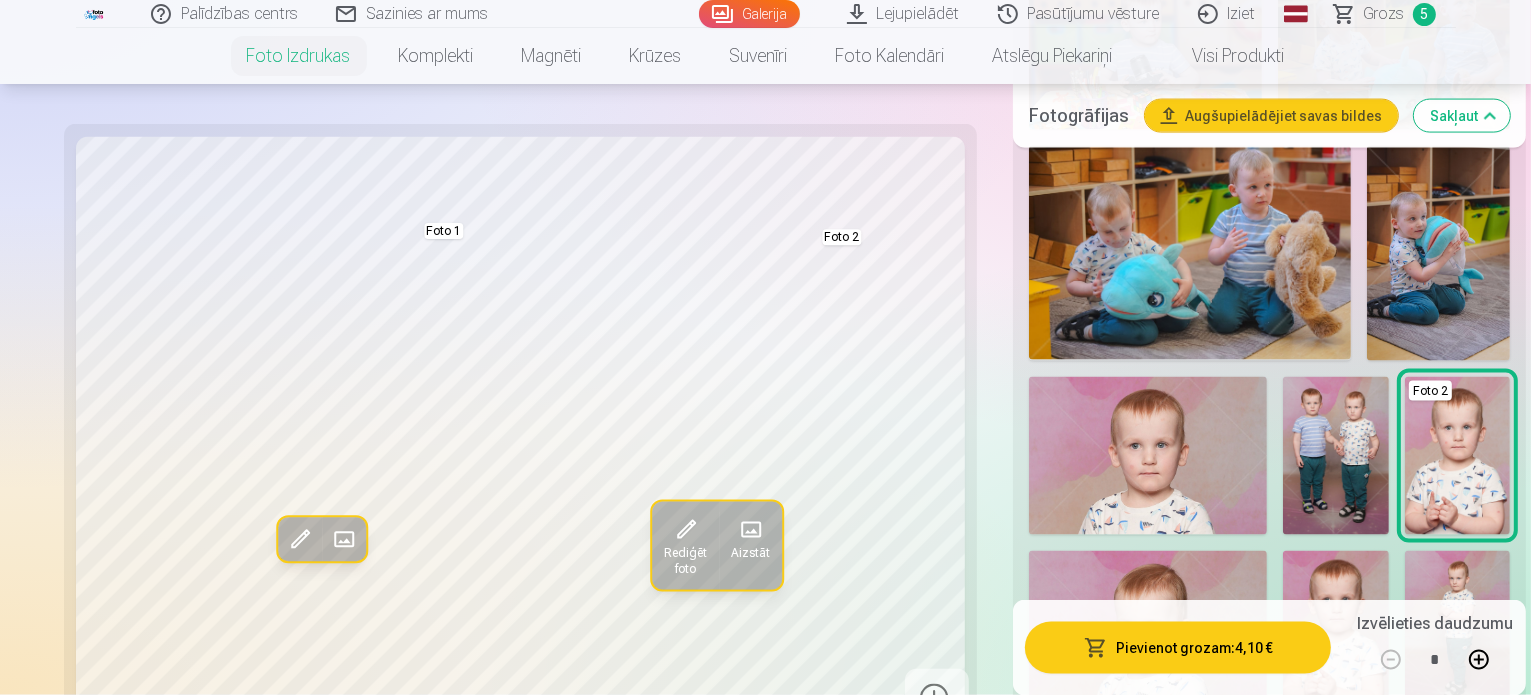 click at bounding box center (299, 539) 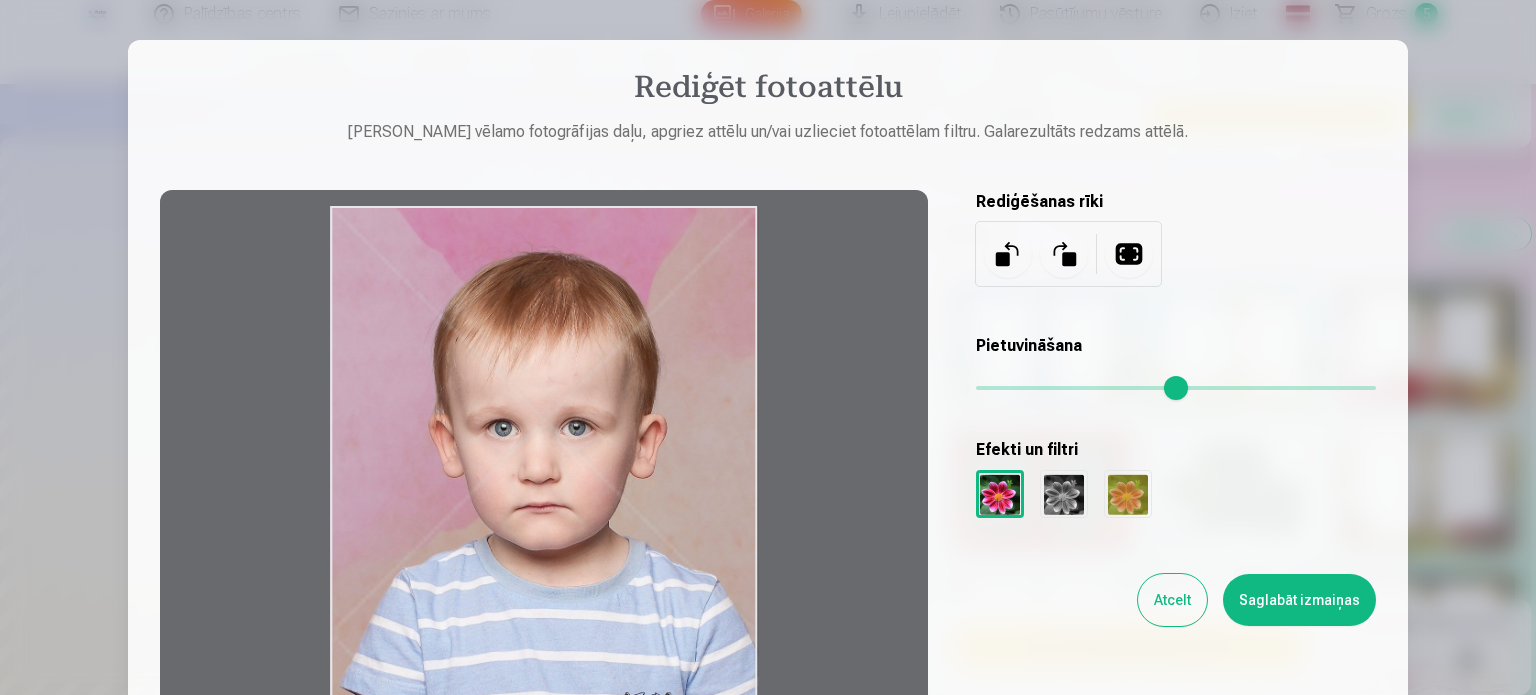 drag, startPoint x: 593, startPoint y: 366, endPoint x: 596, endPoint y: 425, distance: 59.07622 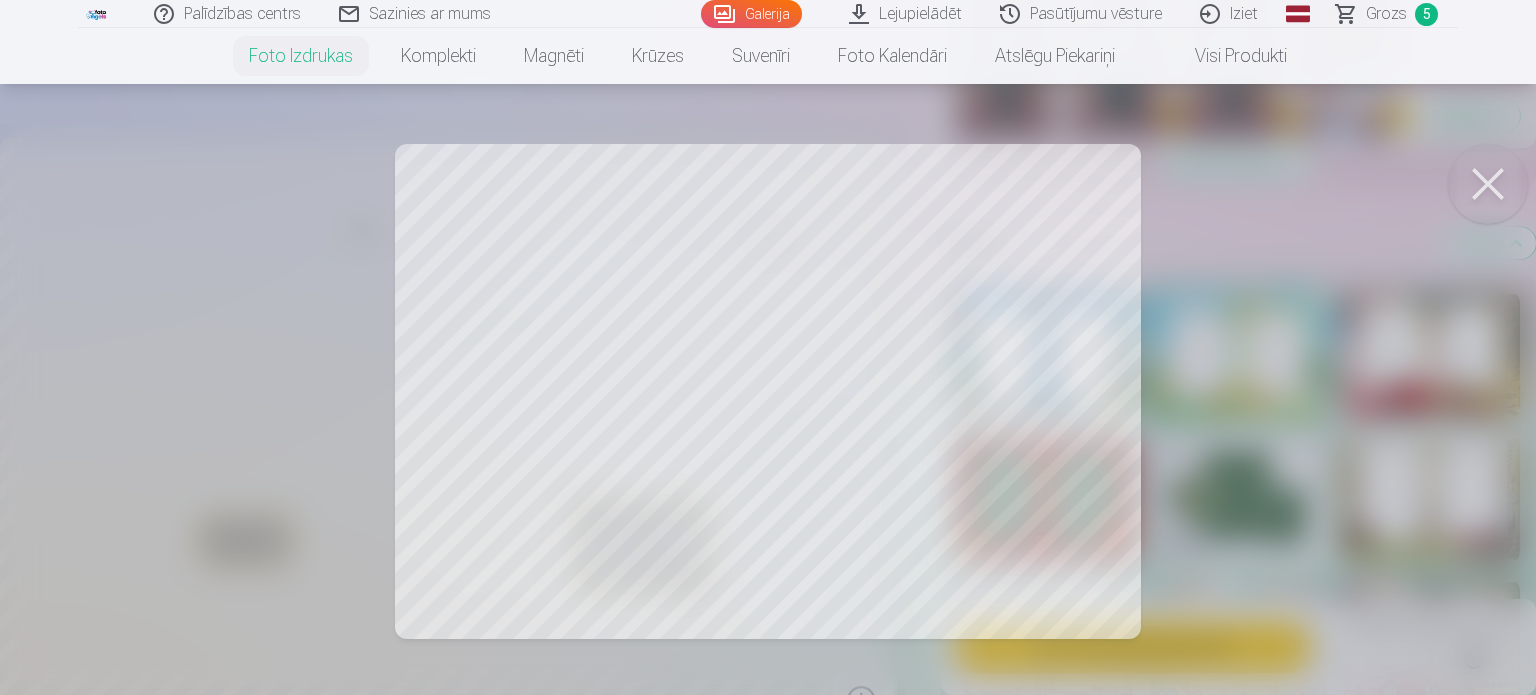 click at bounding box center [1488, 184] 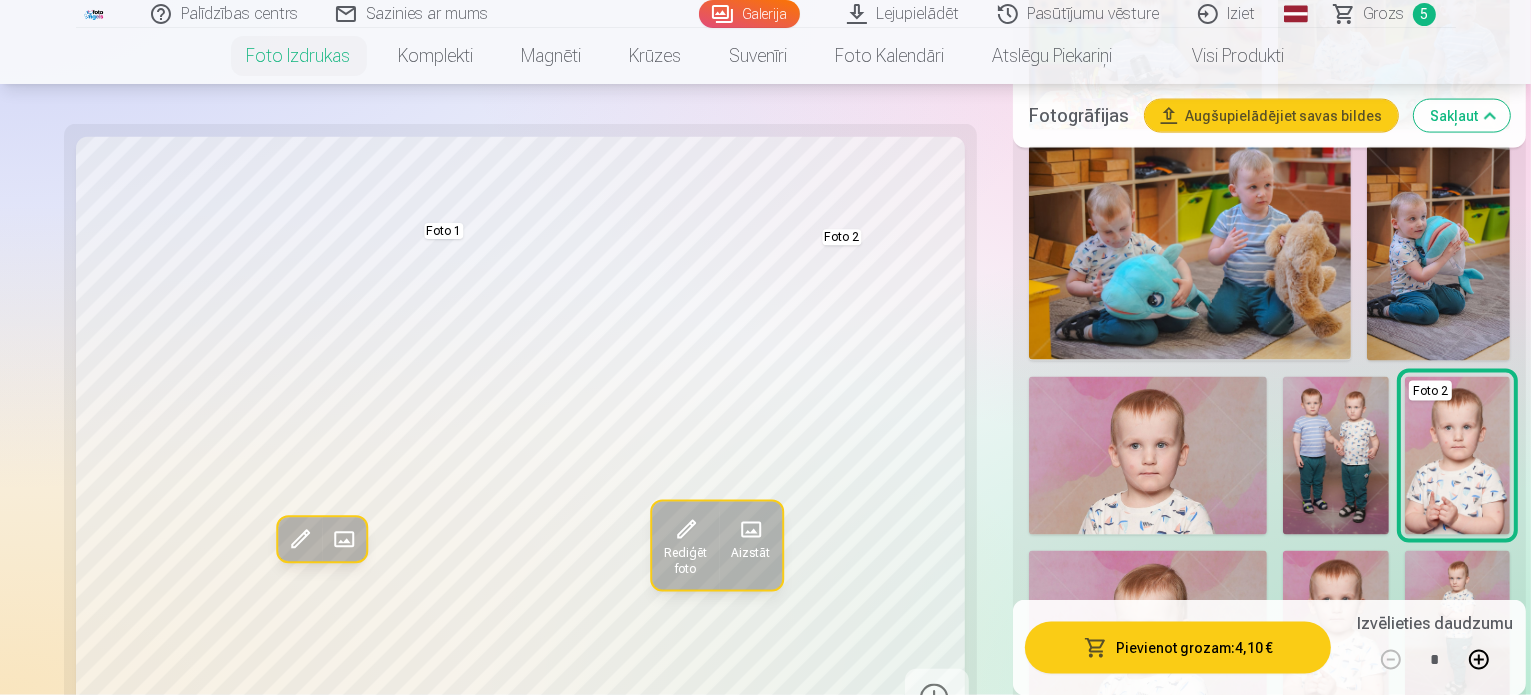 click on "Rediģēt foto" at bounding box center [685, 561] 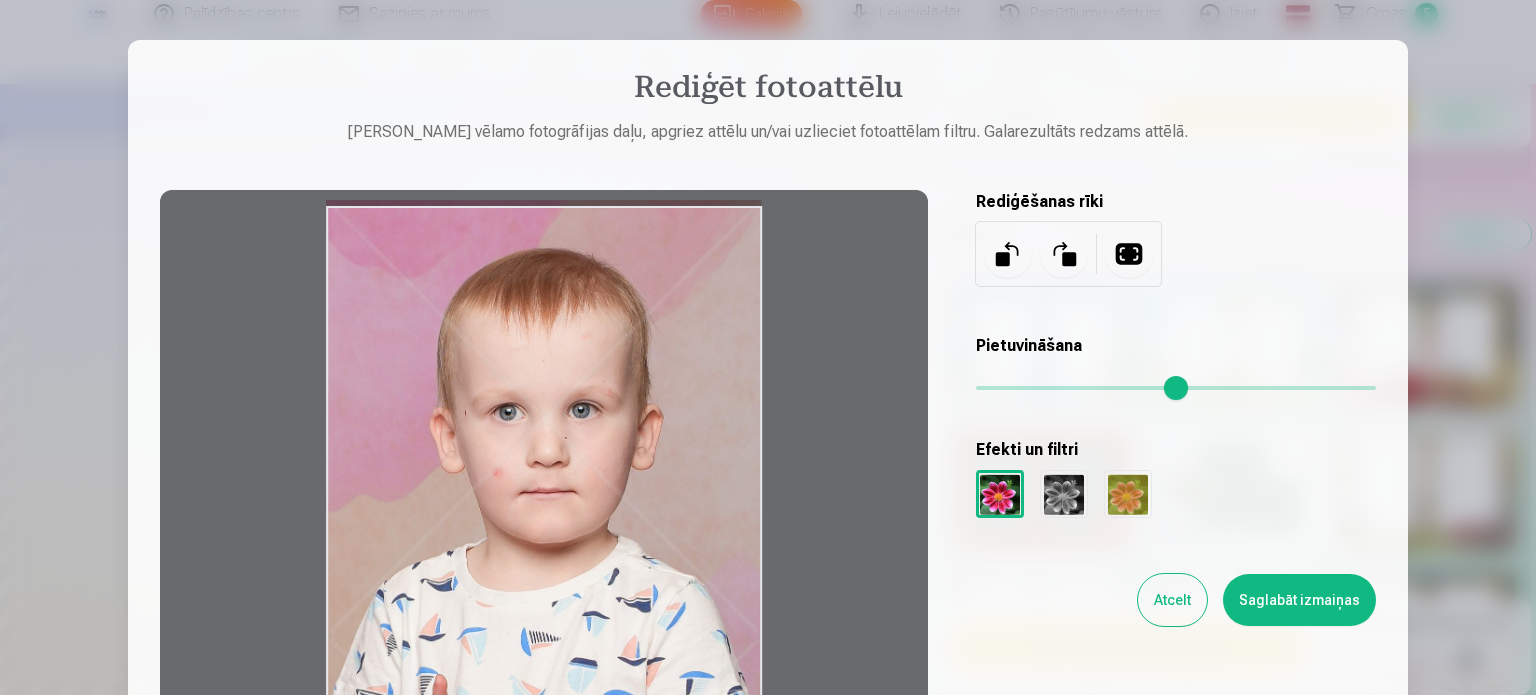 click at bounding box center [544, 506] 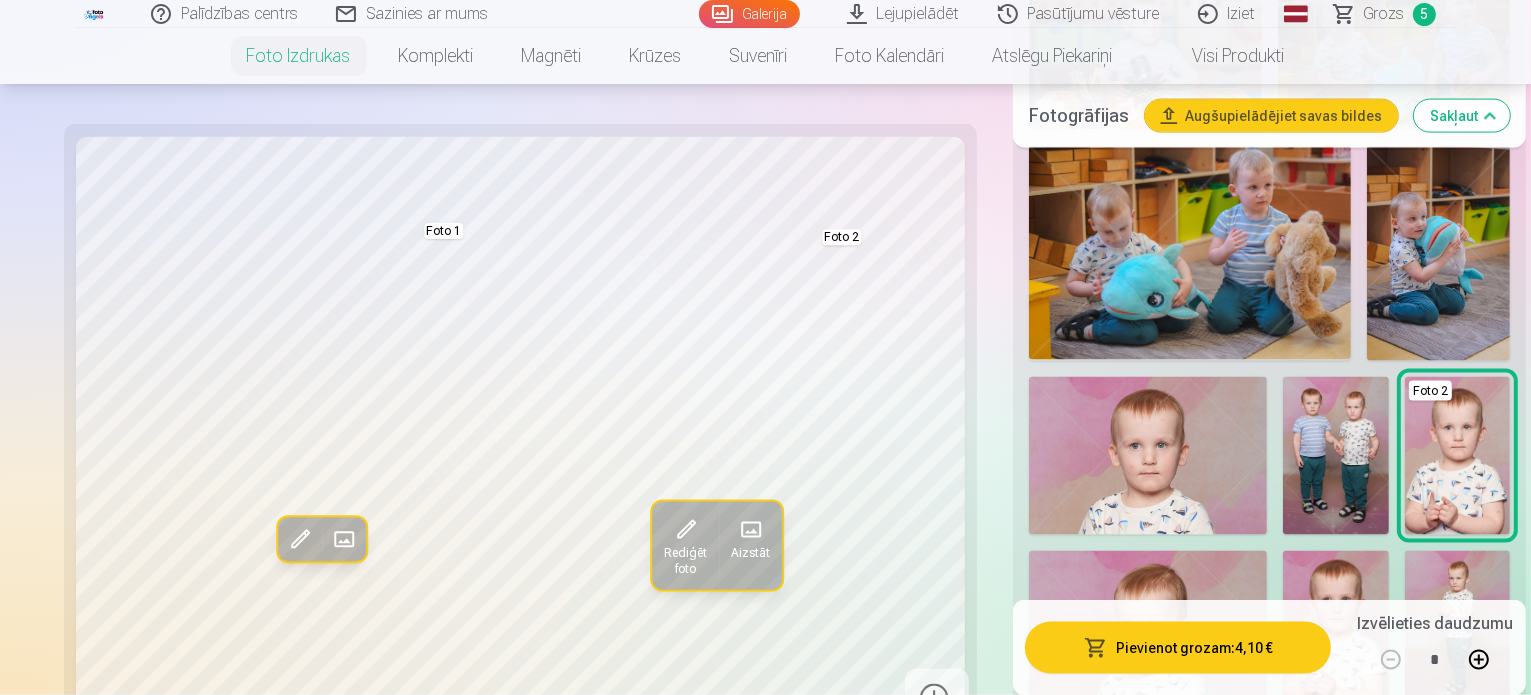 click at bounding box center [1104, 1086] 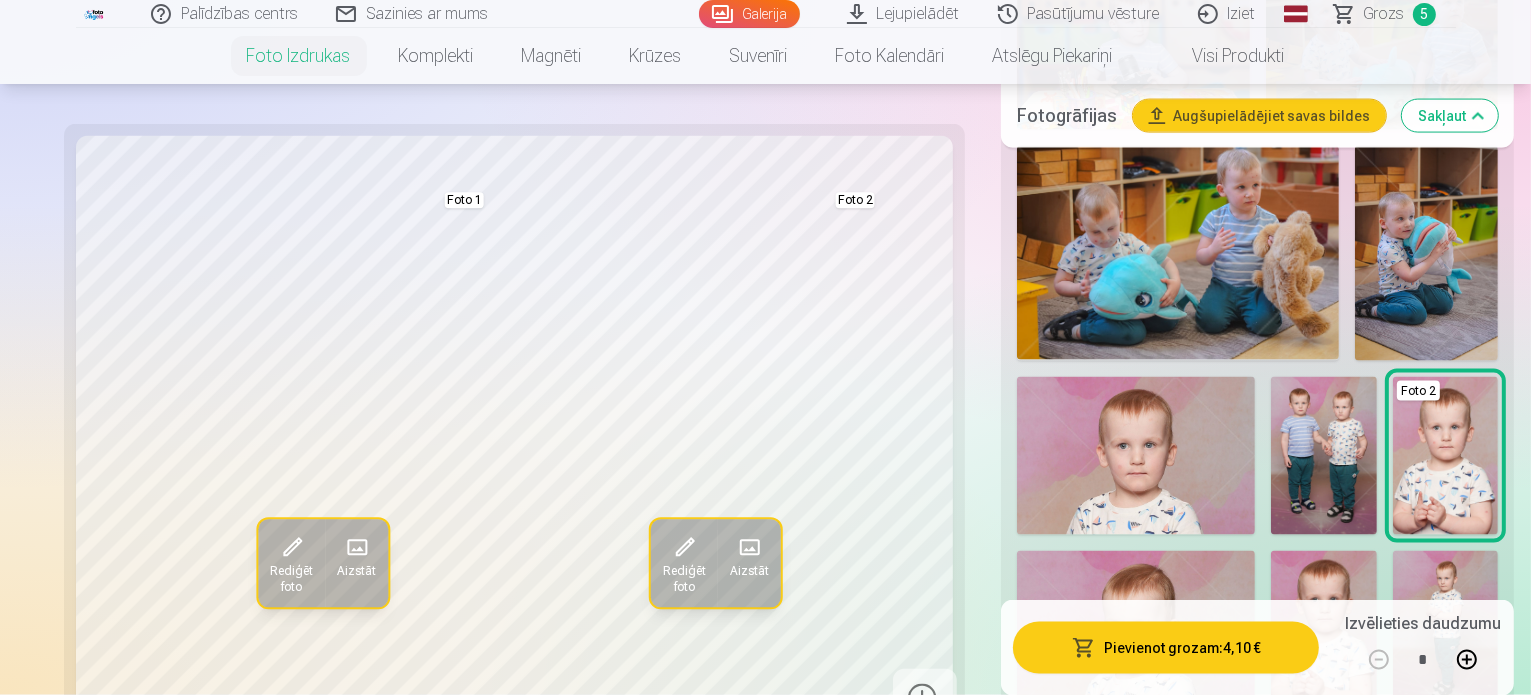 click at bounding box center (684, 547) 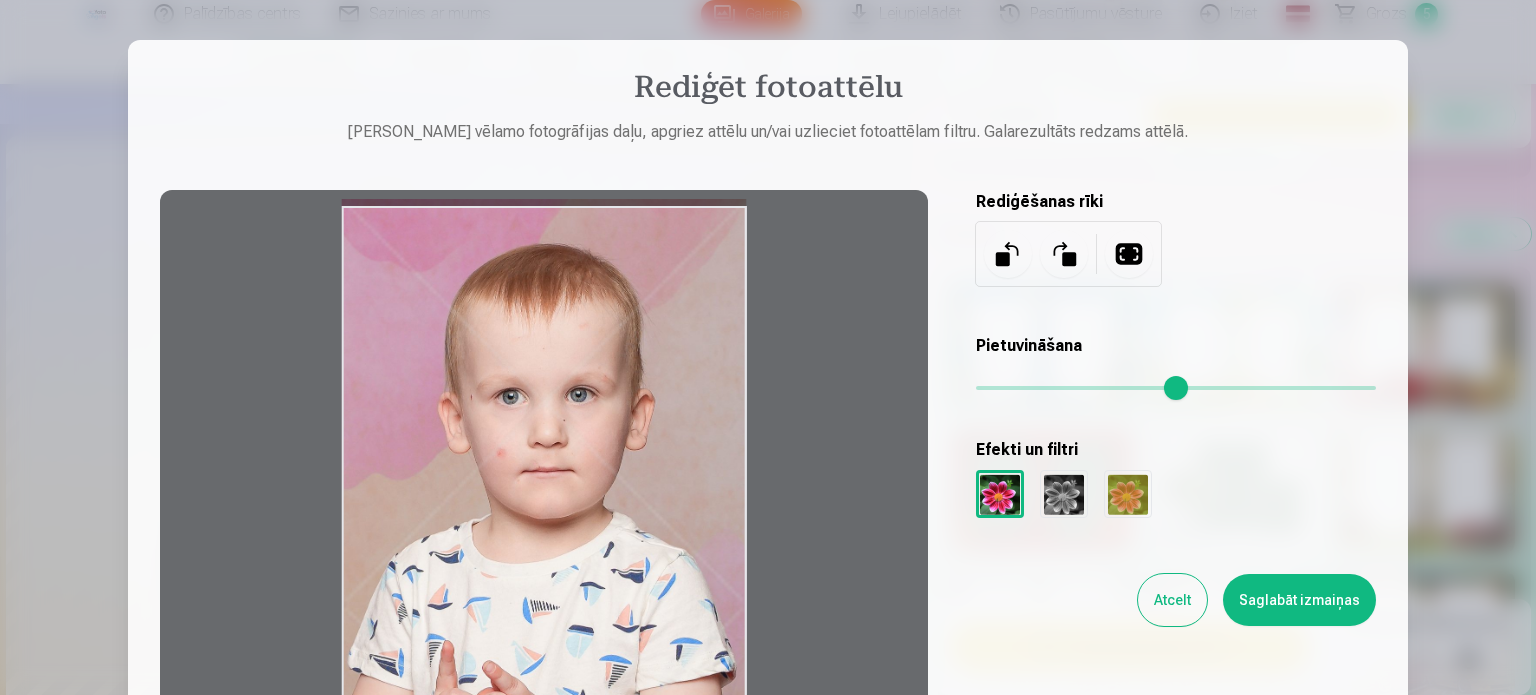 drag, startPoint x: 655, startPoint y: 431, endPoint x: 657, endPoint y: 415, distance: 16.124516 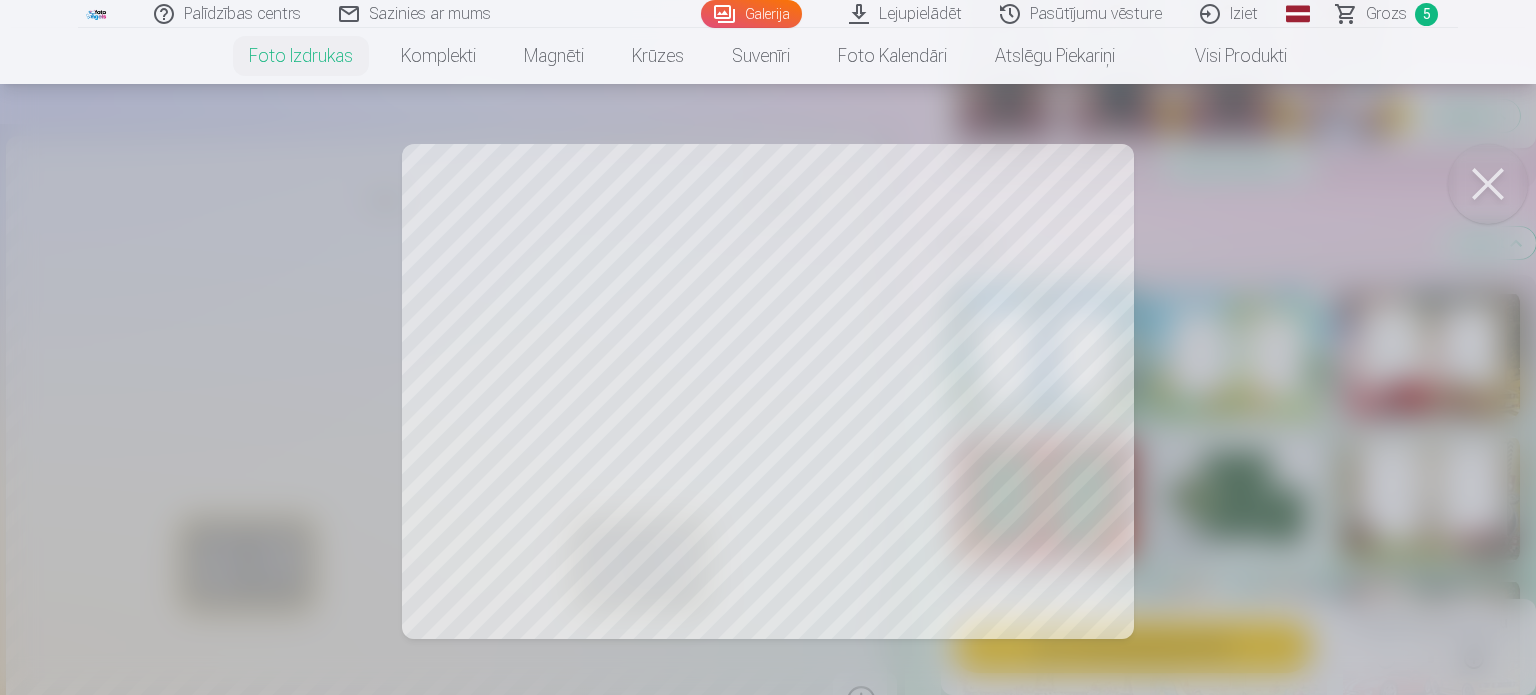 click at bounding box center (1488, 184) 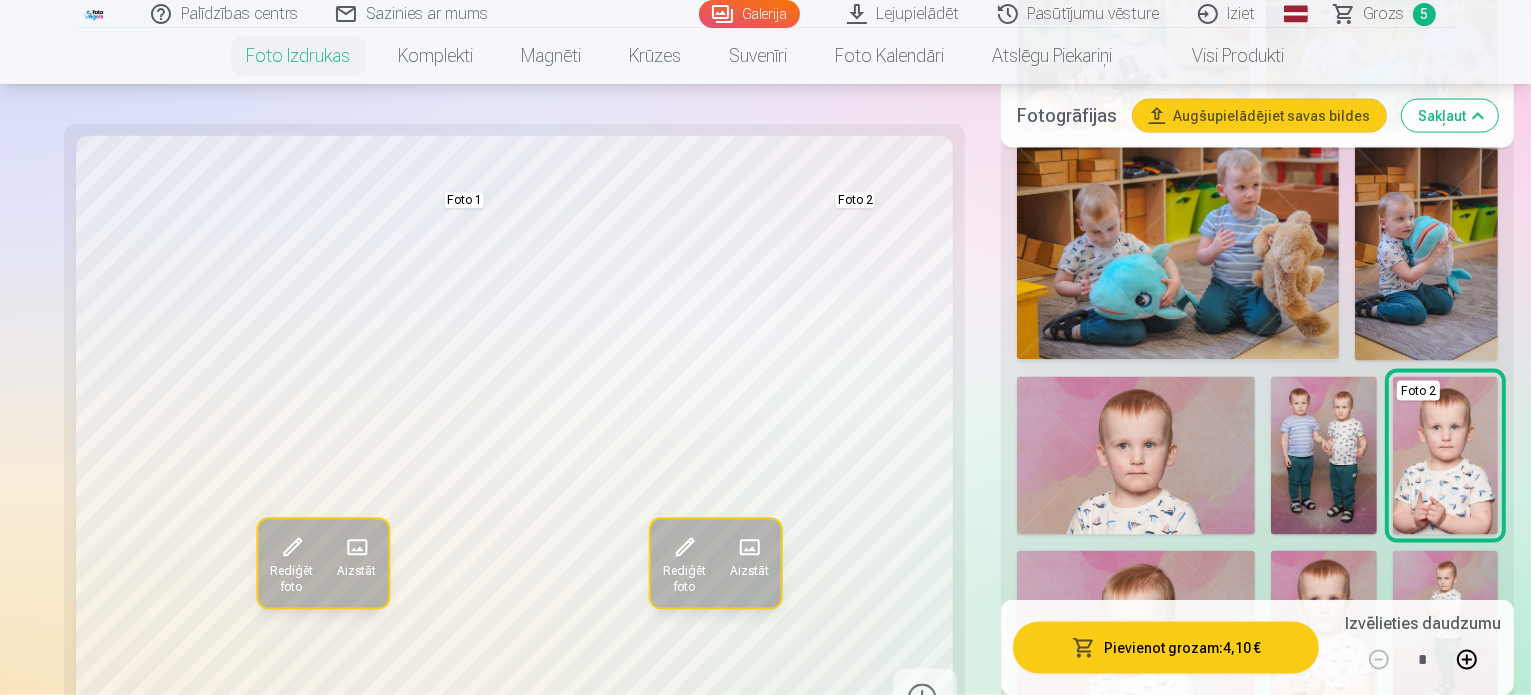 click on "Rediģēt foto" at bounding box center (291, 563) 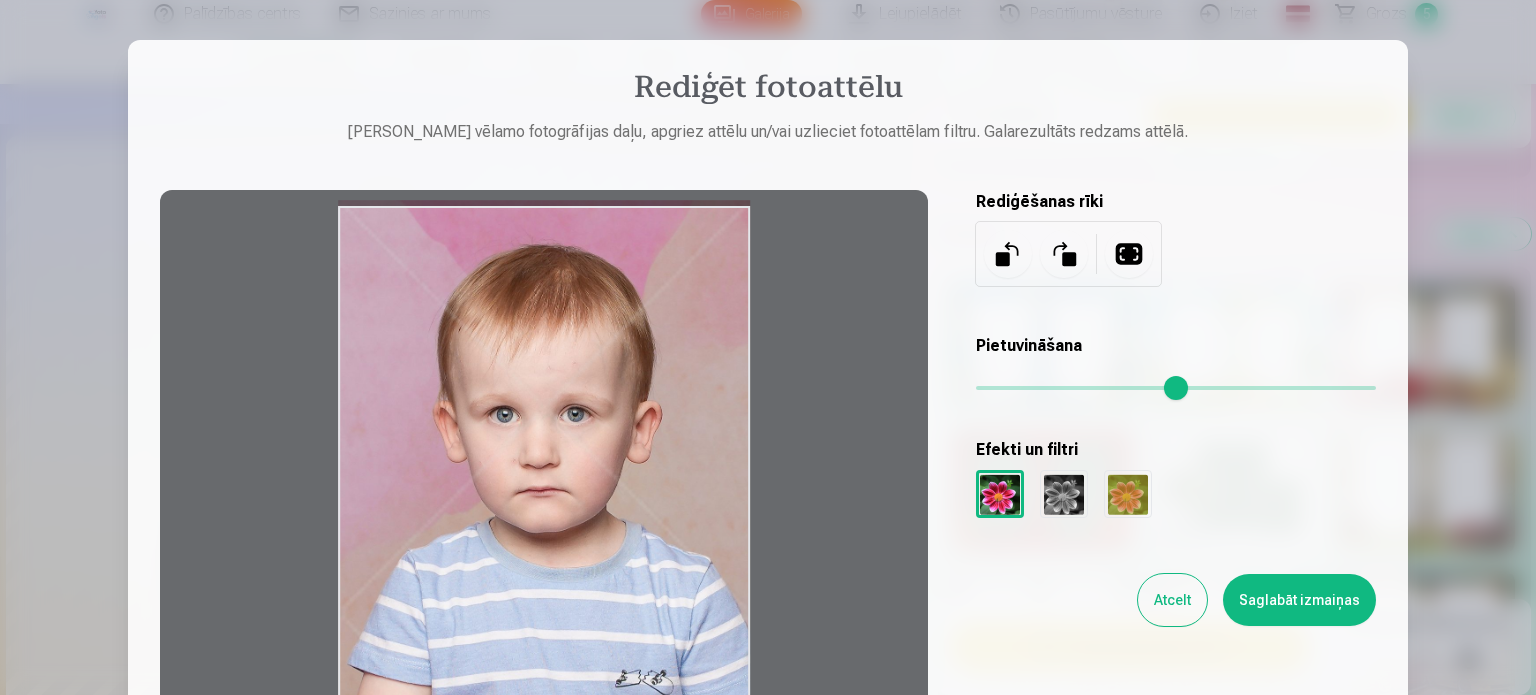 click at bounding box center (544, 506) 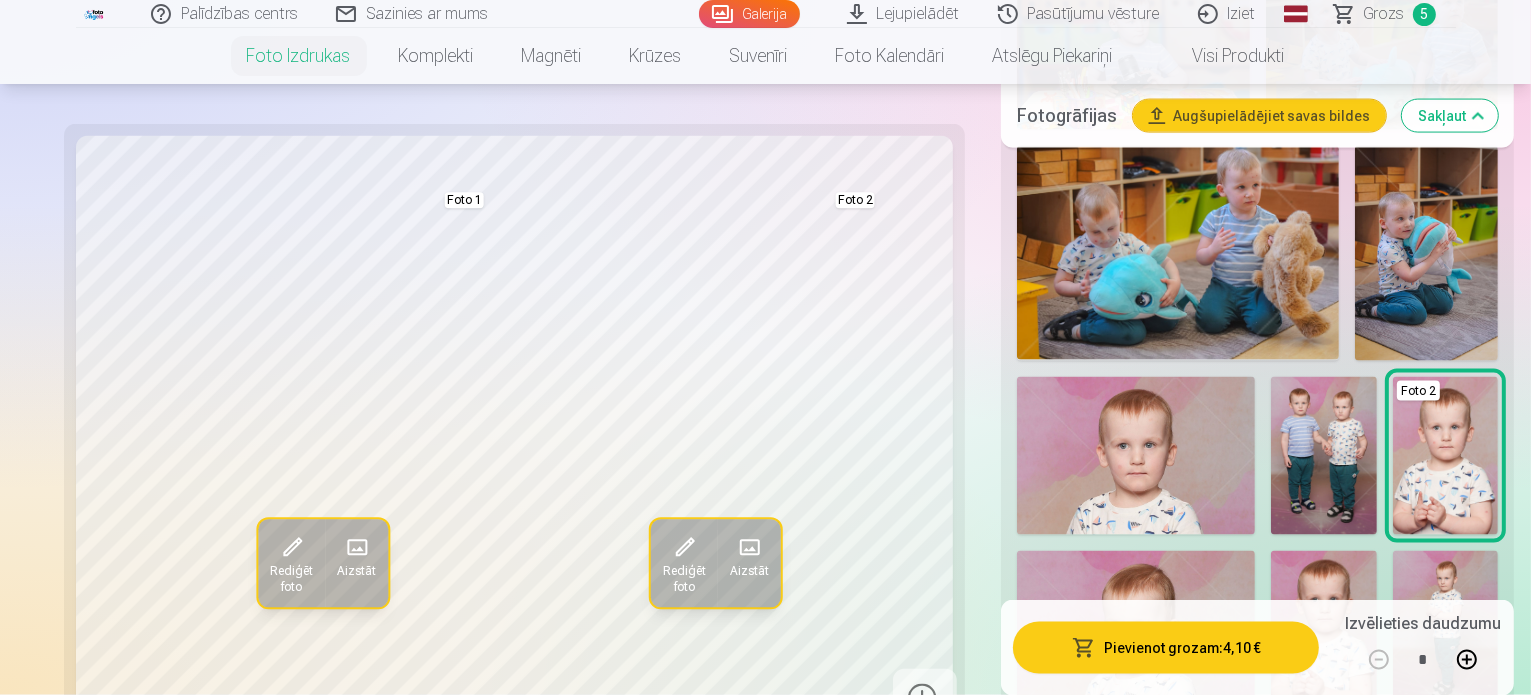 click on "Pievienot grozam :  4,10 €" at bounding box center (1166, 647) 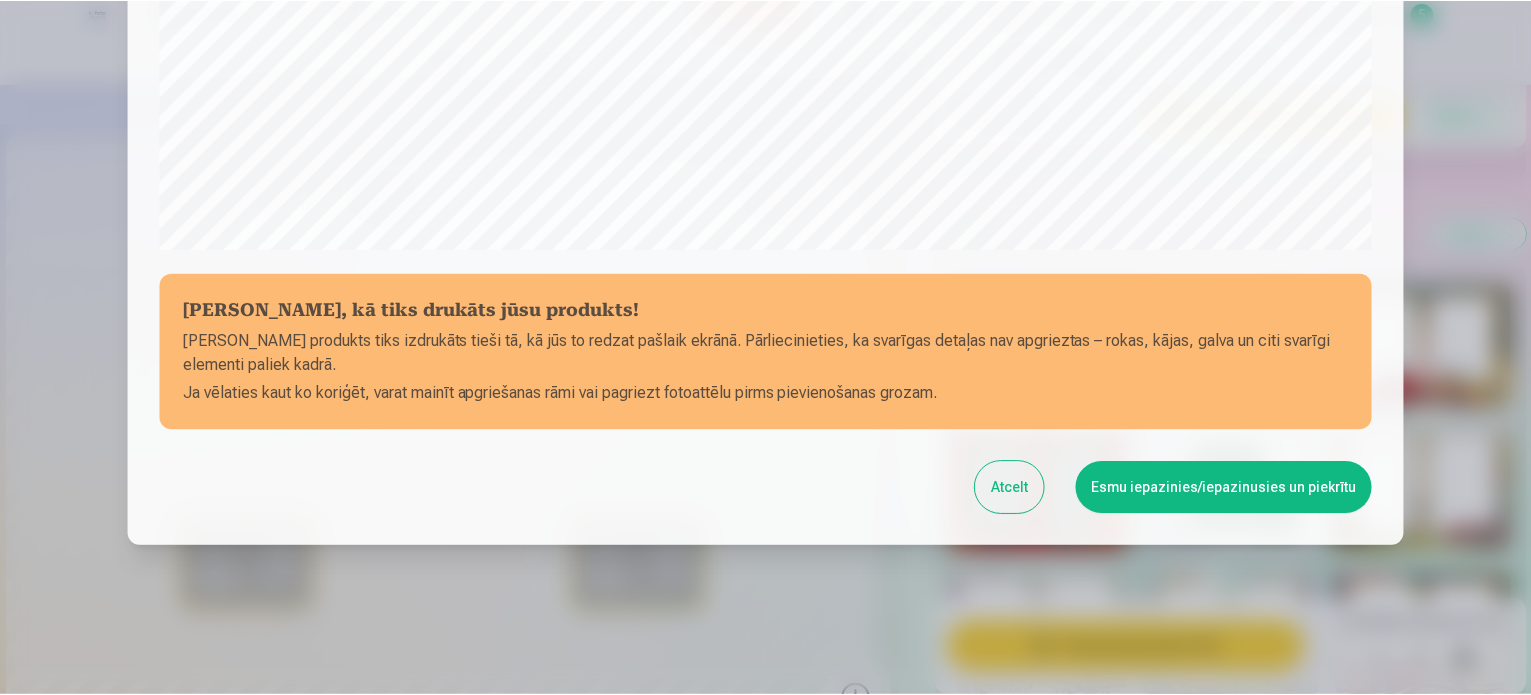 scroll, scrollTop: 744, scrollLeft: 0, axis: vertical 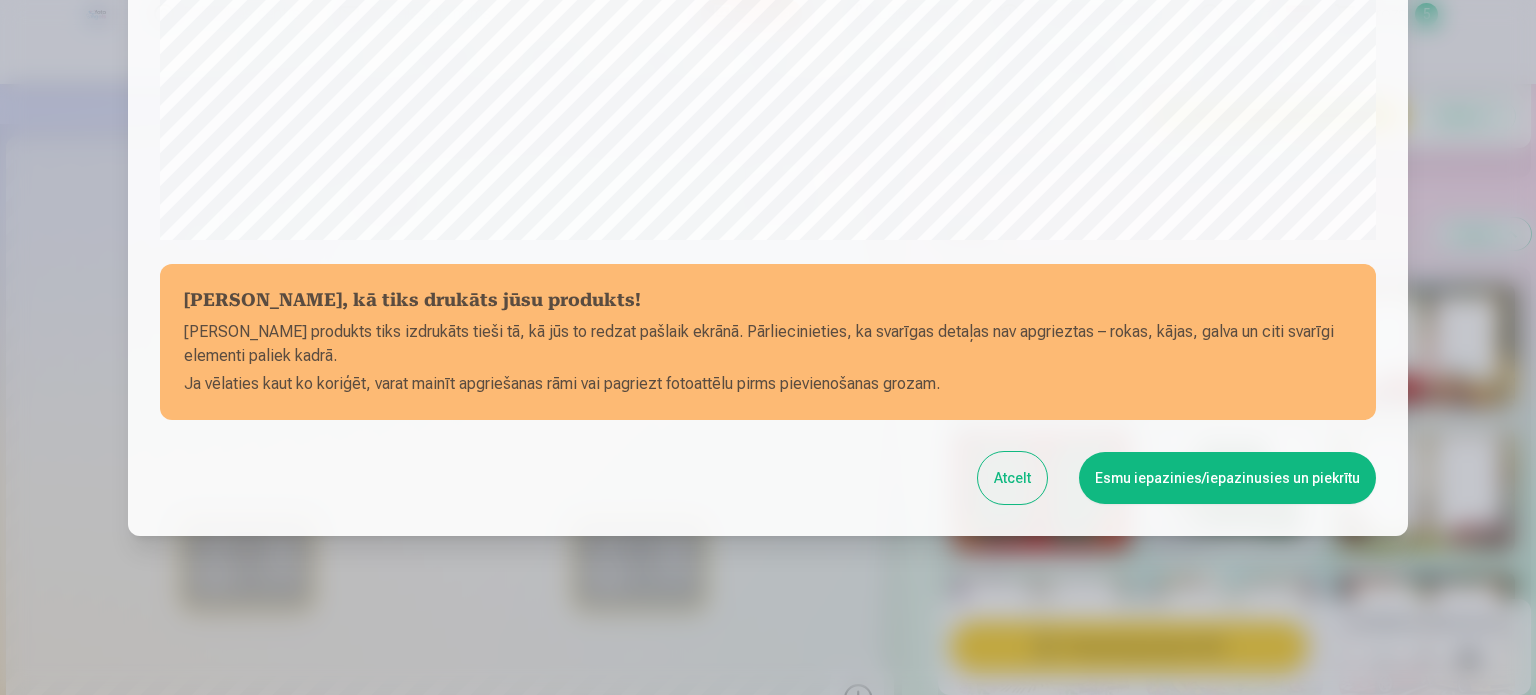 click on "Atcelt" at bounding box center [1012, 478] 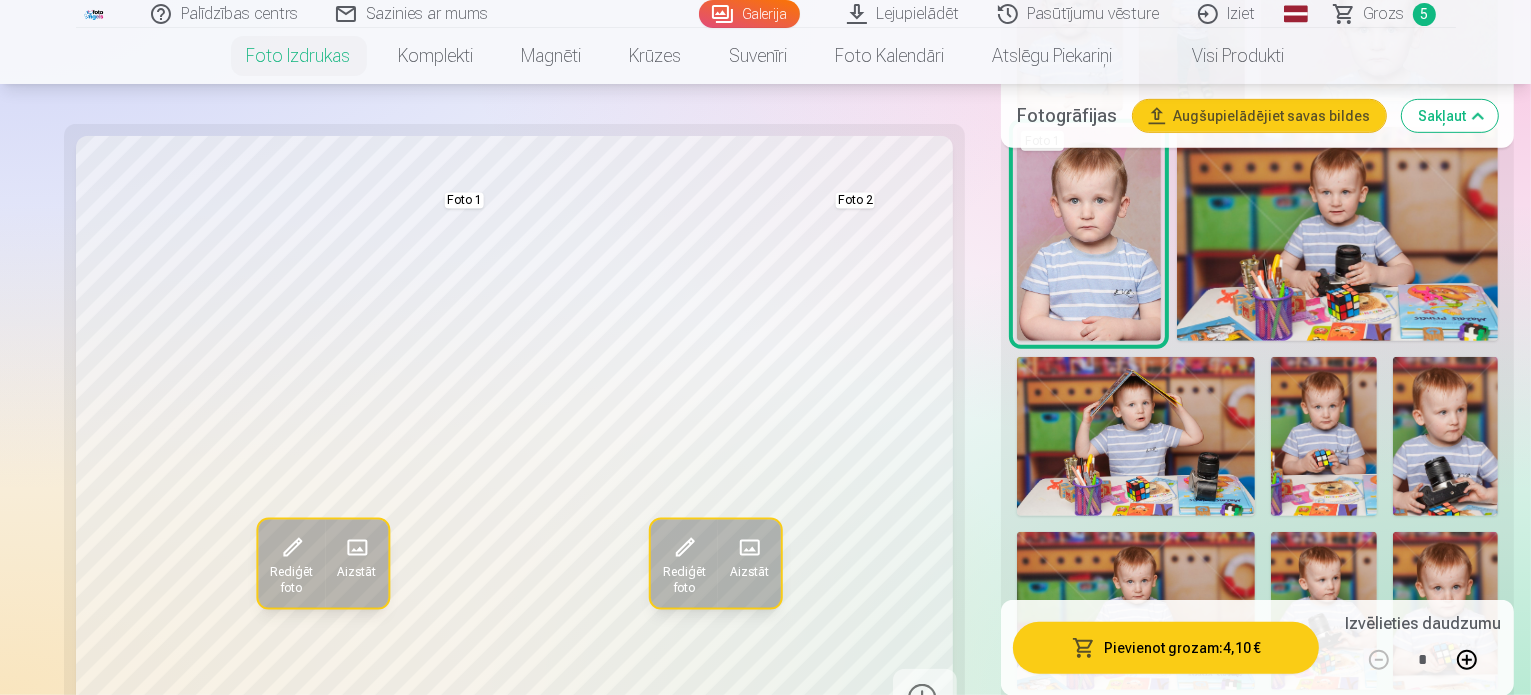 scroll, scrollTop: 0, scrollLeft: 0, axis: both 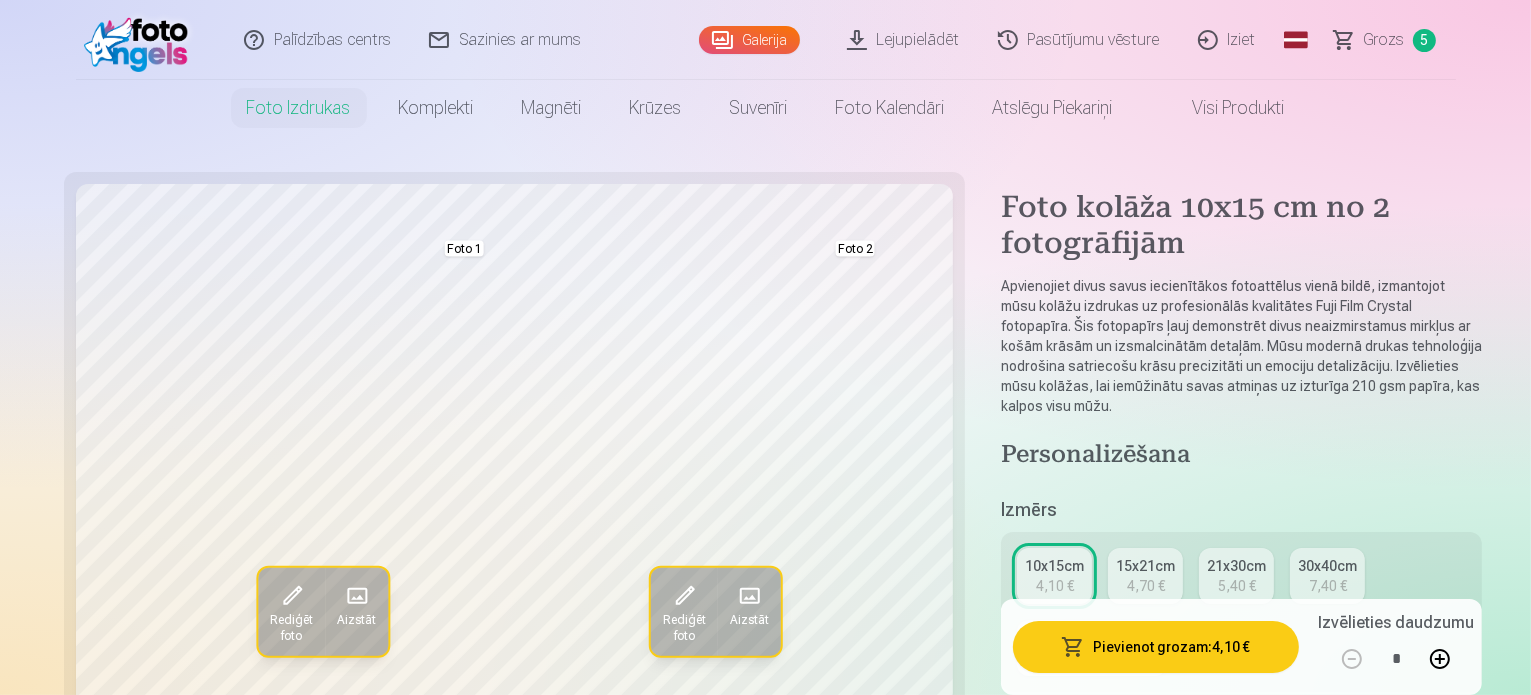 click on "Grozs" at bounding box center [1384, 40] 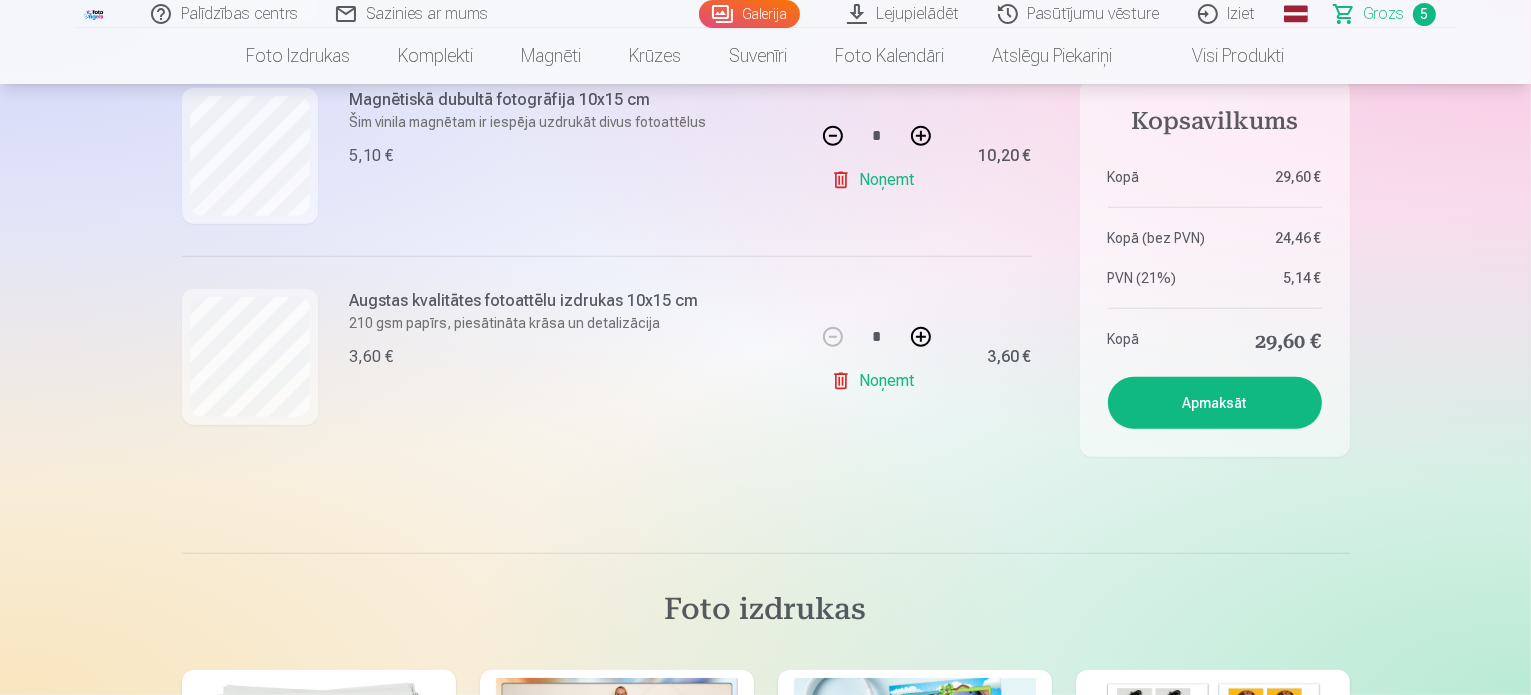 scroll, scrollTop: 1017, scrollLeft: 0, axis: vertical 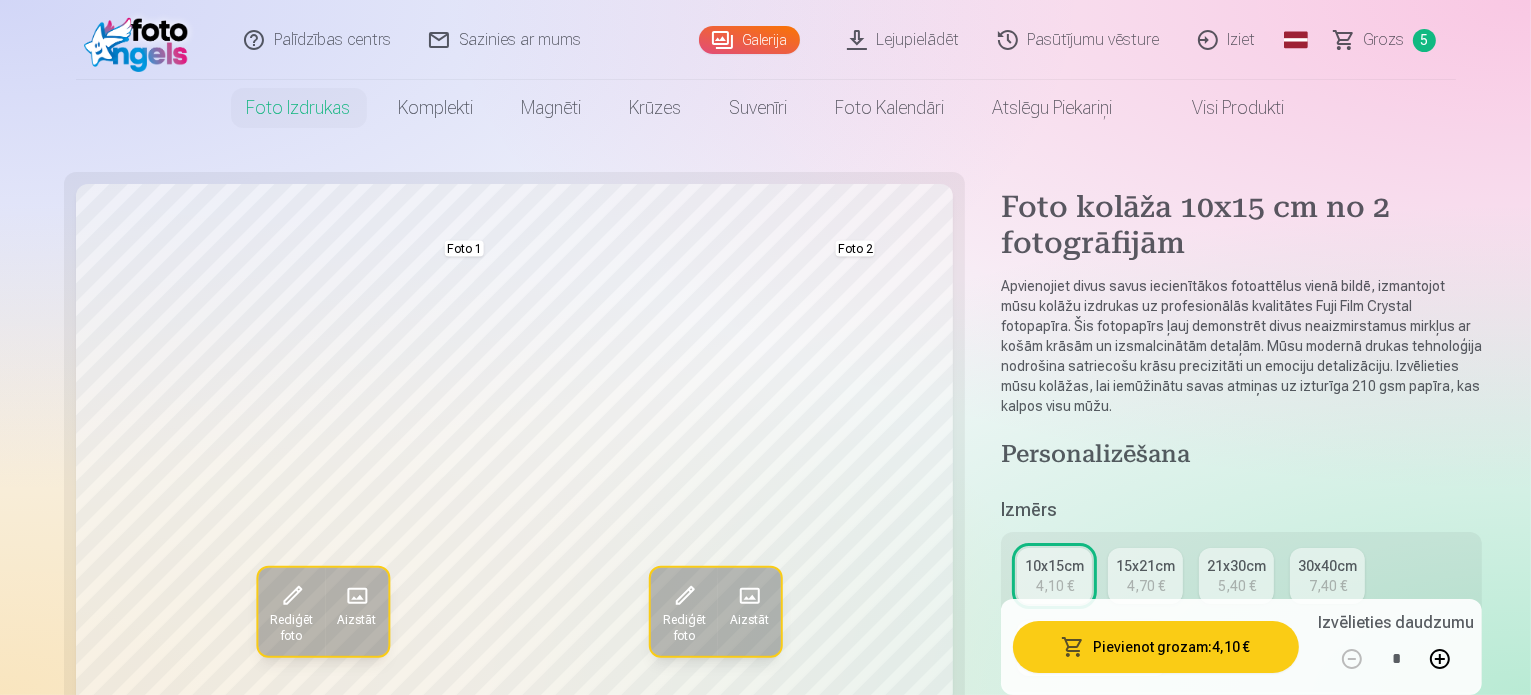 click on "Rediģēt foto" at bounding box center (683, 627) 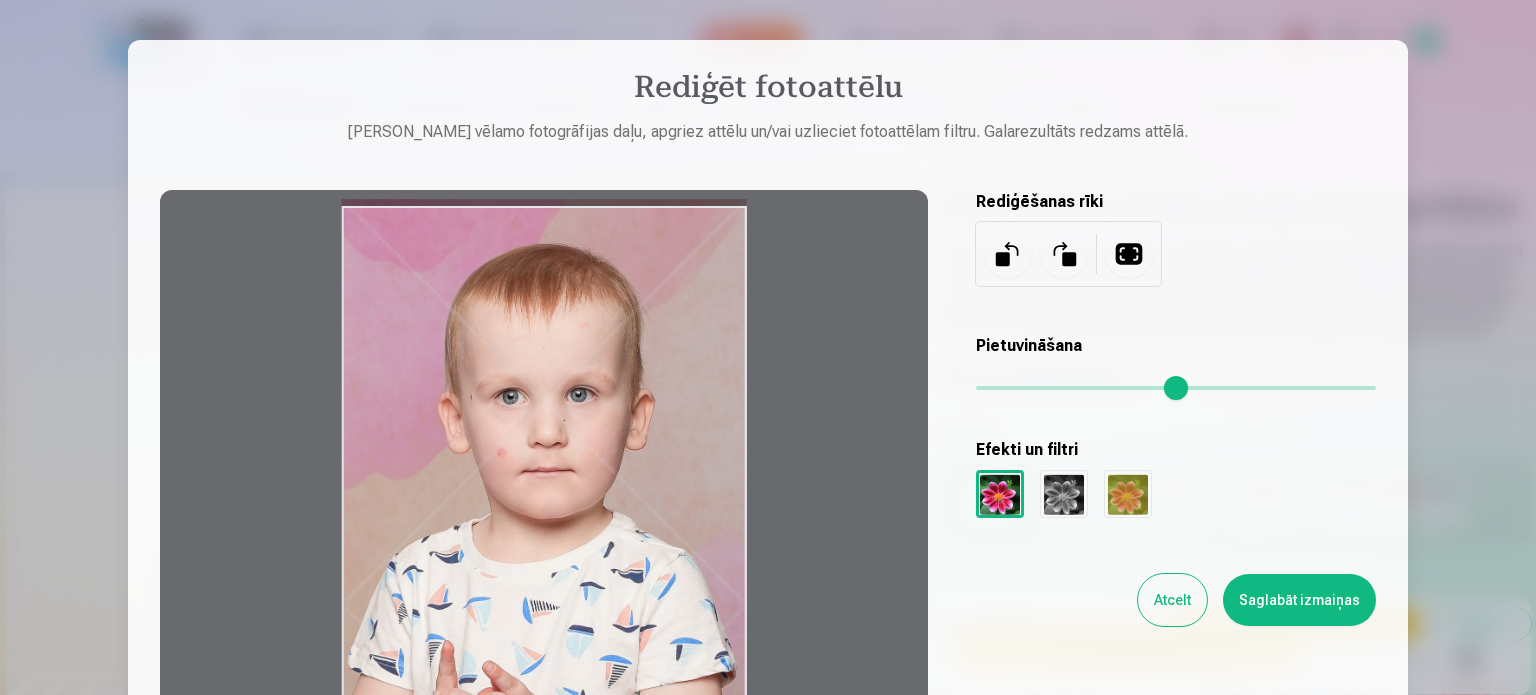 drag, startPoint x: 692, startPoint y: 431, endPoint x: 692, endPoint y: 413, distance: 18 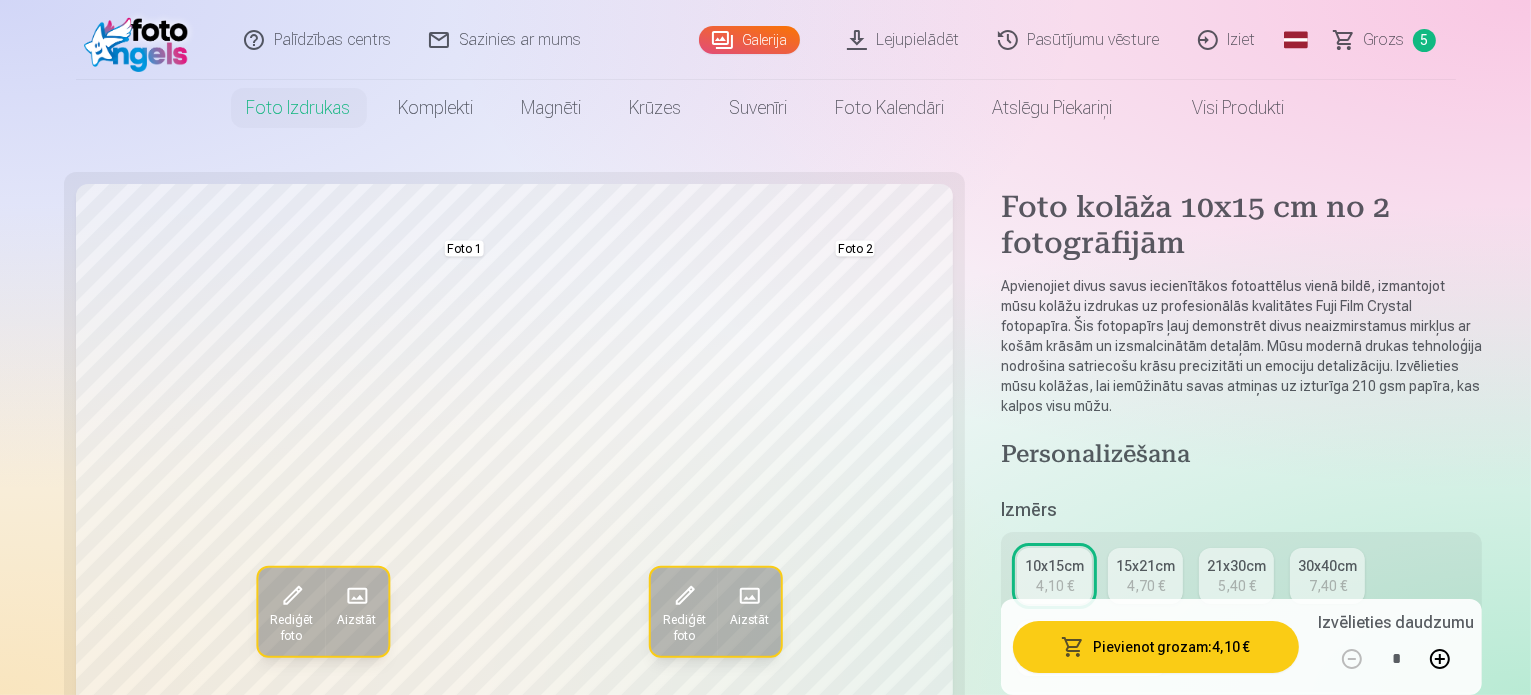 click at bounding box center (291, 595) 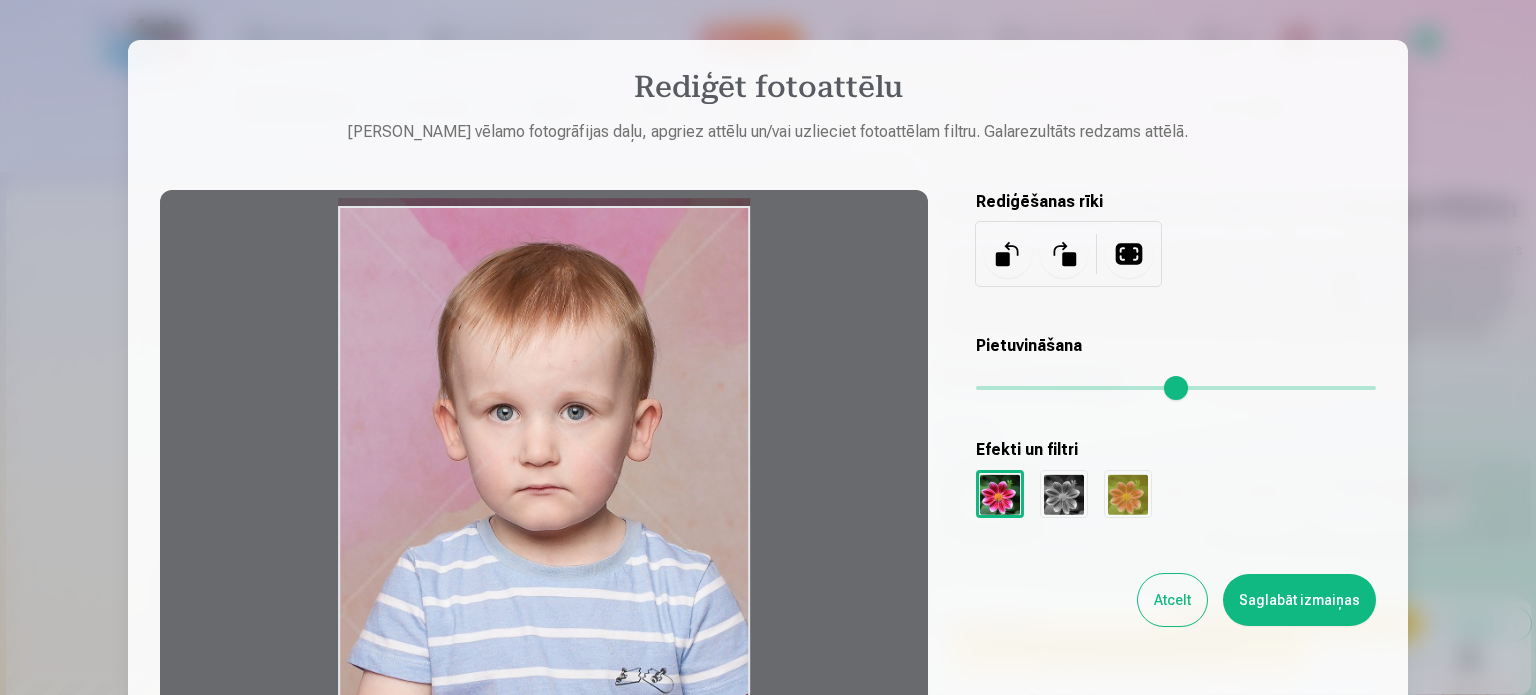 click at bounding box center (544, 506) 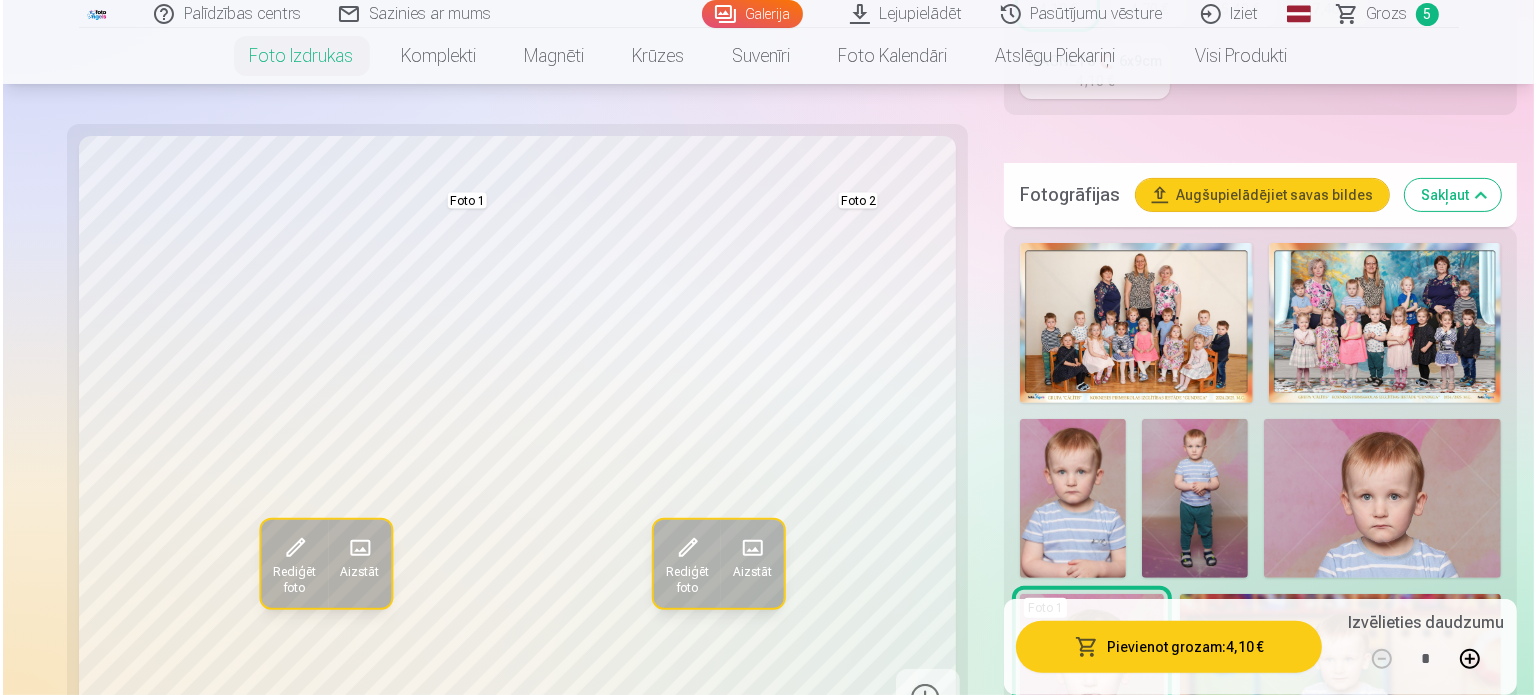 scroll, scrollTop: 594, scrollLeft: 0, axis: vertical 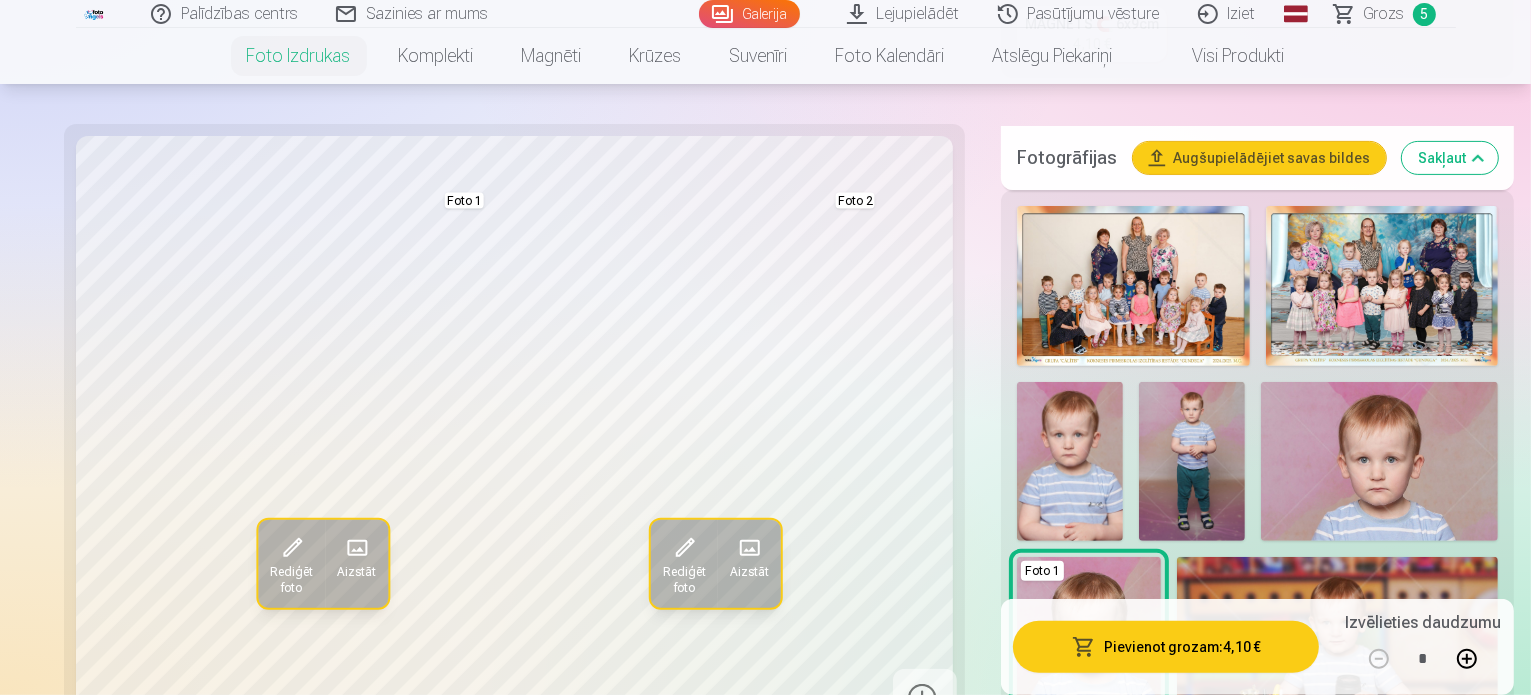 click at bounding box center (1084, 647) 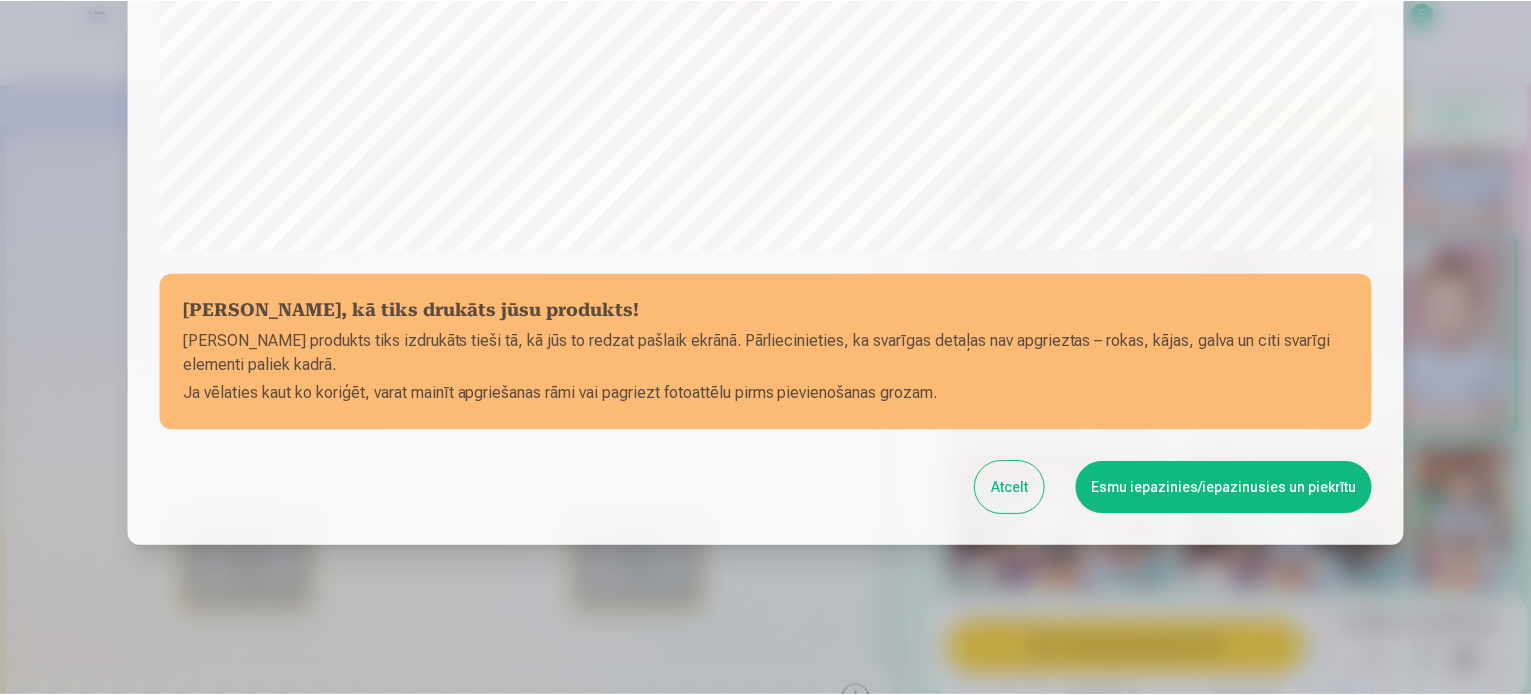 scroll, scrollTop: 744, scrollLeft: 0, axis: vertical 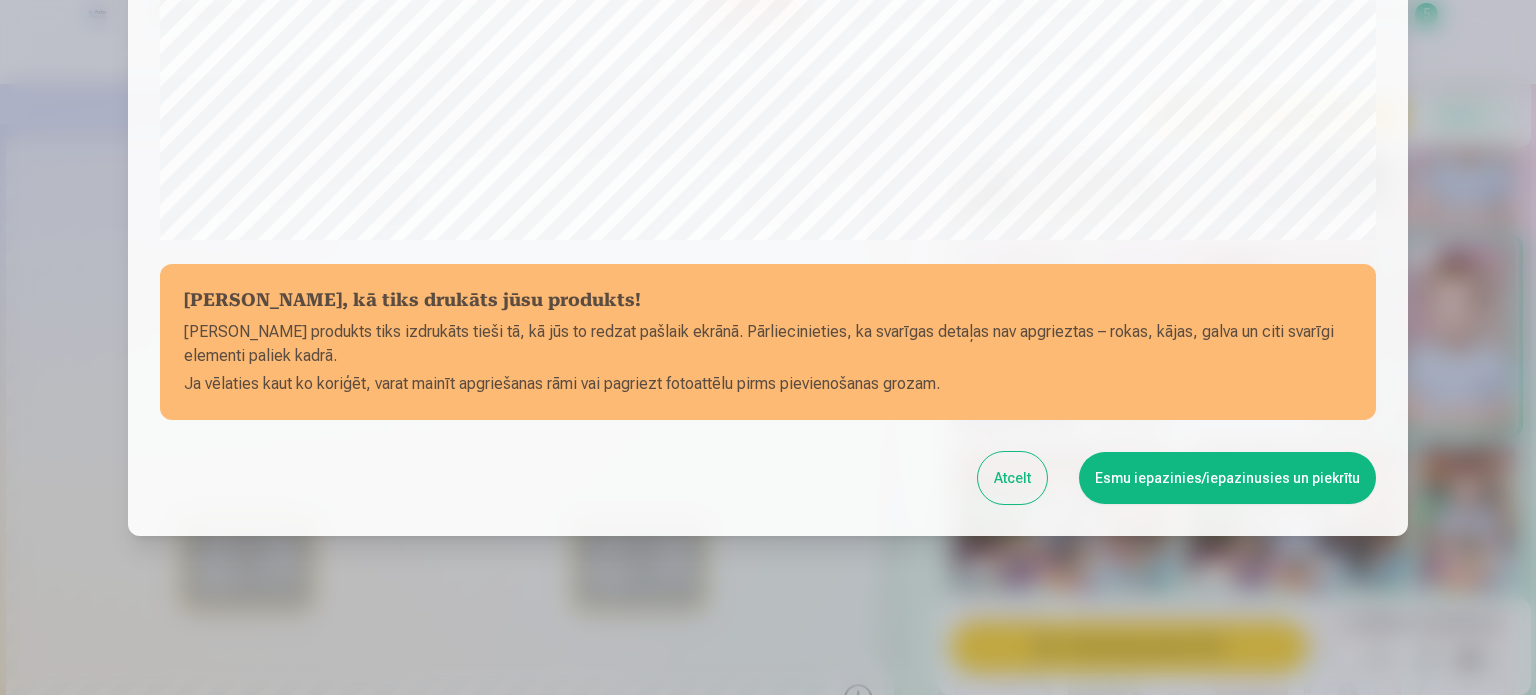 click on "Esmu iepazinies/iepazinusies un piekrītu" at bounding box center [1227, 478] 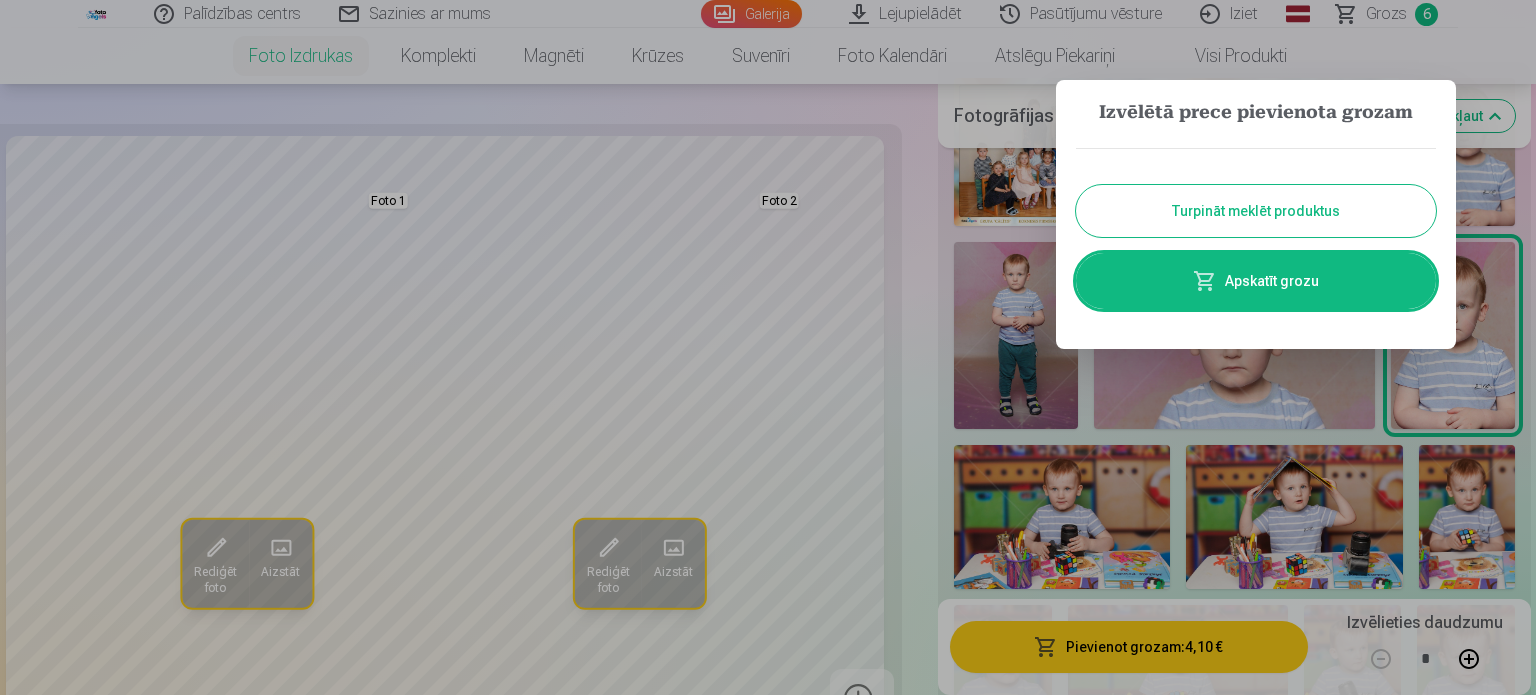click on "Apskatīt grozu" at bounding box center [1256, 281] 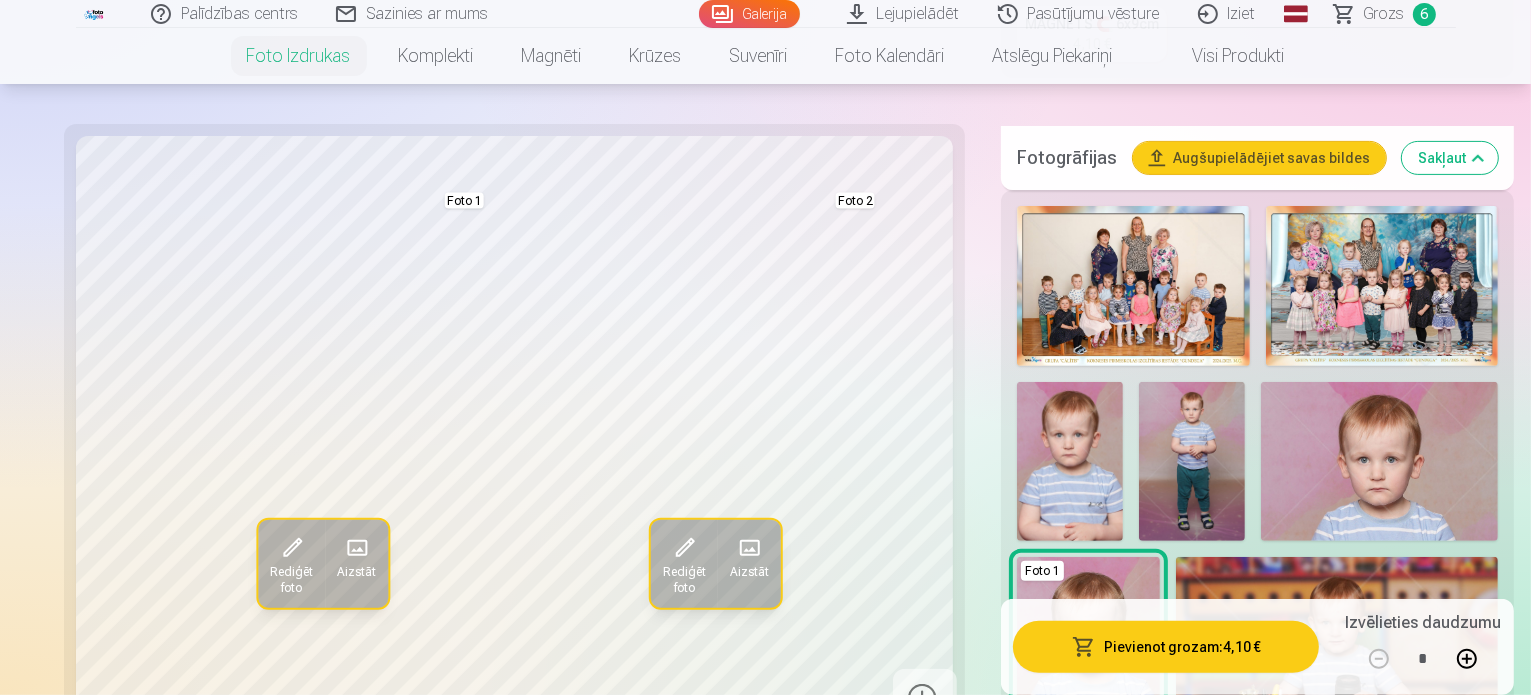 scroll, scrollTop: 0, scrollLeft: 0, axis: both 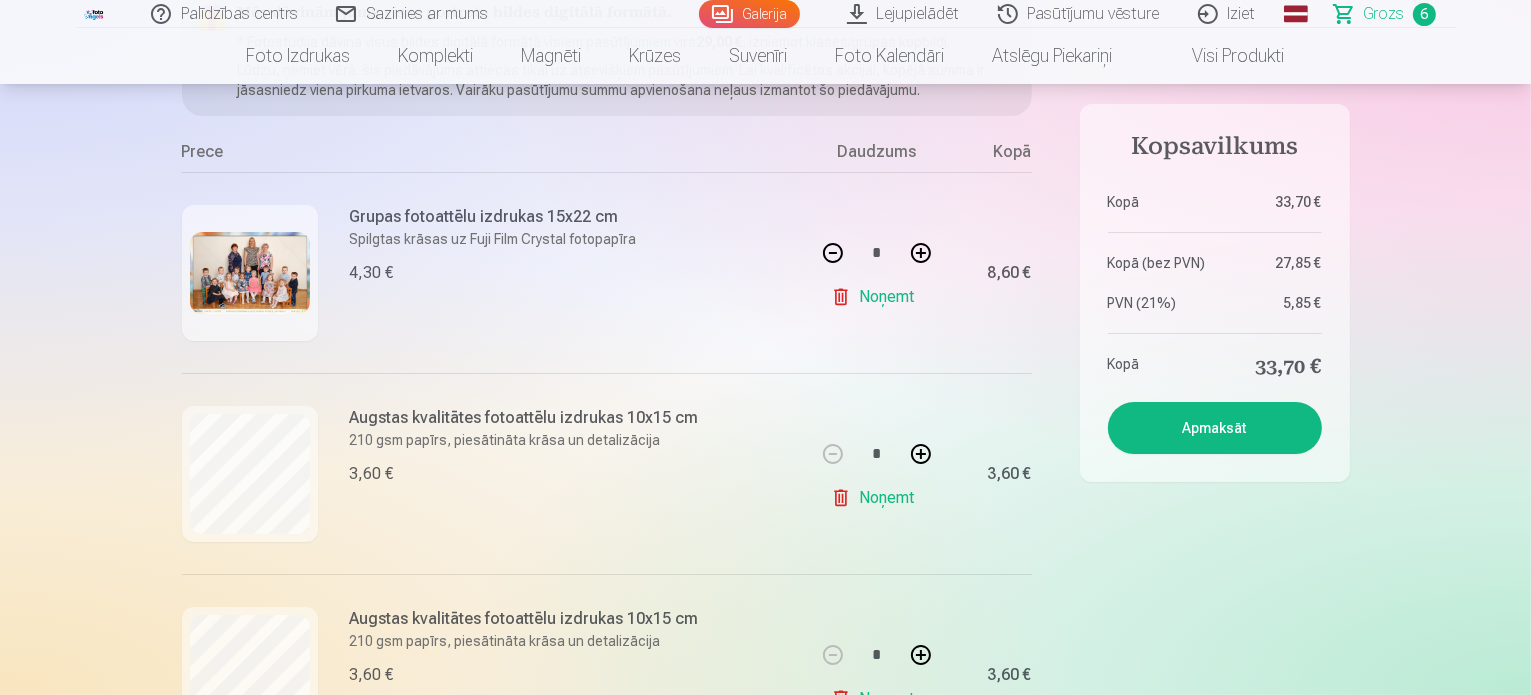 drag, startPoint x: 1534, startPoint y: 54, endPoint x: 1282, endPoint y: 571, distance: 575.14606 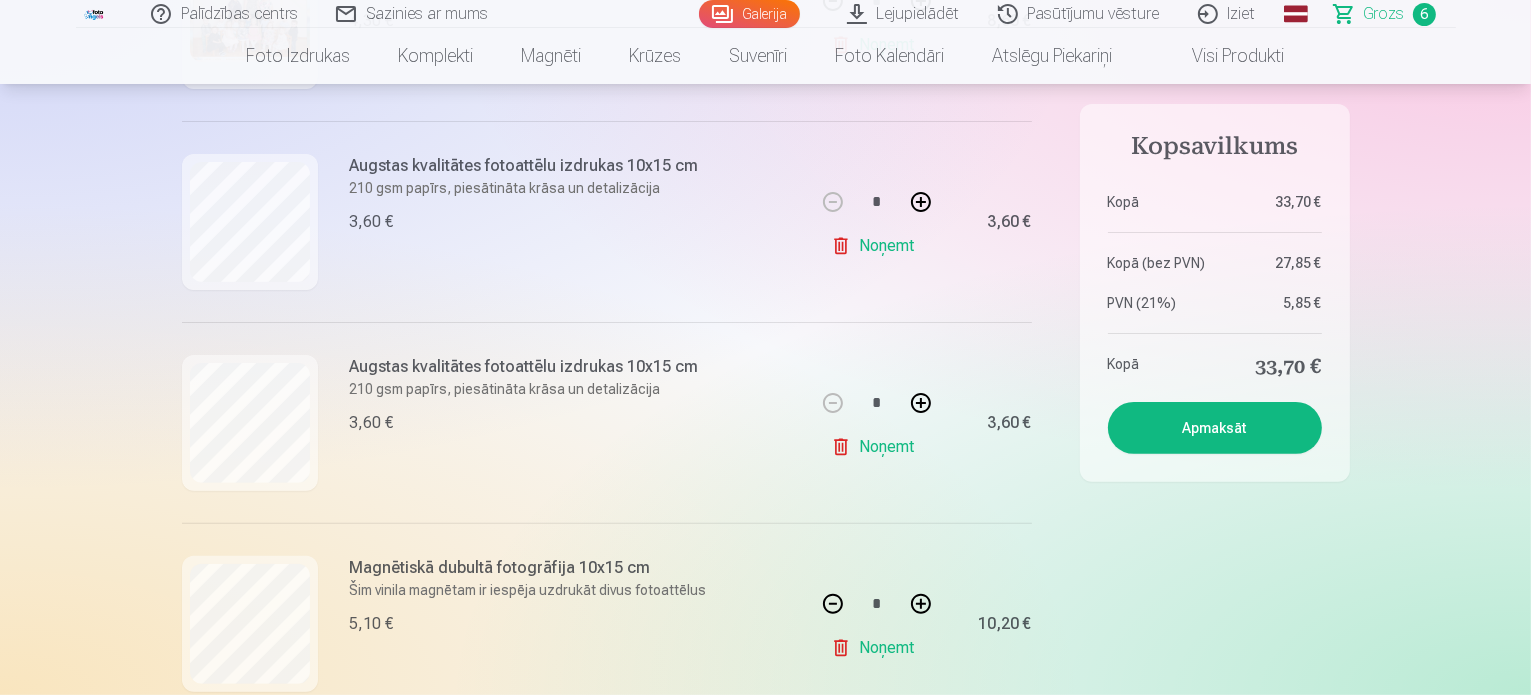 scroll, scrollTop: 549, scrollLeft: 0, axis: vertical 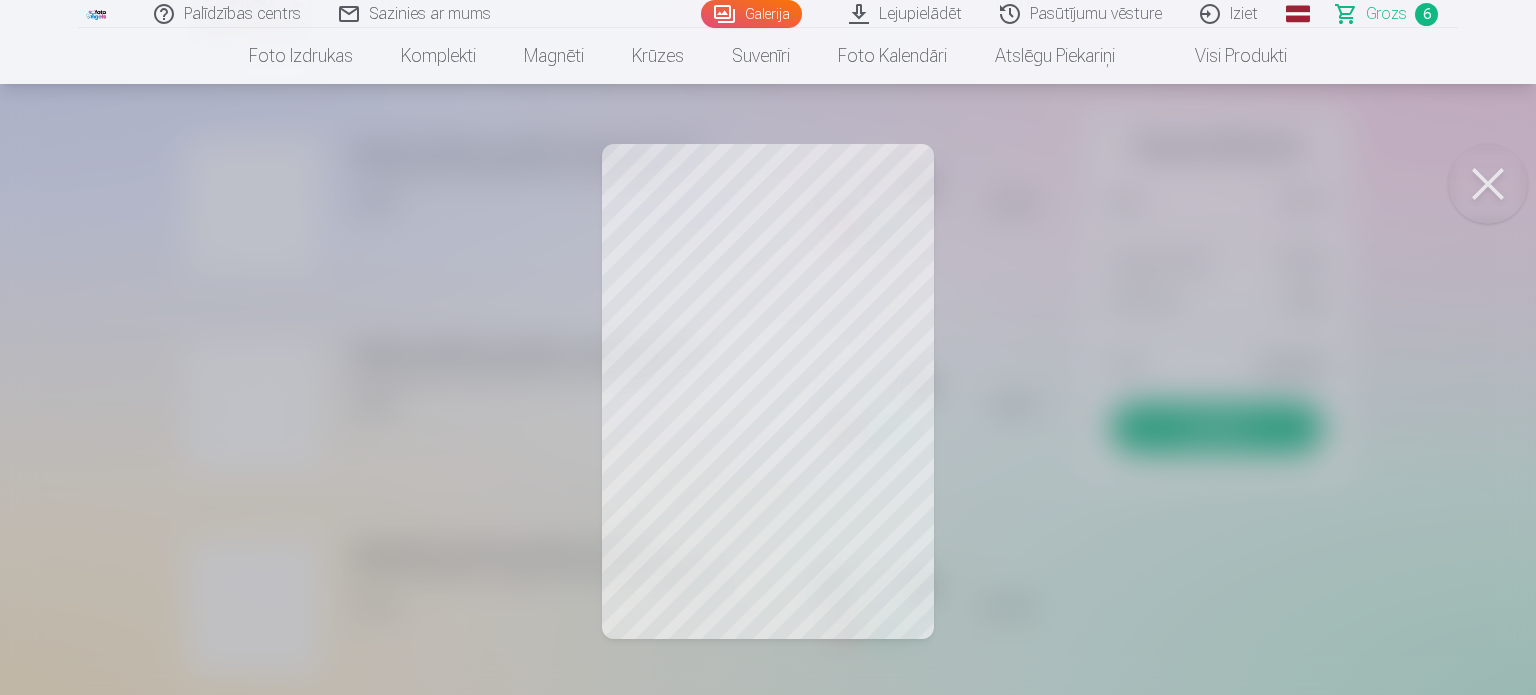 click at bounding box center (1488, 184) 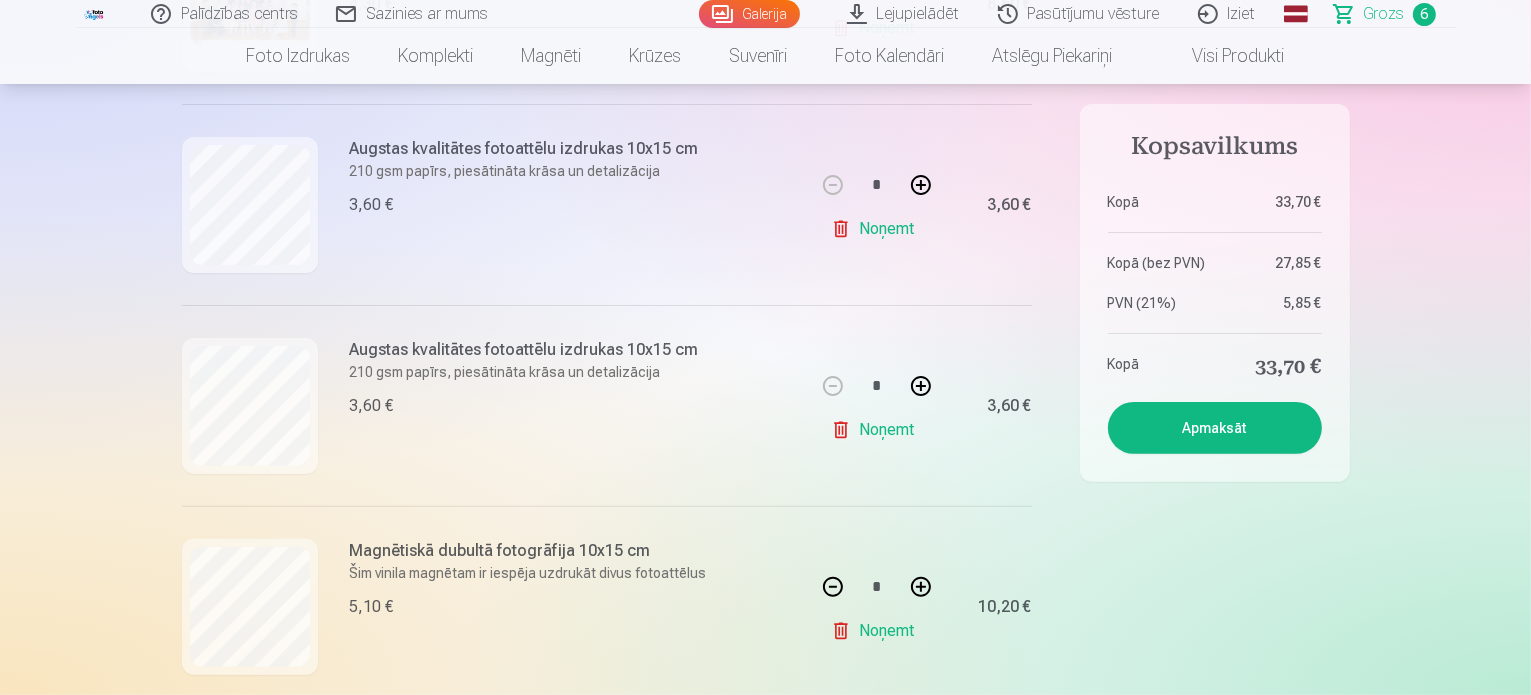 scroll, scrollTop: 0, scrollLeft: 0, axis: both 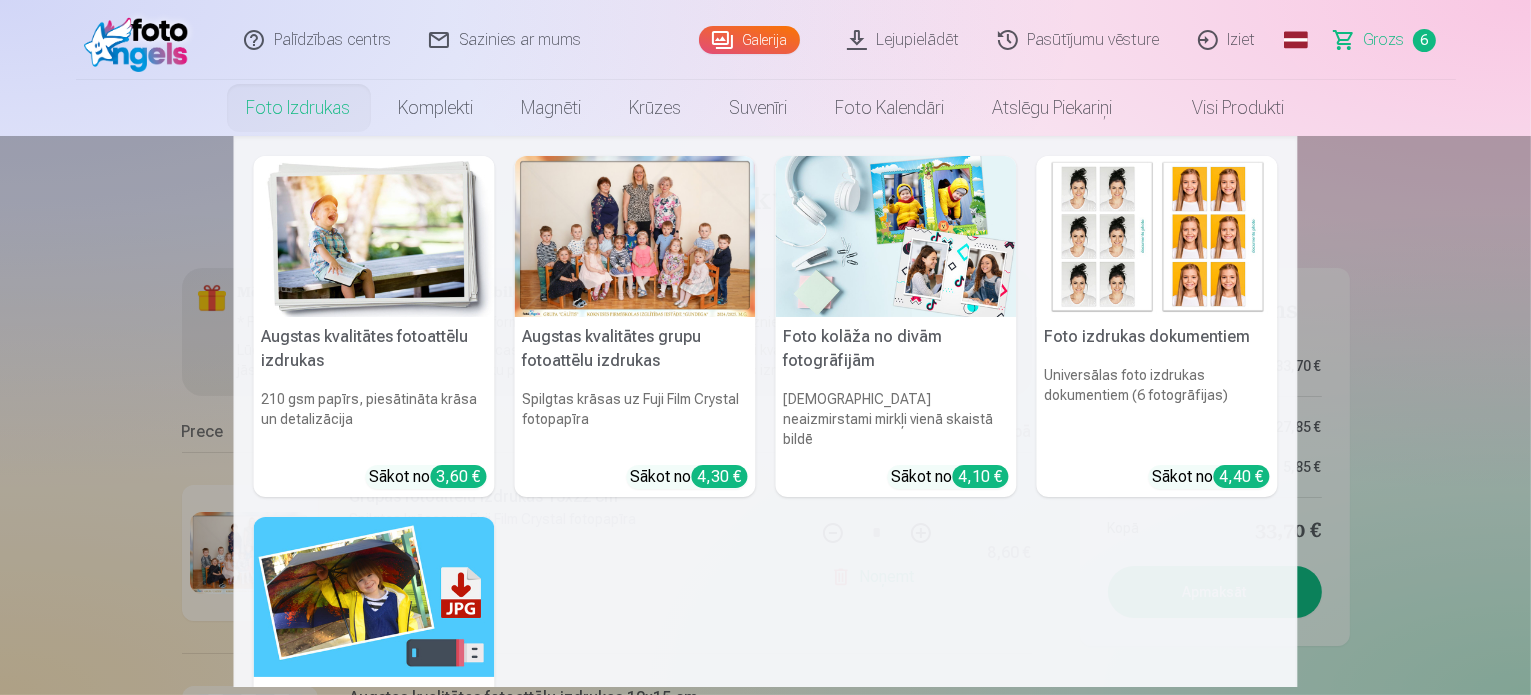 click on "Foto izdrukas" at bounding box center [299, 108] 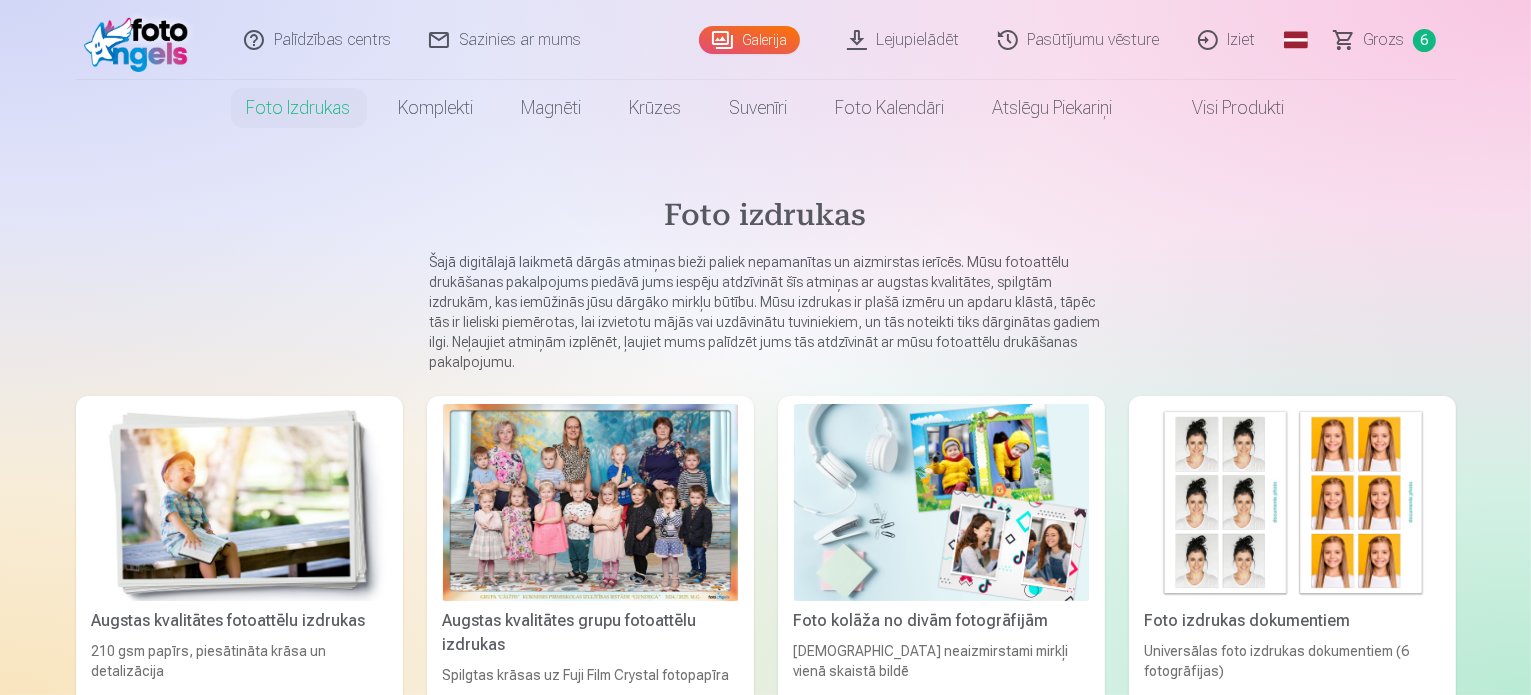 click at bounding box center (239, 502) 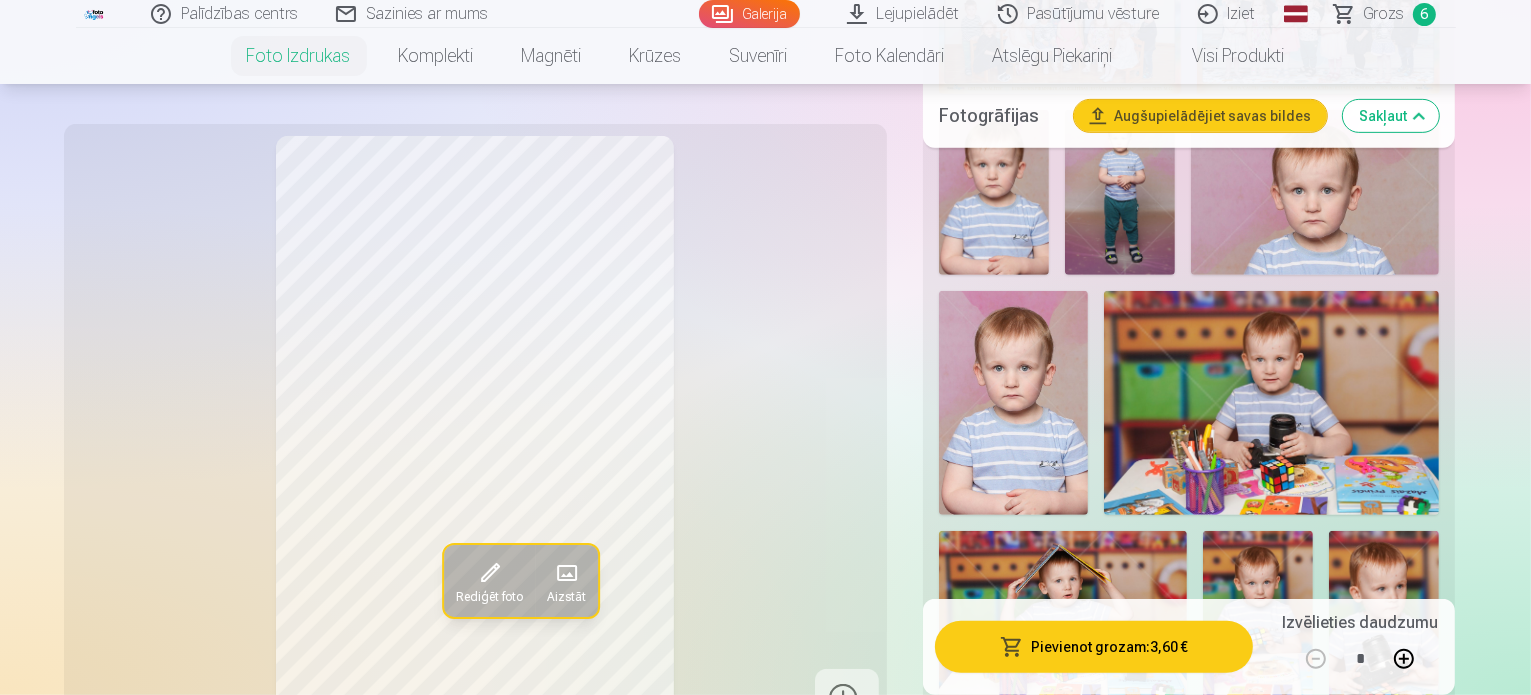 scroll, scrollTop: 919, scrollLeft: 0, axis: vertical 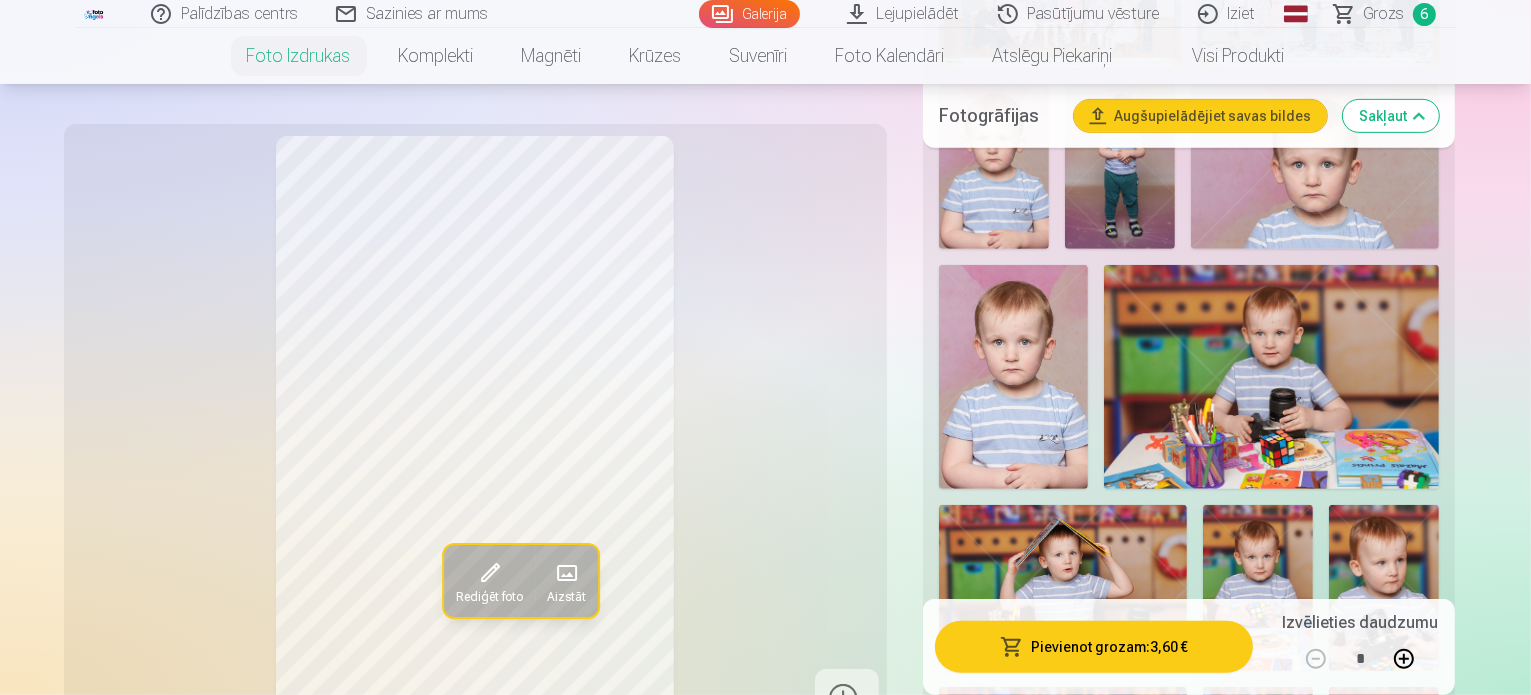 click at bounding box center (1258, 587) 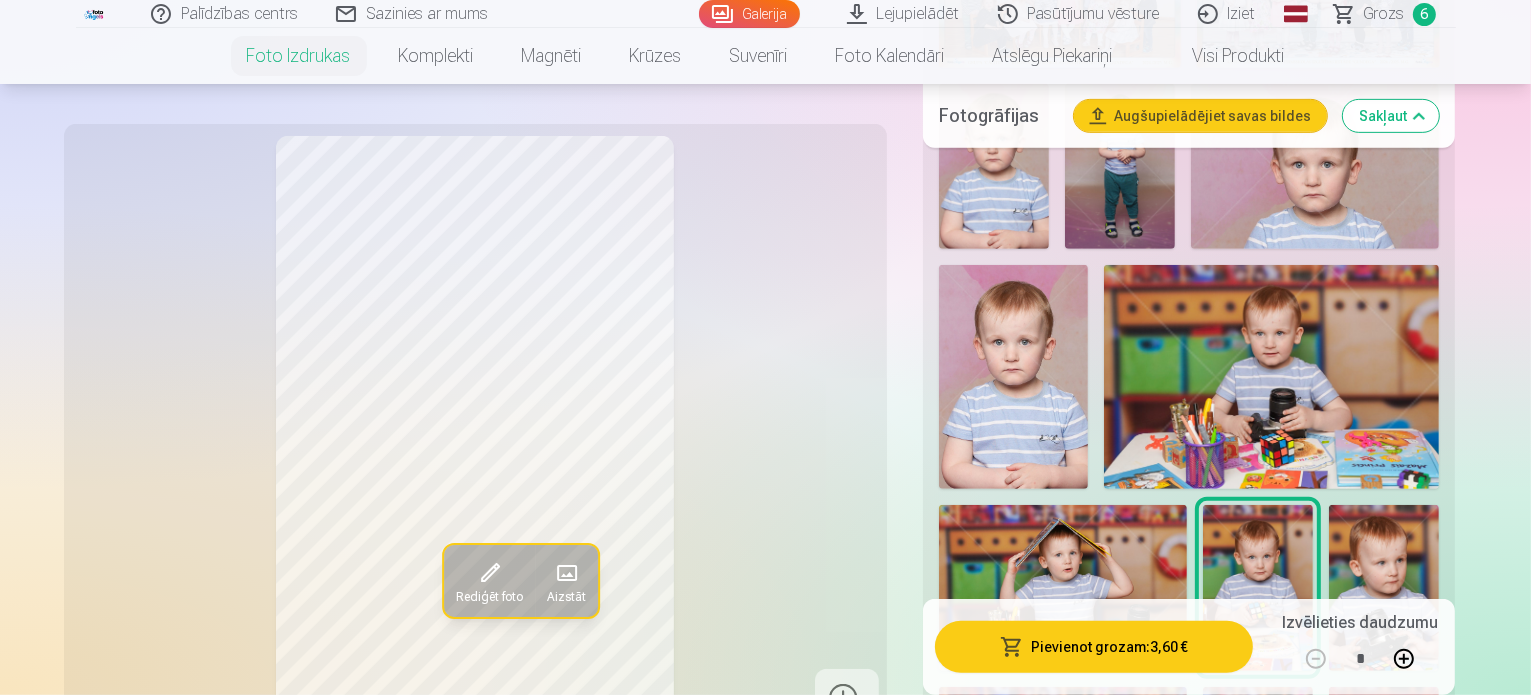 click at bounding box center [1384, 770] 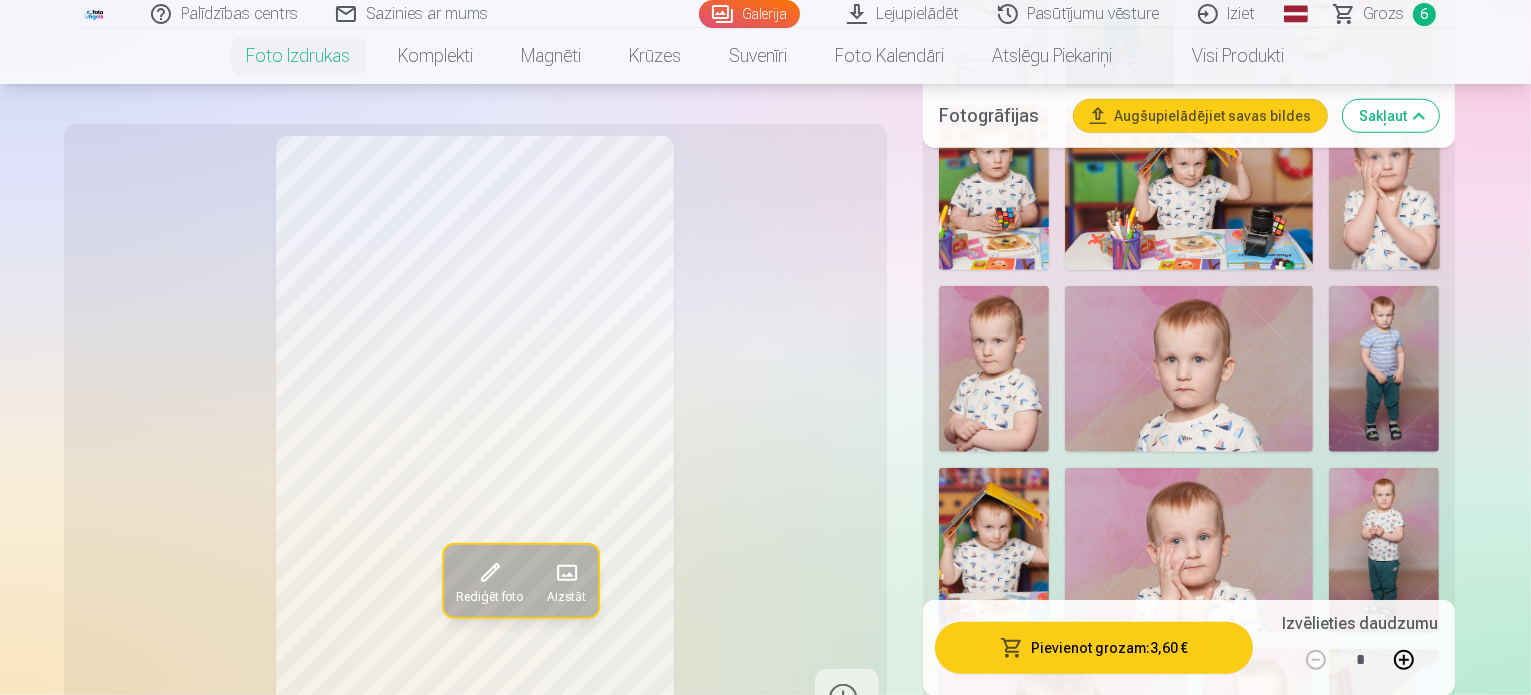 scroll, scrollTop: 1851, scrollLeft: 0, axis: vertical 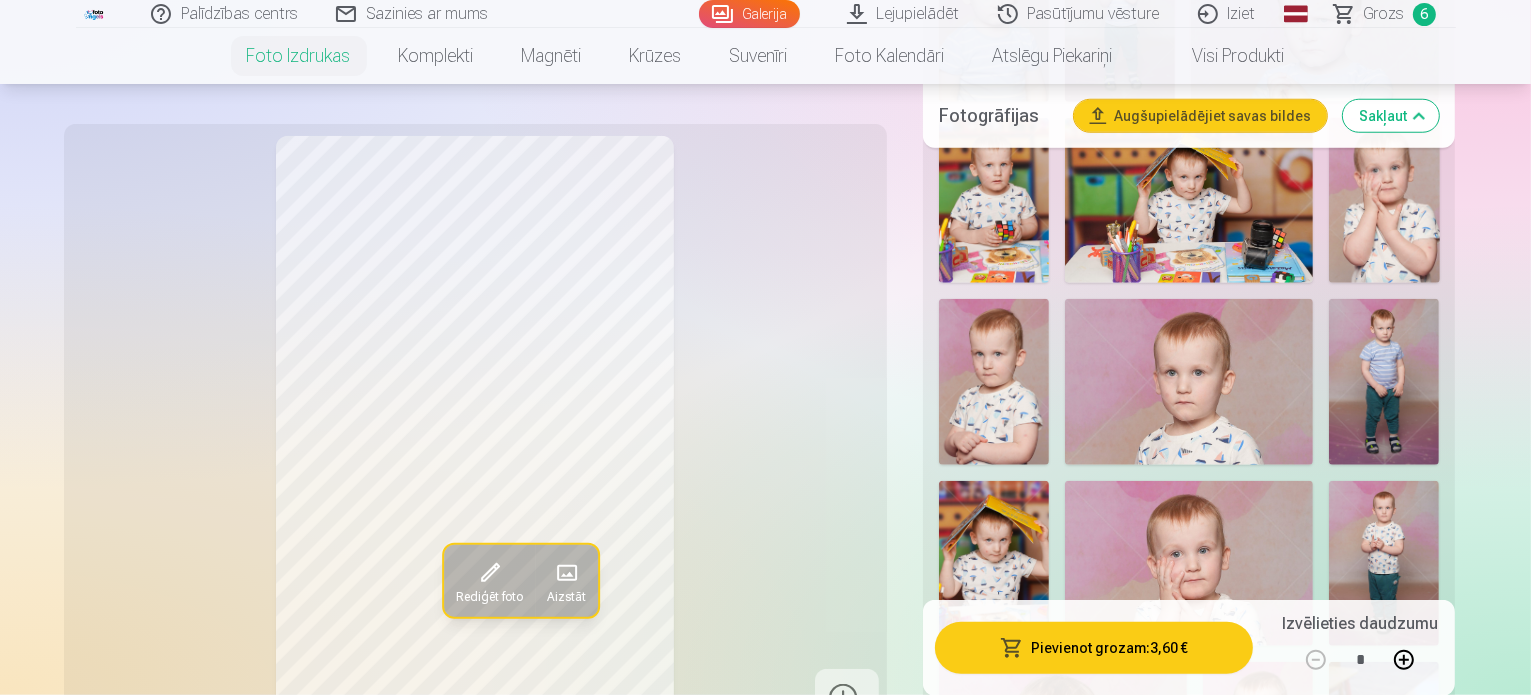 click at bounding box center [1189, 563] 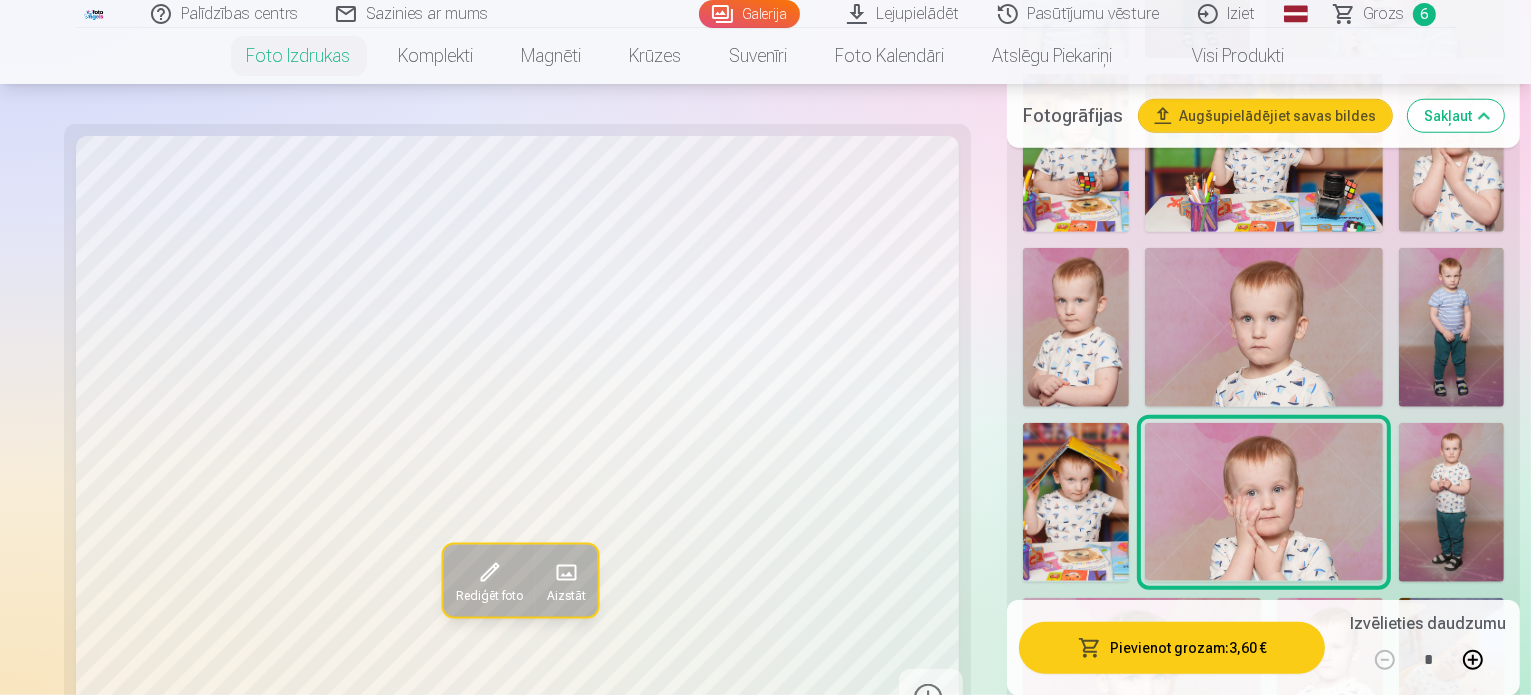 click on "Grozs 6" at bounding box center [1386, 14] 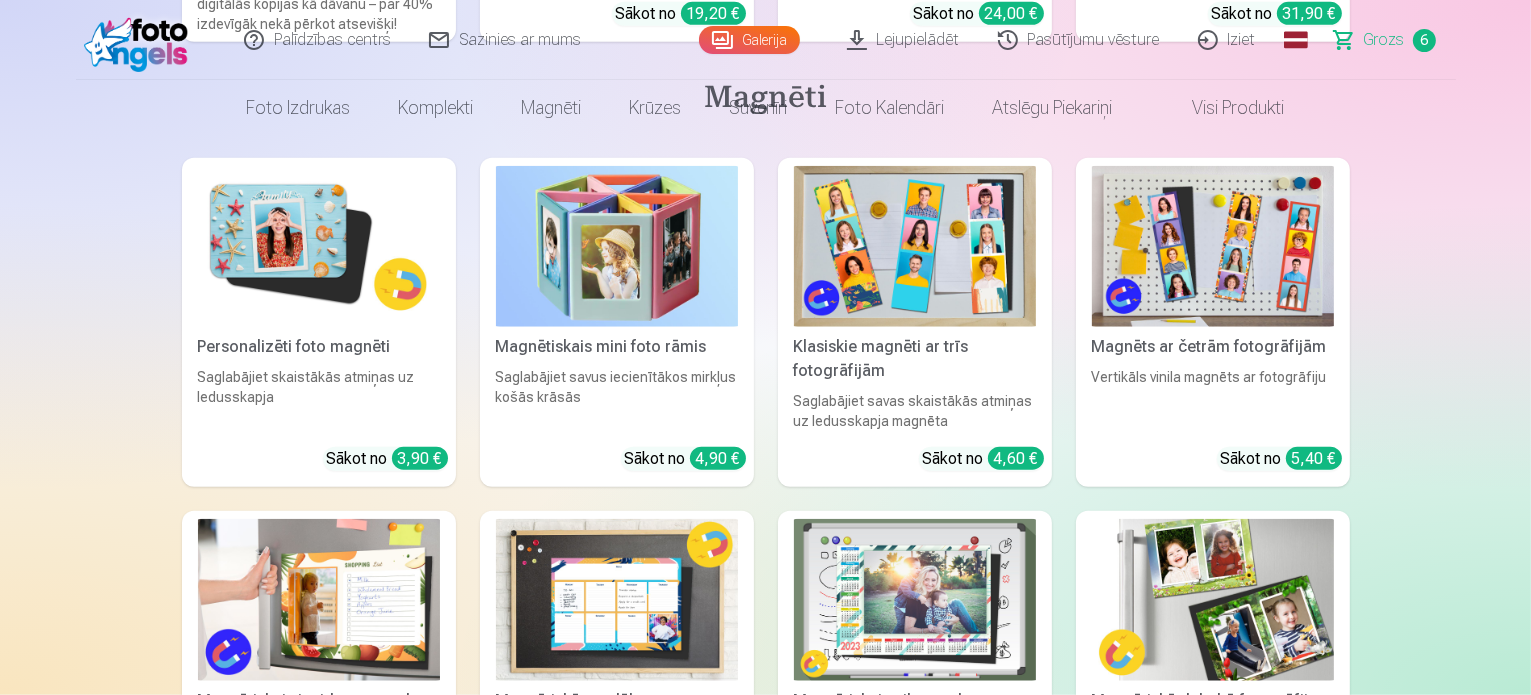 scroll, scrollTop: 0, scrollLeft: 0, axis: both 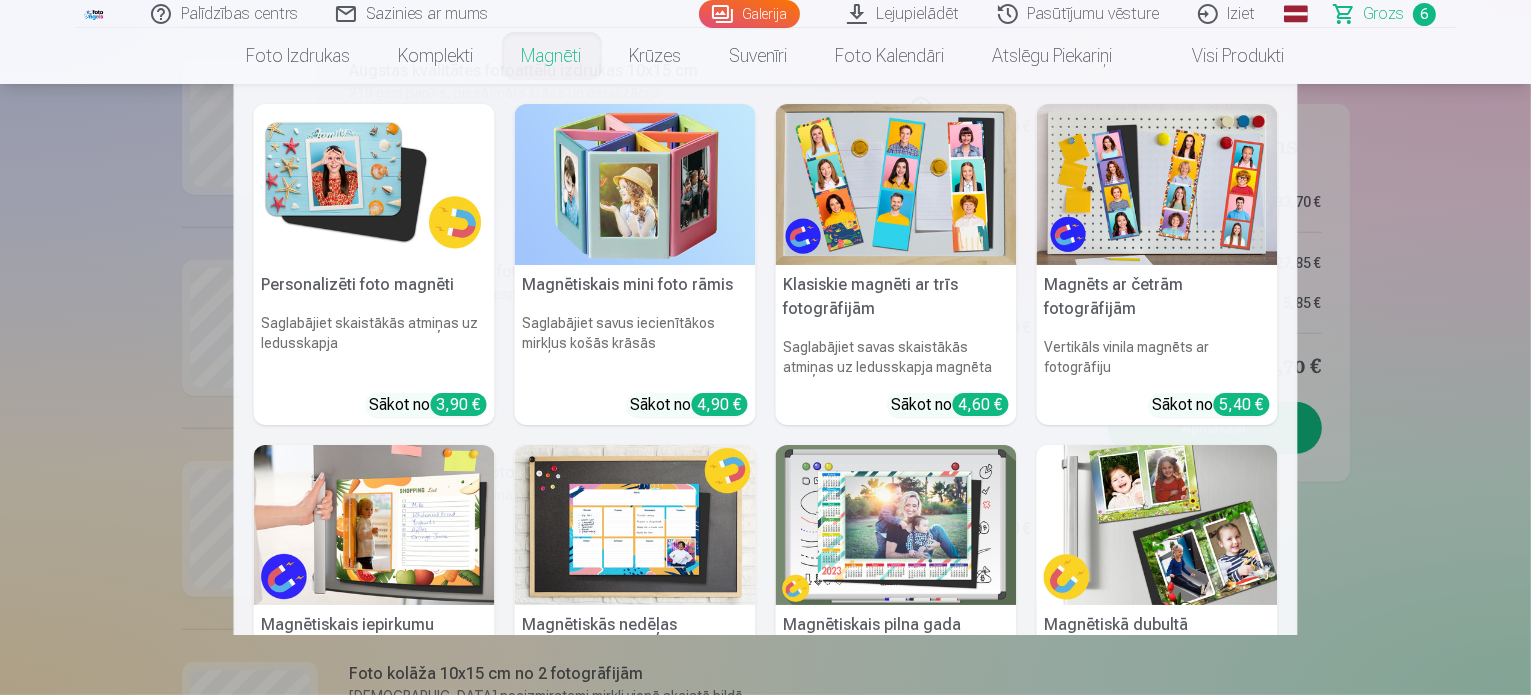 click on "Magnēti" at bounding box center [552, 56] 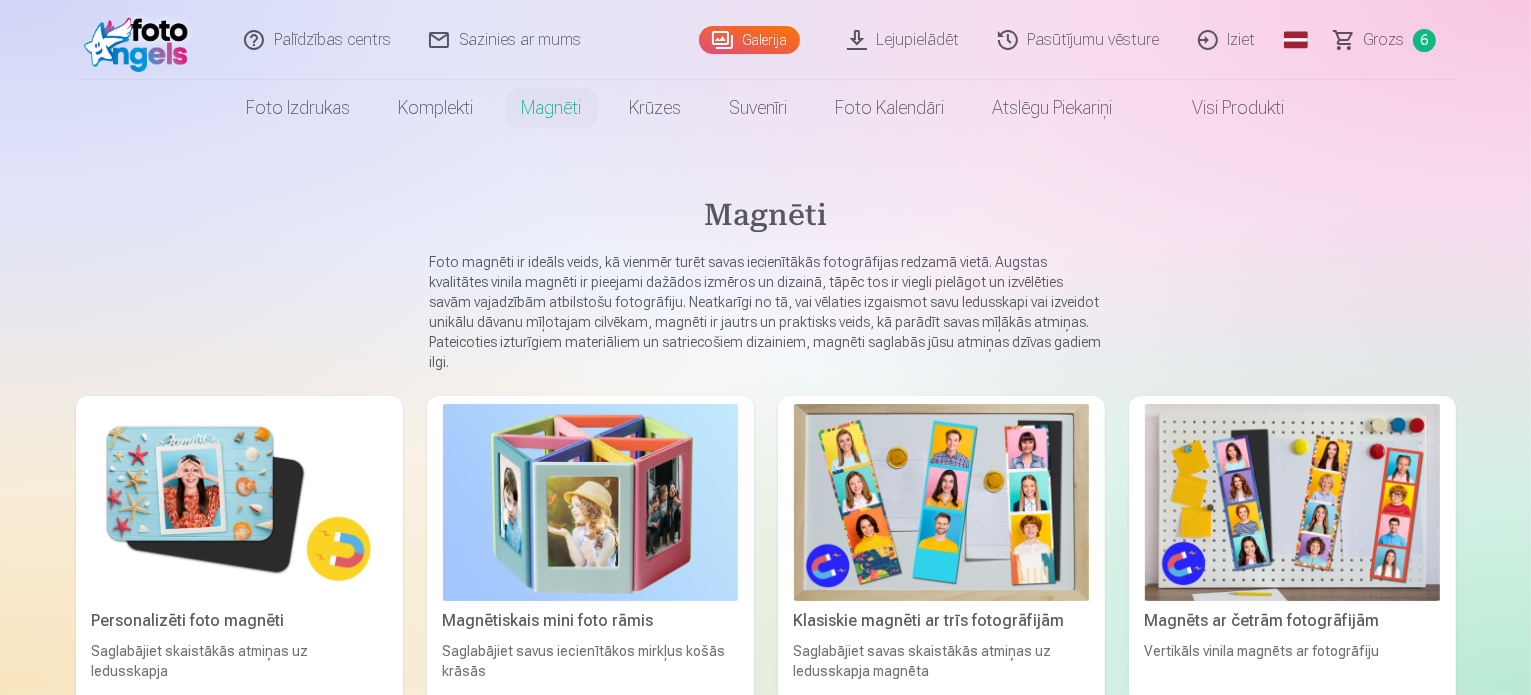 click at bounding box center (239, 502) 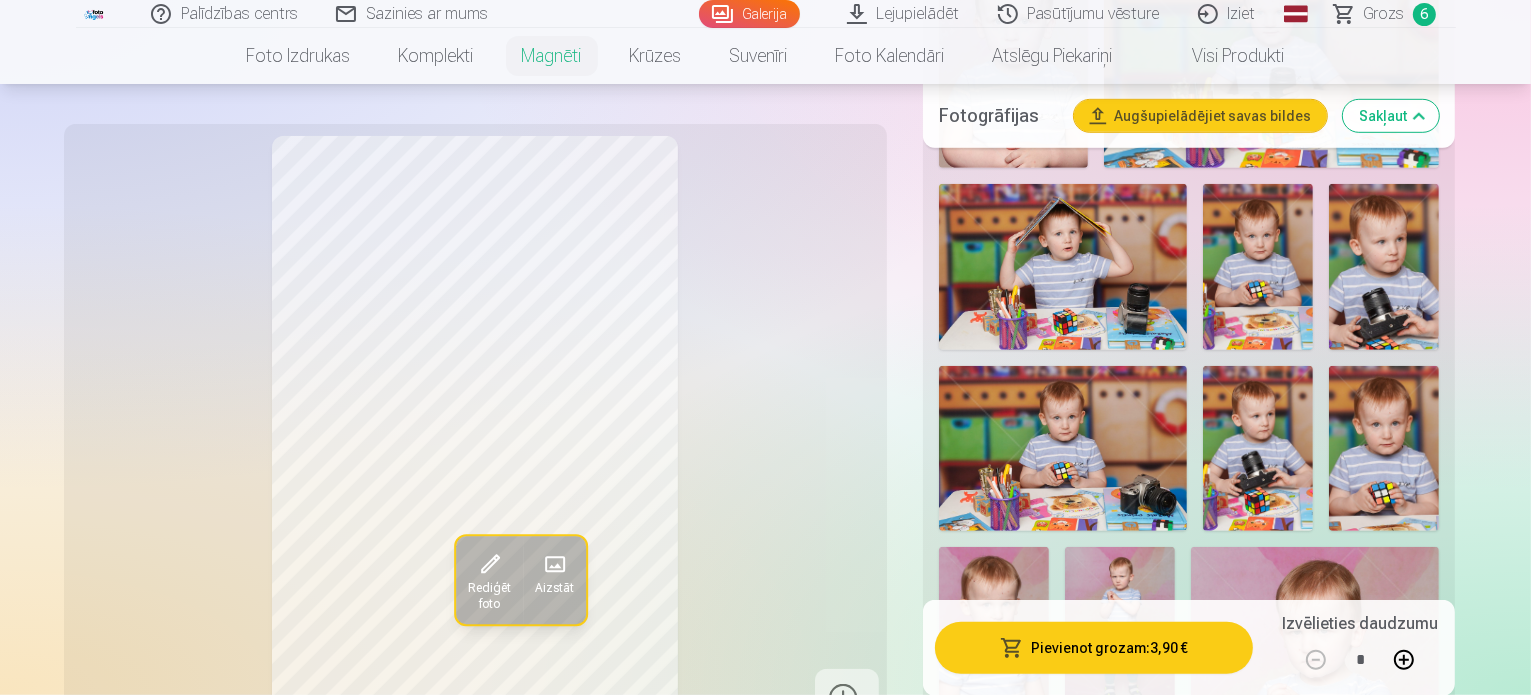 scroll, scrollTop: 1285, scrollLeft: 0, axis: vertical 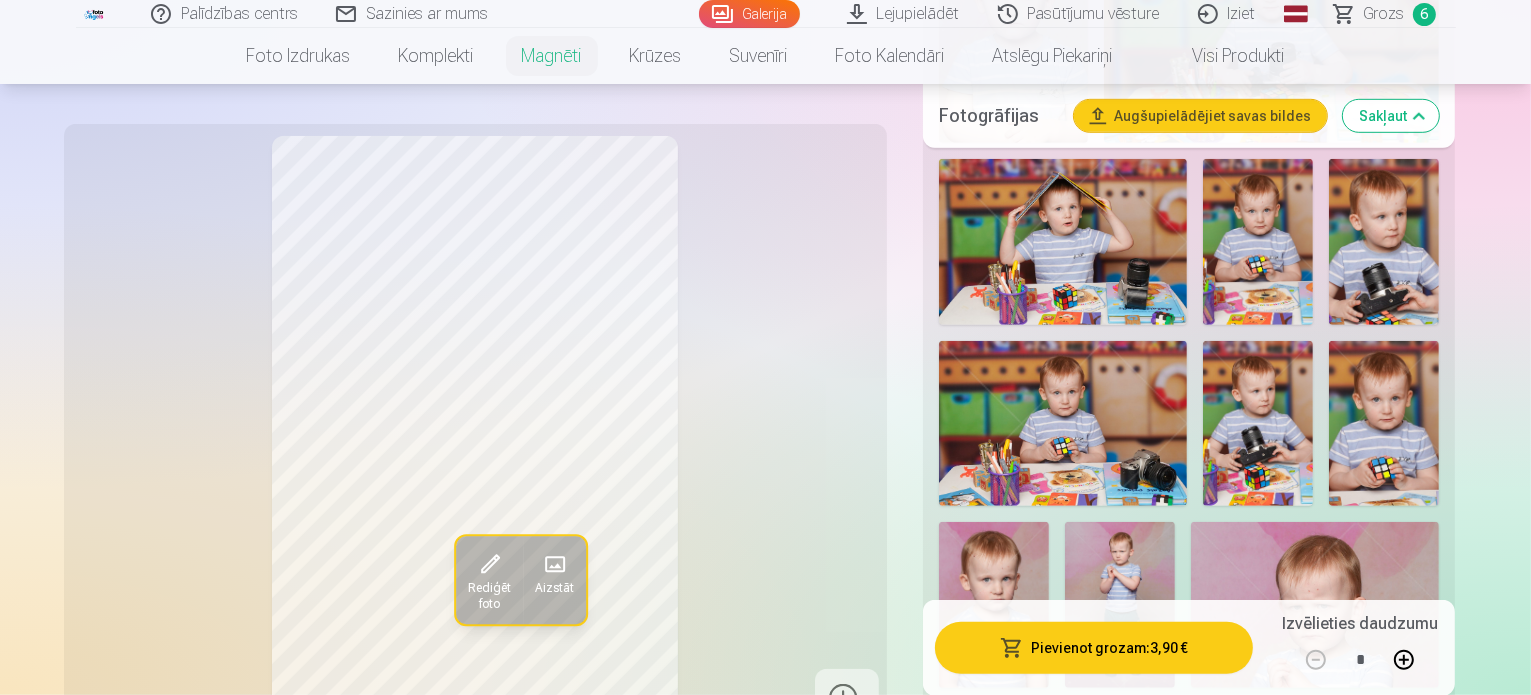 click on "Rediģēt foto Aizstāt" at bounding box center [475, 432] 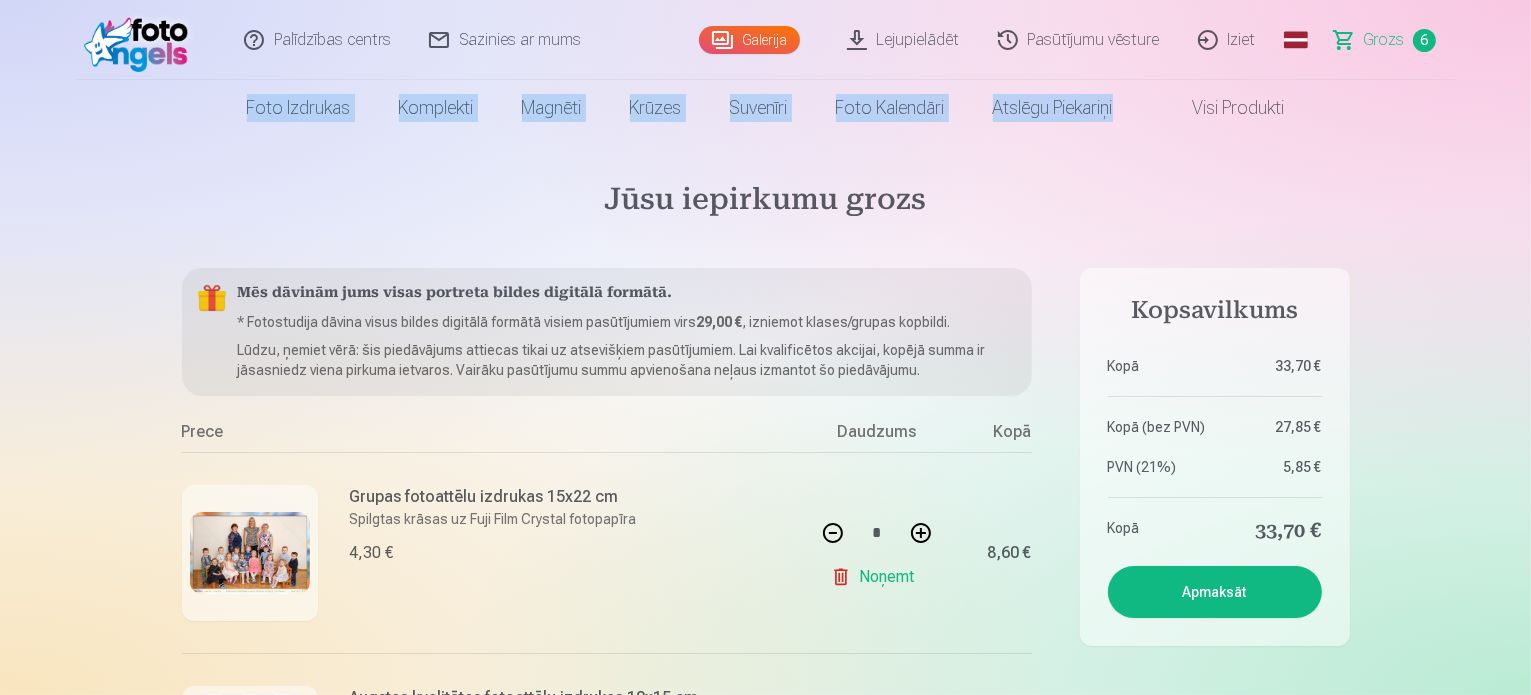 drag, startPoint x: 1528, startPoint y: 63, endPoint x: 1520, endPoint y: 116, distance: 53.600372 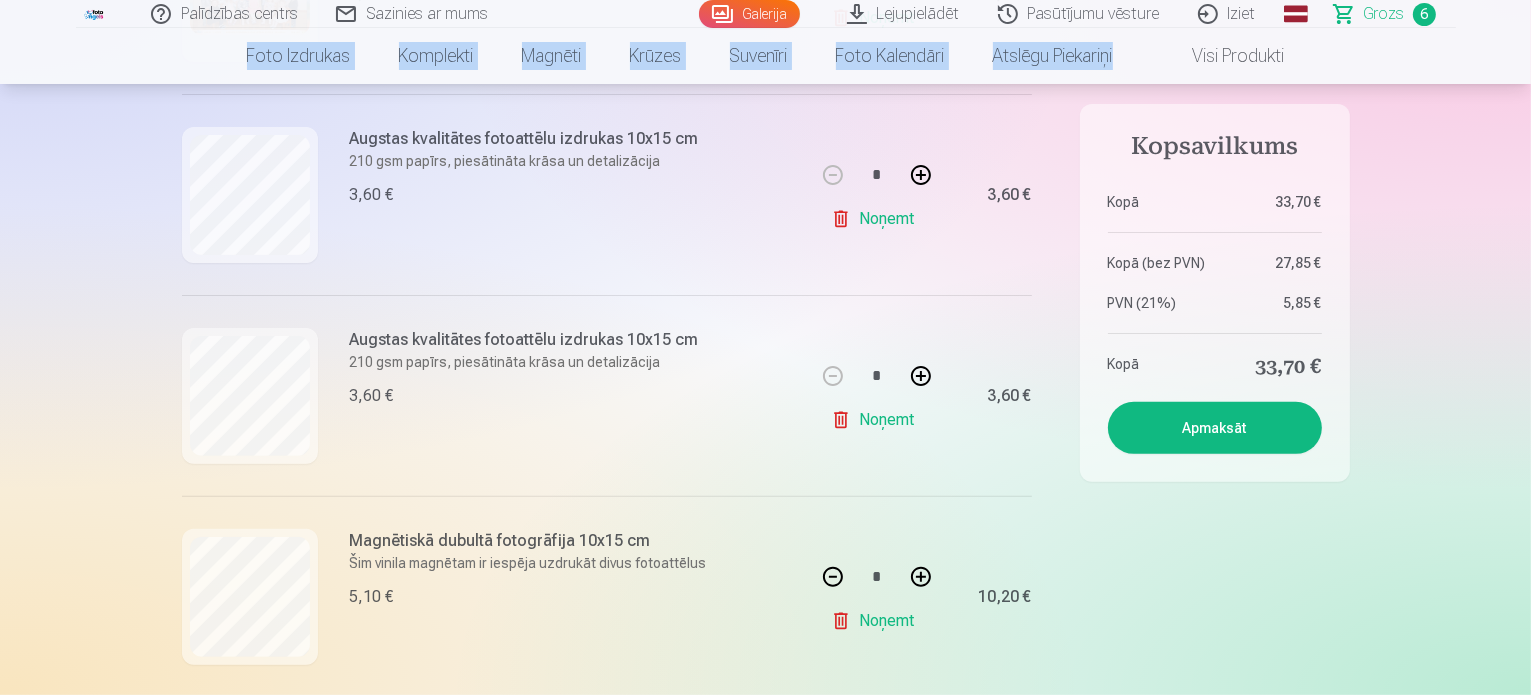 scroll, scrollTop: 549, scrollLeft: 0, axis: vertical 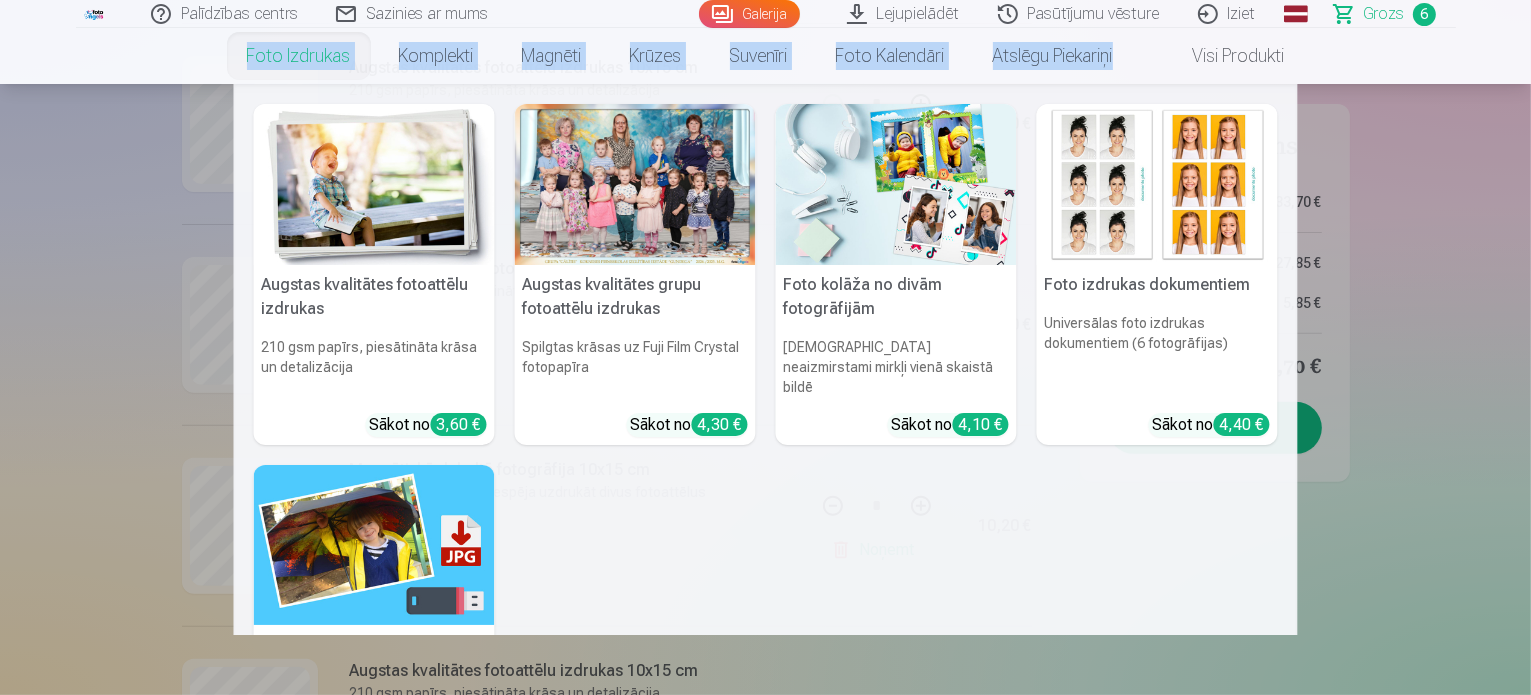 click on "Foto izdrukas" at bounding box center [299, 56] 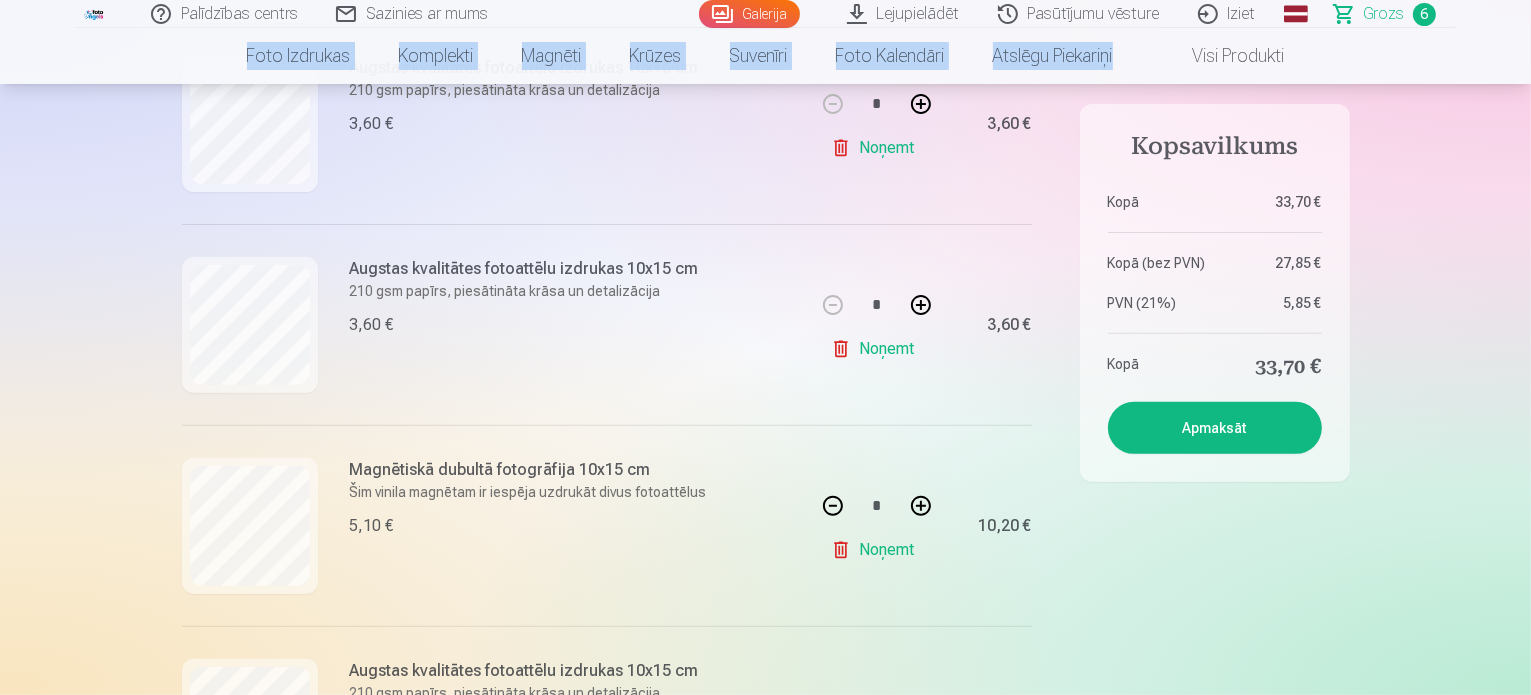 scroll, scrollTop: 0, scrollLeft: 0, axis: both 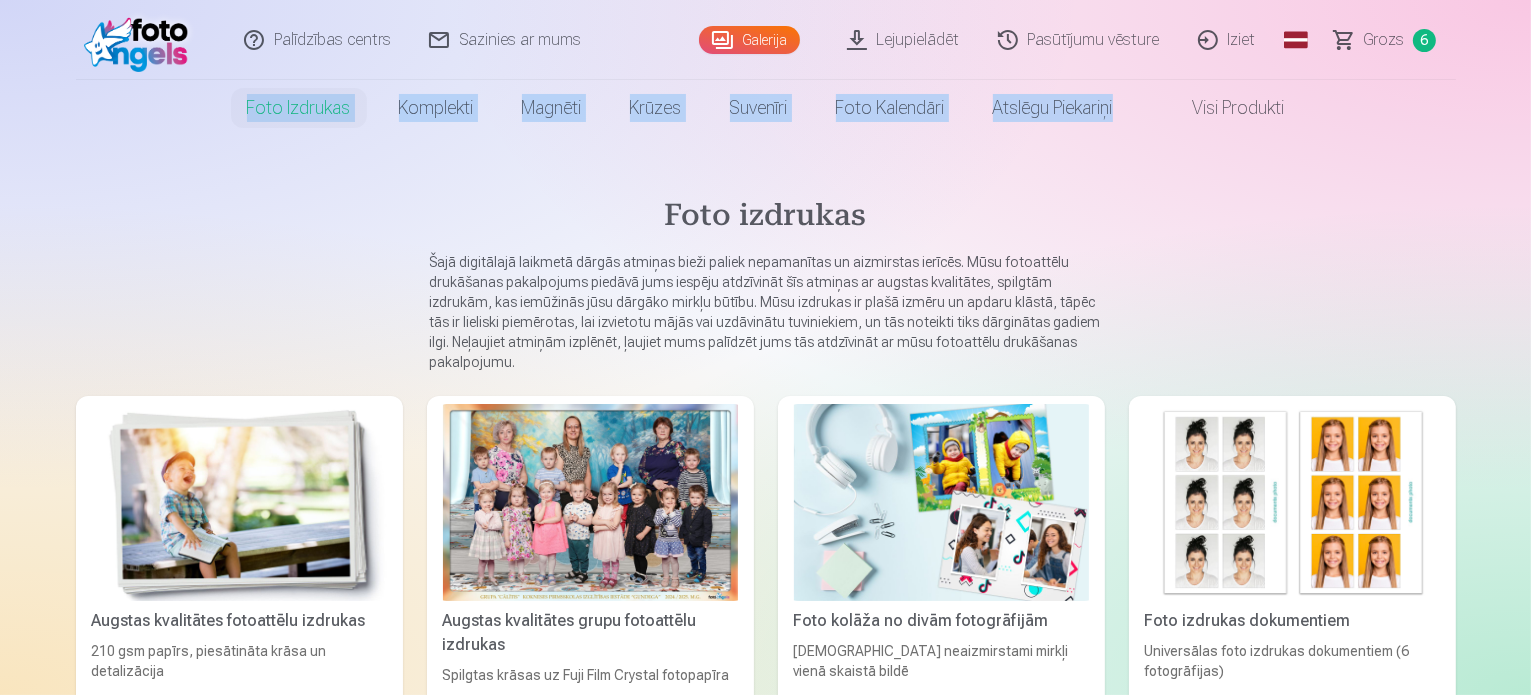 click at bounding box center [239, 502] 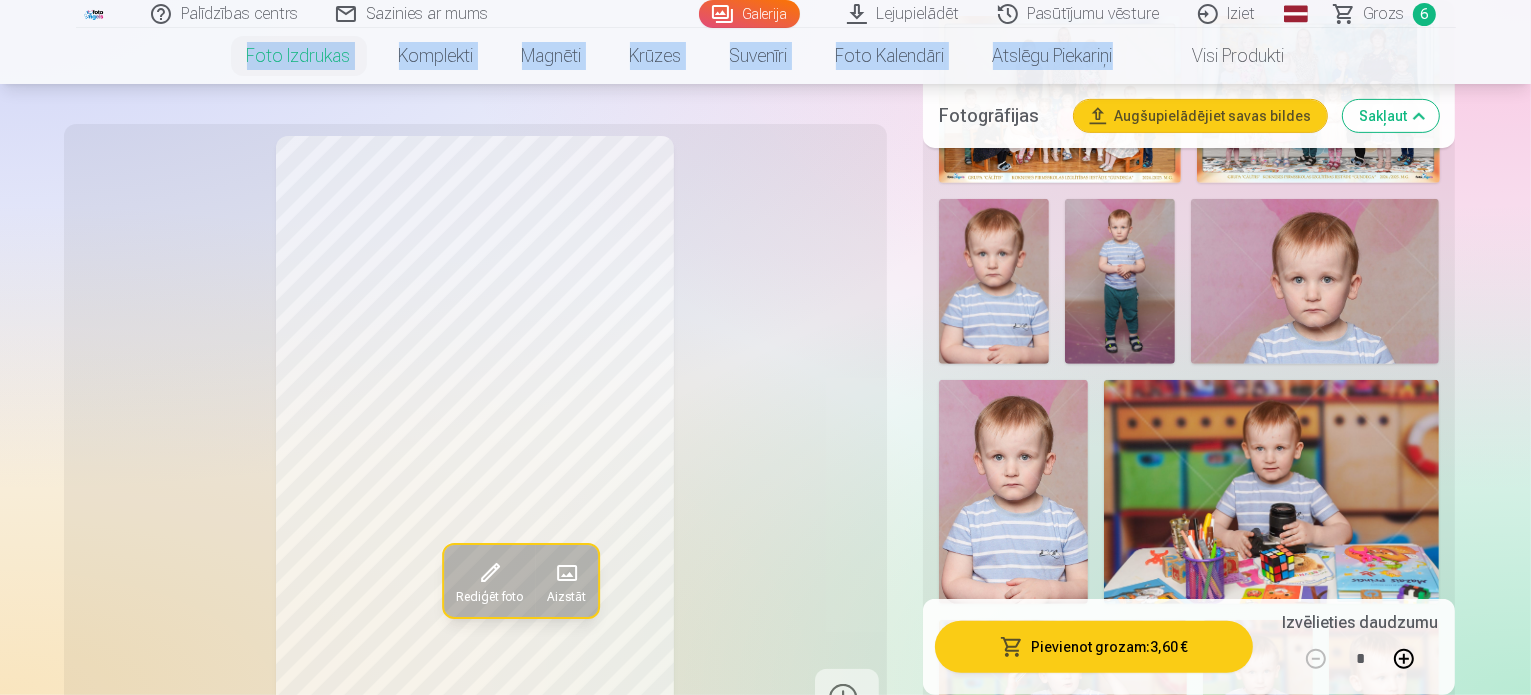 scroll, scrollTop: 1084, scrollLeft: 0, axis: vertical 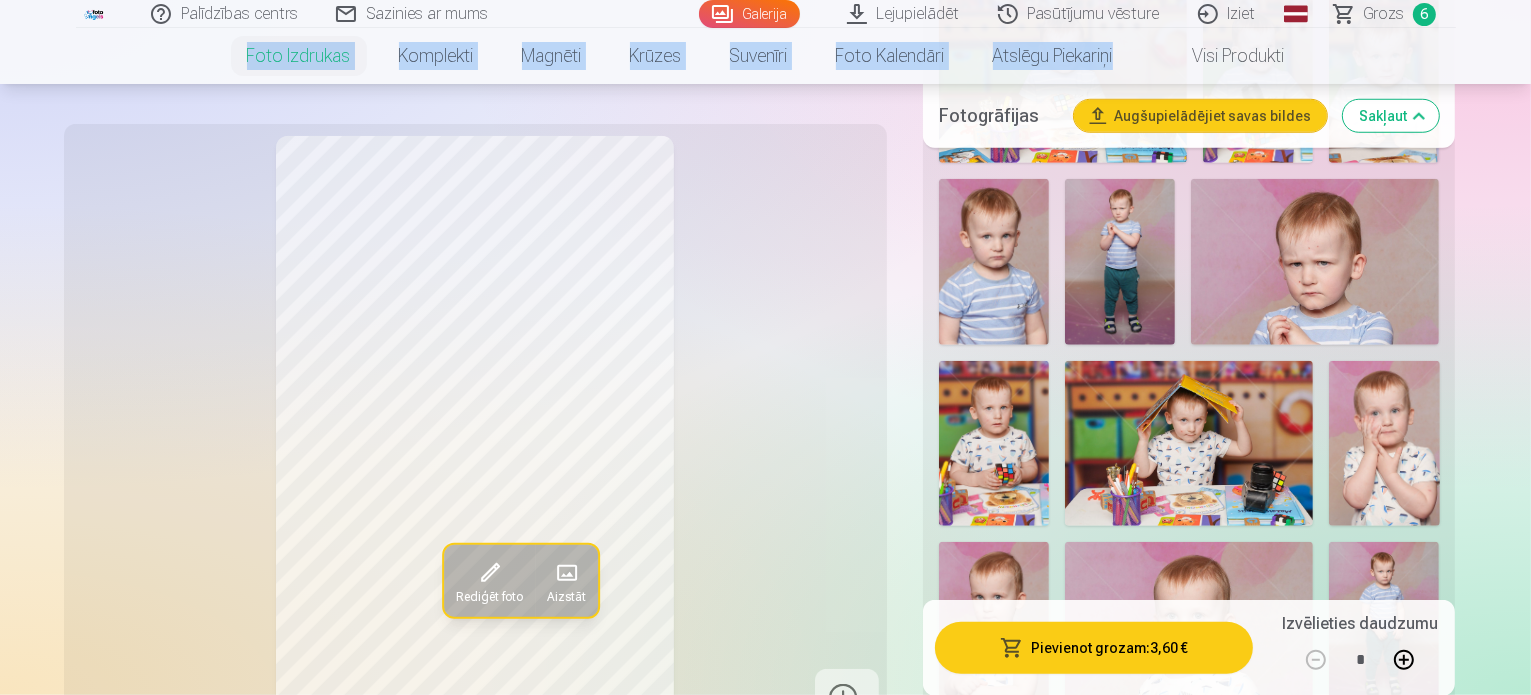 click at bounding box center (1384, 625) 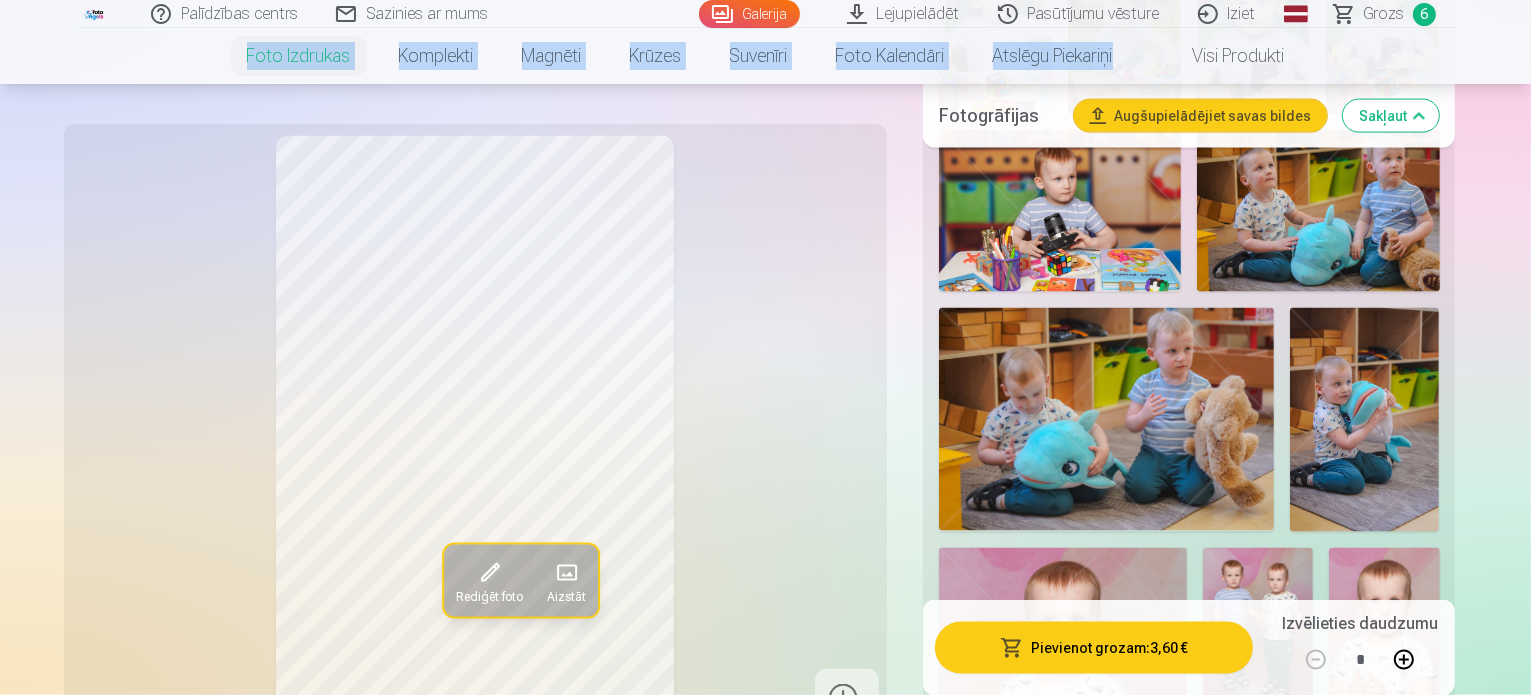 scroll, scrollTop: 3115, scrollLeft: 0, axis: vertical 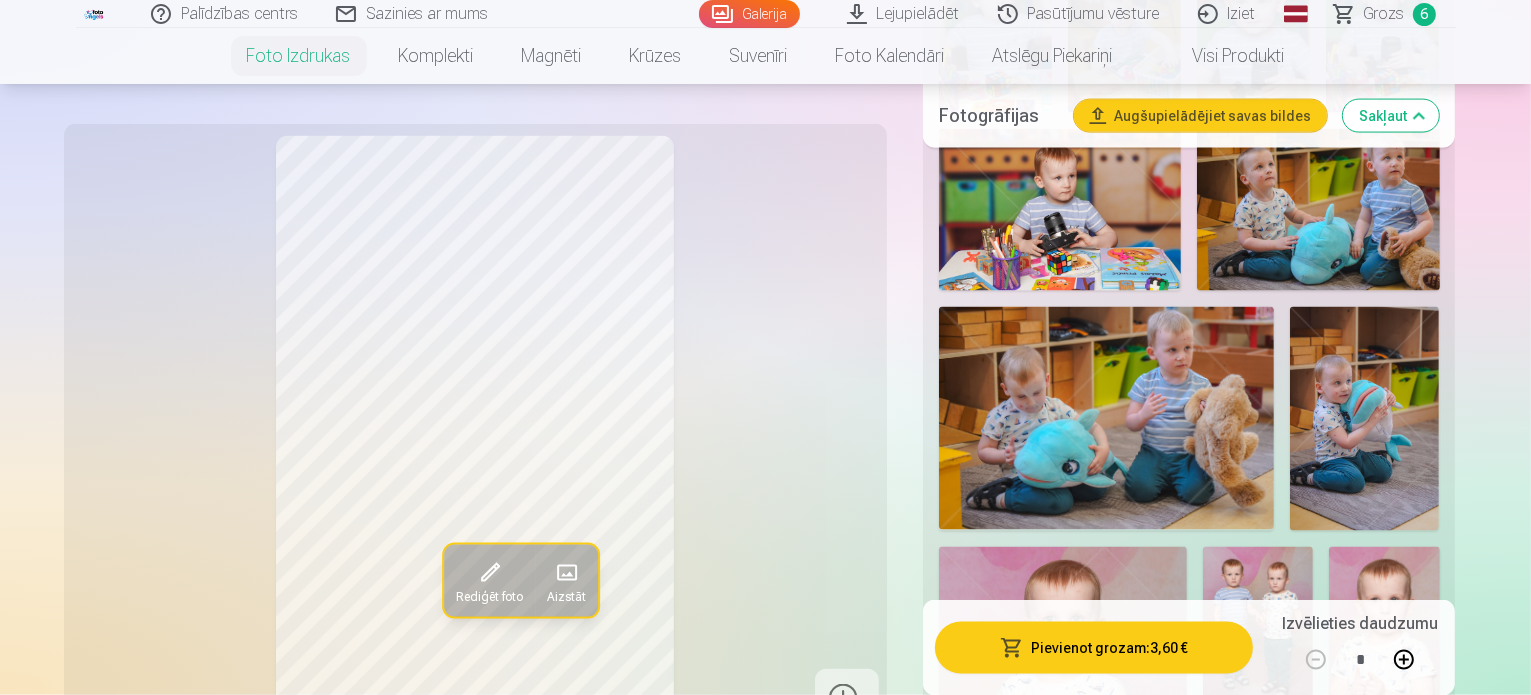drag, startPoint x: 1517, startPoint y: 217, endPoint x: 1510, endPoint y: 150, distance: 67.36468 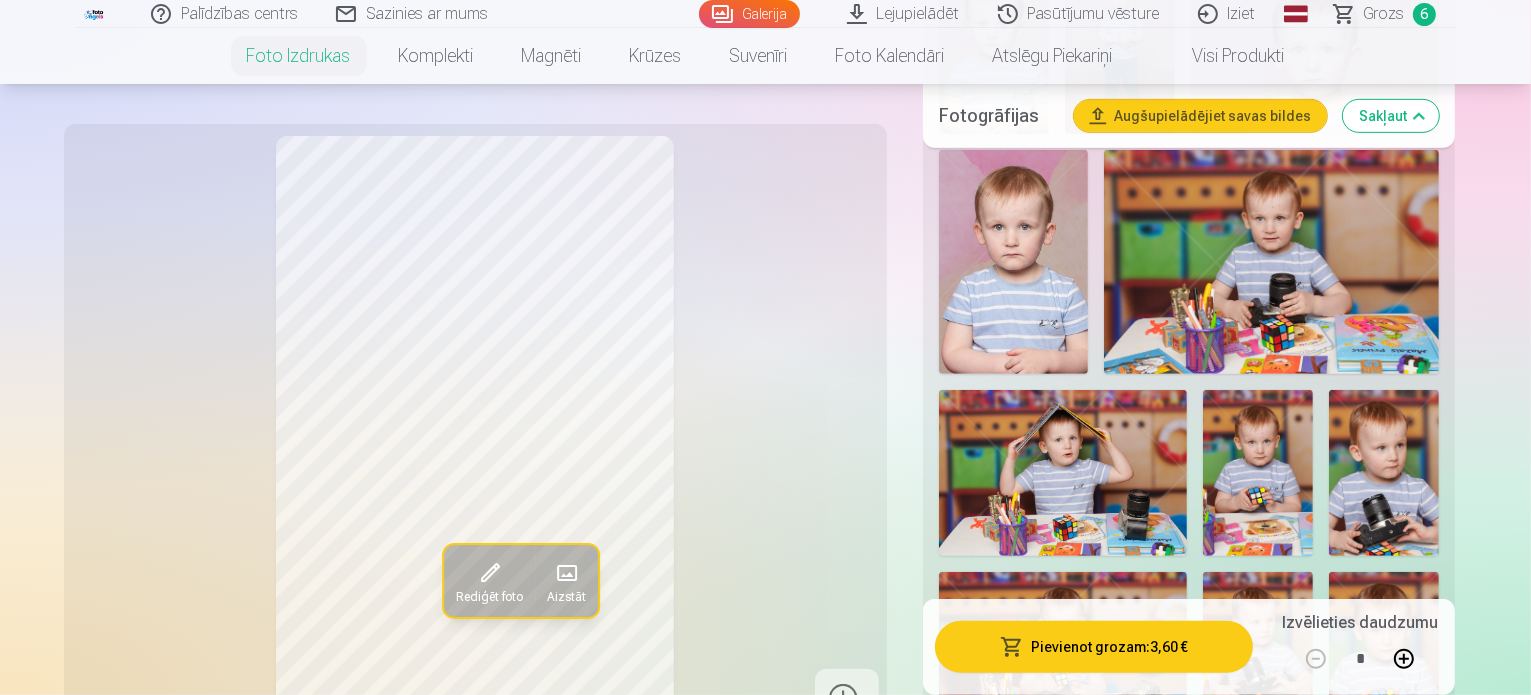 scroll, scrollTop: 421, scrollLeft: 0, axis: vertical 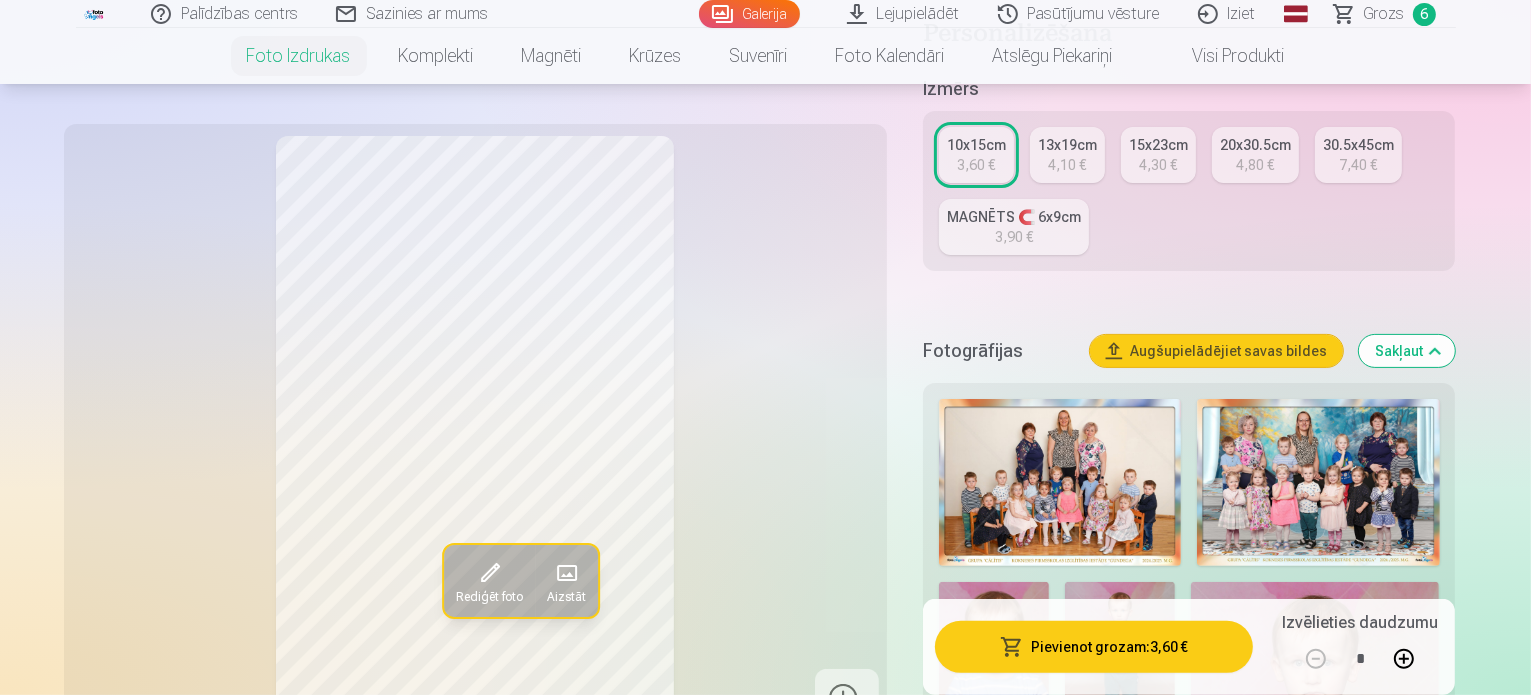 click on "Grozs 6" at bounding box center (1386, 14) 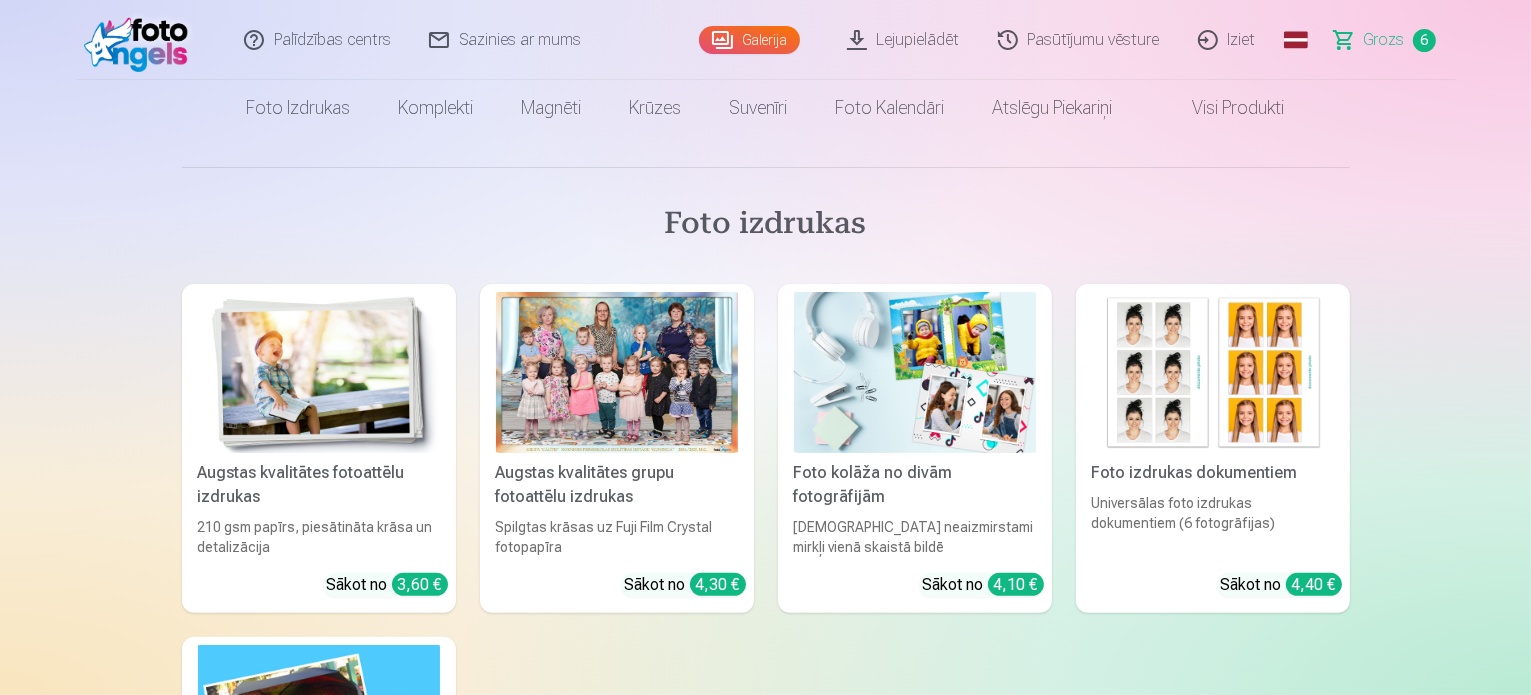 scroll, scrollTop: 0, scrollLeft: 0, axis: both 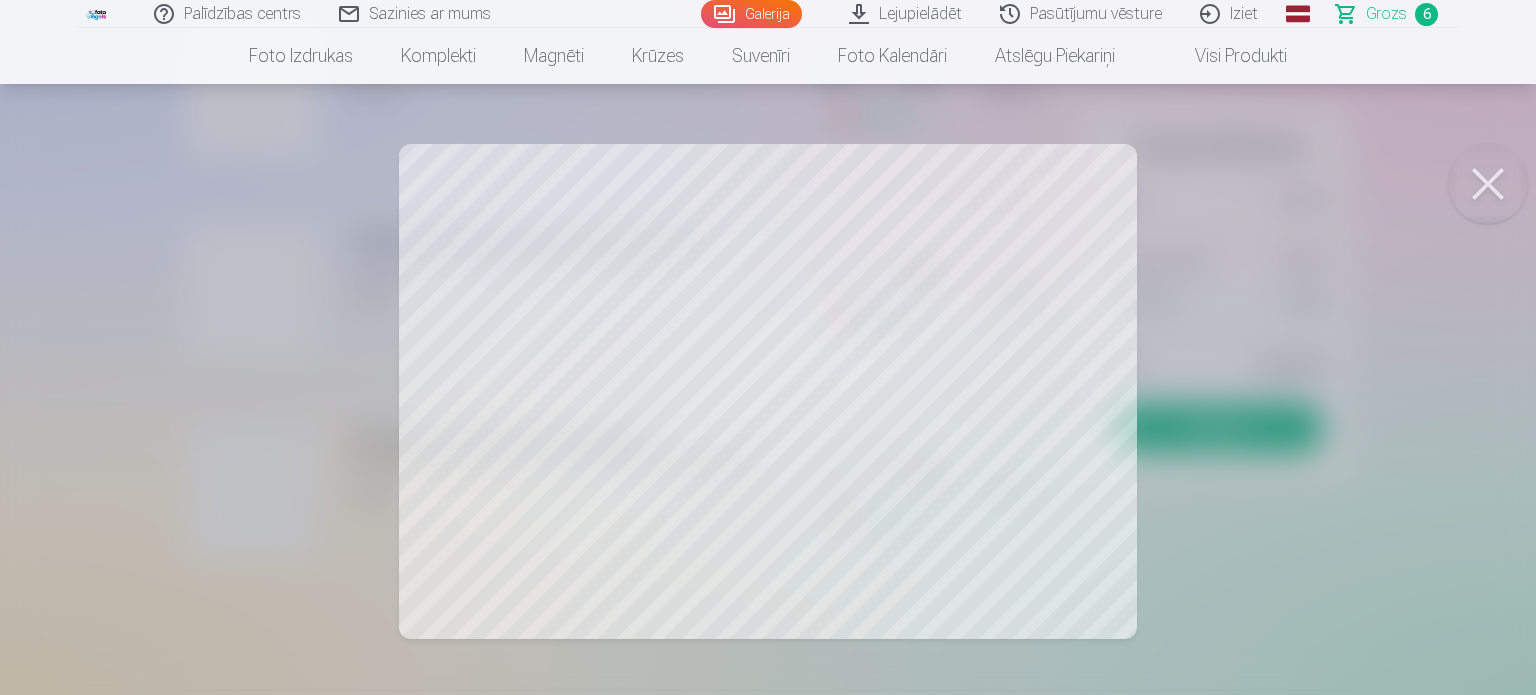 click at bounding box center (1488, 184) 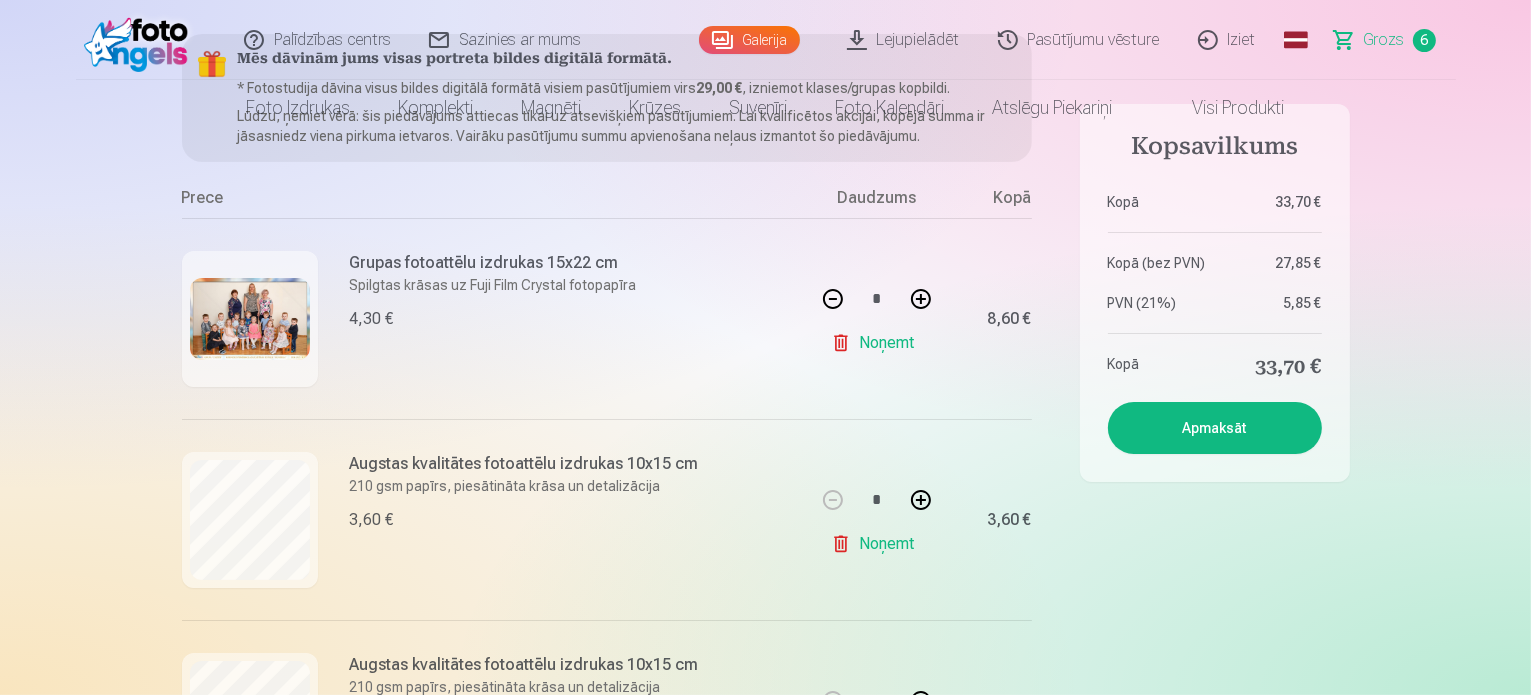 scroll, scrollTop: 0, scrollLeft: 0, axis: both 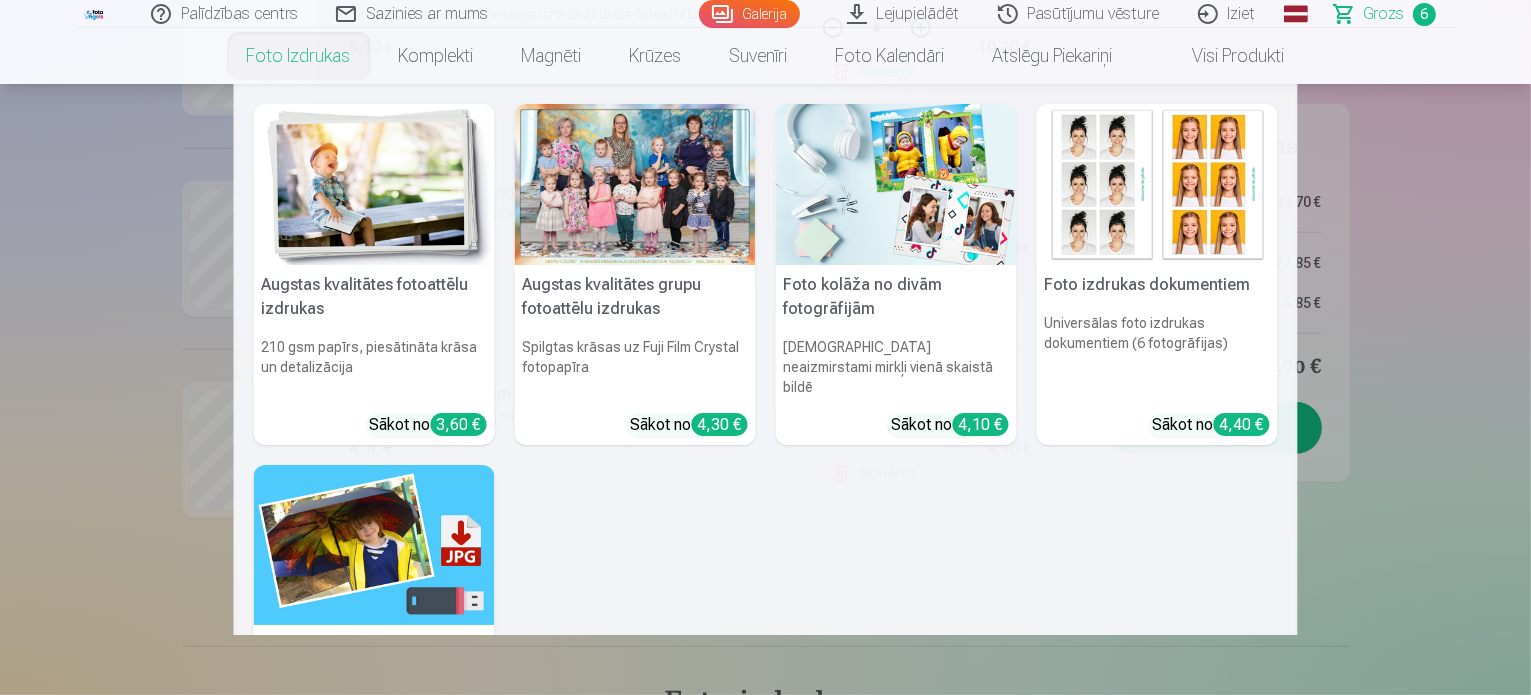 click on "Augstas kvalitātes fotoattēlu izdrukas 210 gsm papīrs, piesātināta krāsa un detalizācija Sākot no  3,60 € Augstas kvalitātes grupu fotoattēlu izdrukas Spilgtas krāsas uz Fuji Film Crystal fotopapīra Sākot no  4,30 € Foto kolāža no divām fotogrāfijām Divi neaizmirstami mirkļi vienā skaistā bildē Sākot no  4,10 € Foto izdrukas dokumentiem Universālas foto izdrukas dokumentiem (6 fotogrāfijas) Sākot no  4,40 € Augstas izšķirtspējas digitālais fotoattēls JPG formātā Iemūžiniet savas atmiņas ērtā digitālā veidā Sākot no  6,00 € See all products" at bounding box center (765, 359) 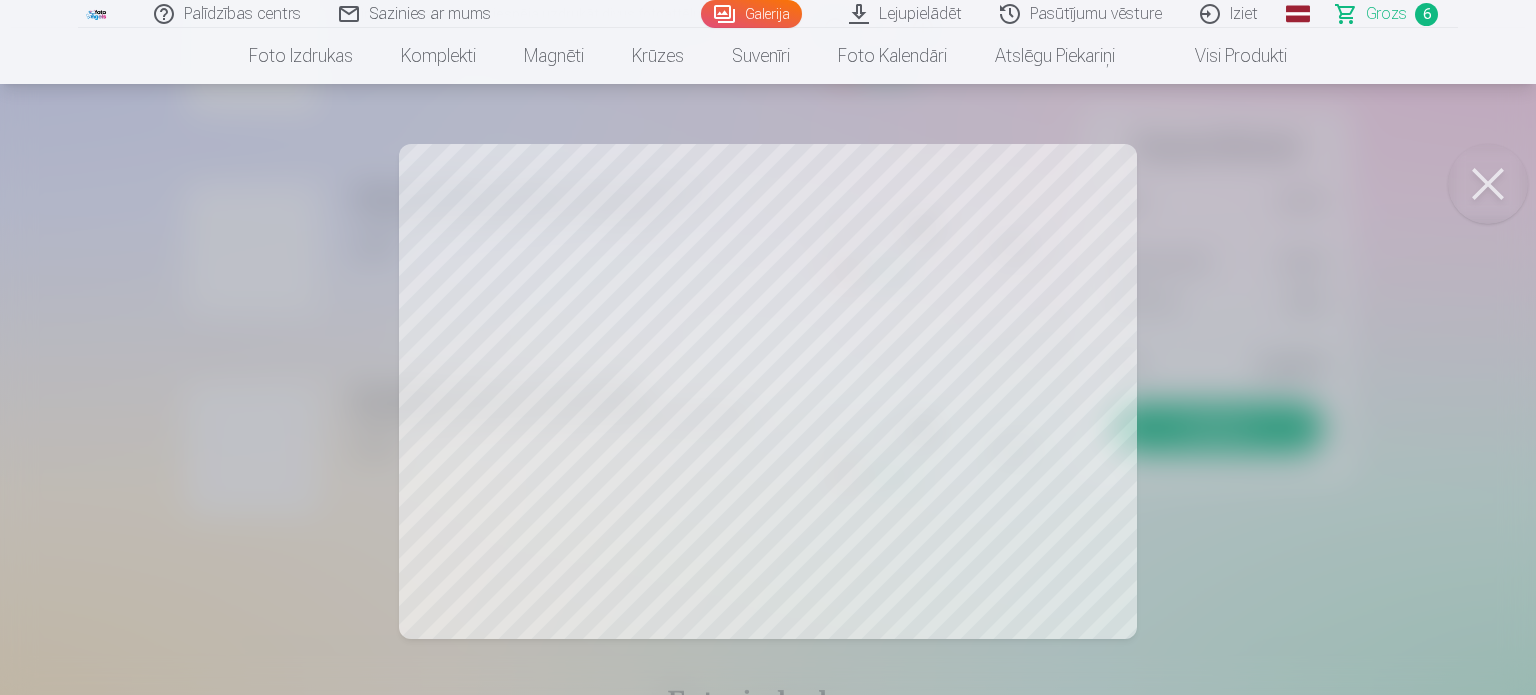 click at bounding box center (1488, 184) 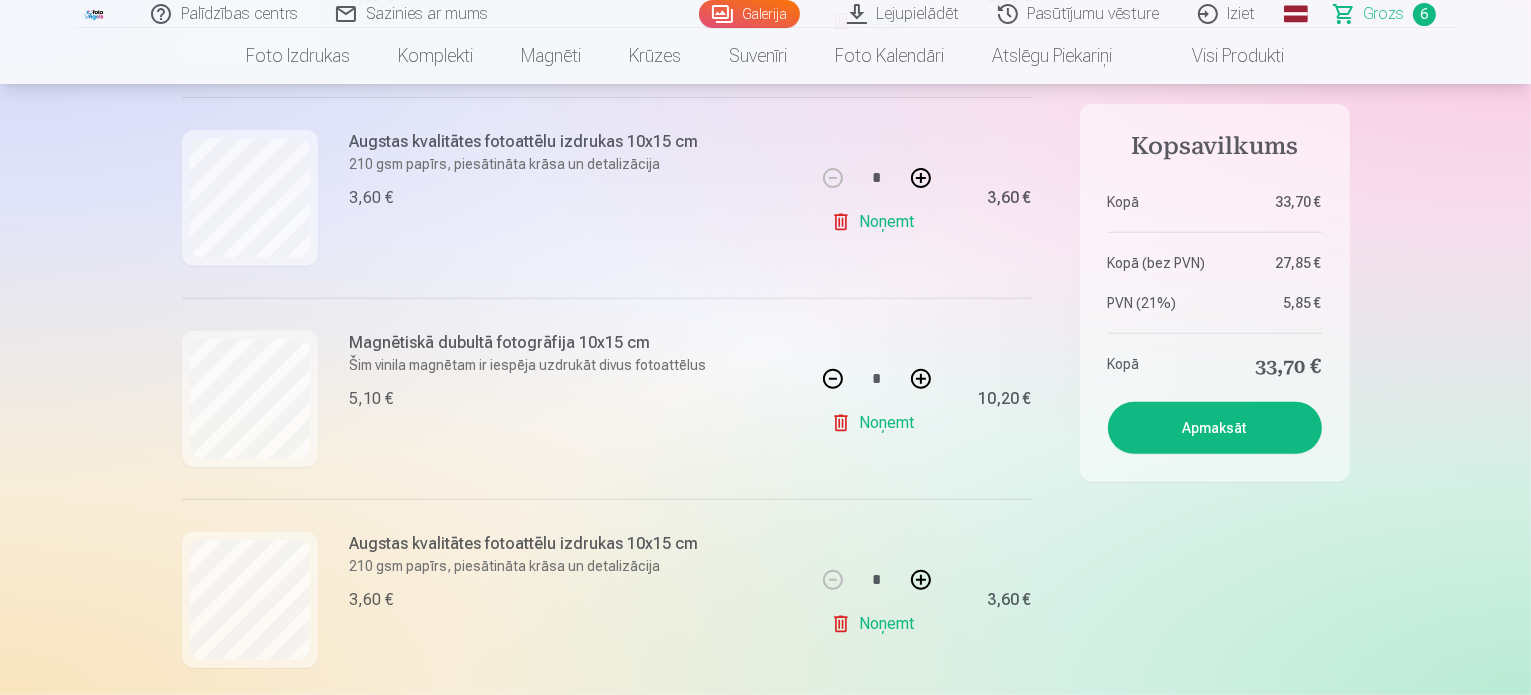 scroll, scrollTop: 820, scrollLeft: 0, axis: vertical 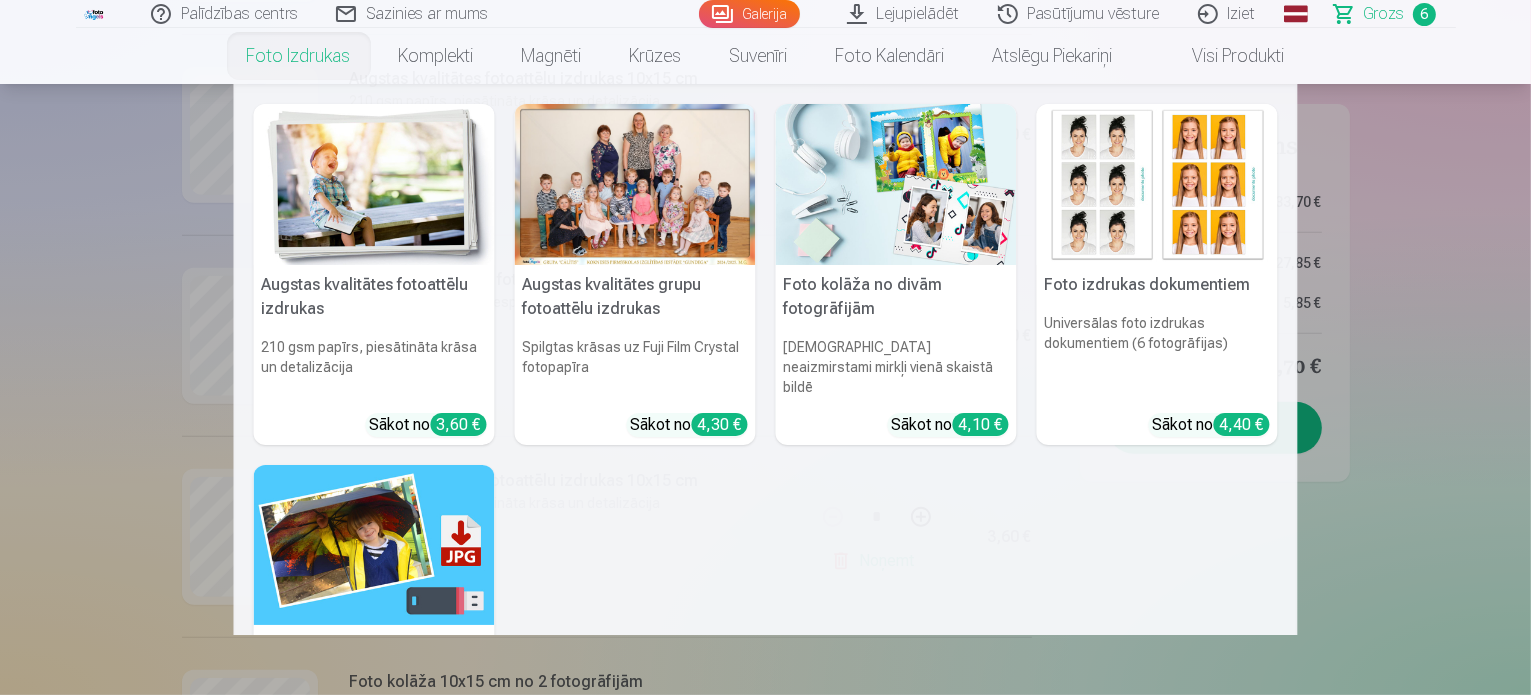 click on "Foto izdrukas" at bounding box center (299, 56) 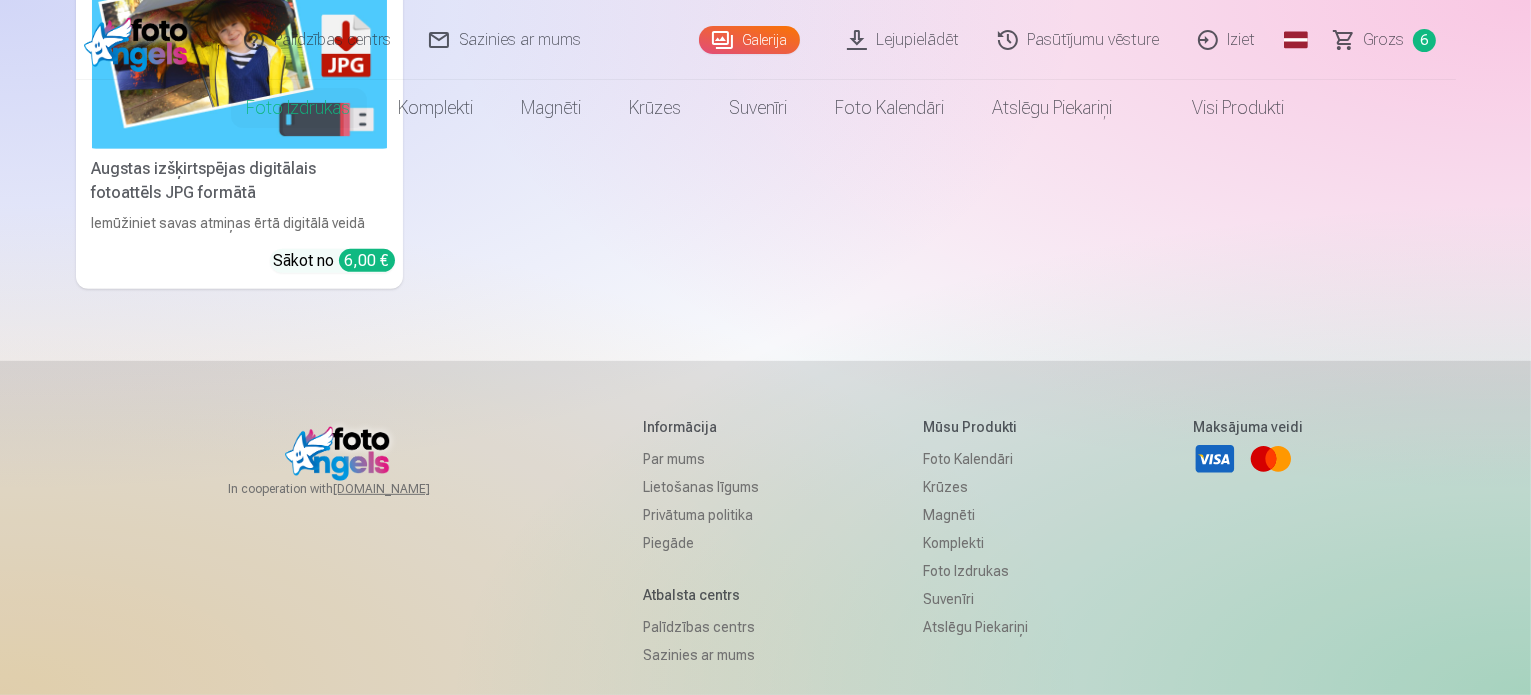 scroll, scrollTop: 0, scrollLeft: 0, axis: both 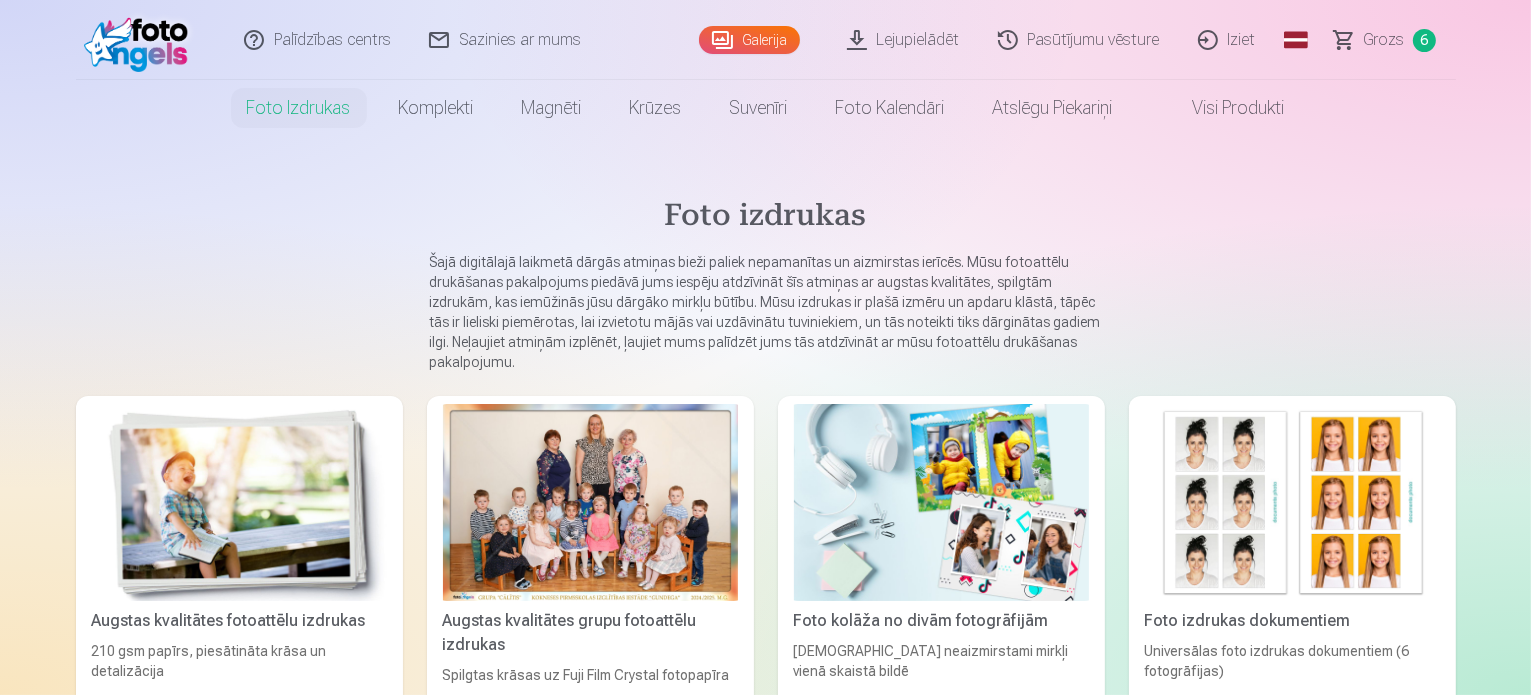 click at bounding box center (239, 502) 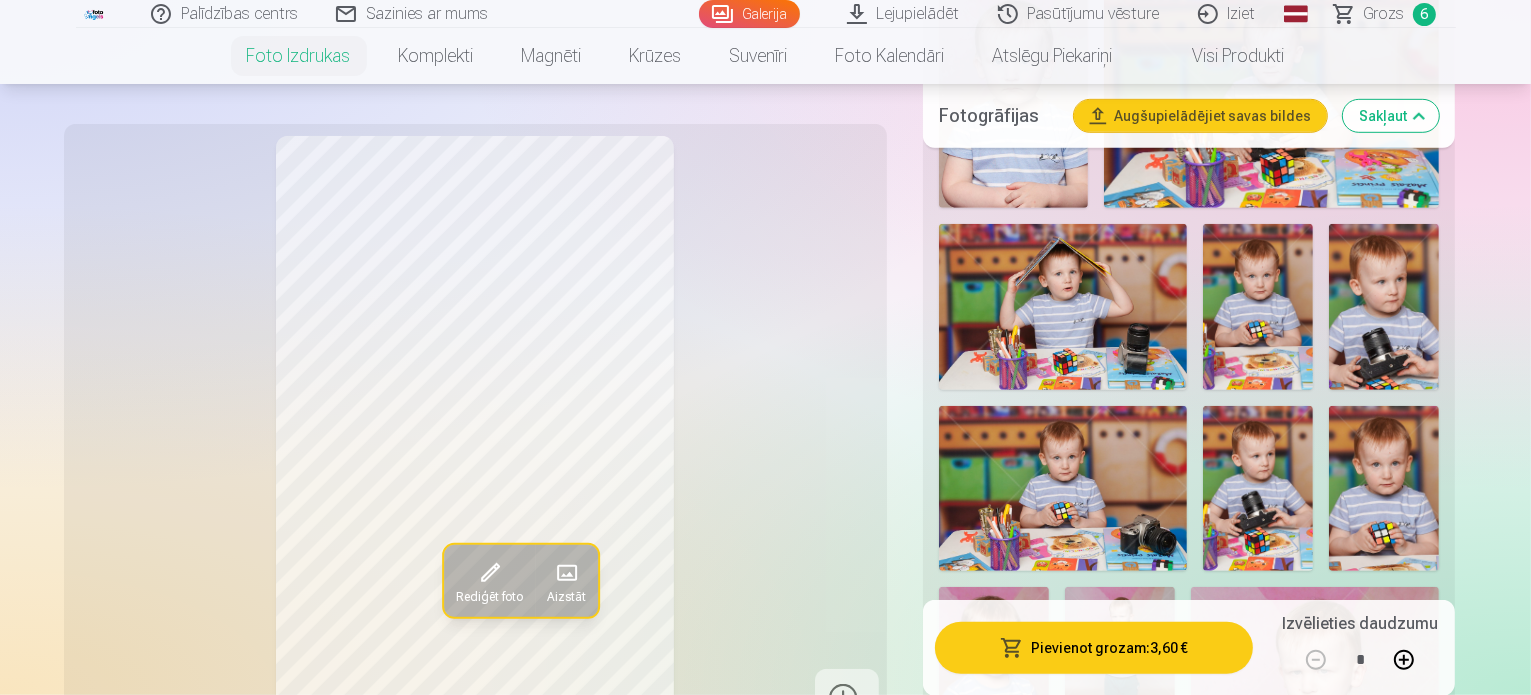 scroll, scrollTop: 1072, scrollLeft: 0, axis: vertical 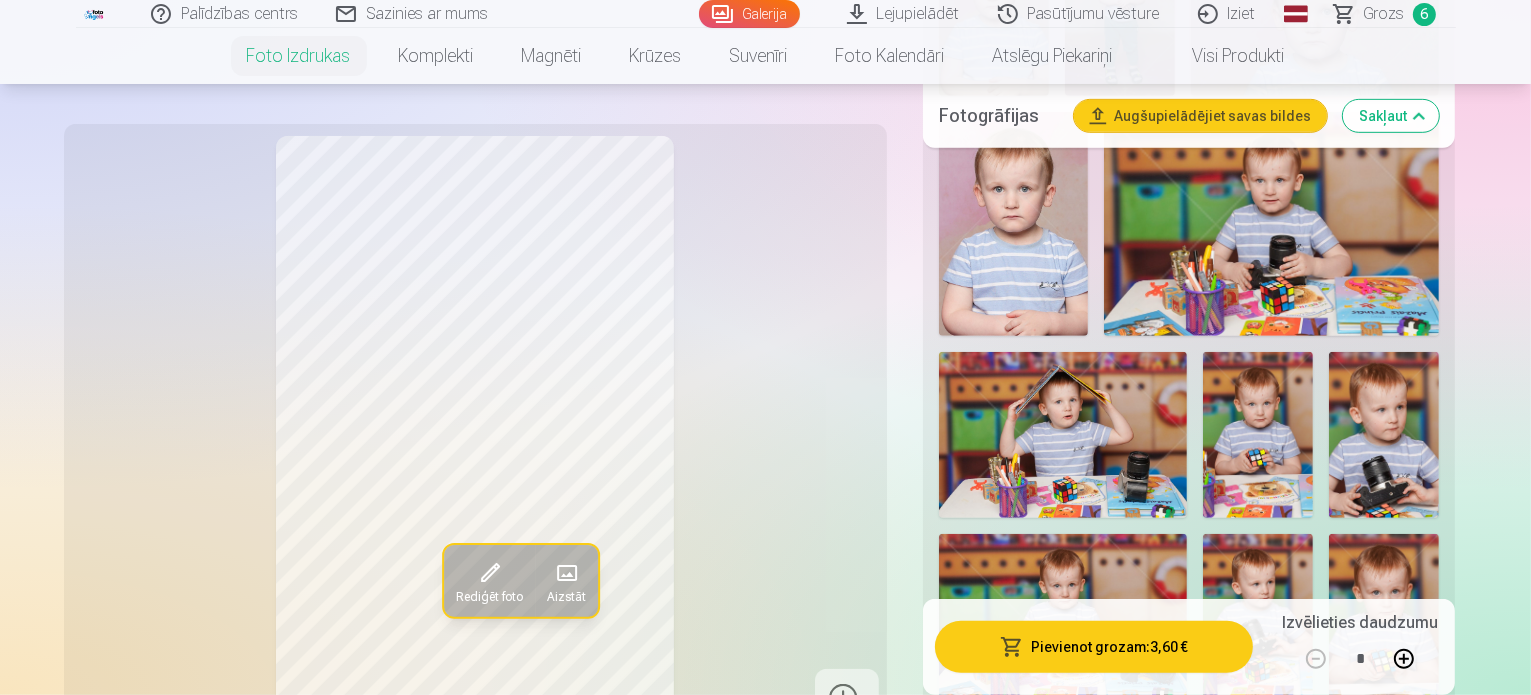 click at bounding box center (1315, 797) 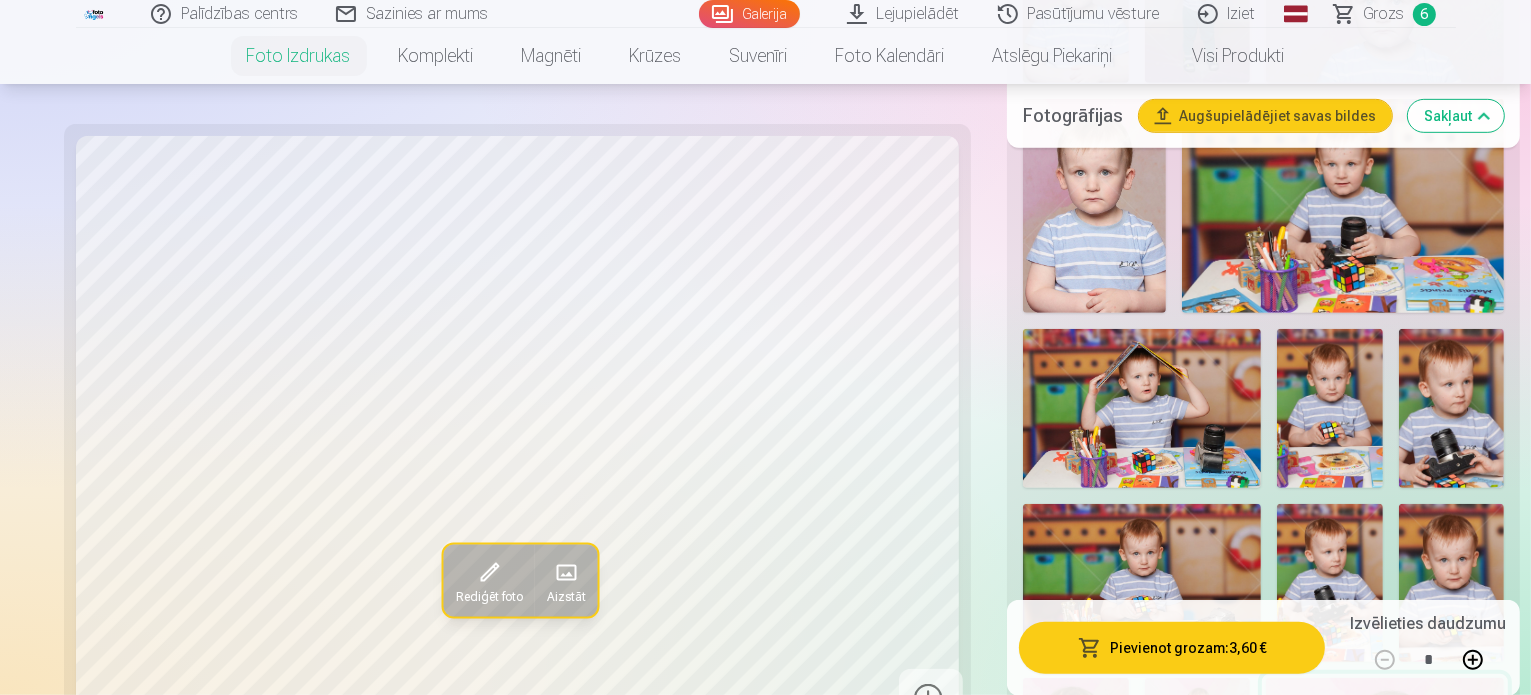 click at bounding box center [1452, 408] 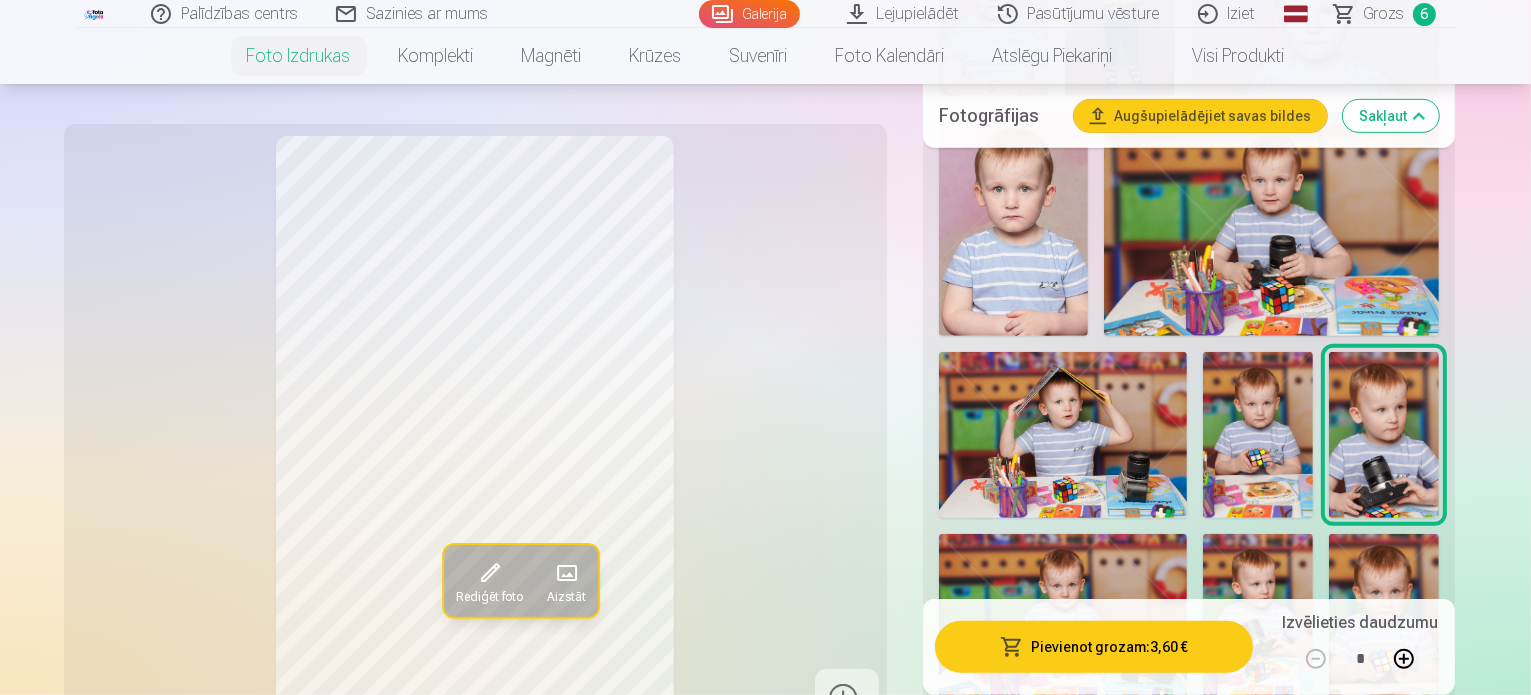 click at bounding box center [994, 979] 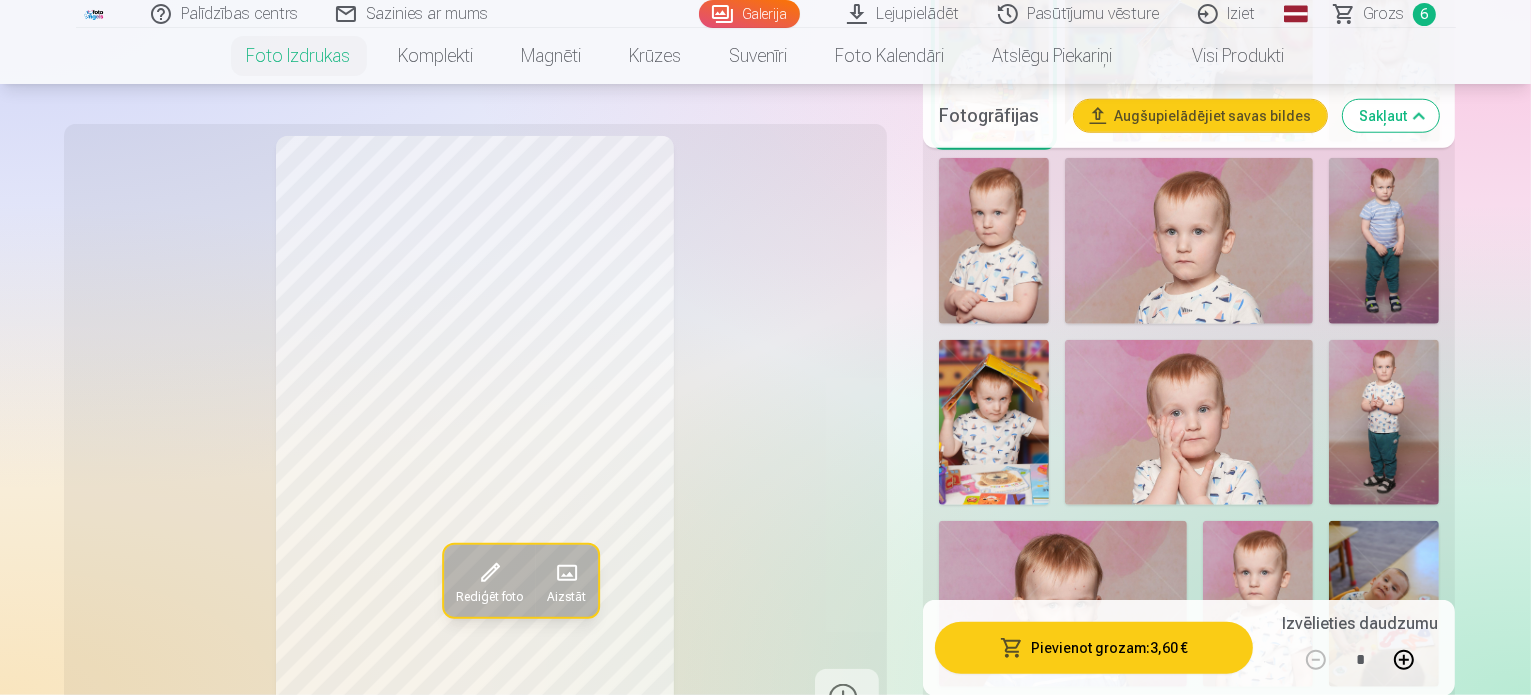scroll, scrollTop: 1978, scrollLeft: 0, axis: vertical 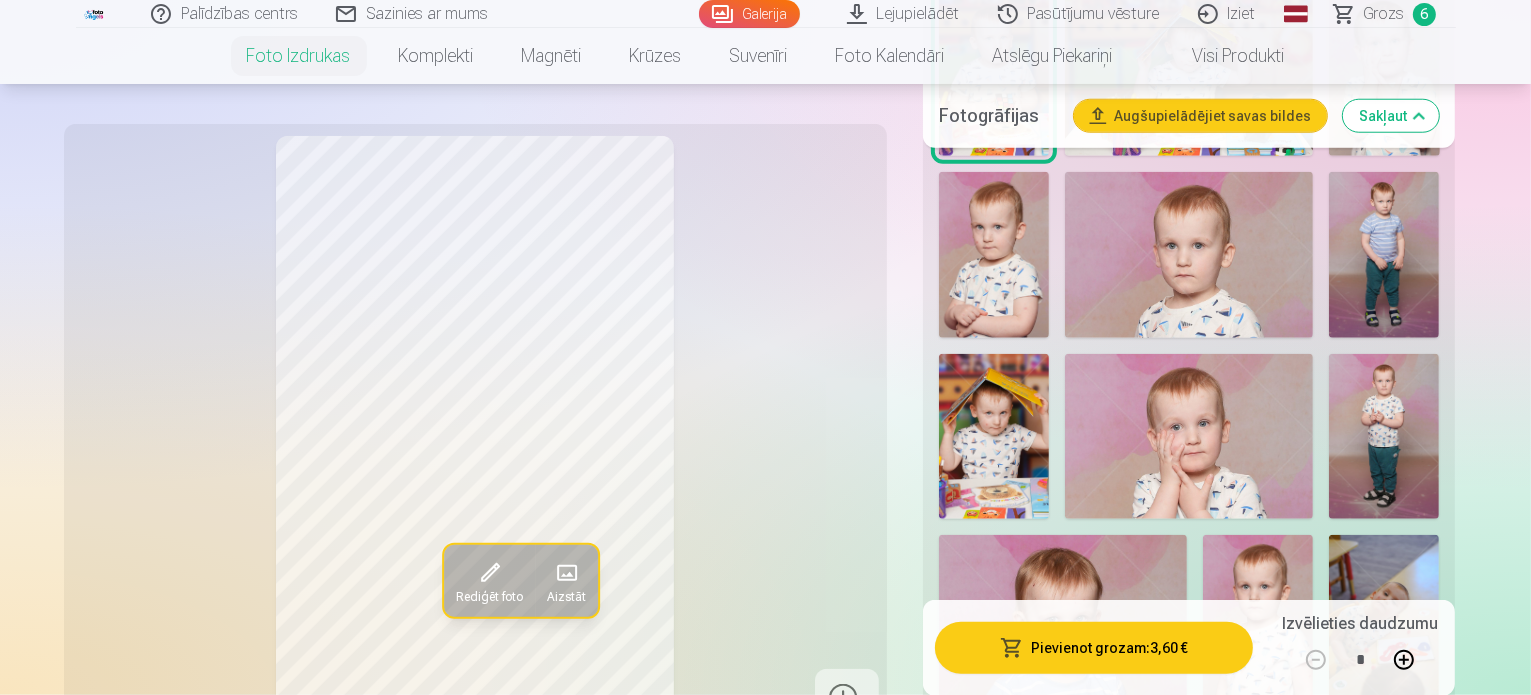 click at bounding box center [1060, 798] 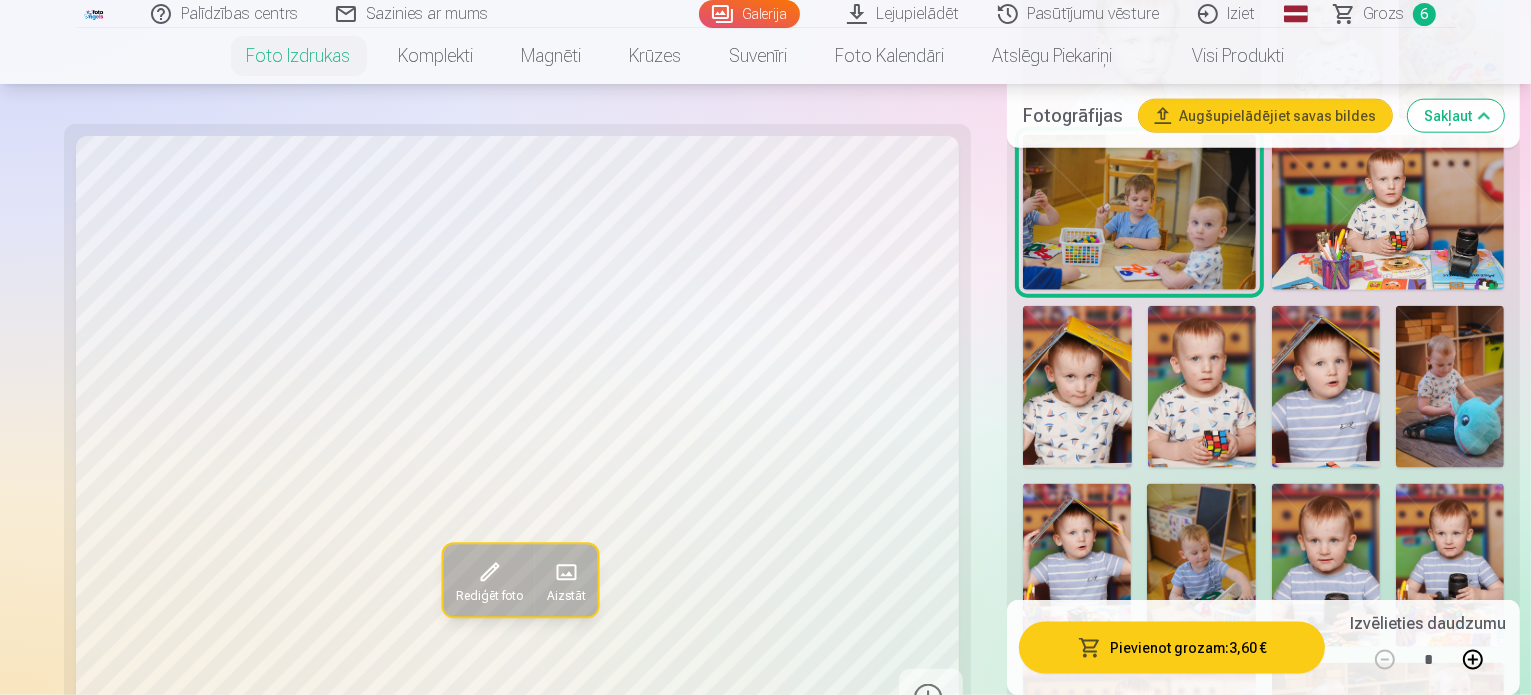 scroll, scrollTop: 2540, scrollLeft: 0, axis: vertical 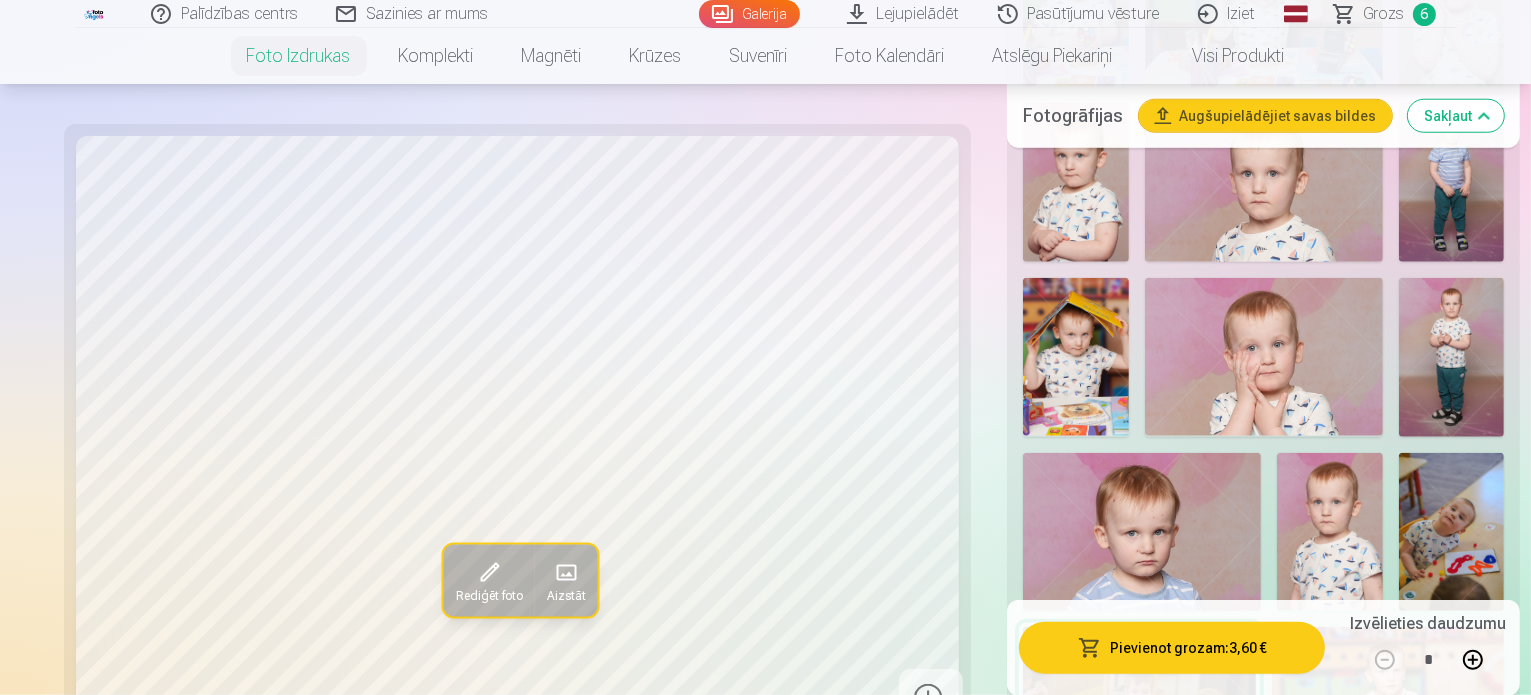 drag, startPoint x: 1528, startPoint y: 151, endPoint x: 1530, endPoint y: 207, distance: 56.0357 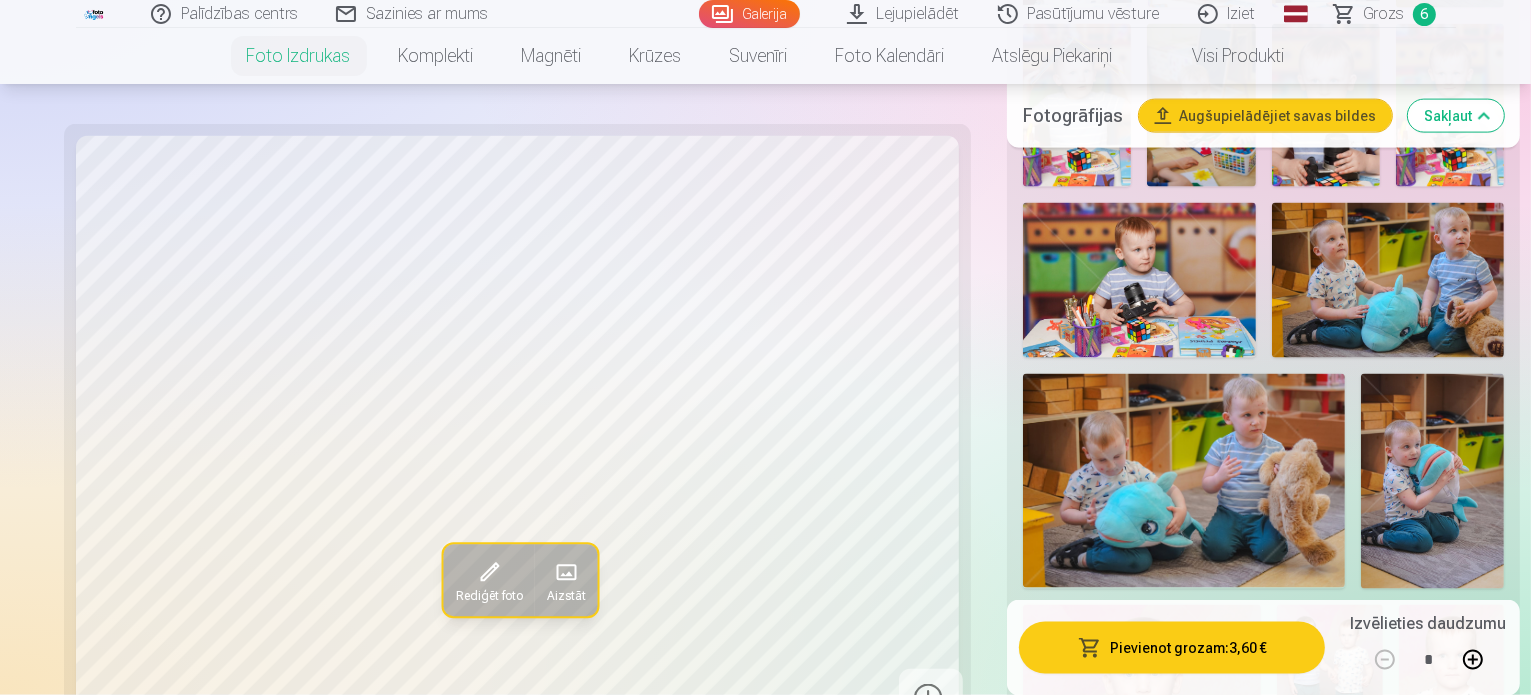 scroll, scrollTop: 2974, scrollLeft: 0, axis: vertical 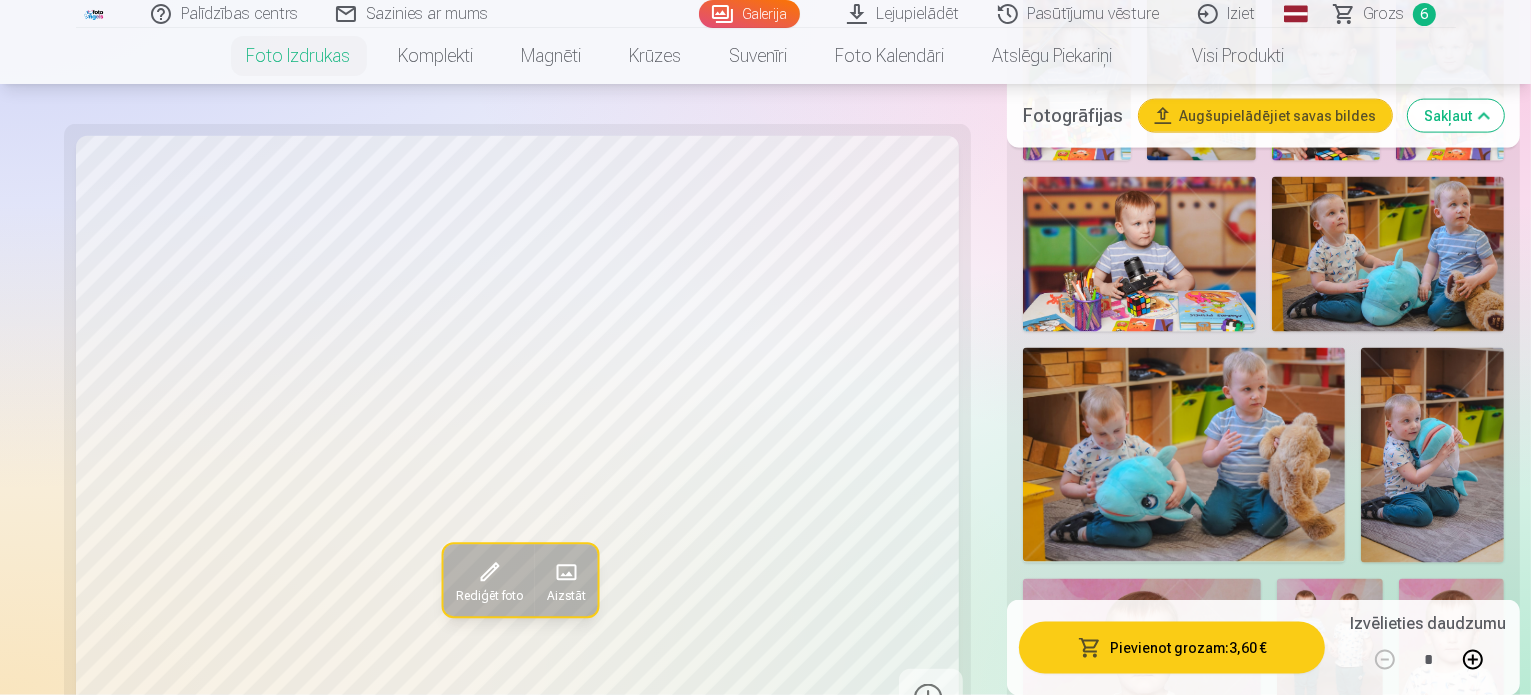 click at bounding box center [1330, 658] 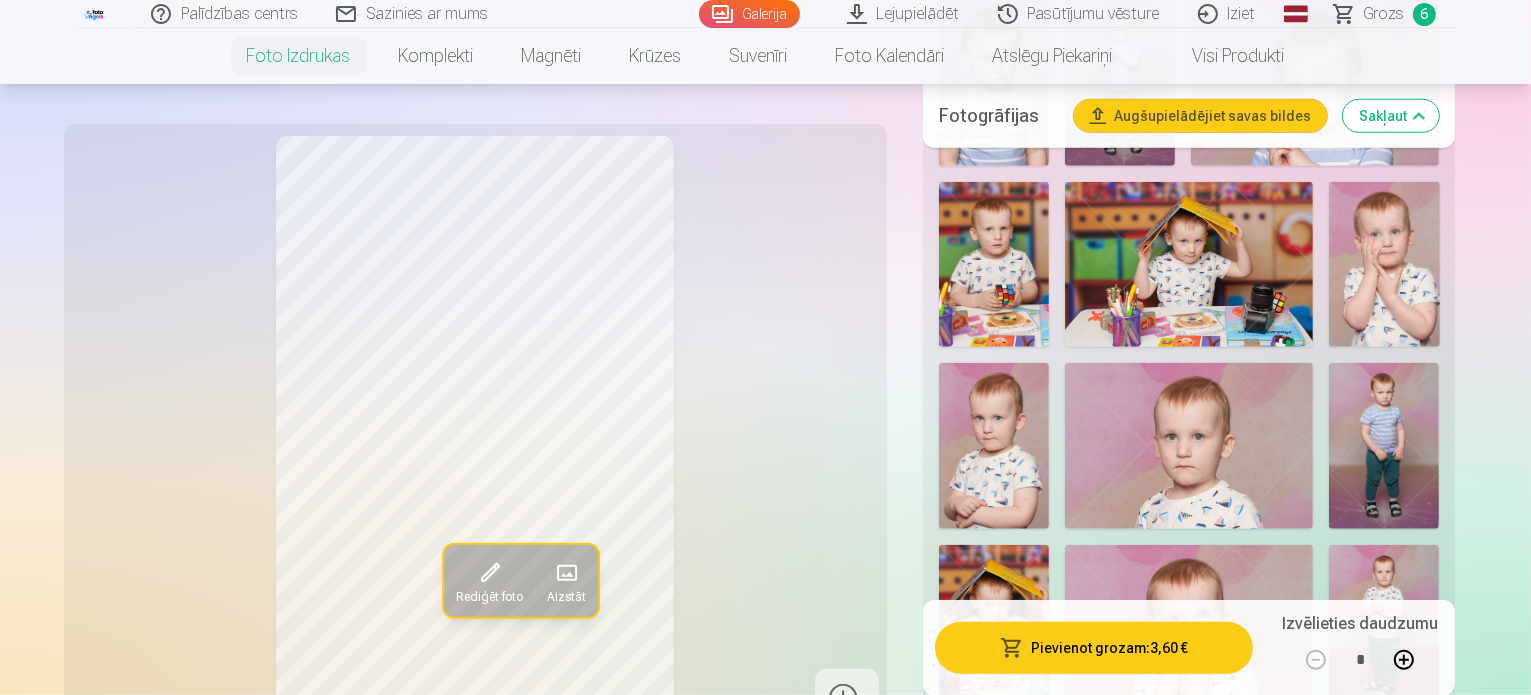 scroll, scrollTop: 1736, scrollLeft: 0, axis: vertical 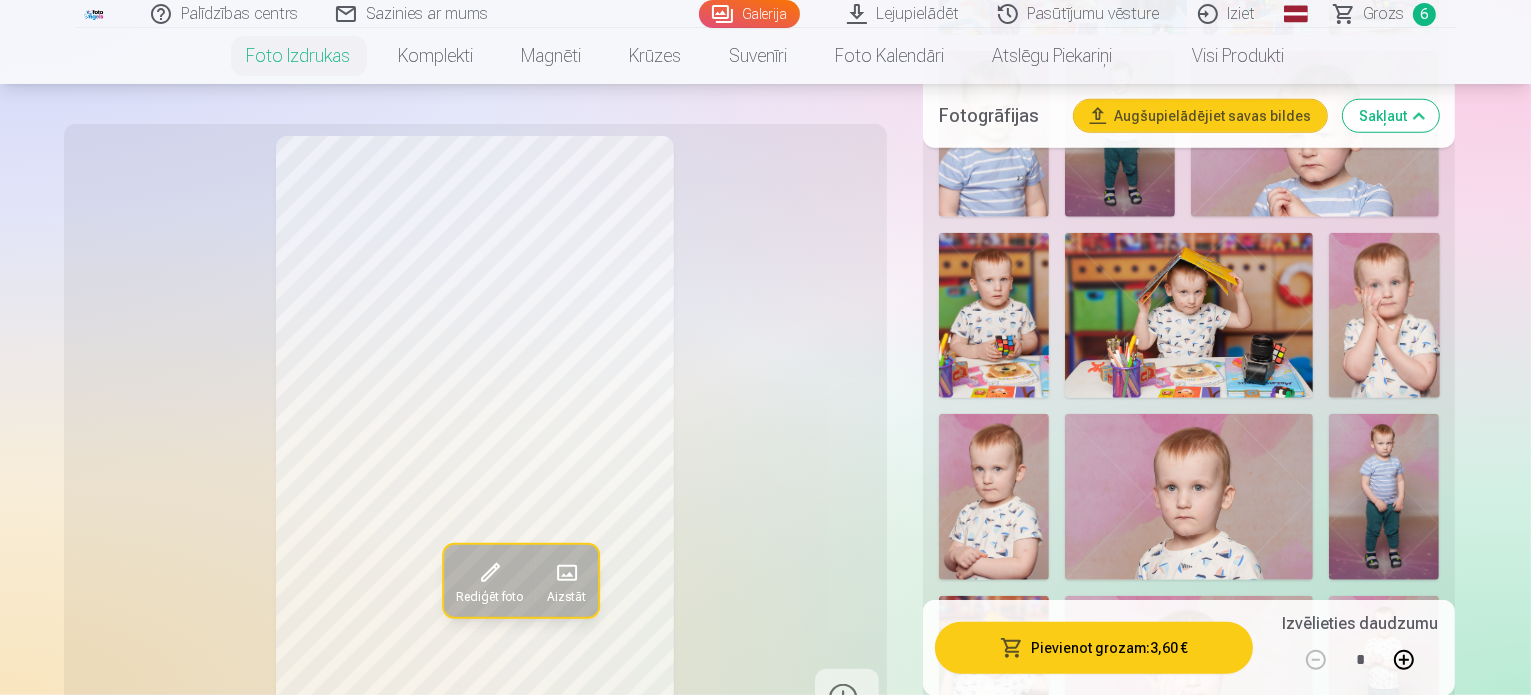 drag, startPoint x: 1535, startPoint y: 127, endPoint x: 921, endPoint y: 380, distance: 664.0821 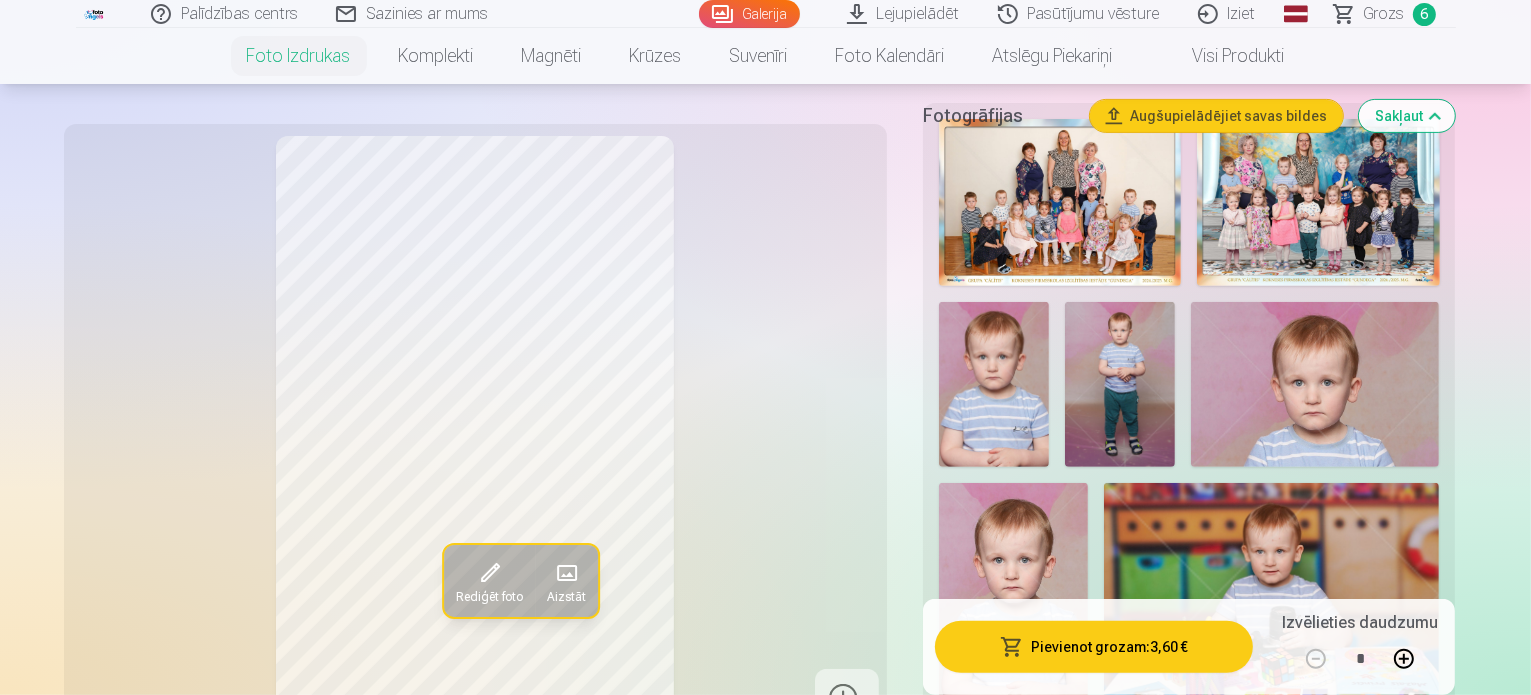 scroll, scrollTop: 561, scrollLeft: 0, axis: vertical 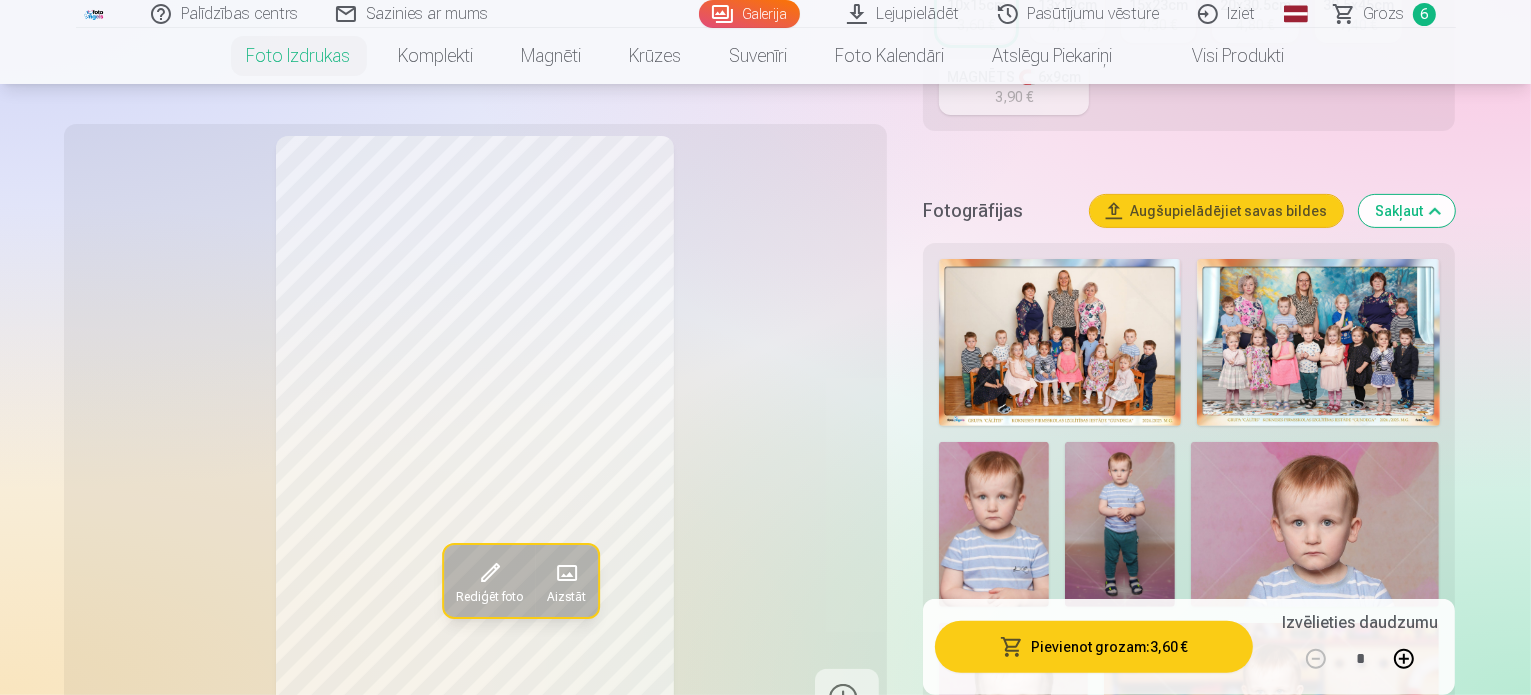 click at bounding box center (1060, 342) 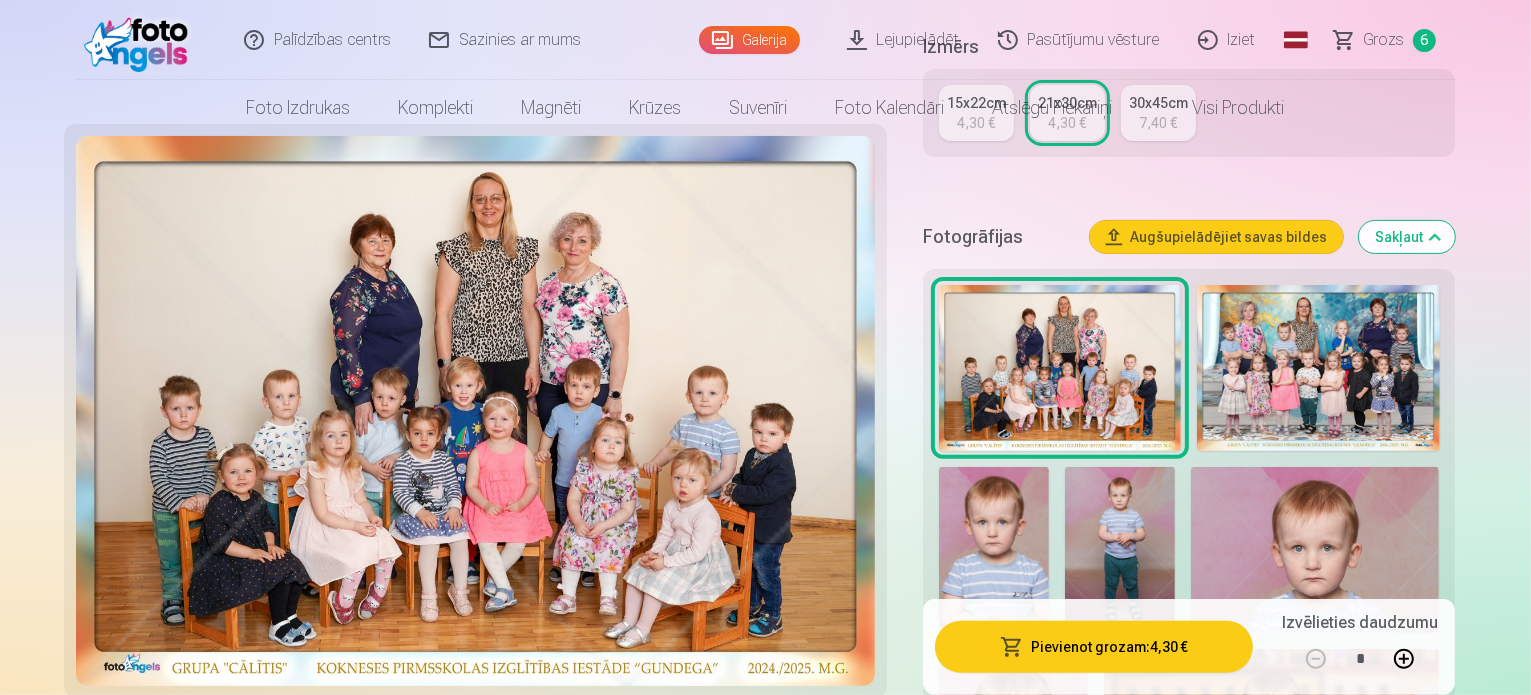 scroll, scrollTop: 0, scrollLeft: 0, axis: both 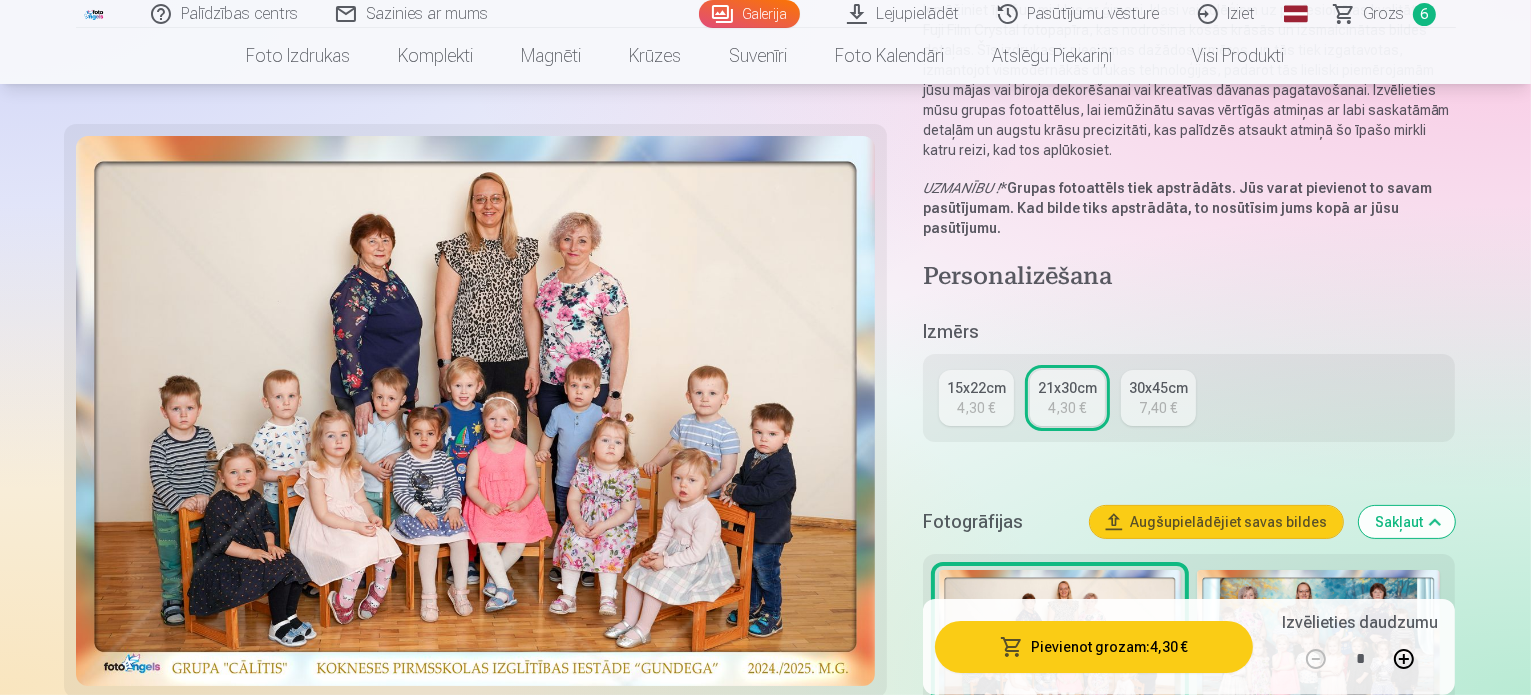 click at bounding box center (475, 411) 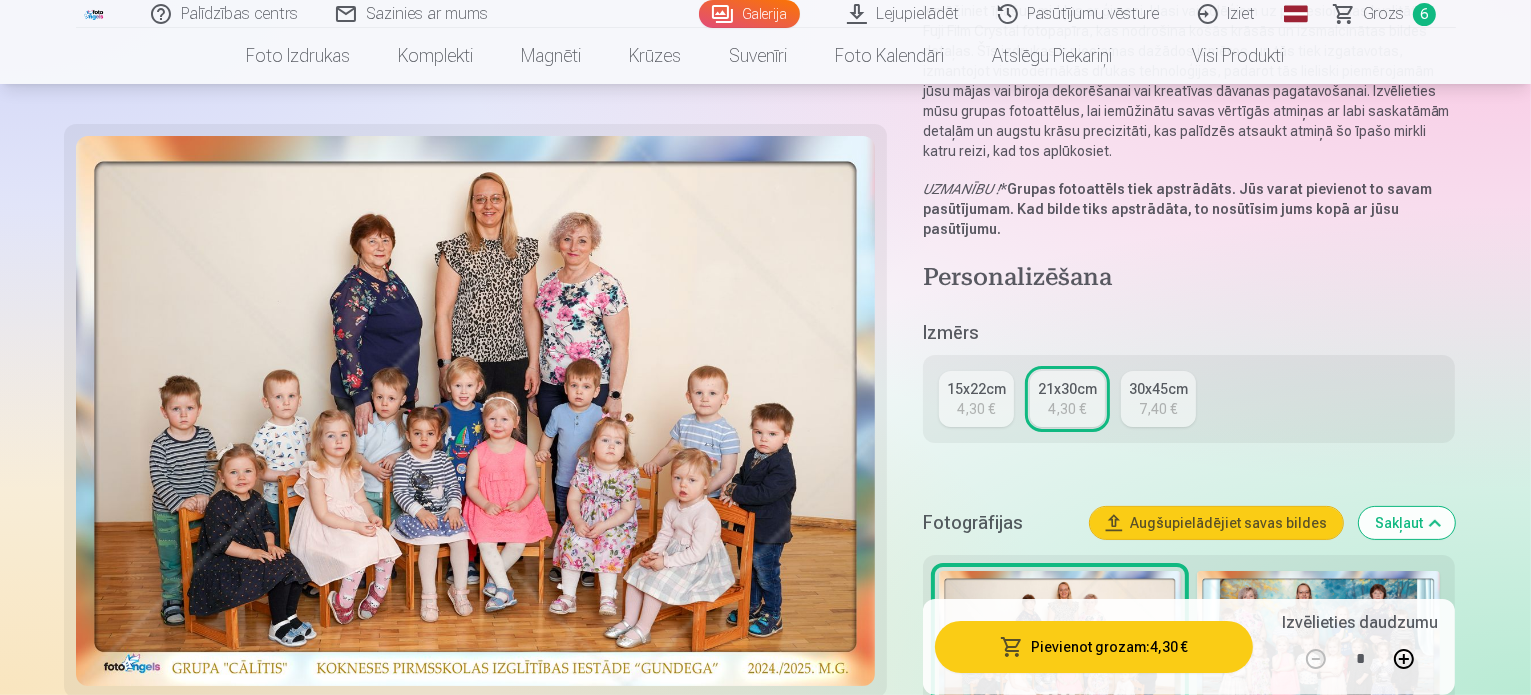 click at bounding box center (475, 411) 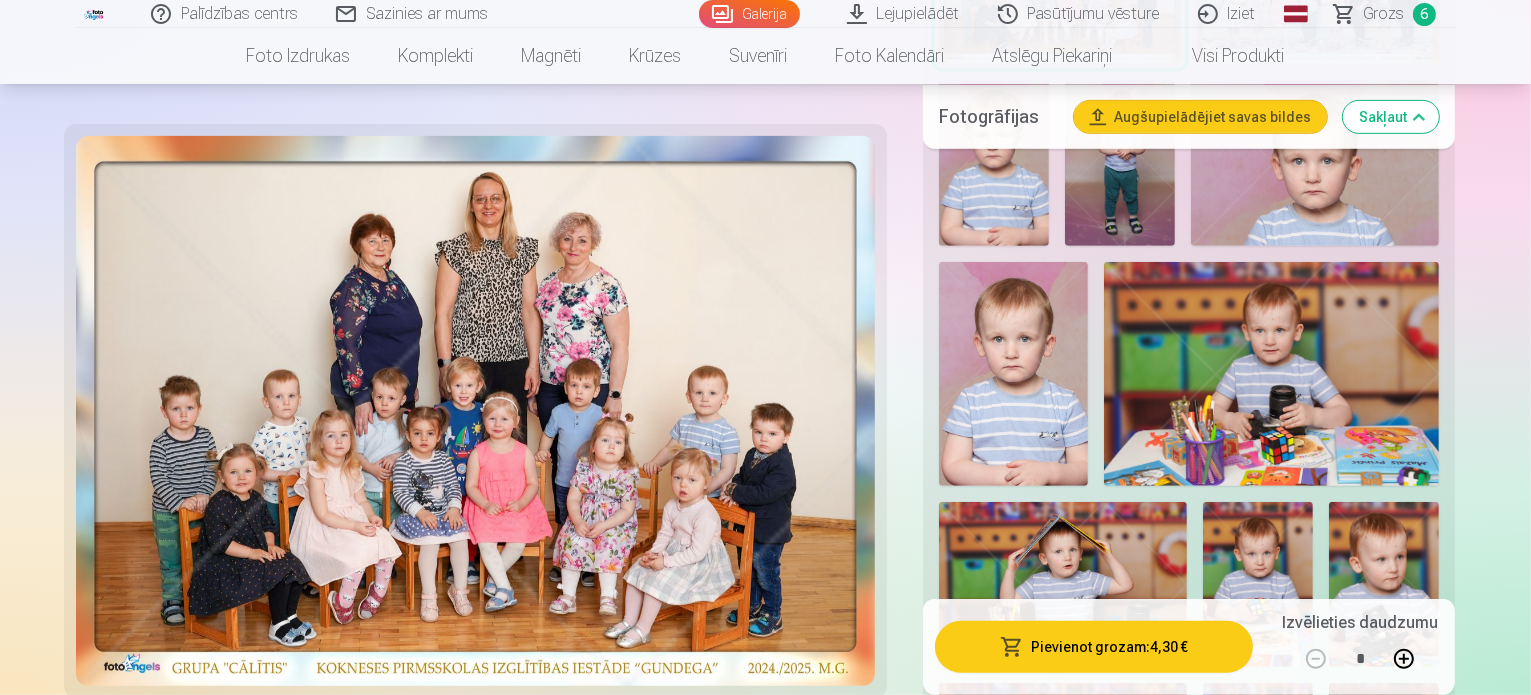 scroll, scrollTop: 985, scrollLeft: 0, axis: vertical 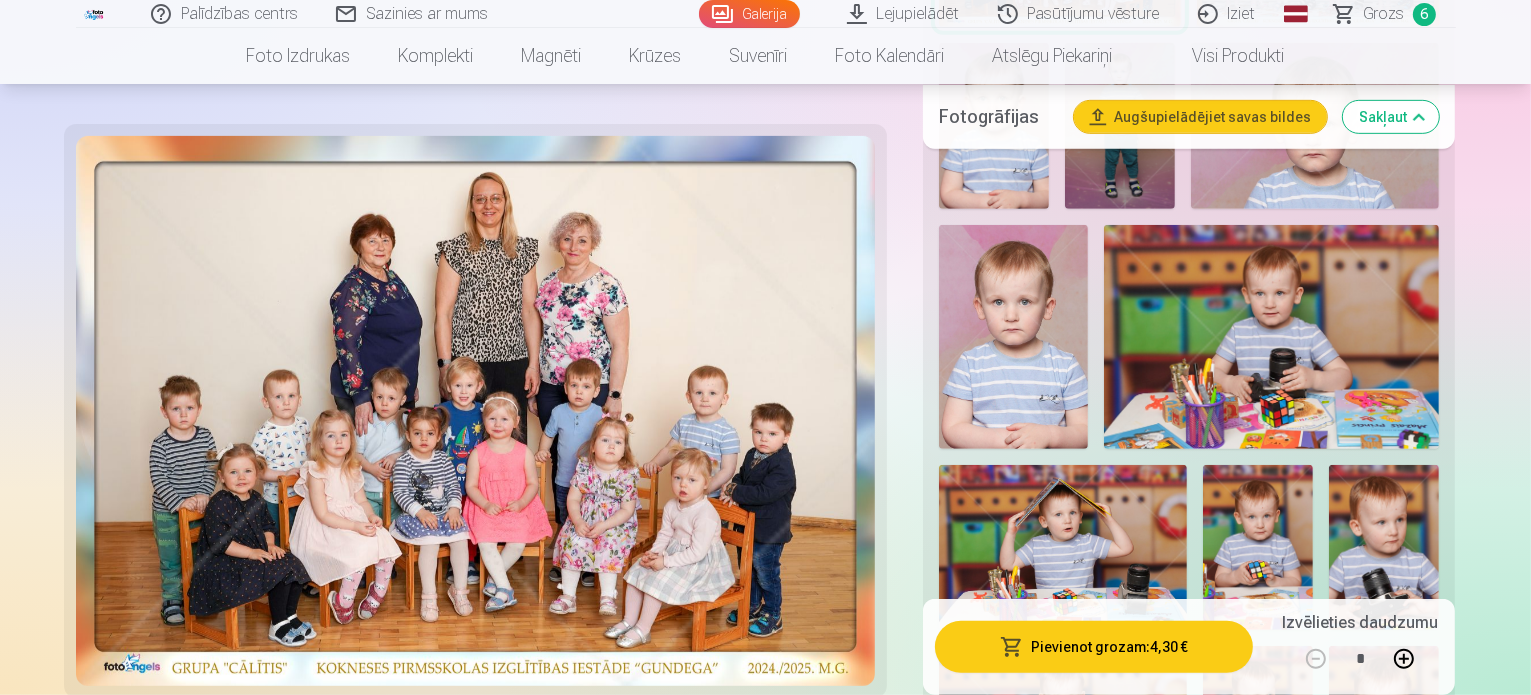 drag, startPoint x: 1535, startPoint y: 94, endPoint x: 546, endPoint y: 510, distance: 1072.9292 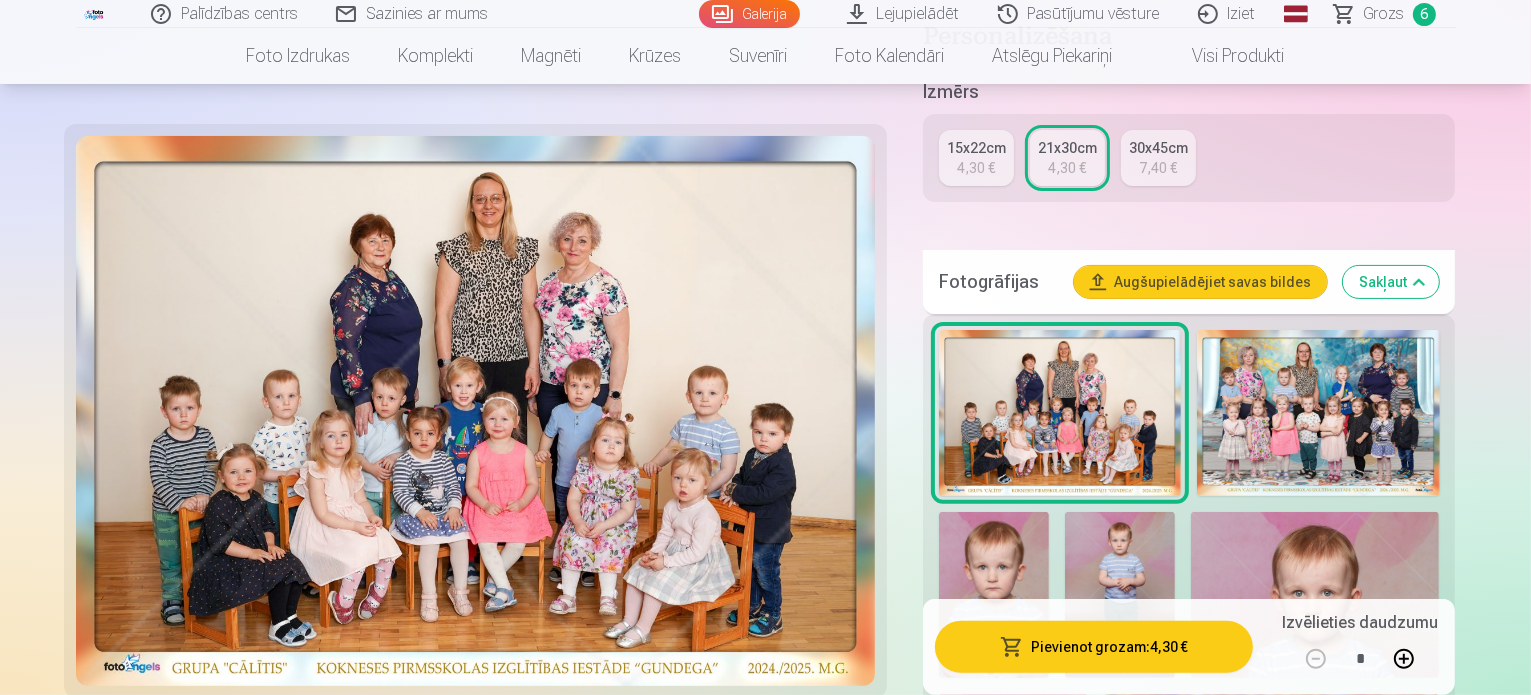 scroll, scrollTop: 300, scrollLeft: 0, axis: vertical 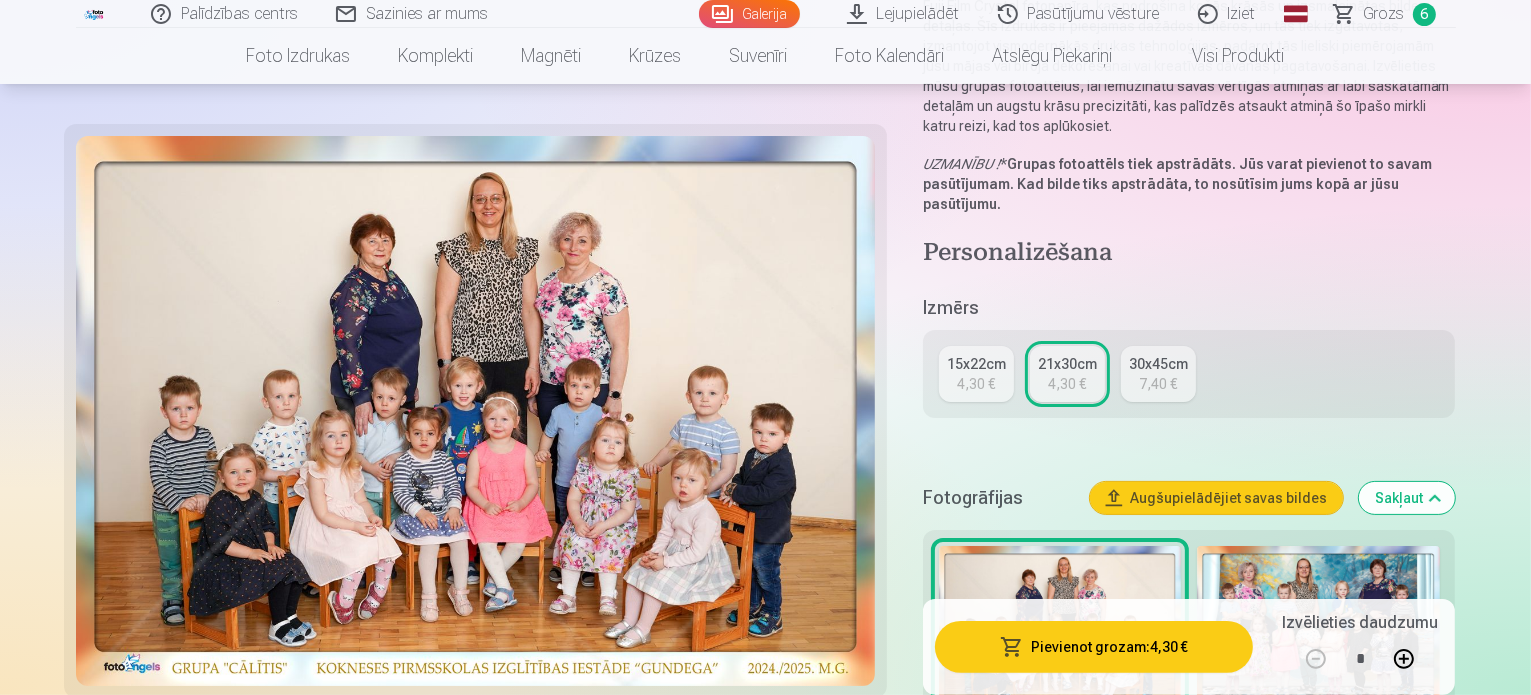 drag, startPoint x: 1532, startPoint y: 48, endPoint x: 1220, endPoint y: 572, distance: 609.8524 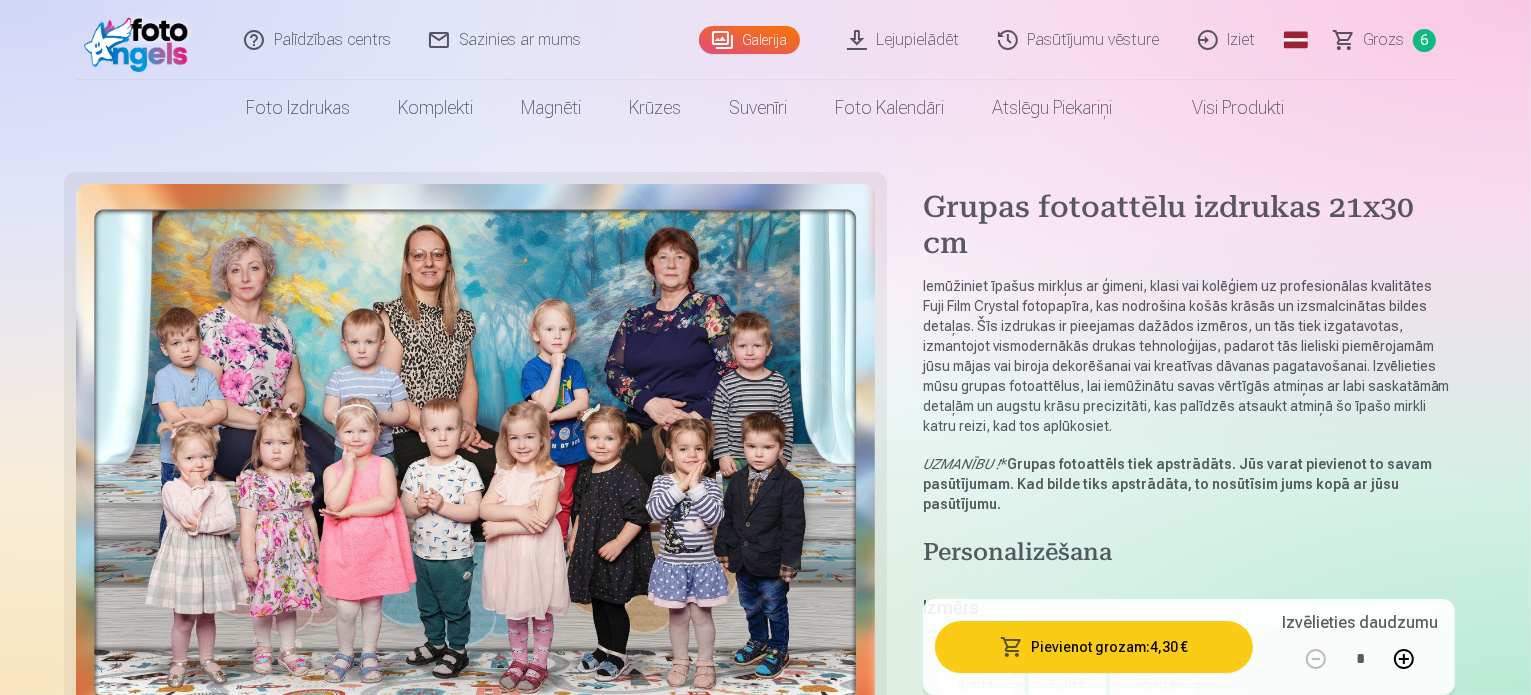click at bounding box center (475, 459) 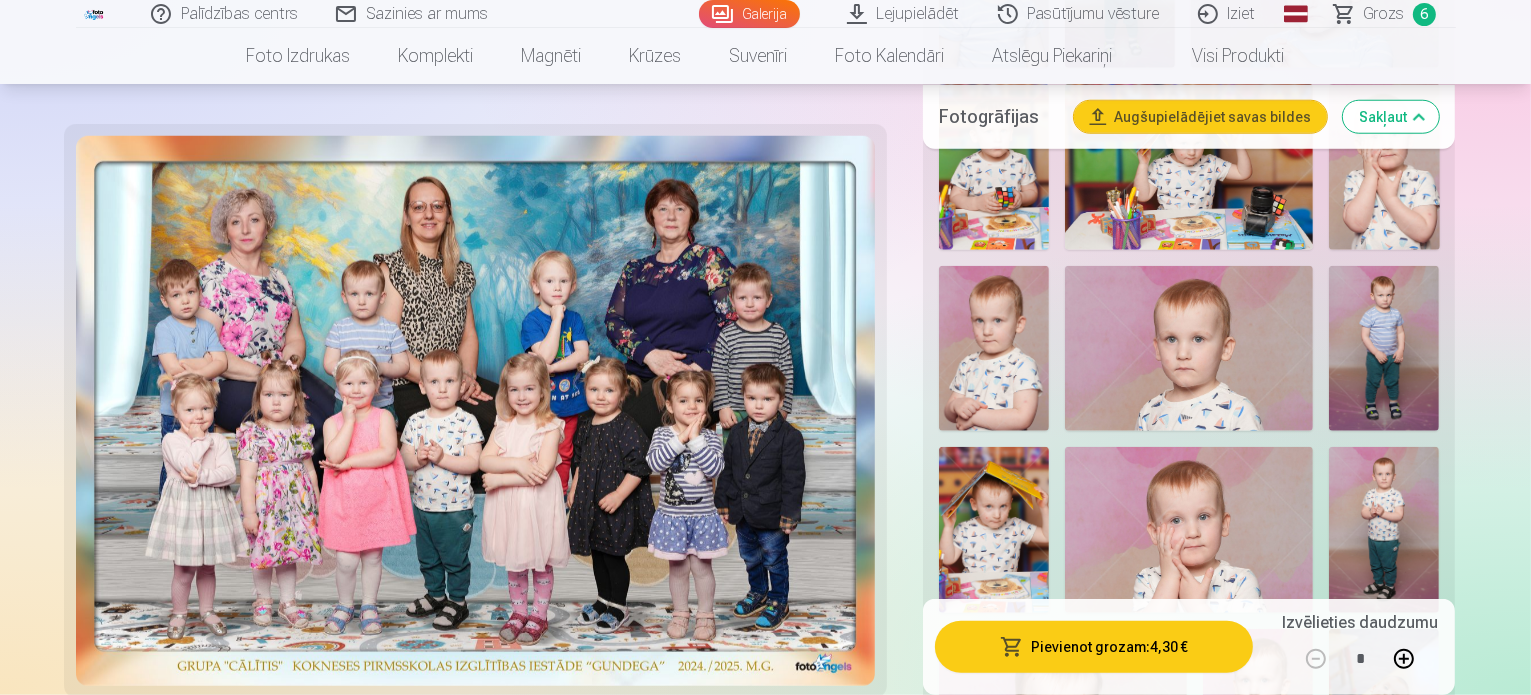 scroll, scrollTop: 1921, scrollLeft: 0, axis: vertical 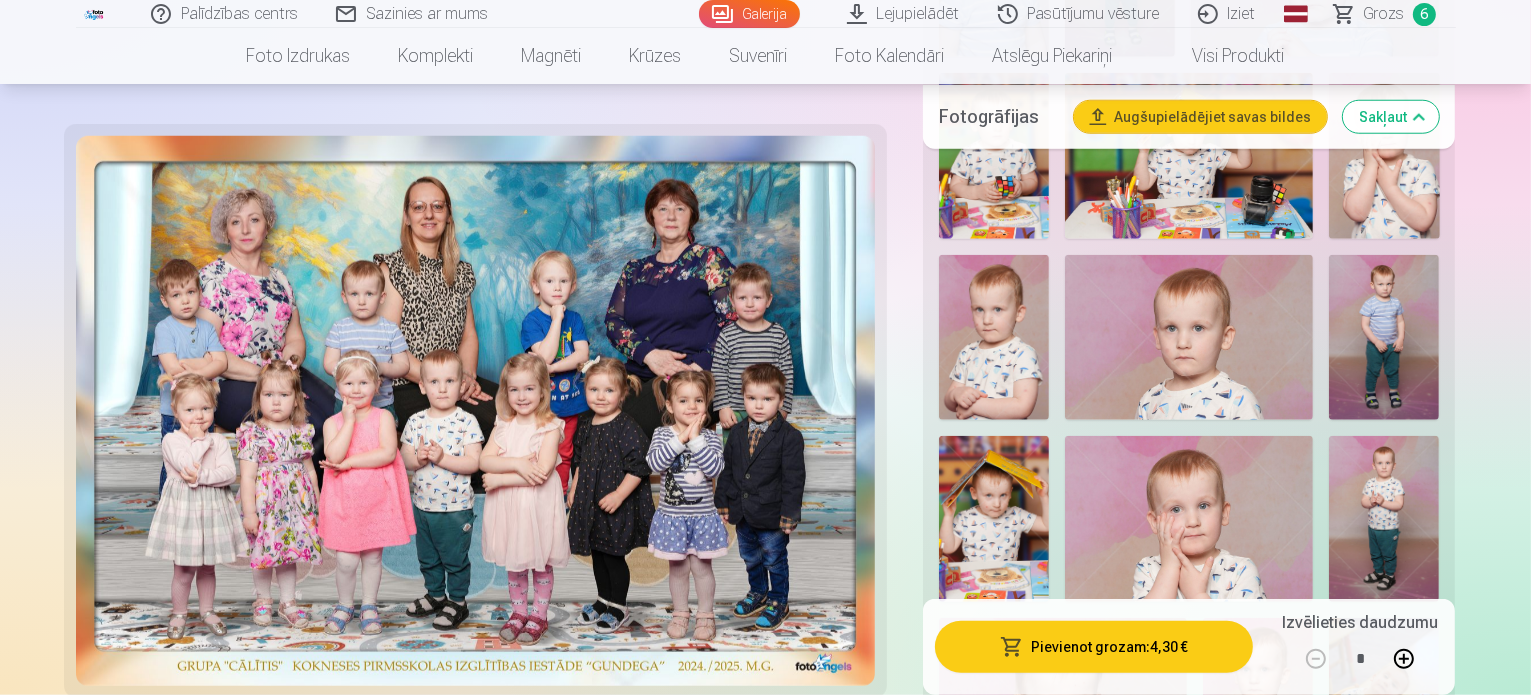 click at bounding box center (1384, 701) 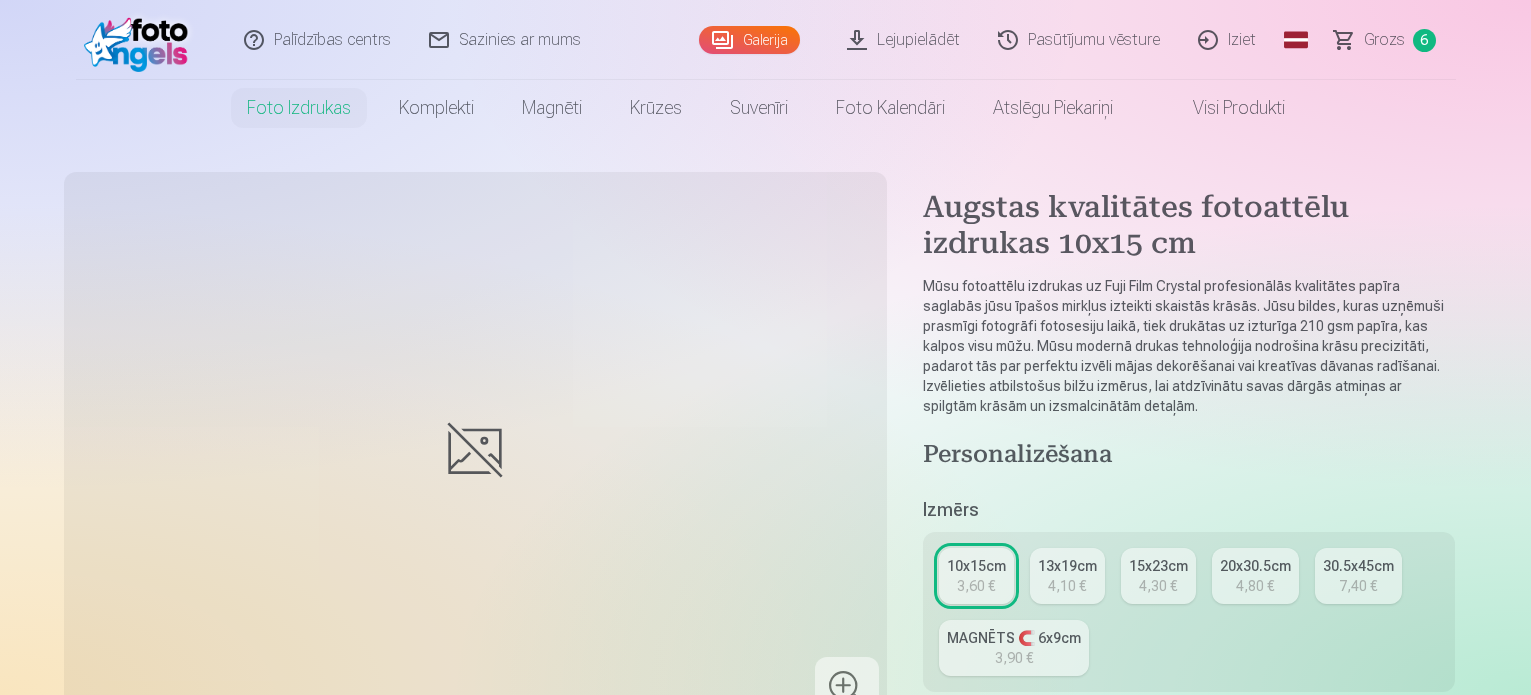 scroll, scrollTop: 0, scrollLeft: 0, axis: both 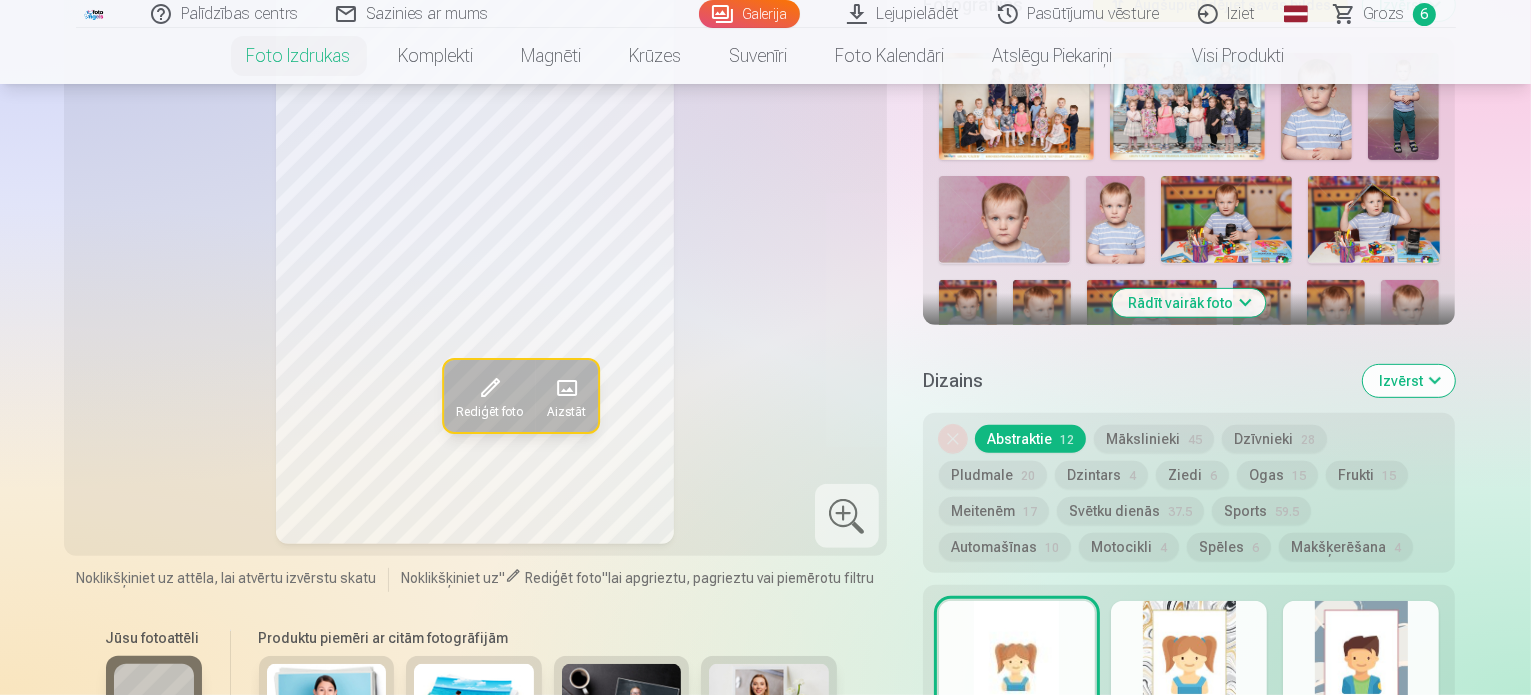 click on "Rādīt vairāk foto" at bounding box center [1189, 303] 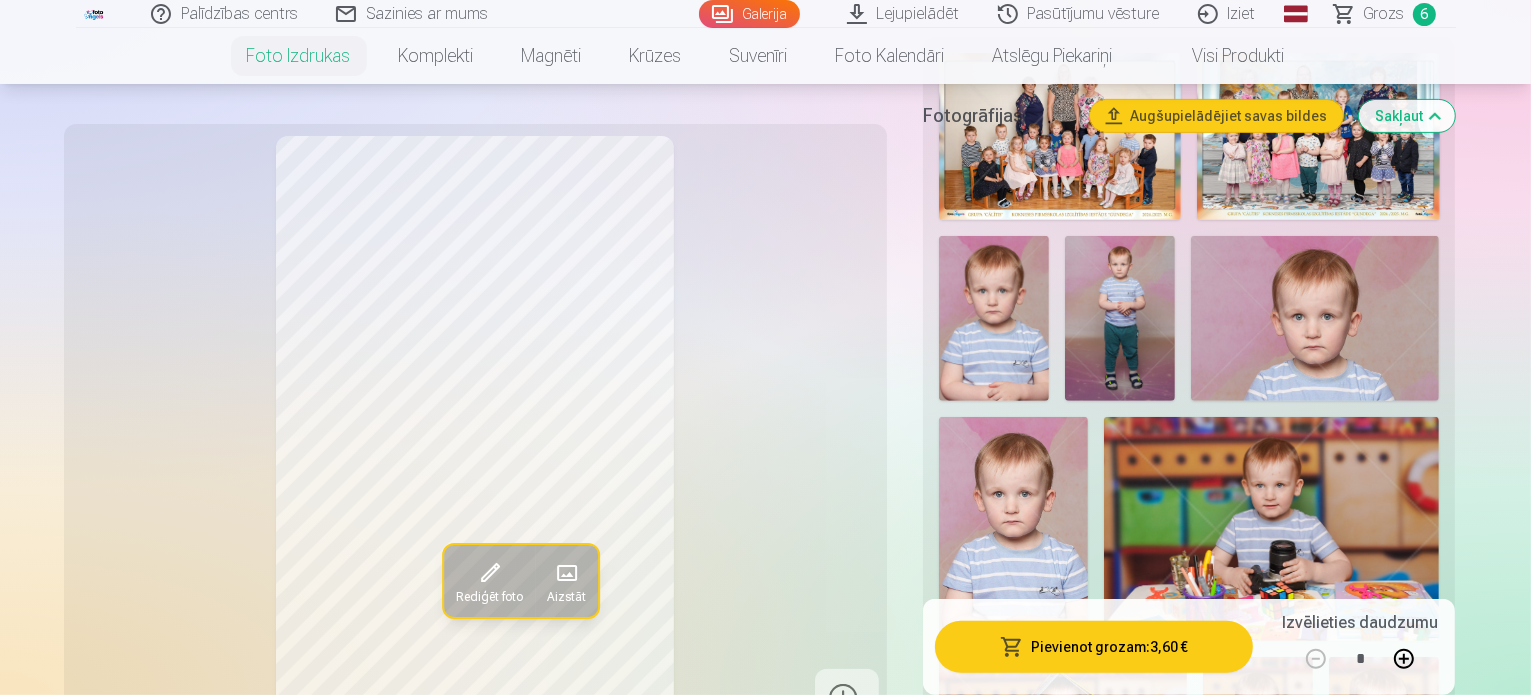 click at bounding box center (1272, 529) 